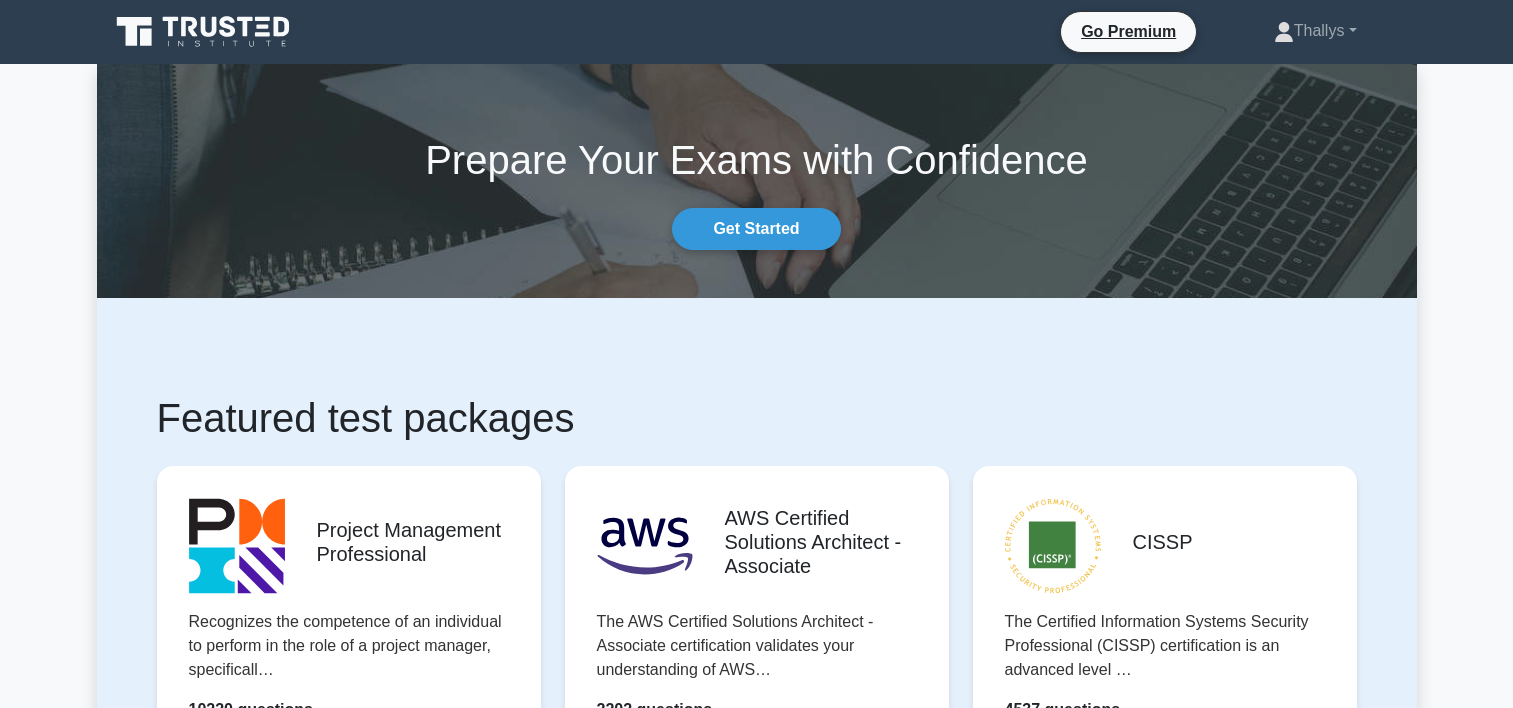 scroll, scrollTop: 0, scrollLeft: 0, axis: both 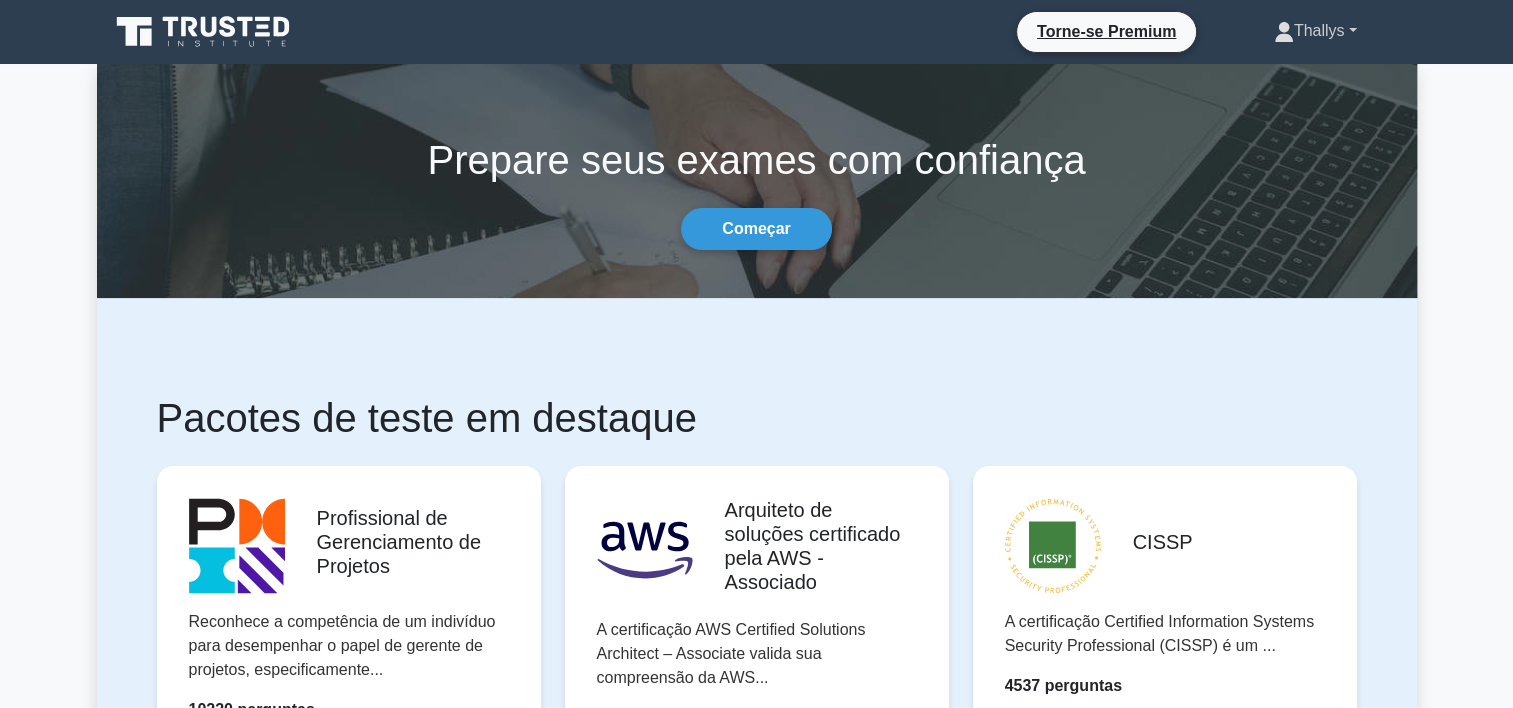 click on "Thallys" at bounding box center (1319, 30) 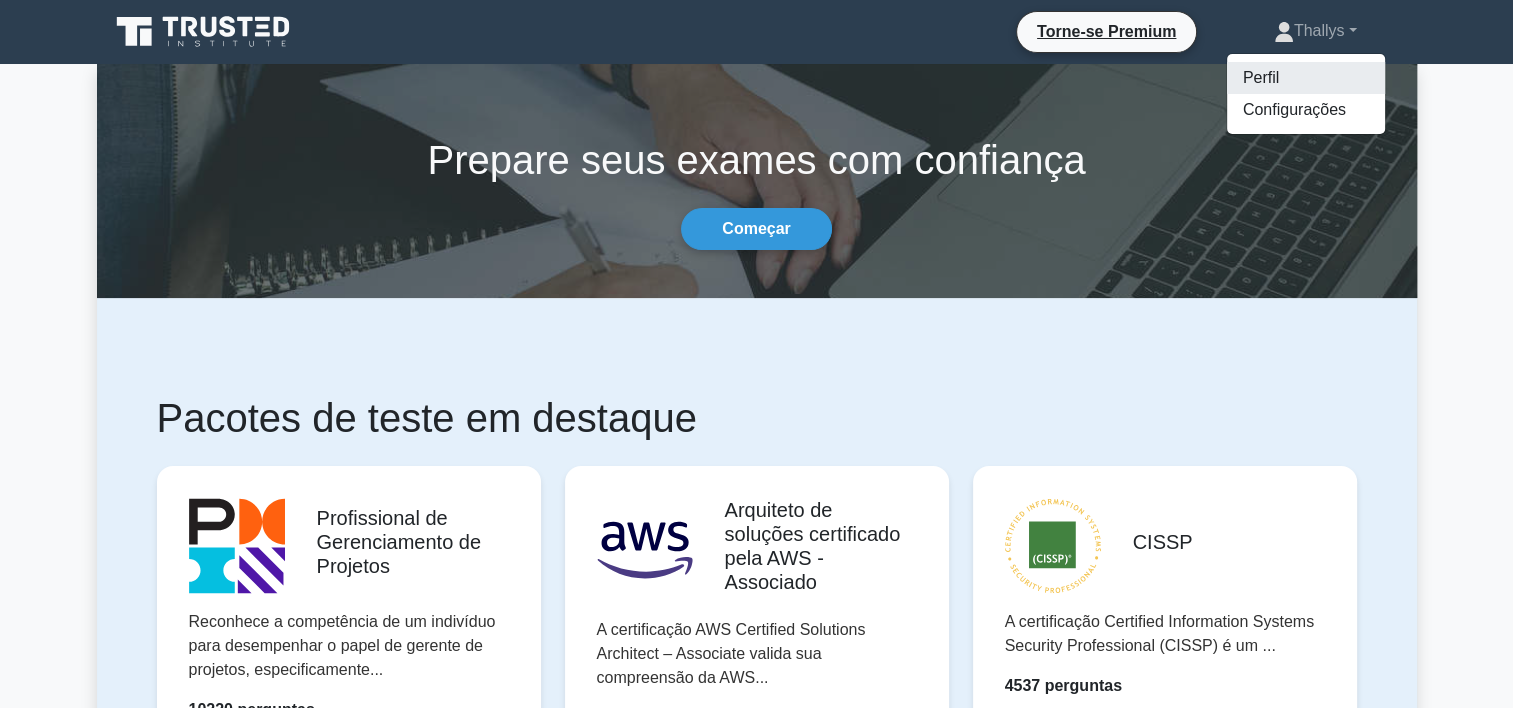 click on "Perfil" at bounding box center [1306, 78] 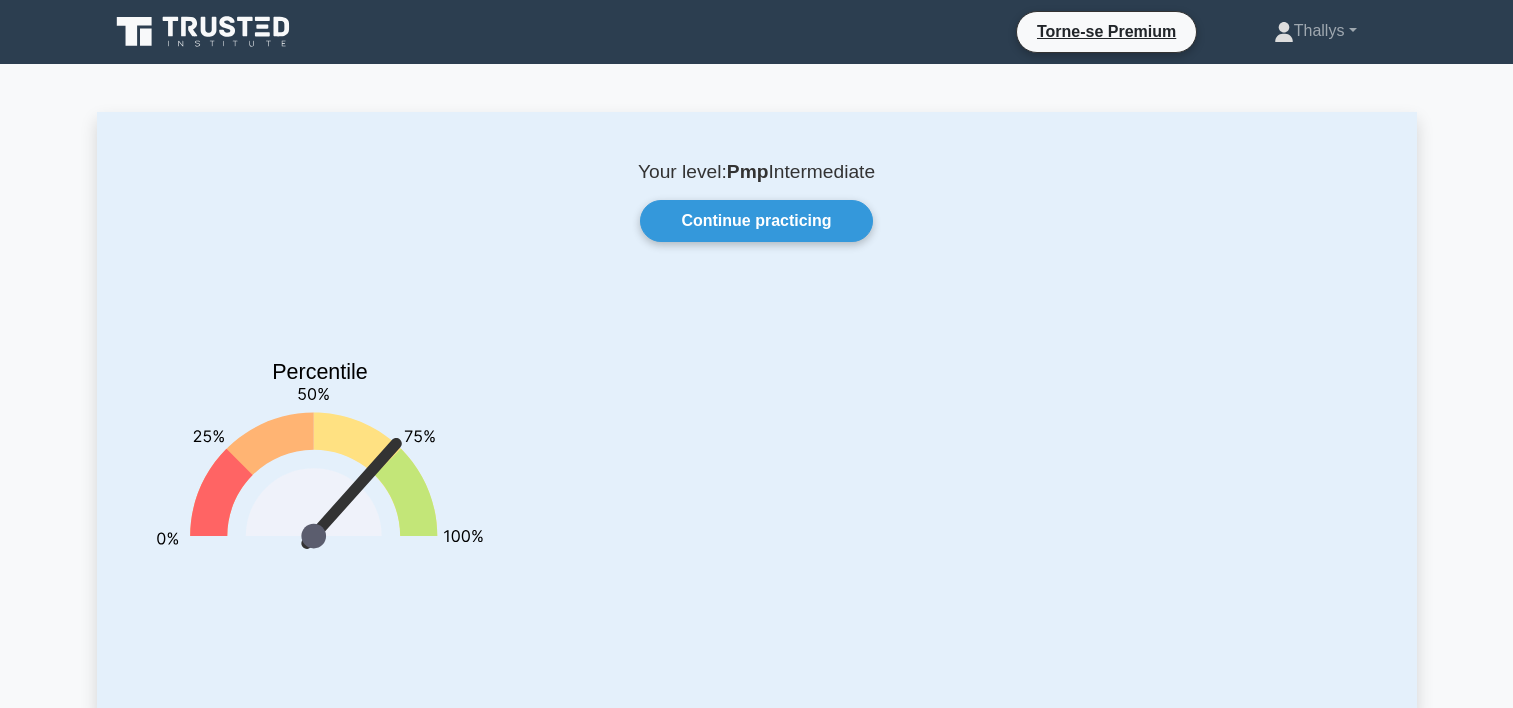 scroll, scrollTop: 0, scrollLeft: 0, axis: both 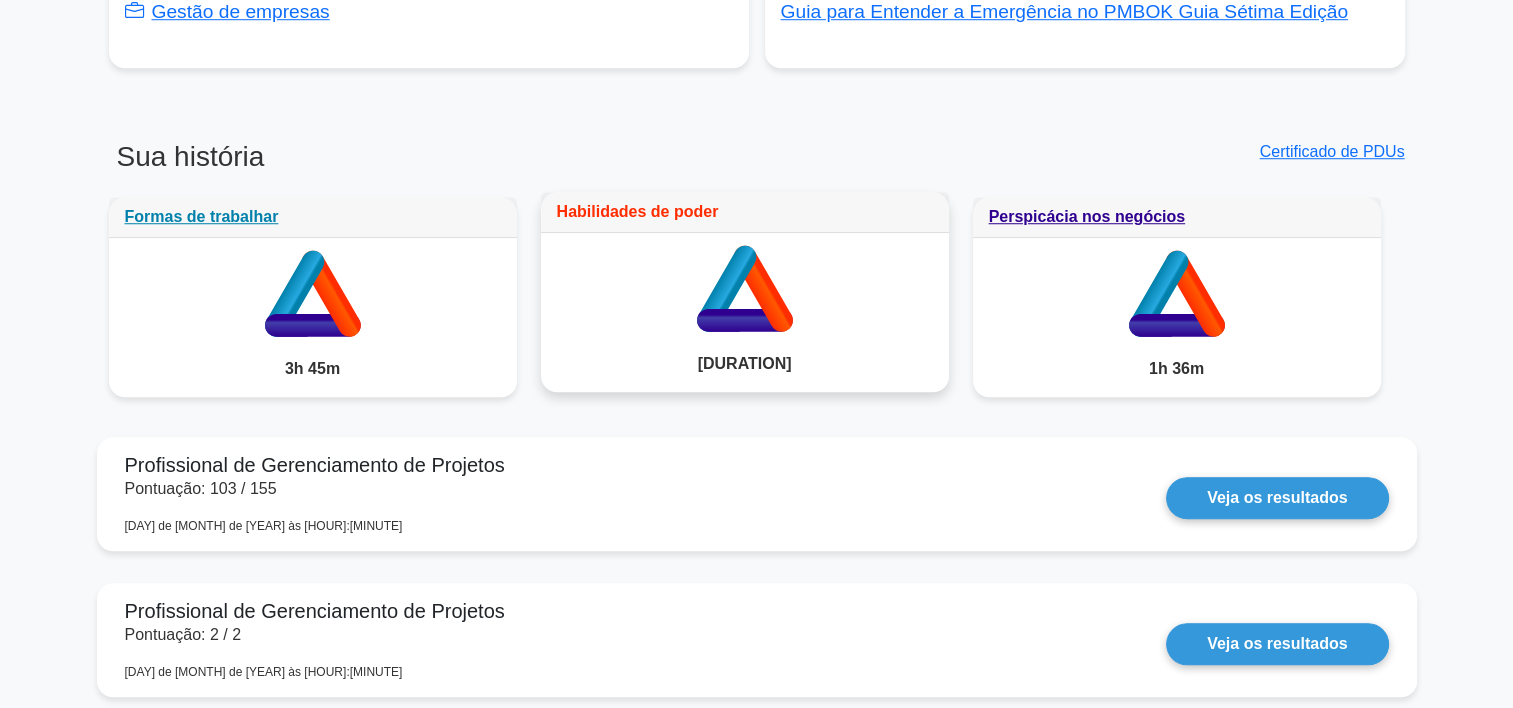 click on "Habilidades de poder" at bounding box center [638, 211] 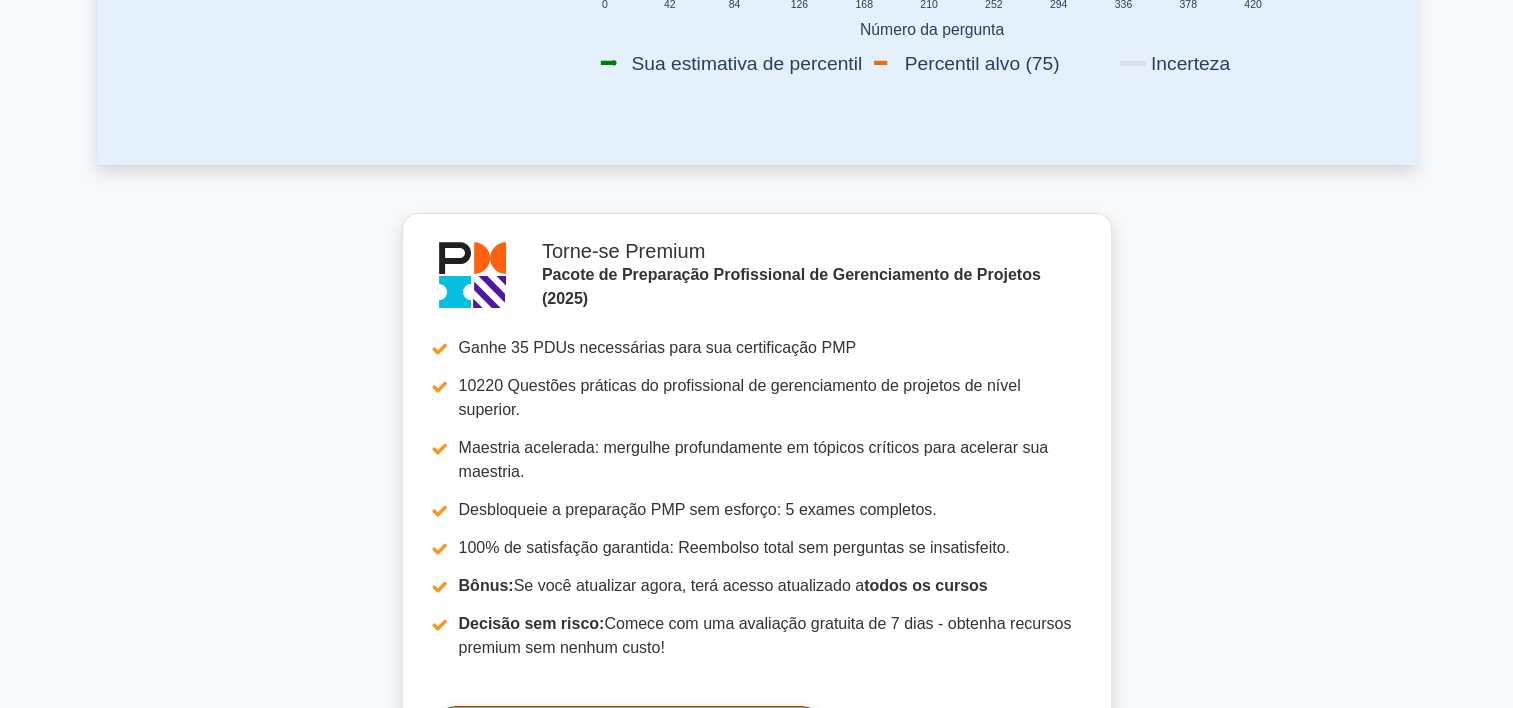 scroll, scrollTop: 0, scrollLeft: 0, axis: both 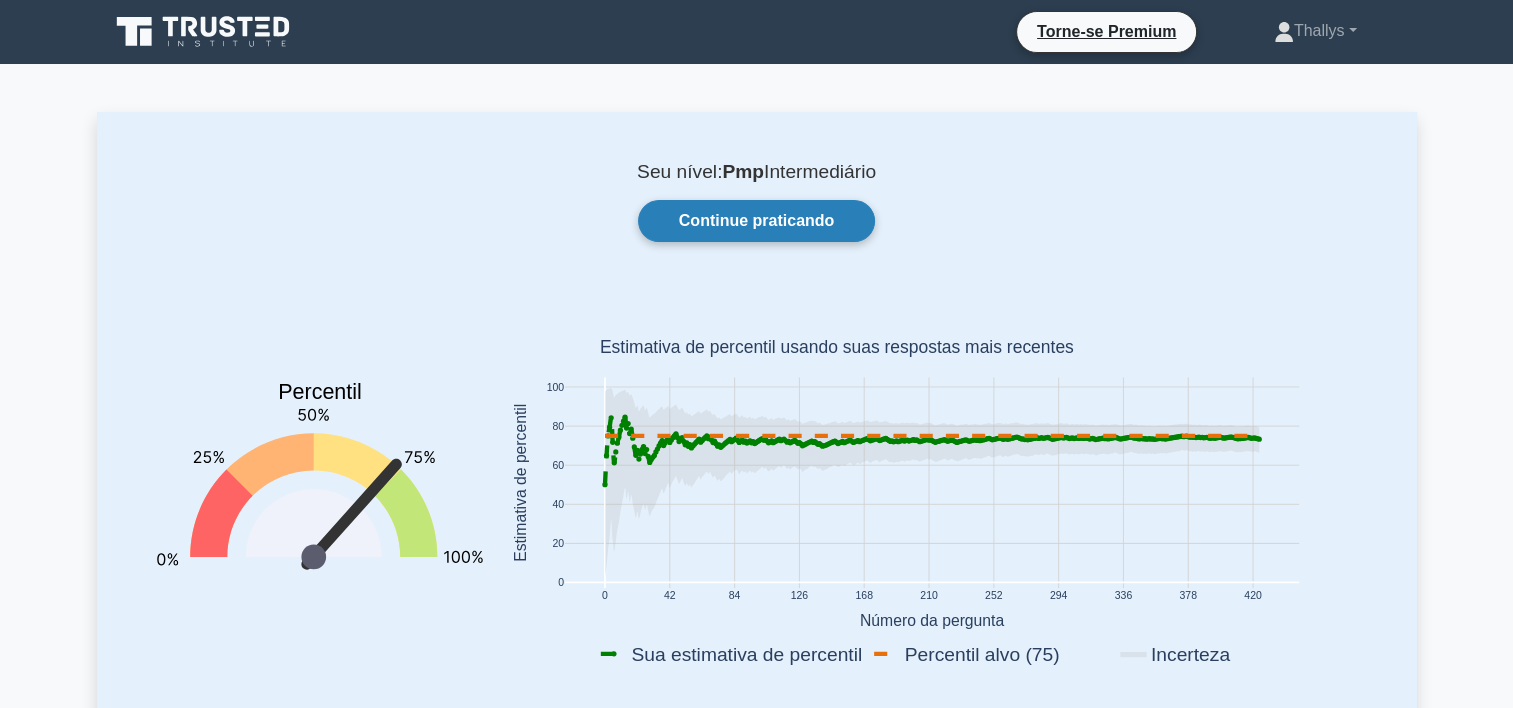 click on "Continue praticando" at bounding box center [757, 221] 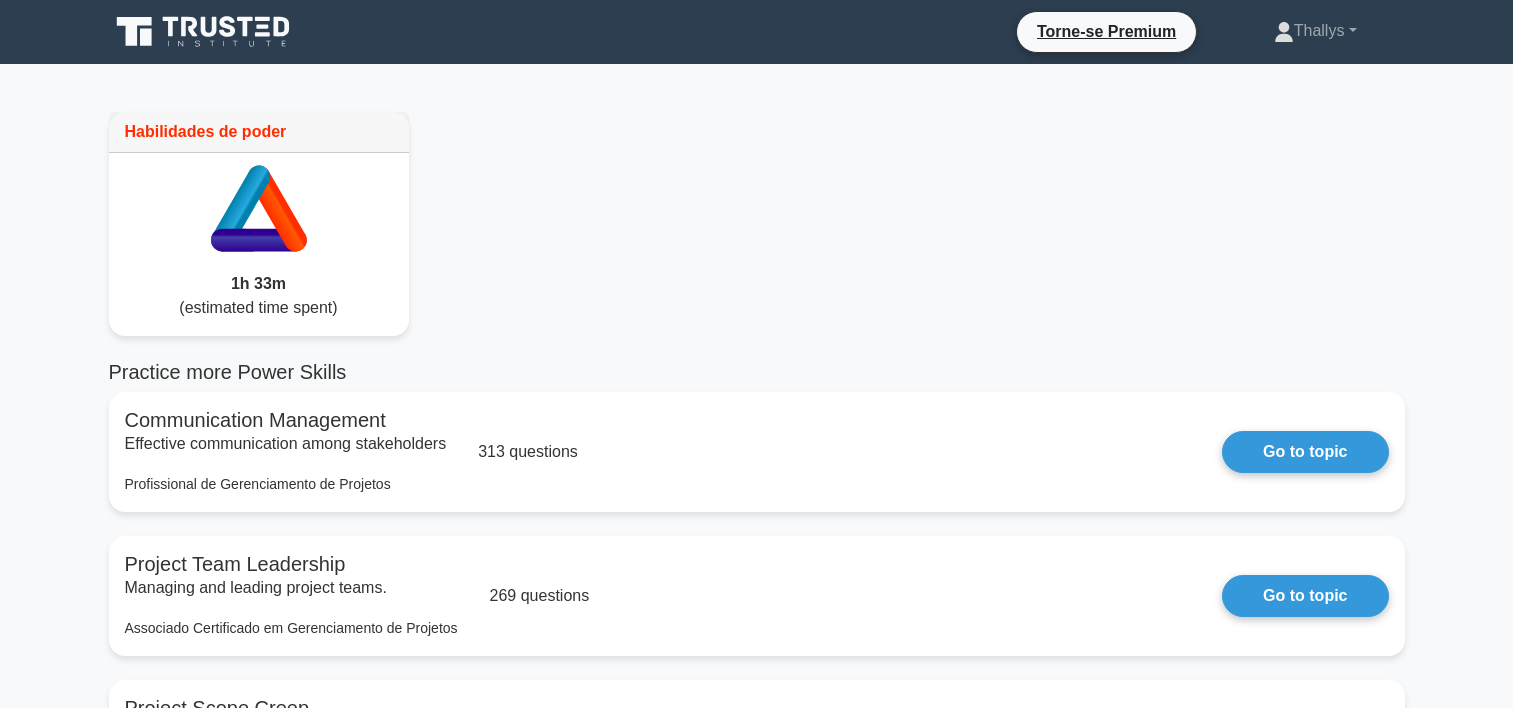 scroll, scrollTop: 0, scrollLeft: 0, axis: both 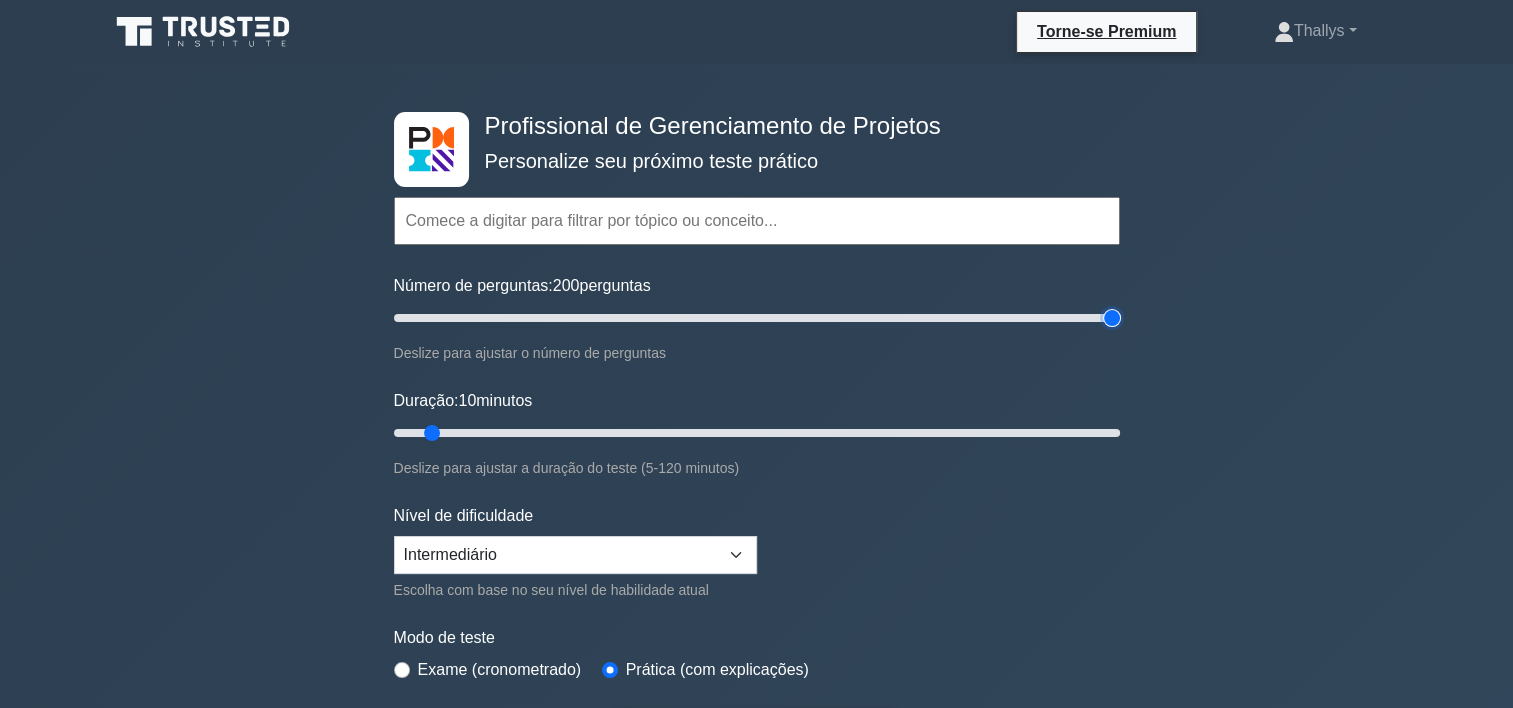 click on "Número de perguntas:  200  perguntas" at bounding box center (757, 318) 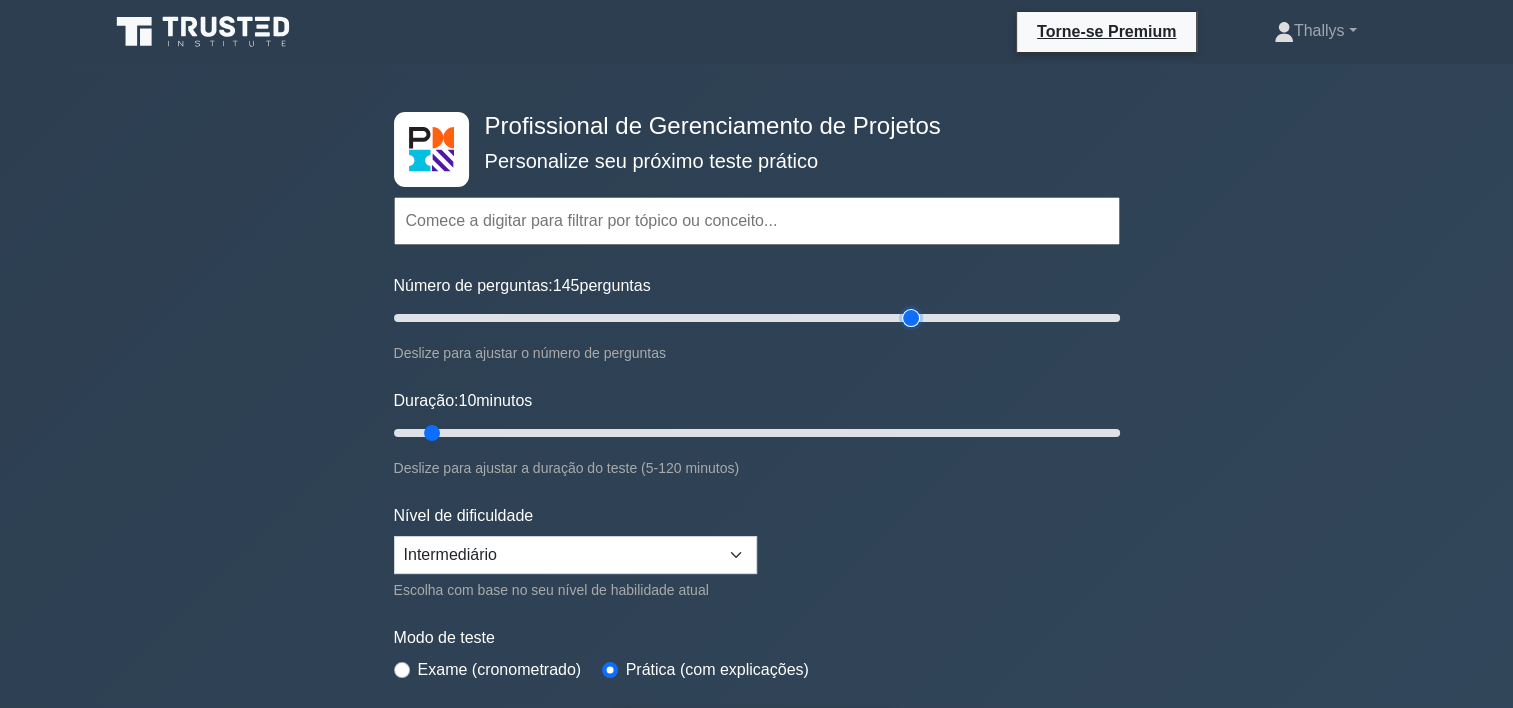 type on "145" 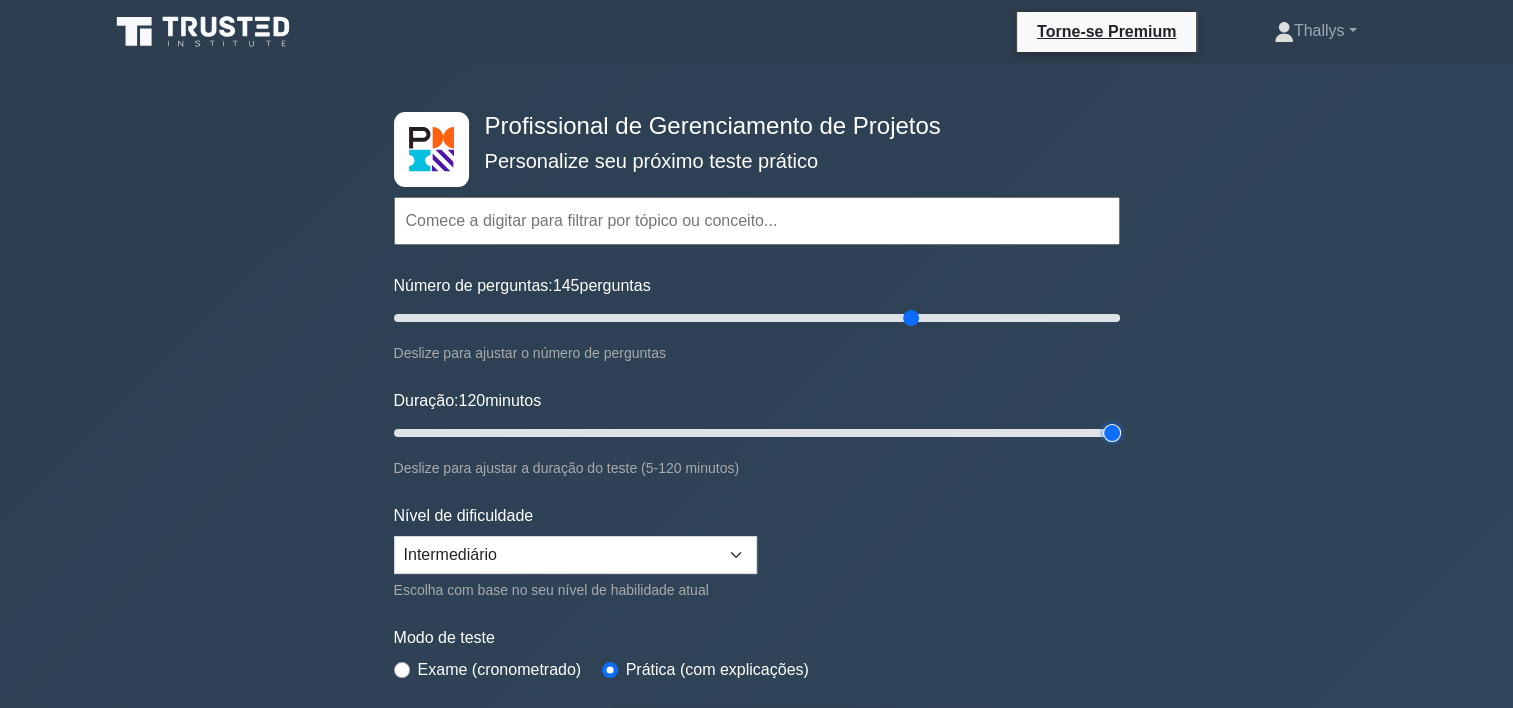 type on "120" 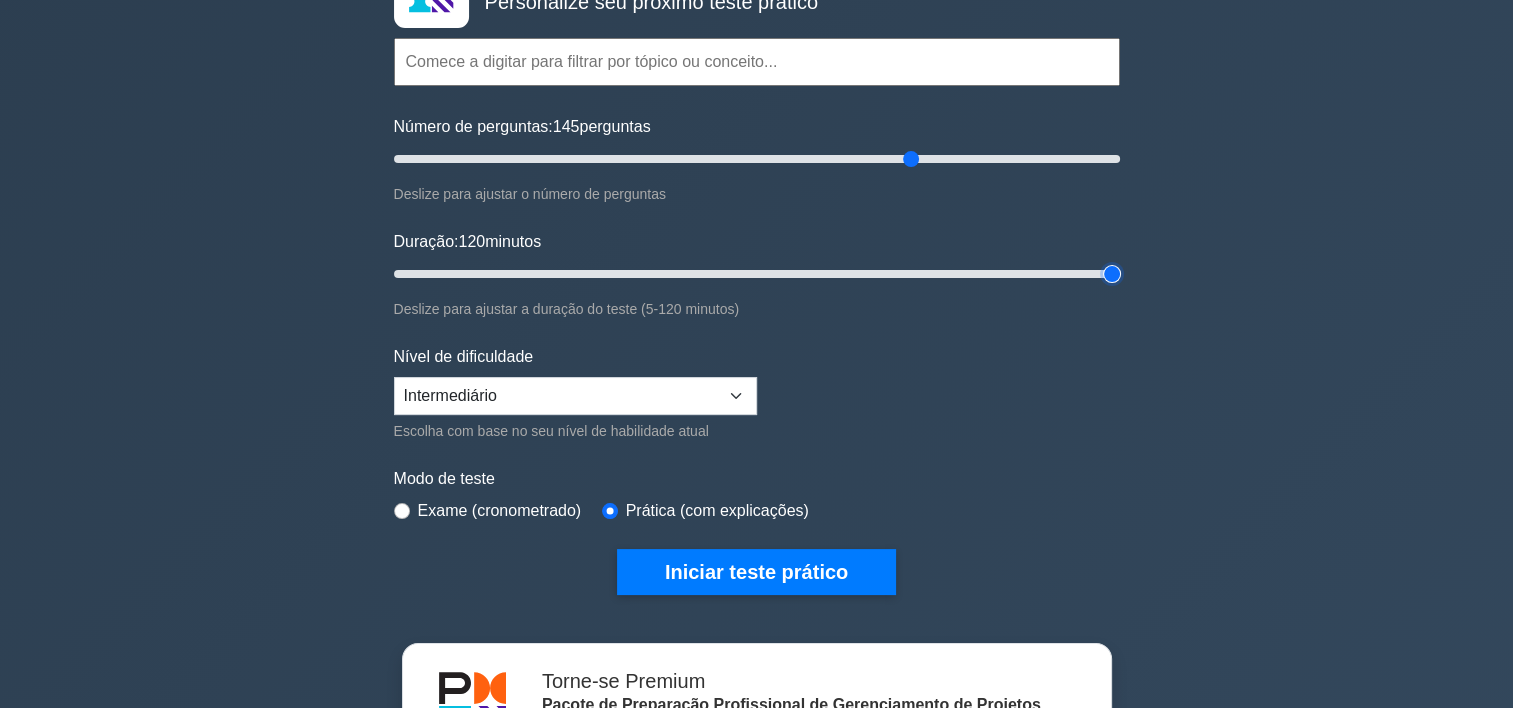 scroll, scrollTop: 160, scrollLeft: 0, axis: vertical 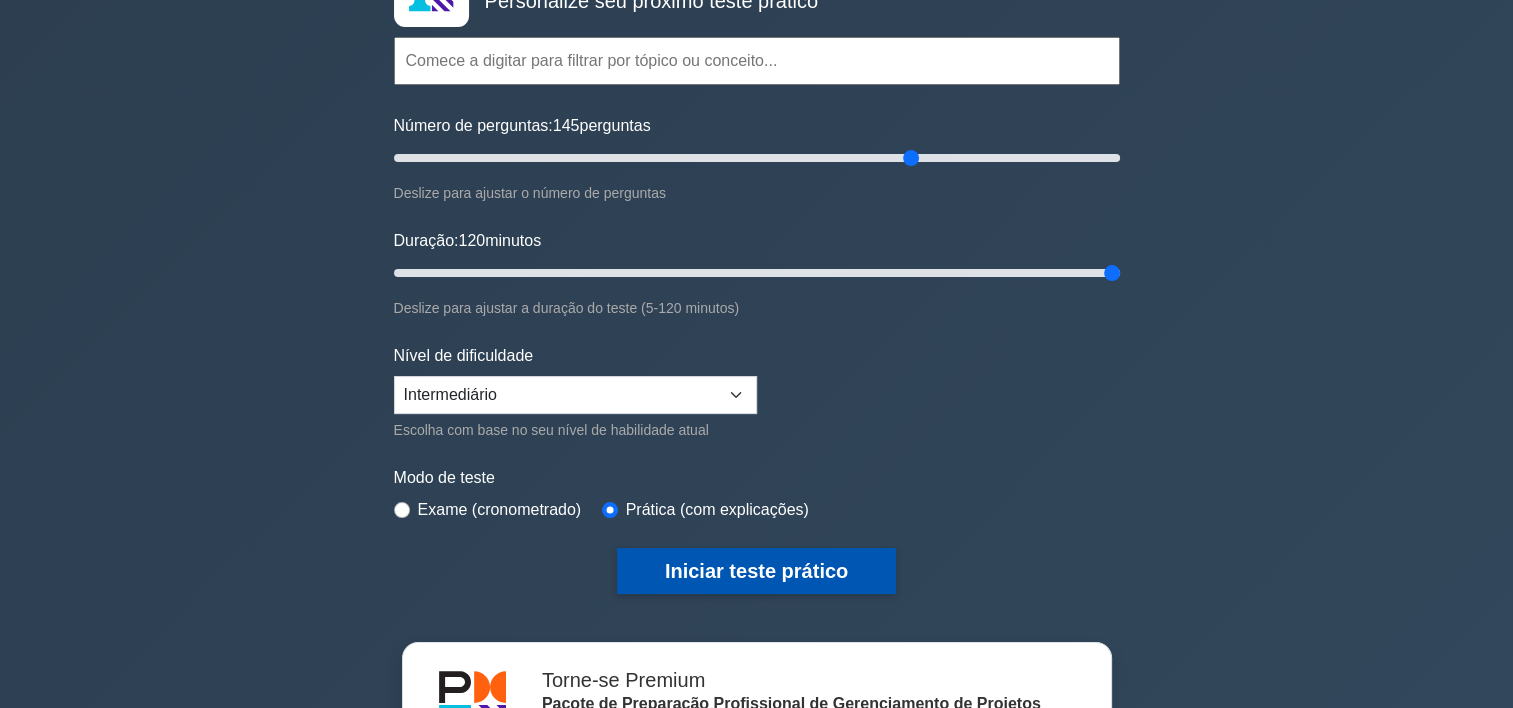 click on "Iniciar teste prático" at bounding box center [756, 571] 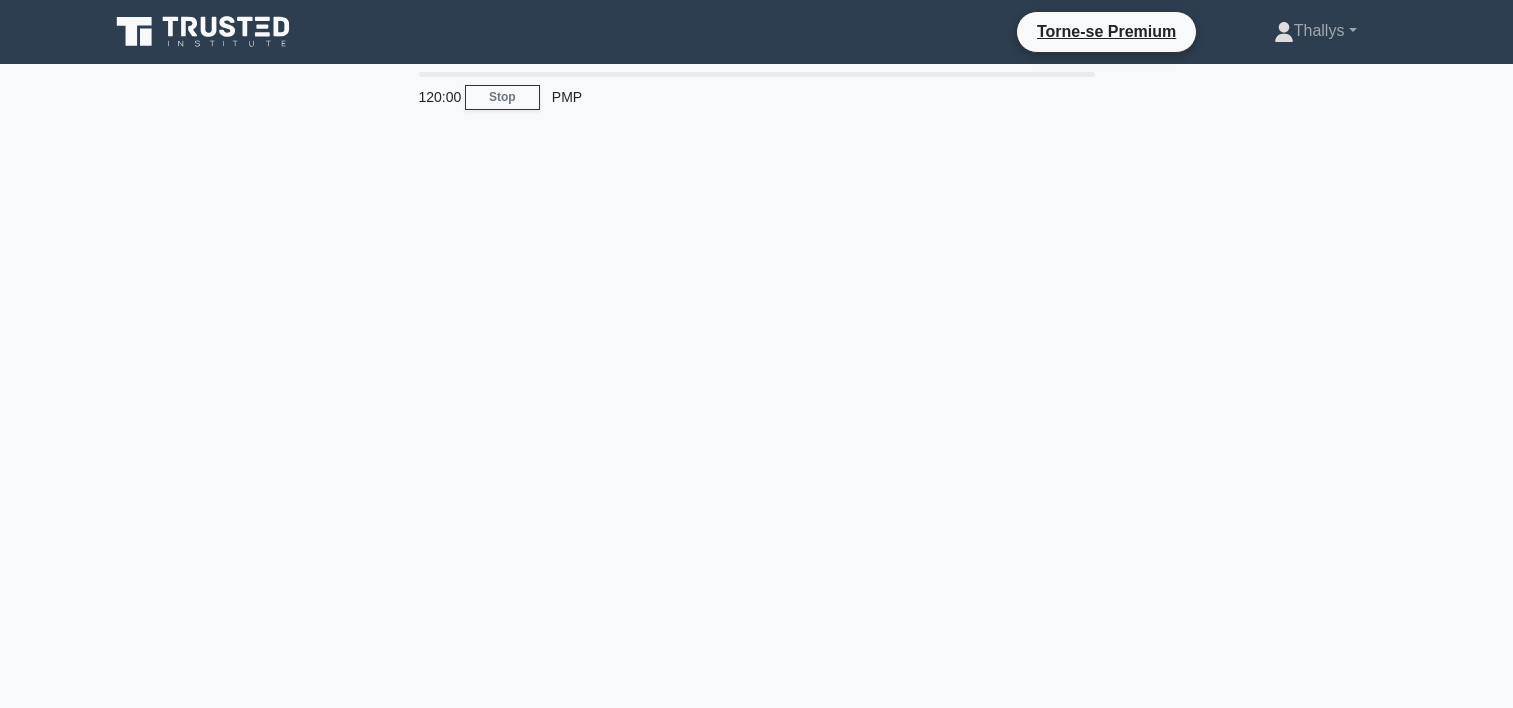 scroll, scrollTop: 0, scrollLeft: 0, axis: both 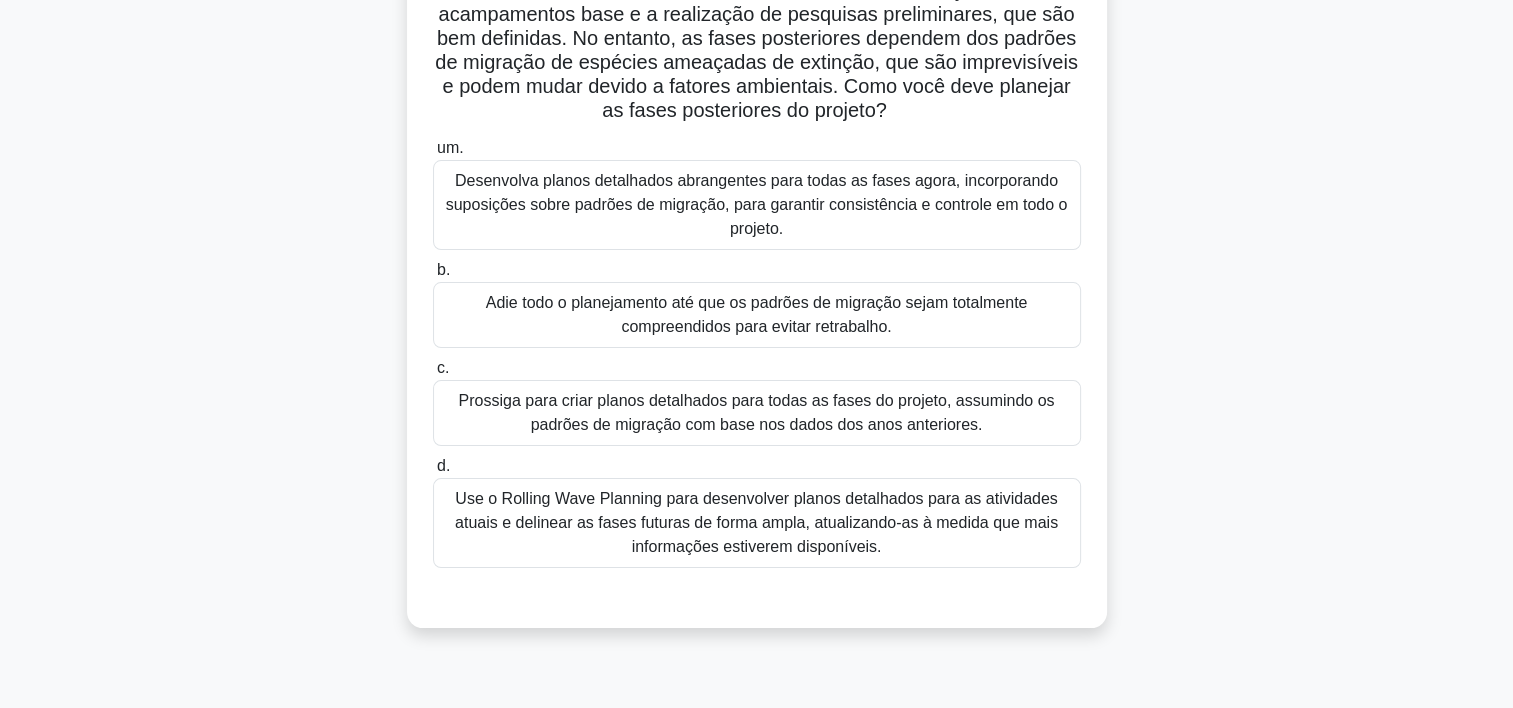 click on "Use o Rolling Wave Planning para desenvolver planos detalhados para as atividades atuais e delinear as fases futuras de forma ampla, atualizando-as à medida que mais informações estiverem disponíveis." at bounding box center [757, 523] 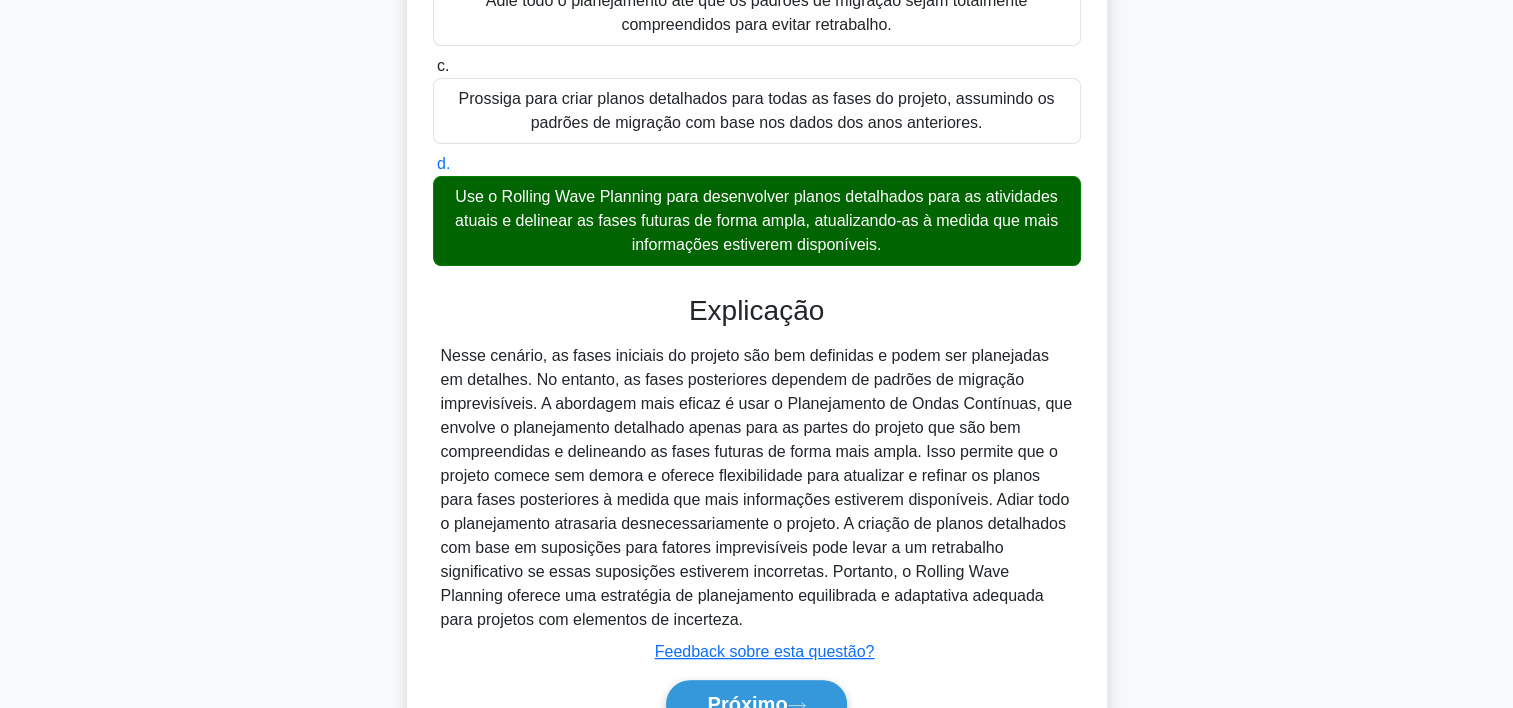 scroll, scrollTop: 596, scrollLeft: 0, axis: vertical 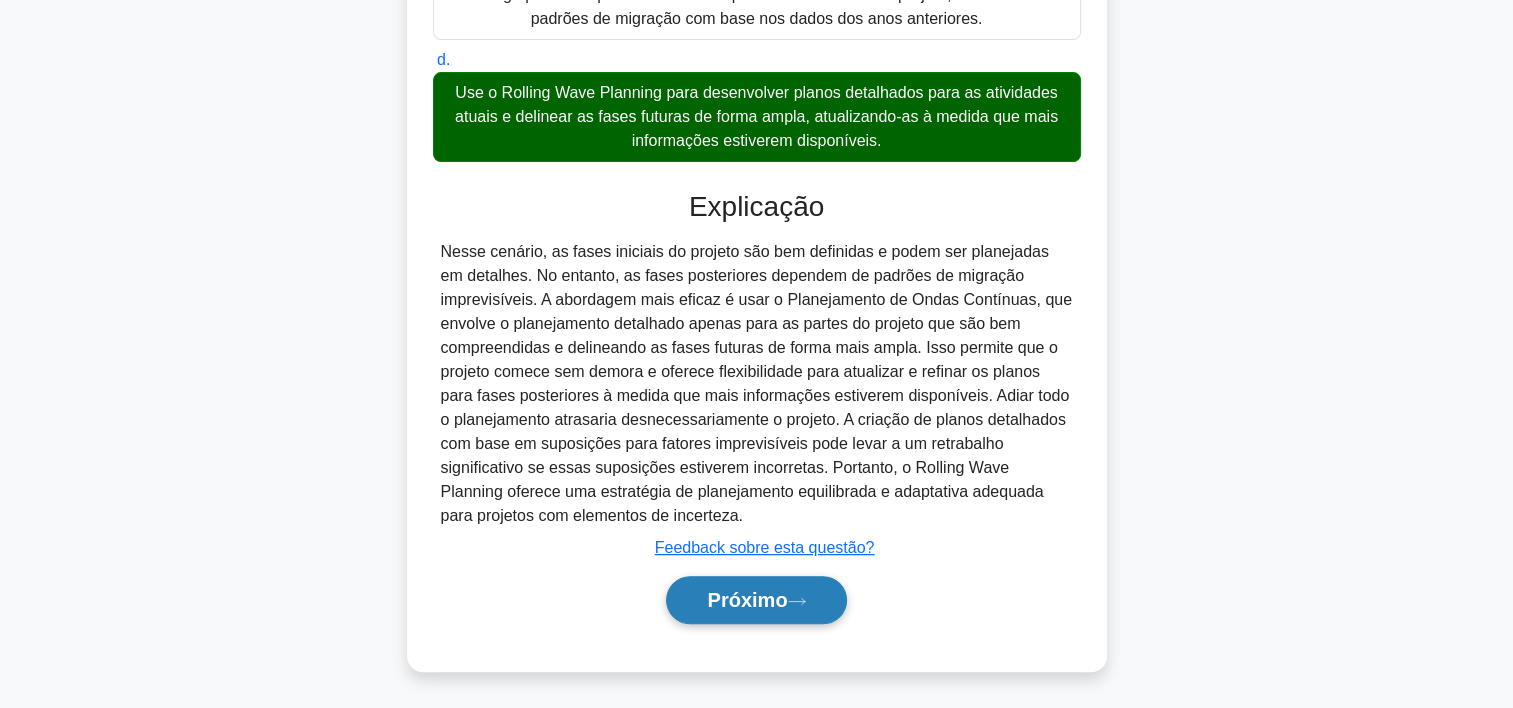 click on "Próximo" at bounding box center (747, 600) 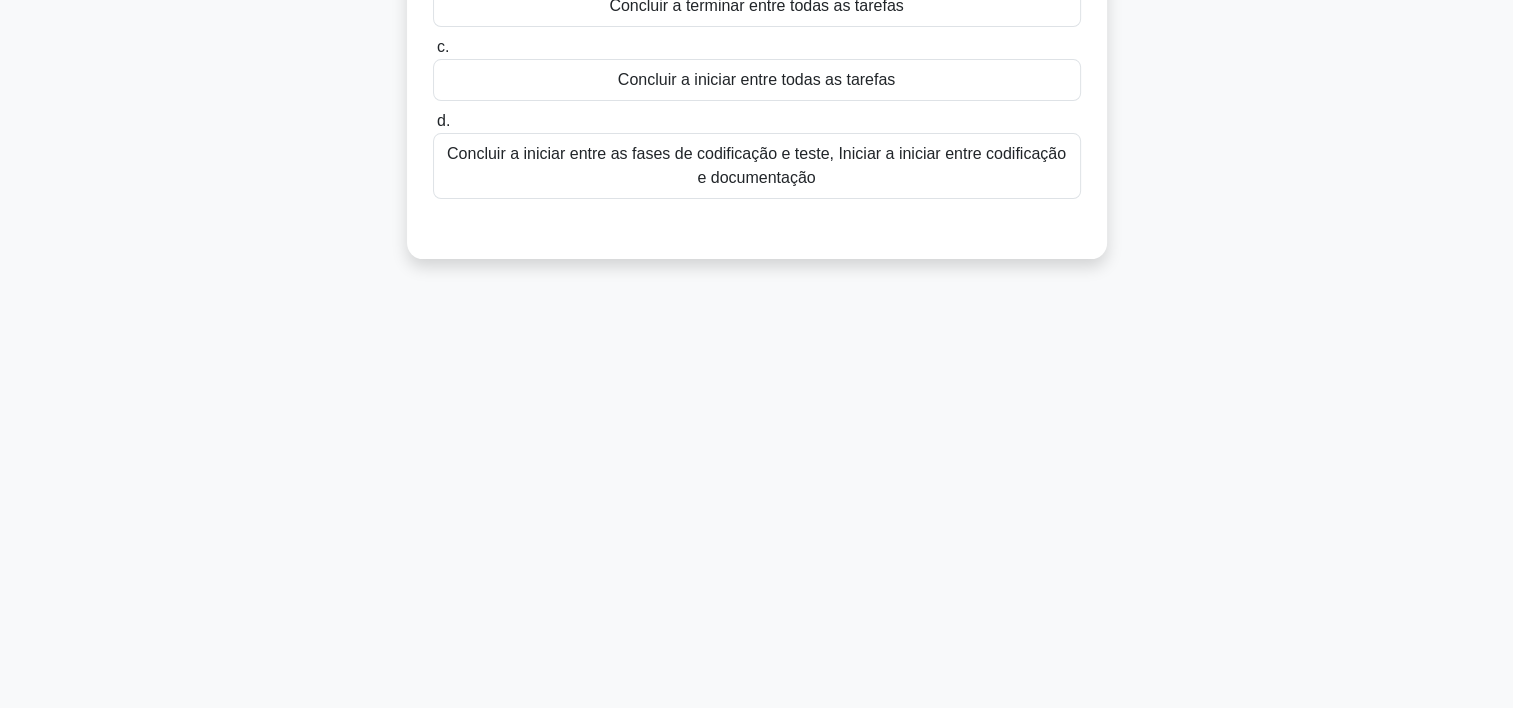 scroll, scrollTop: 0, scrollLeft: 0, axis: both 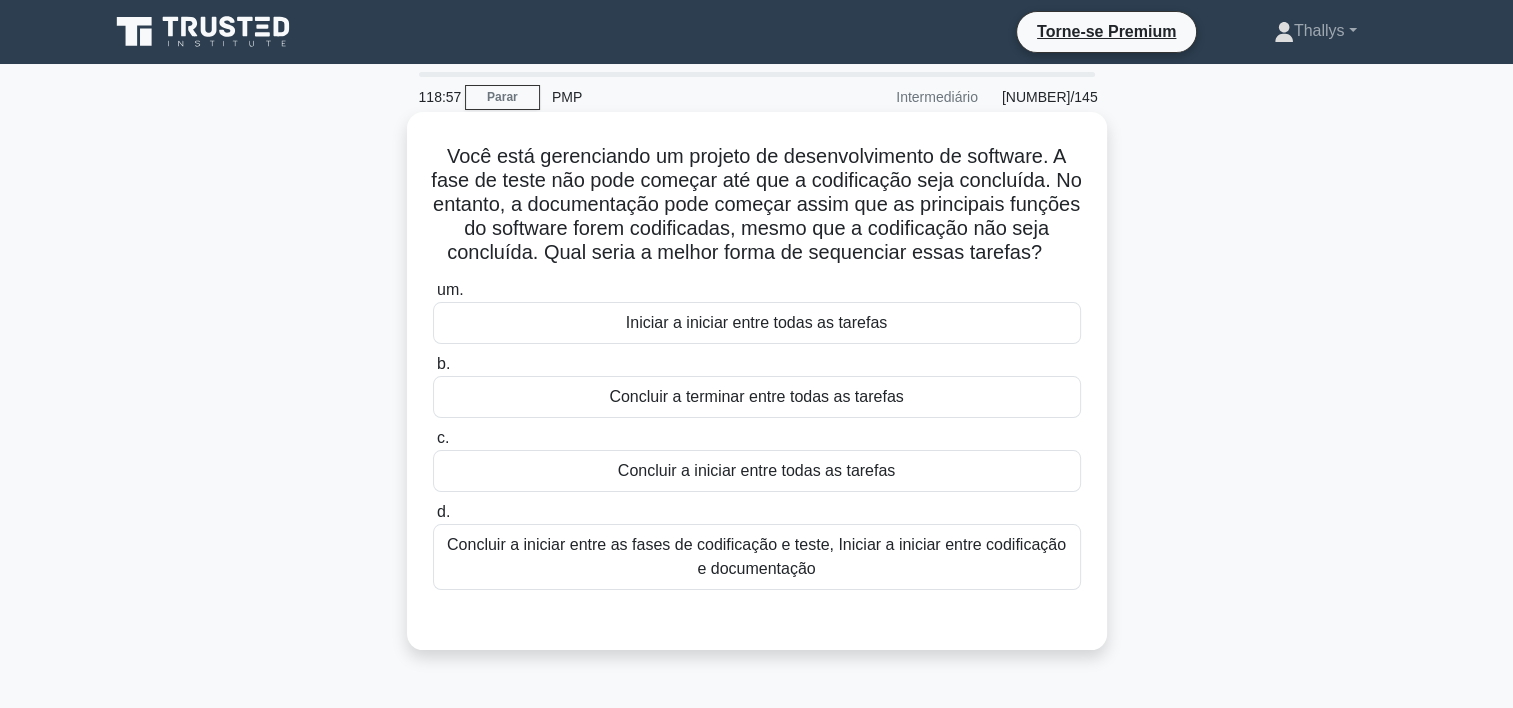click on "Concluir a iniciar entre as fases de codificação e teste, Iniciar a iniciar entre codificação e documentação" at bounding box center (757, 557) 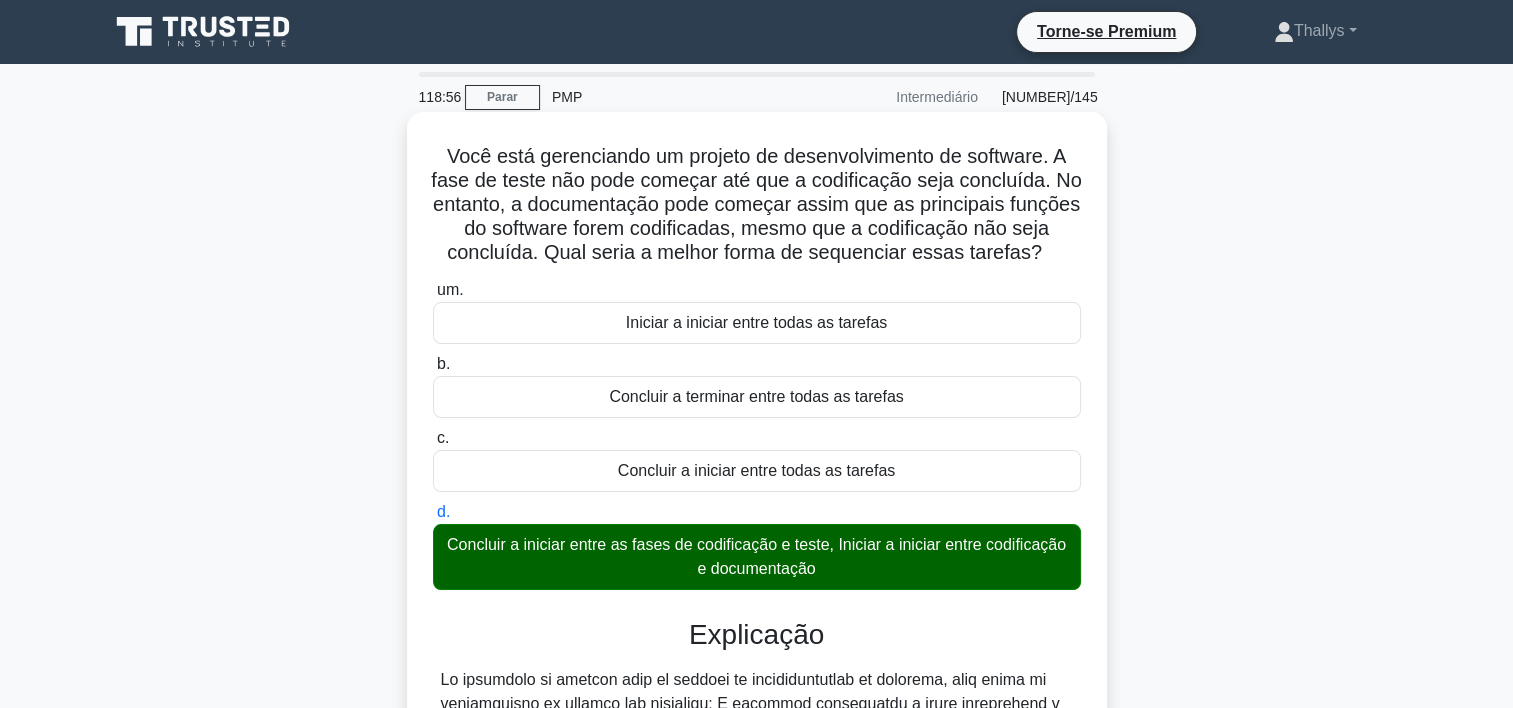 scroll, scrollTop: 500, scrollLeft: 0, axis: vertical 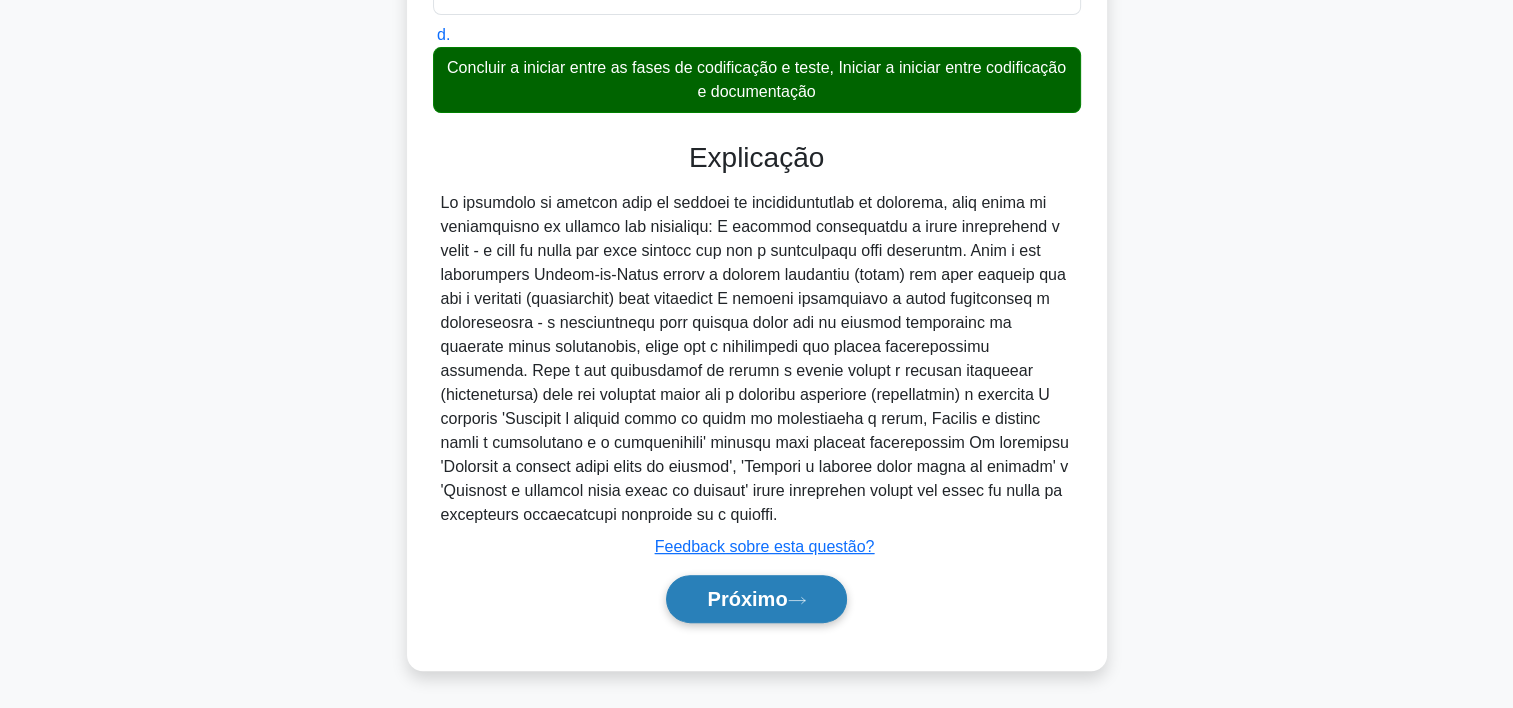 click on "Próximo" at bounding box center [756, 599] 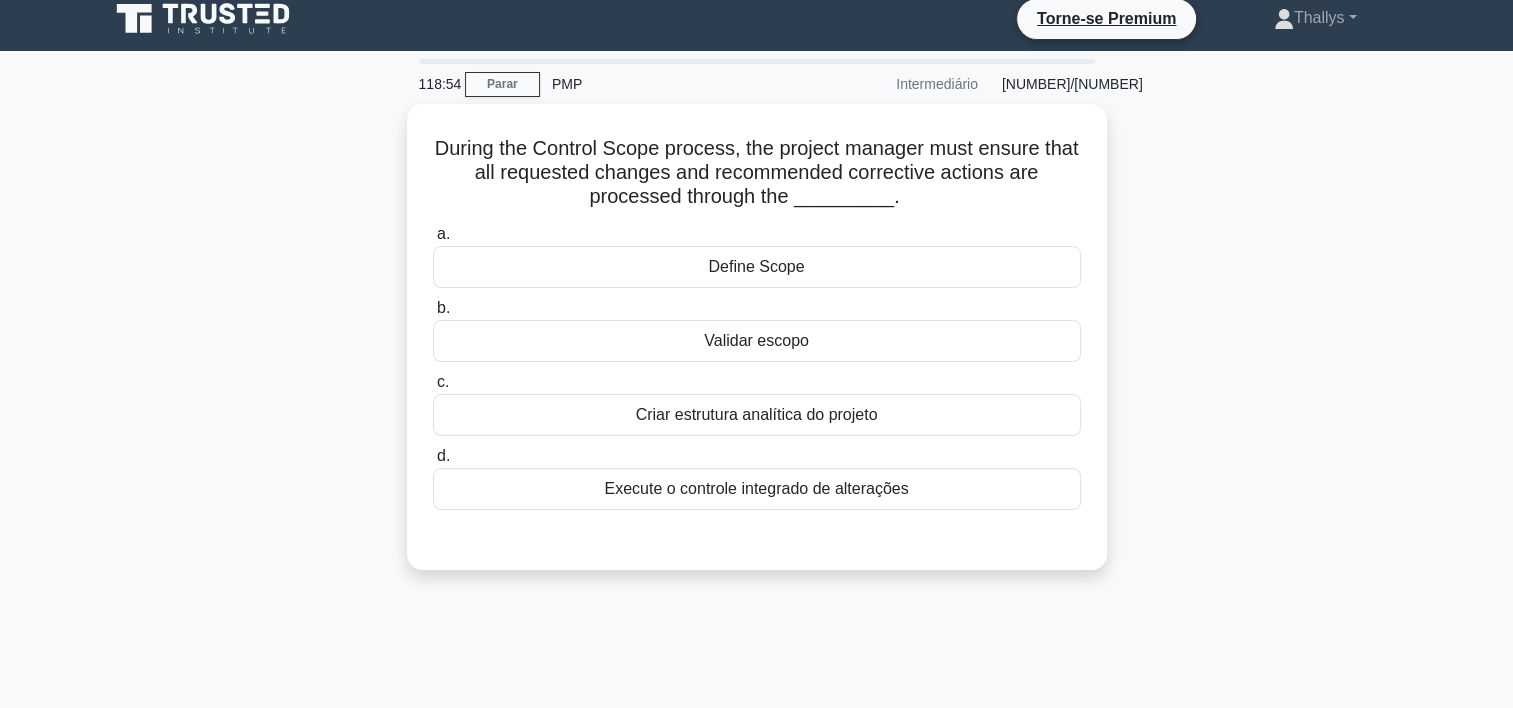 scroll, scrollTop: 12, scrollLeft: 0, axis: vertical 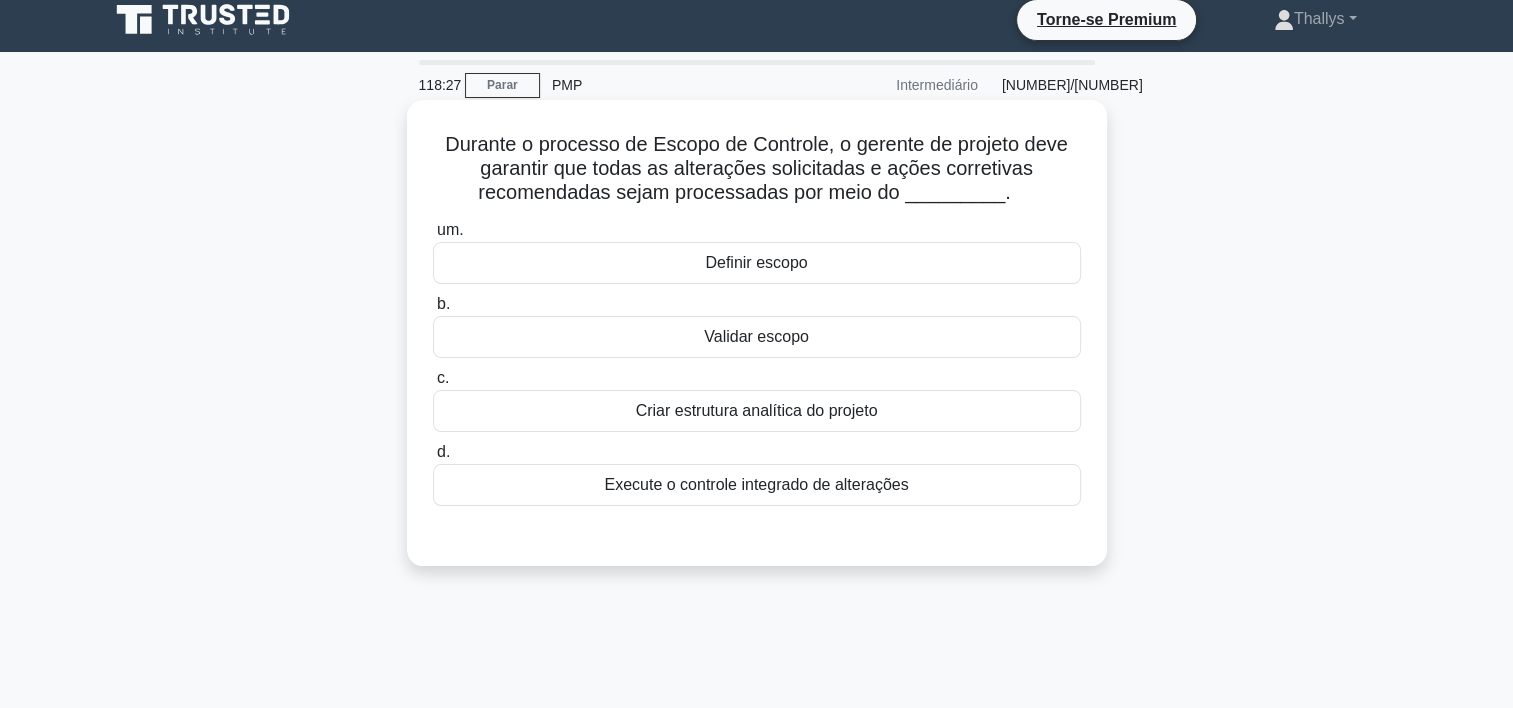 click on "Execute o controle integrado de alterações" at bounding box center [757, 485] 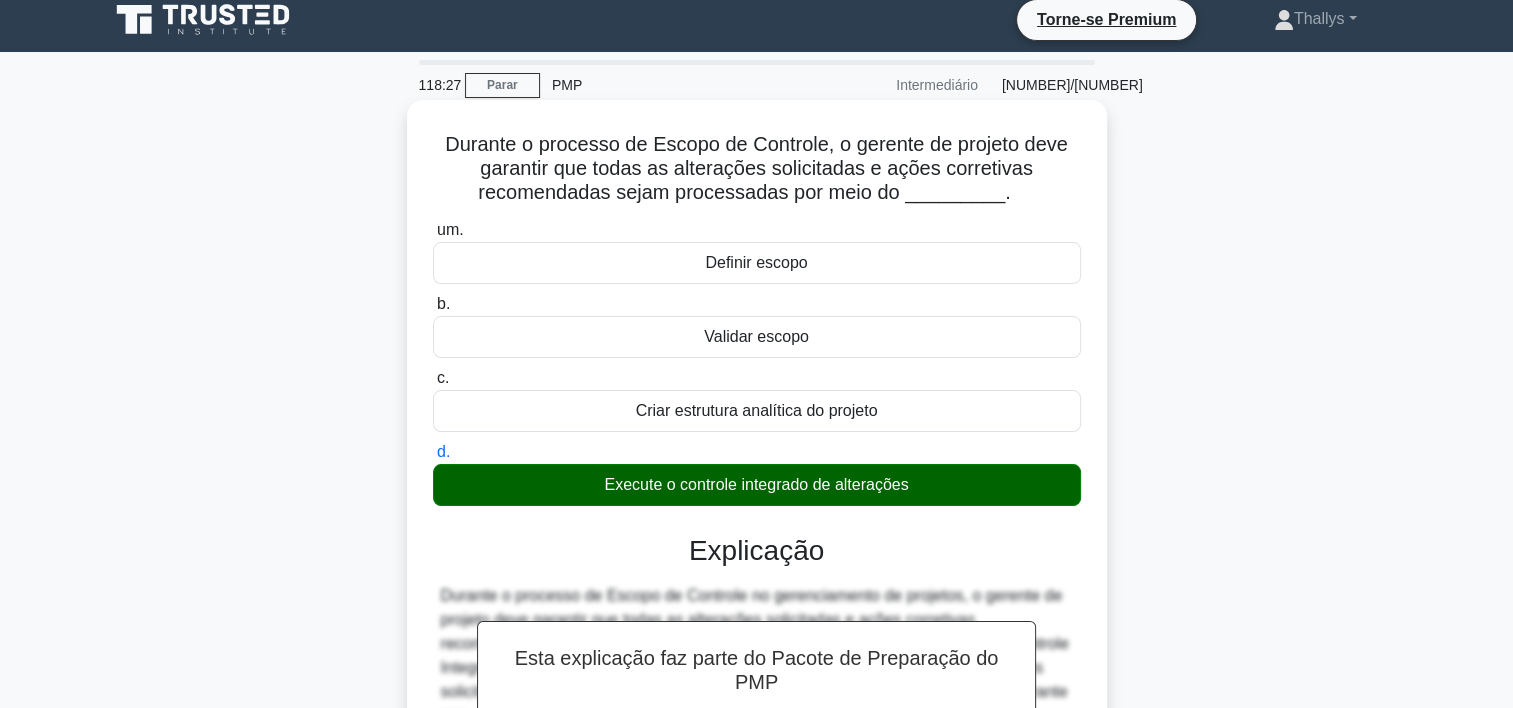scroll, scrollTop: 548, scrollLeft: 0, axis: vertical 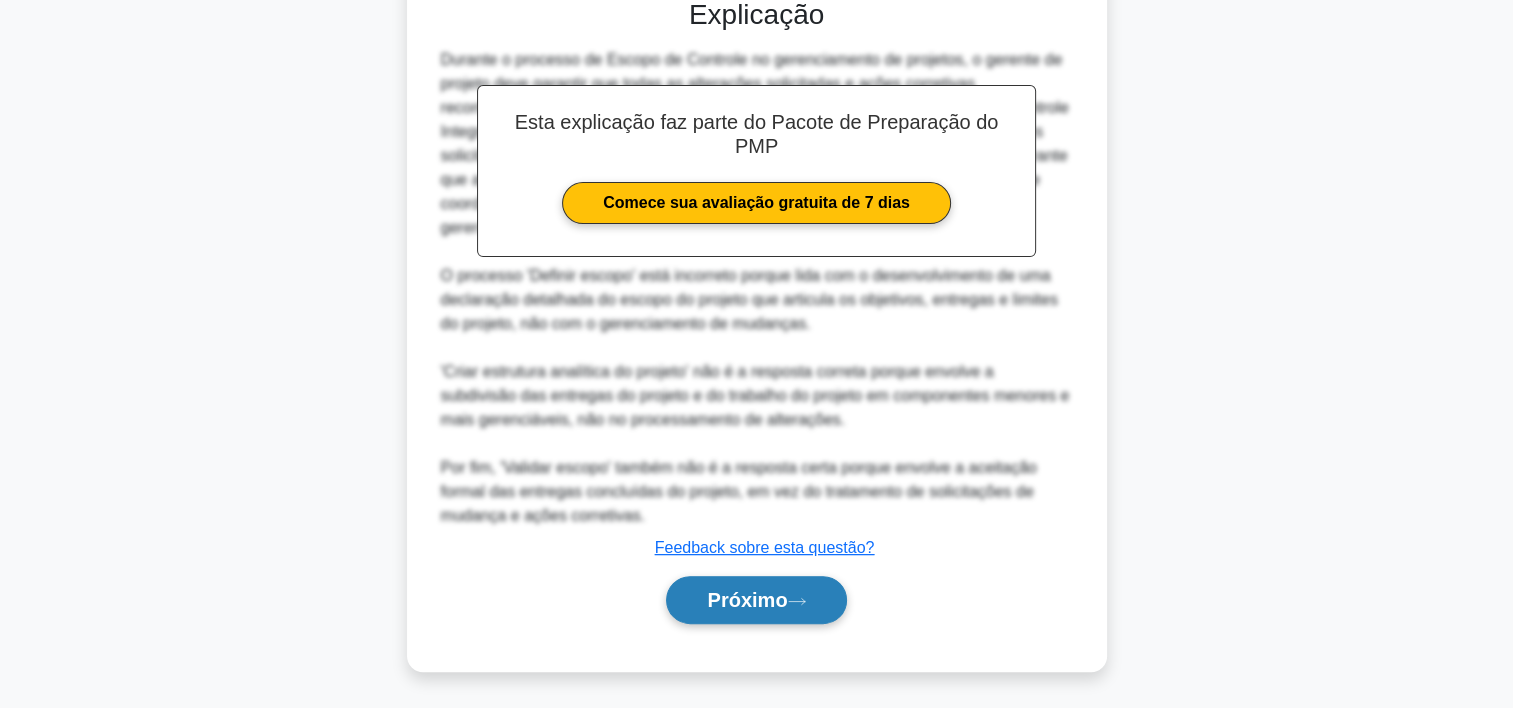click on "Próximo" at bounding box center [747, 600] 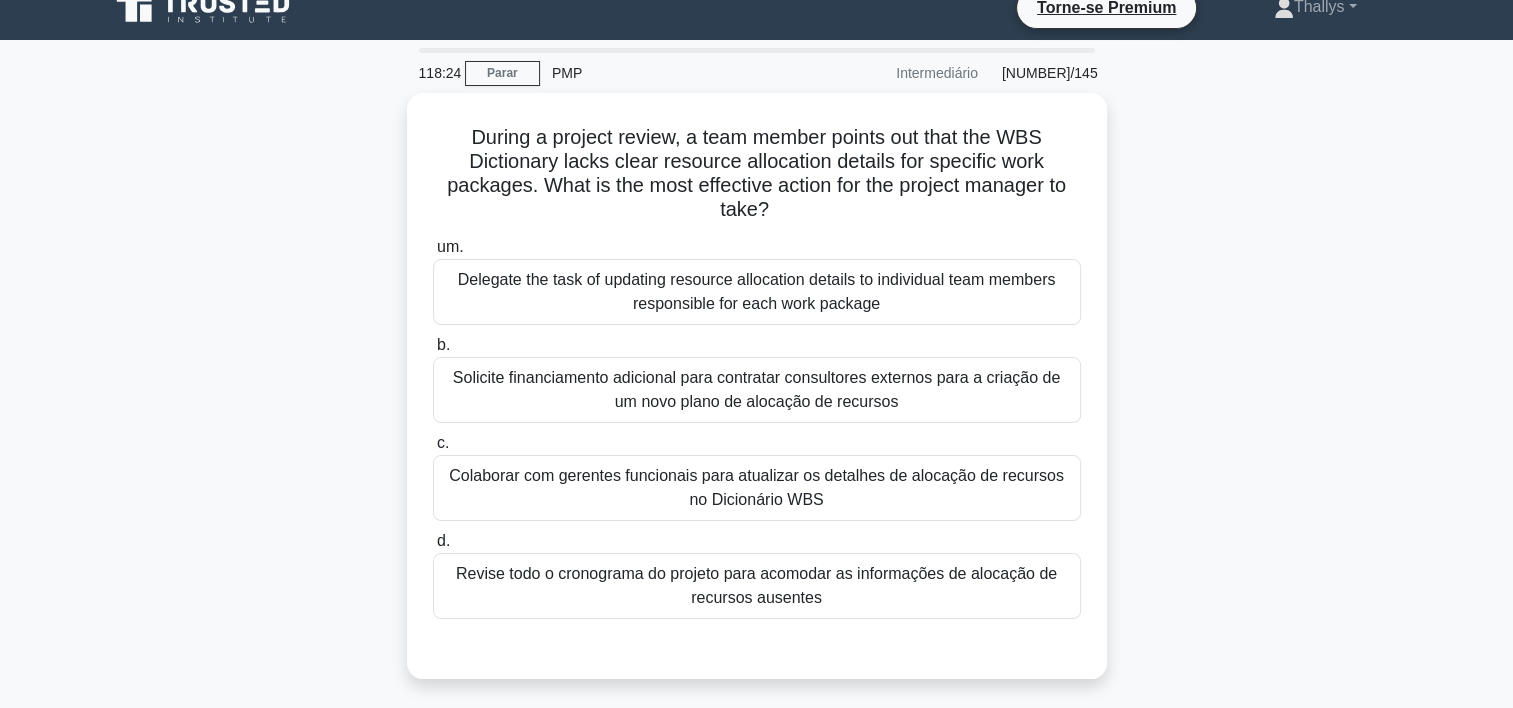 scroll, scrollTop: 24, scrollLeft: 0, axis: vertical 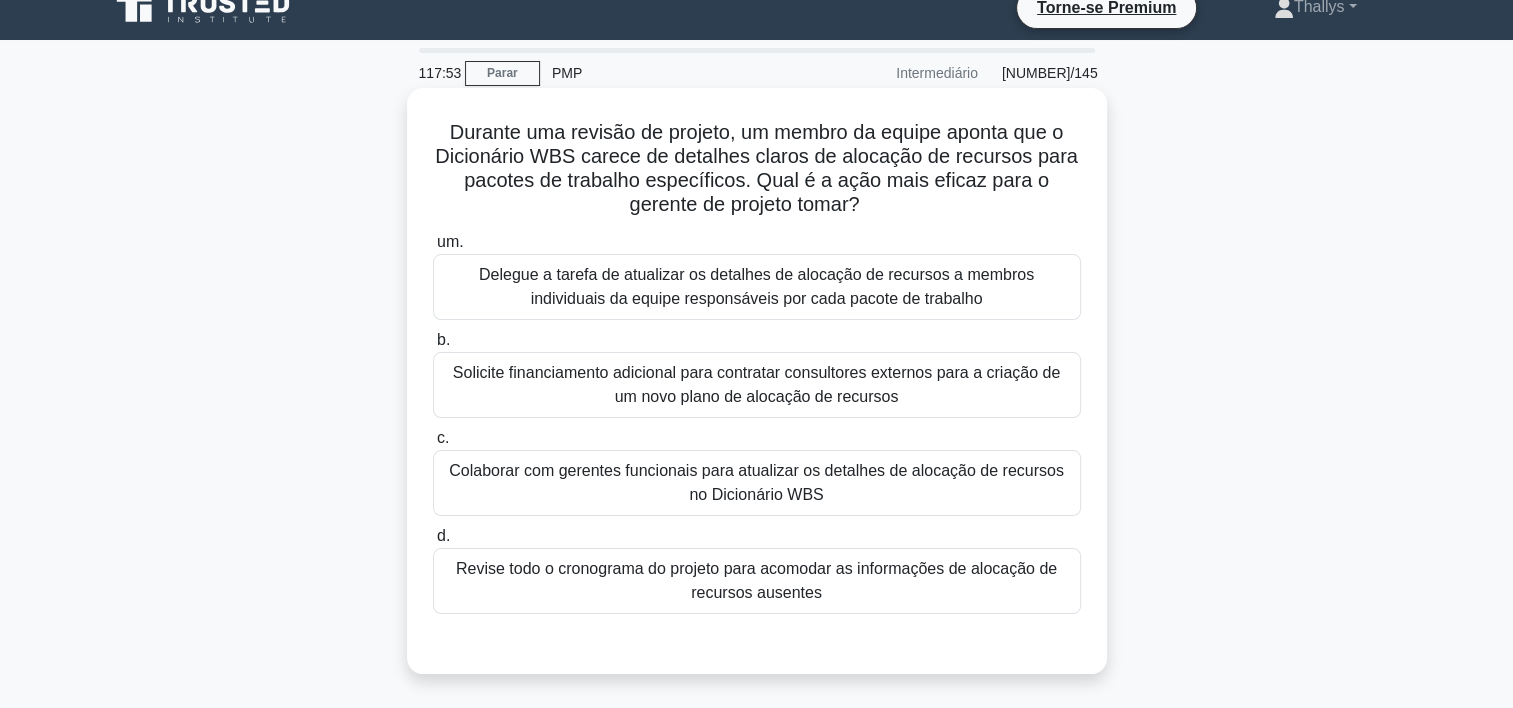 click on "Revise todo o cronograma do projeto para acomodar as informações de alocação de recursos ausentes" at bounding box center (757, 581) 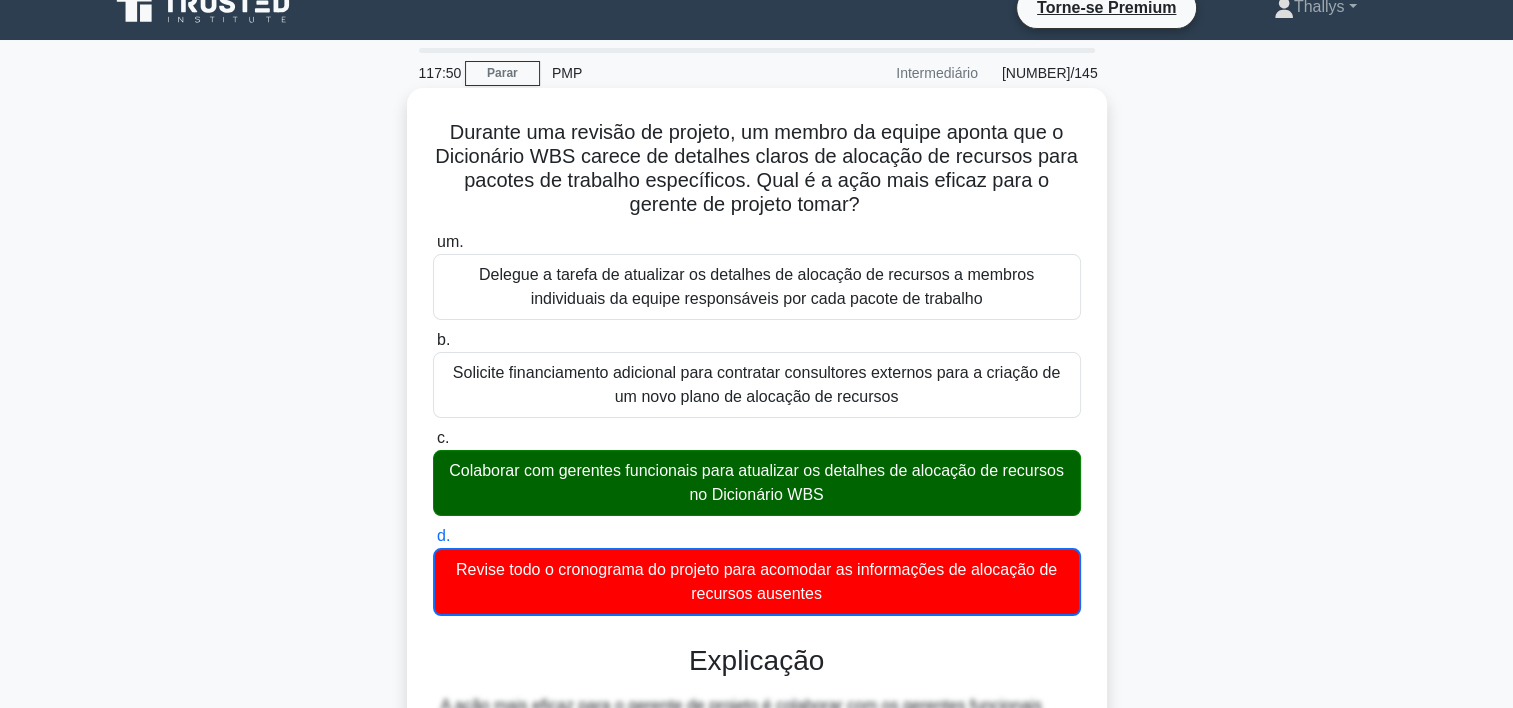 click on "Revise todo o cronograma do projeto para acomodar as informações de alocação de recursos ausentes" at bounding box center (757, 582) 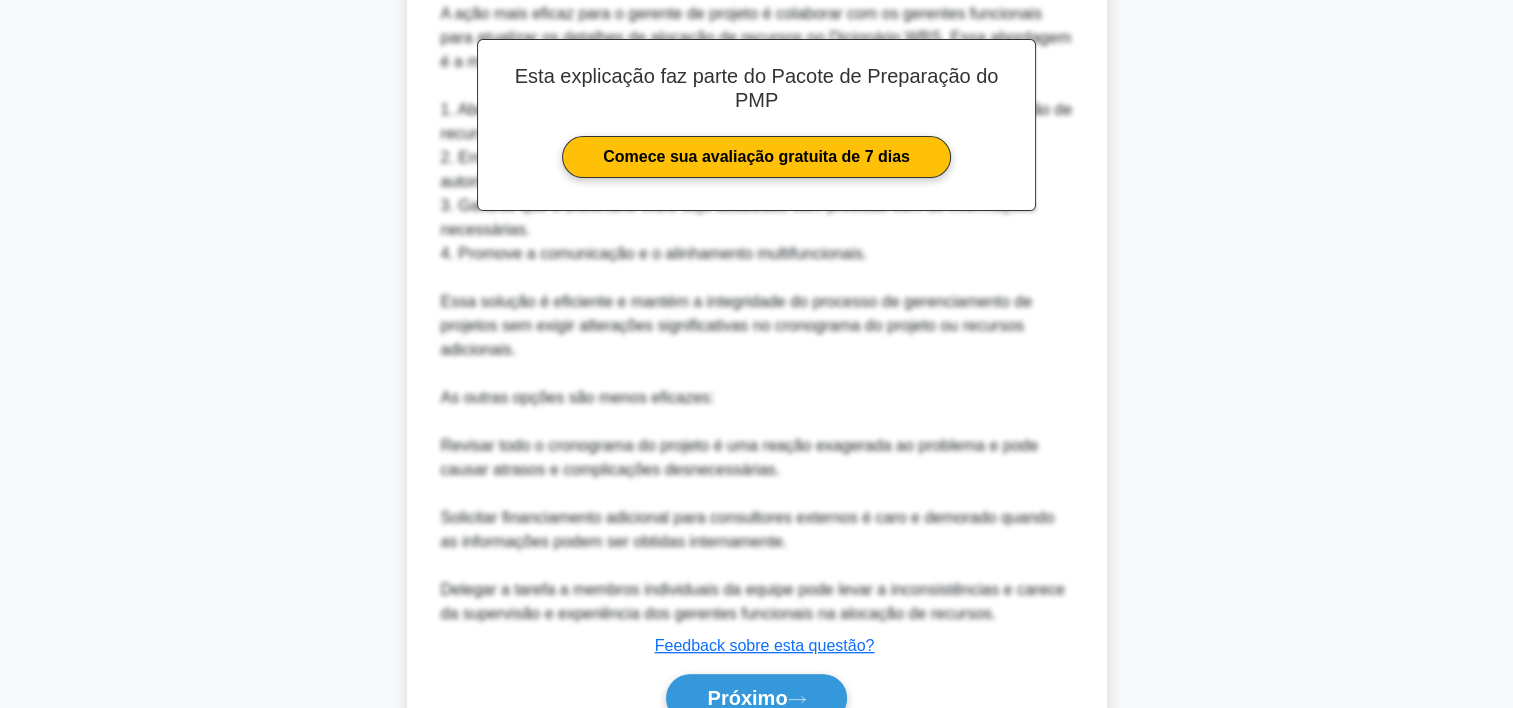 scroll, scrollTop: 813, scrollLeft: 0, axis: vertical 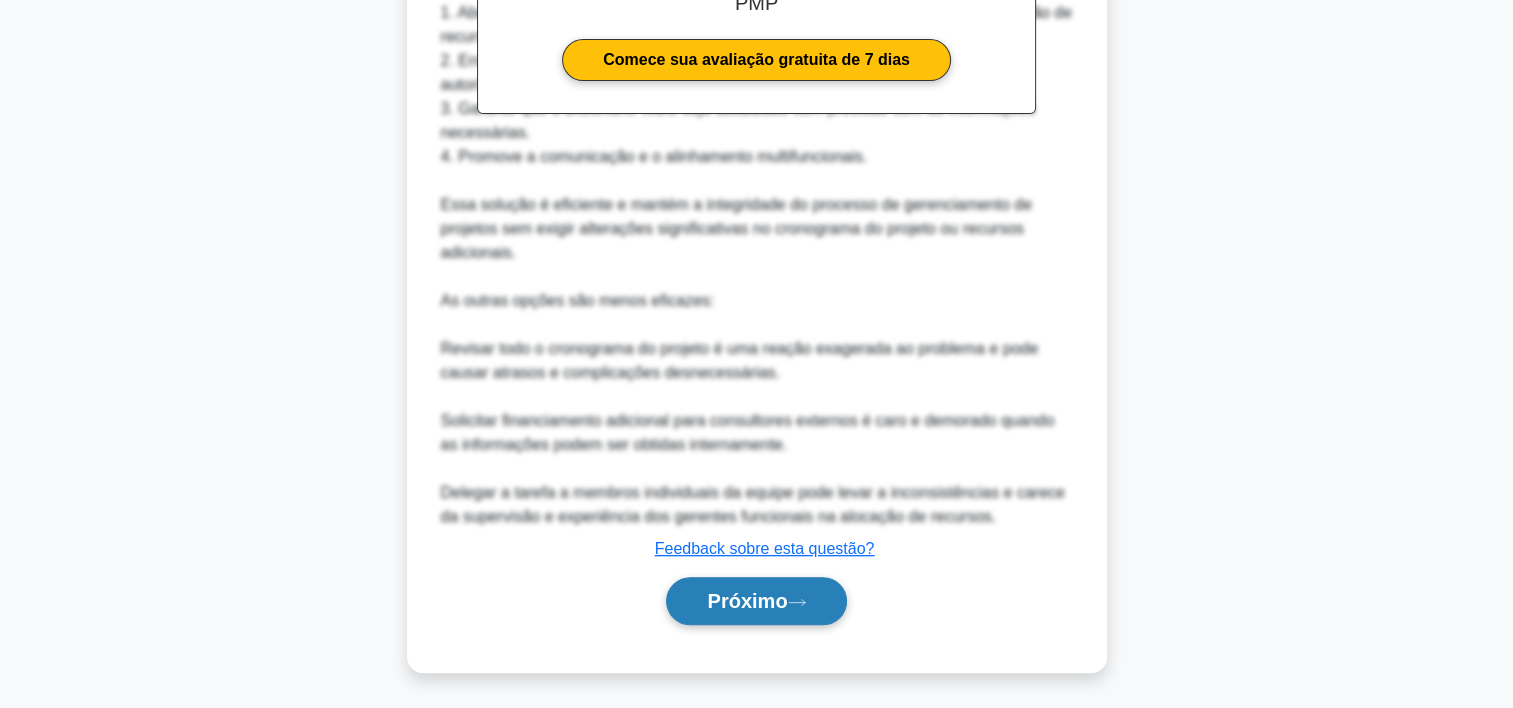 click on "Próximo" at bounding box center [747, 601] 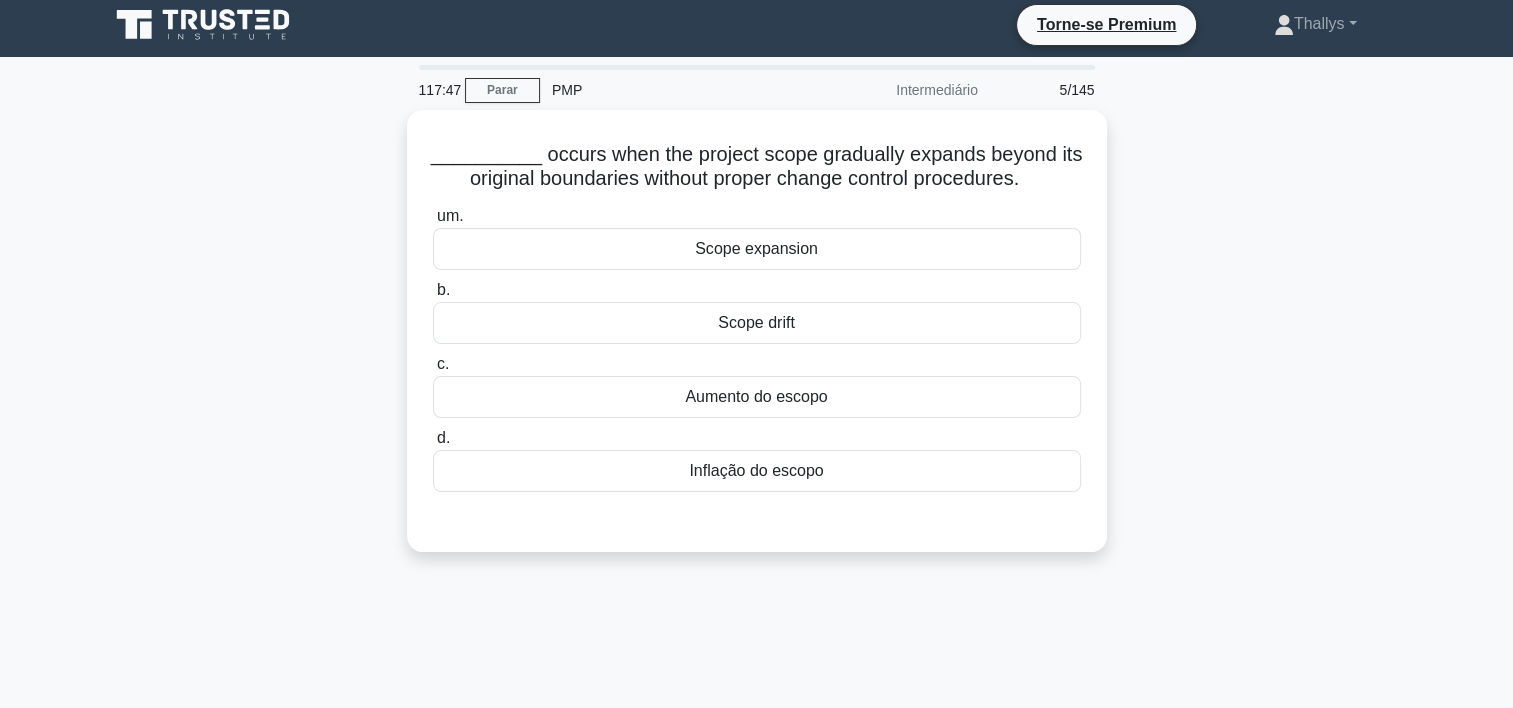 scroll, scrollTop: 0, scrollLeft: 0, axis: both 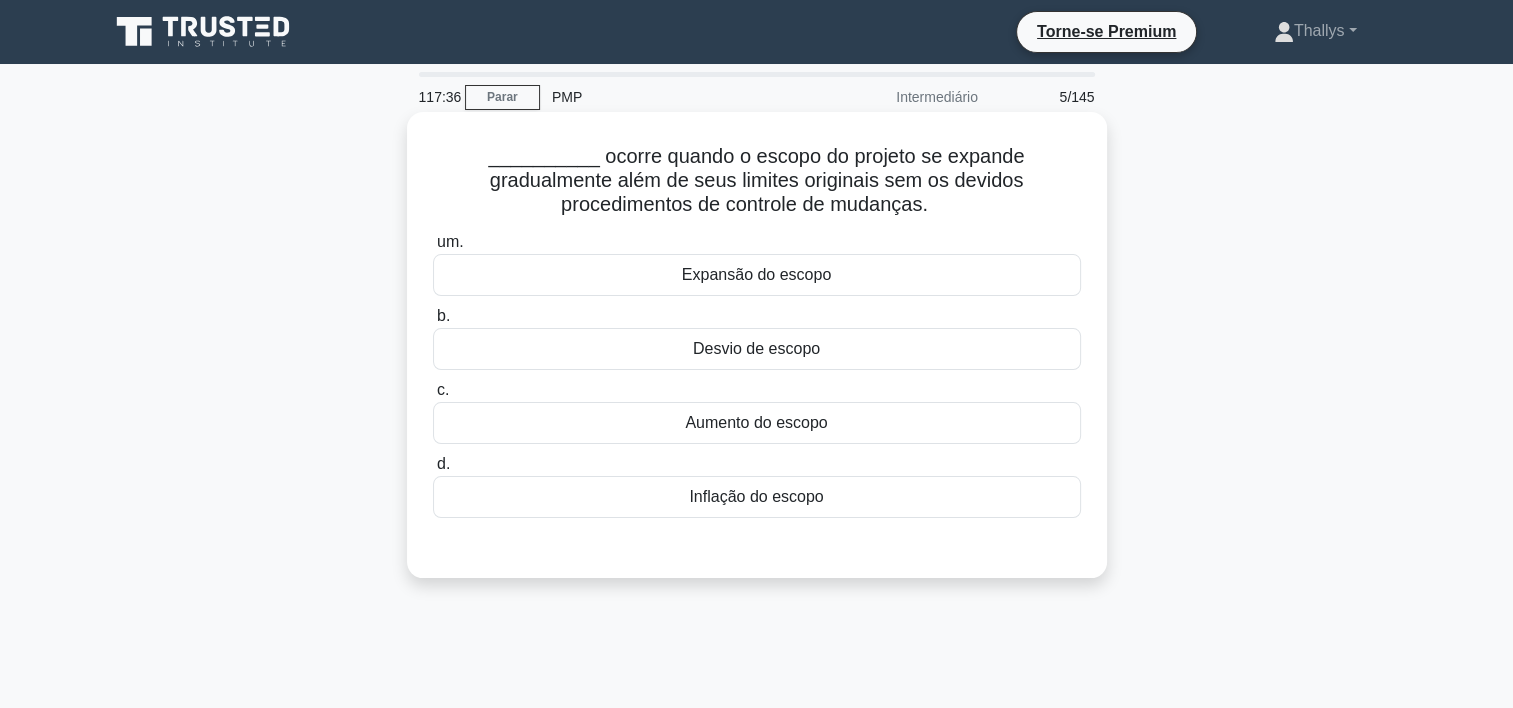 click on "Desvio de escopo" at bounding box center (757, 349) 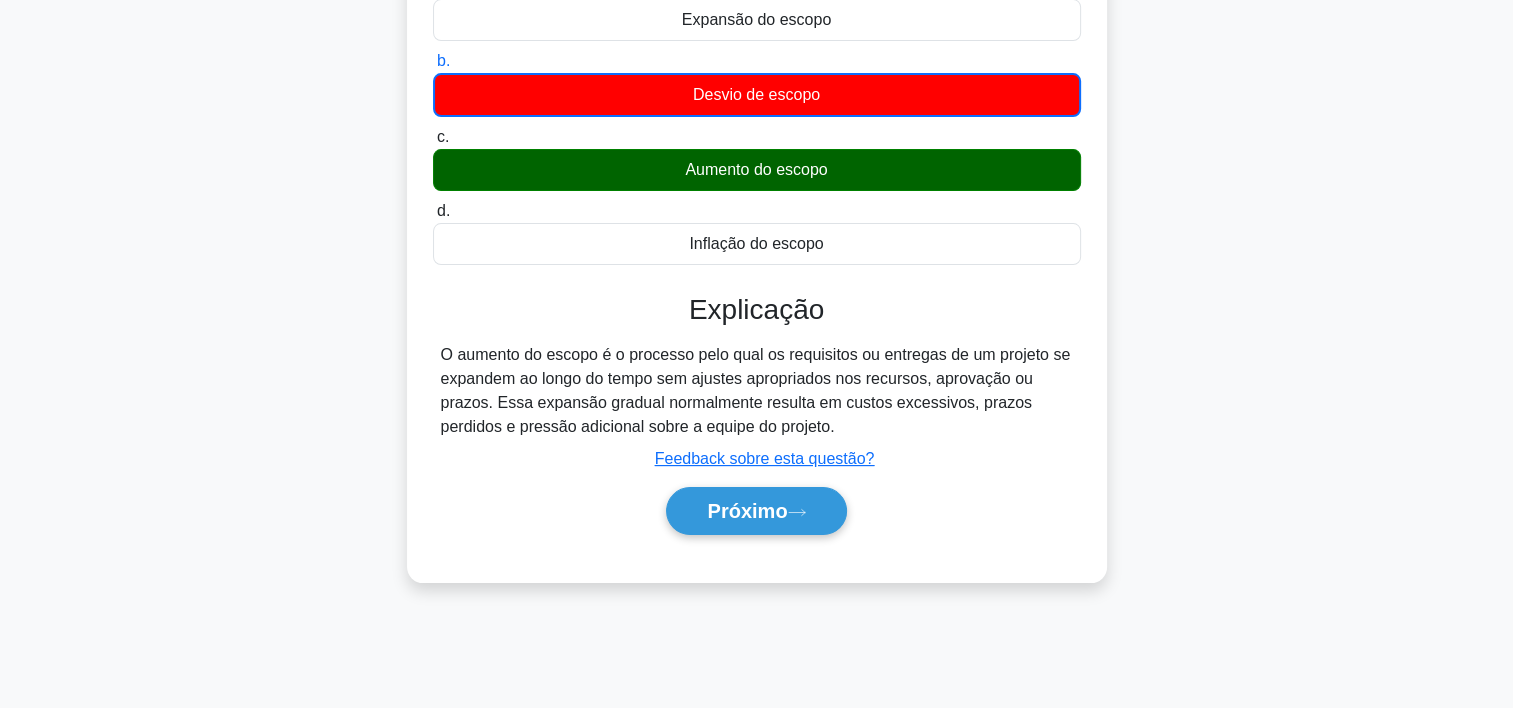 scroll, scrollTop: 259, scrollLeft: 0, axis: vertical 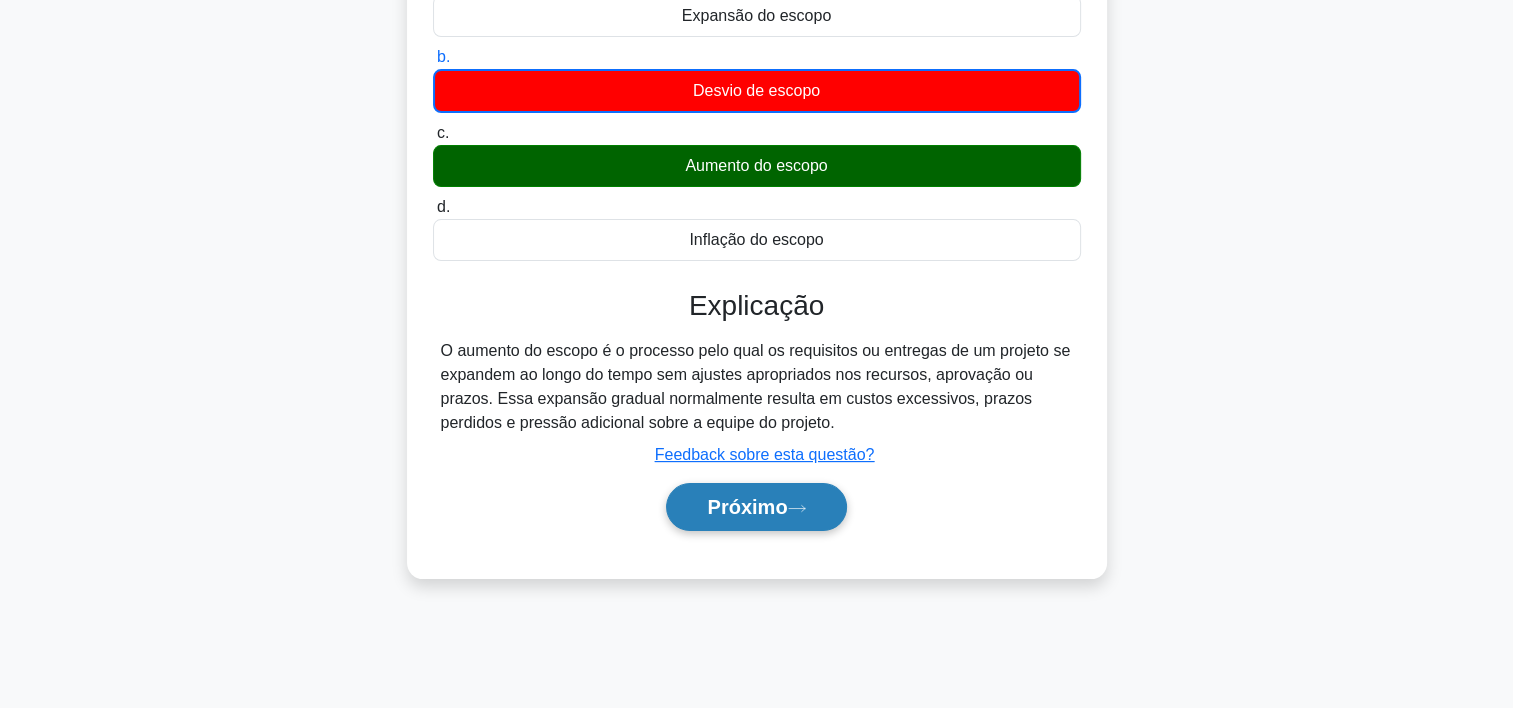 click on "Próximo" at bounding box center (747, 507) 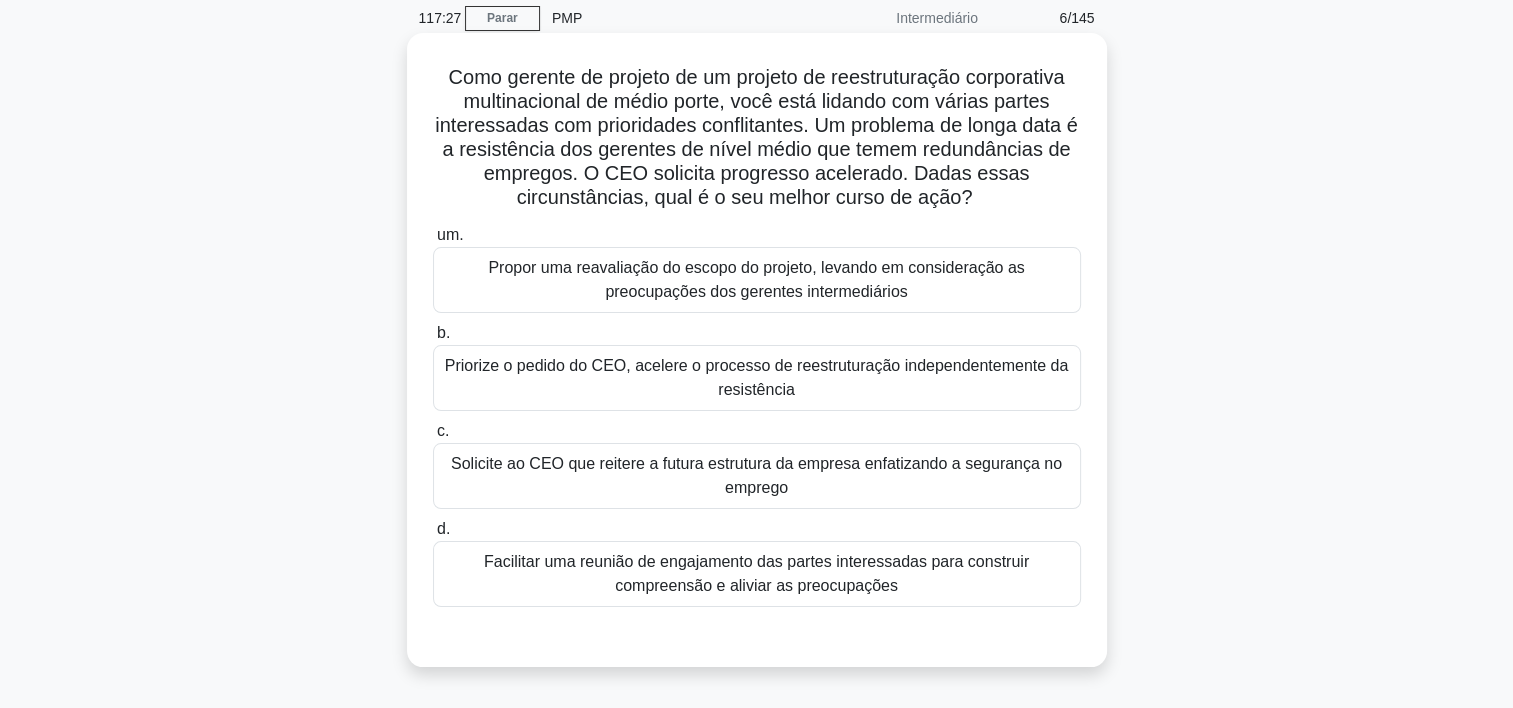 scroll, scrollTop: 64, scrollLeft: 0, axis: vertical 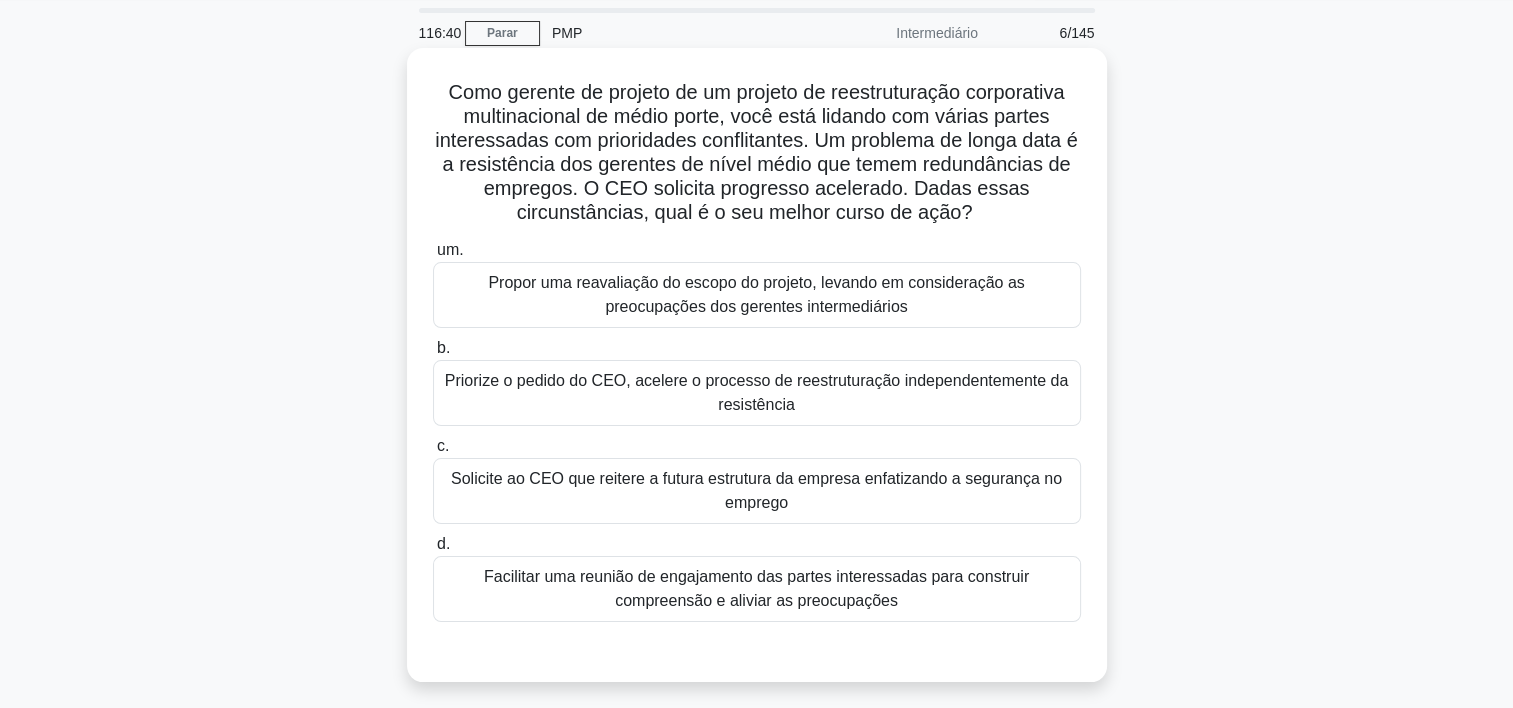 click on "Facilitar uma reunião de engajamento das partes interessadas para construir compreensão e aliviar as preocupações" at bounding box center [757, 589] 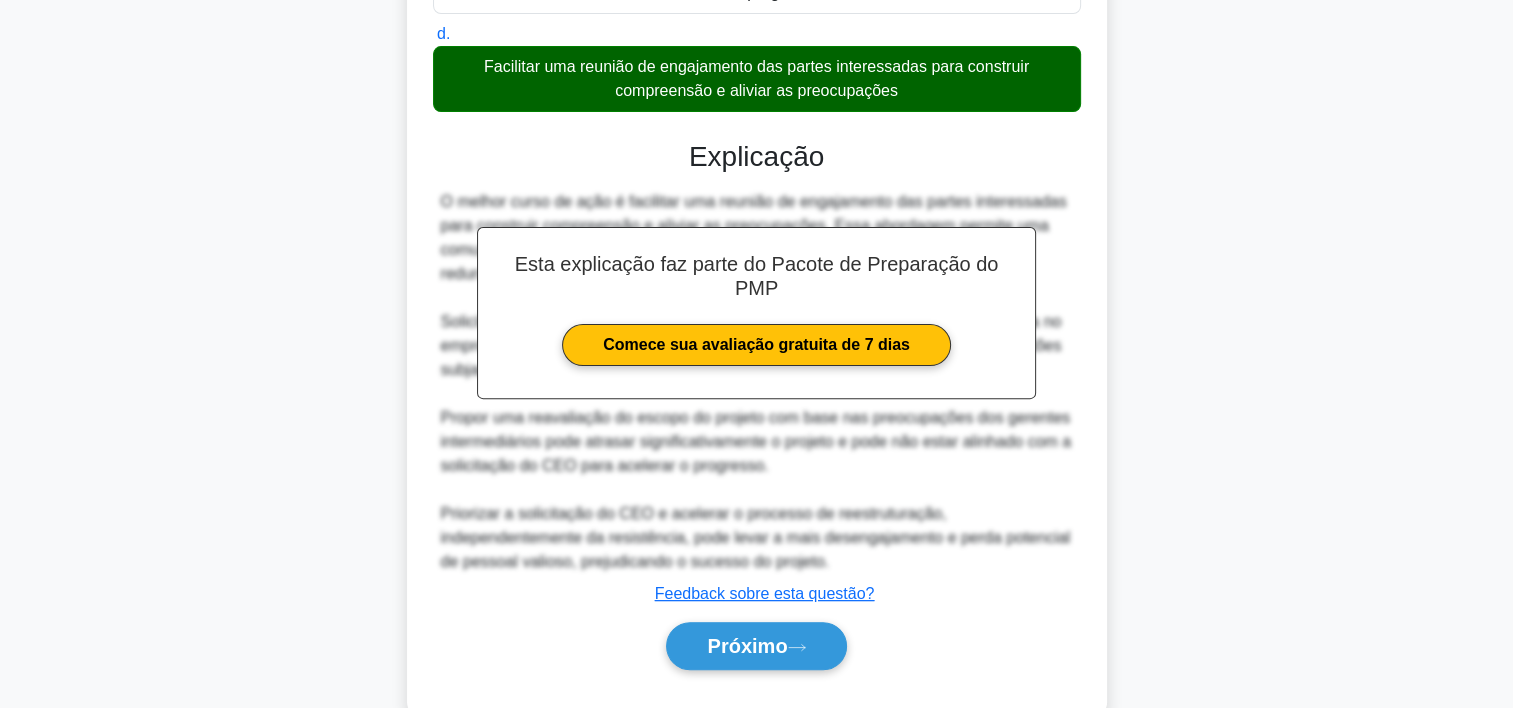 scroll, scrollTop: 620, scrollLeft: 0, axis: vertical 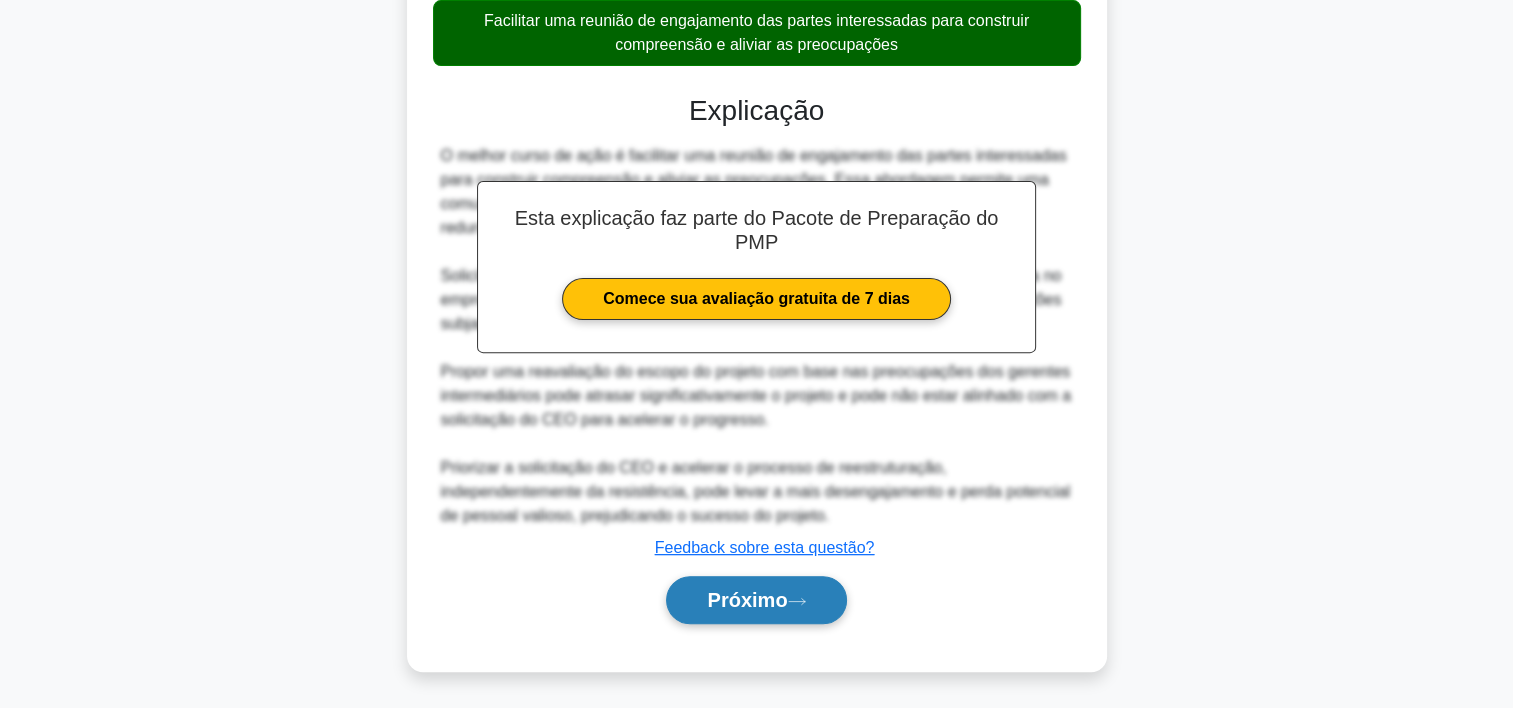 click on "Próximo" at bounding box center [747, 600] 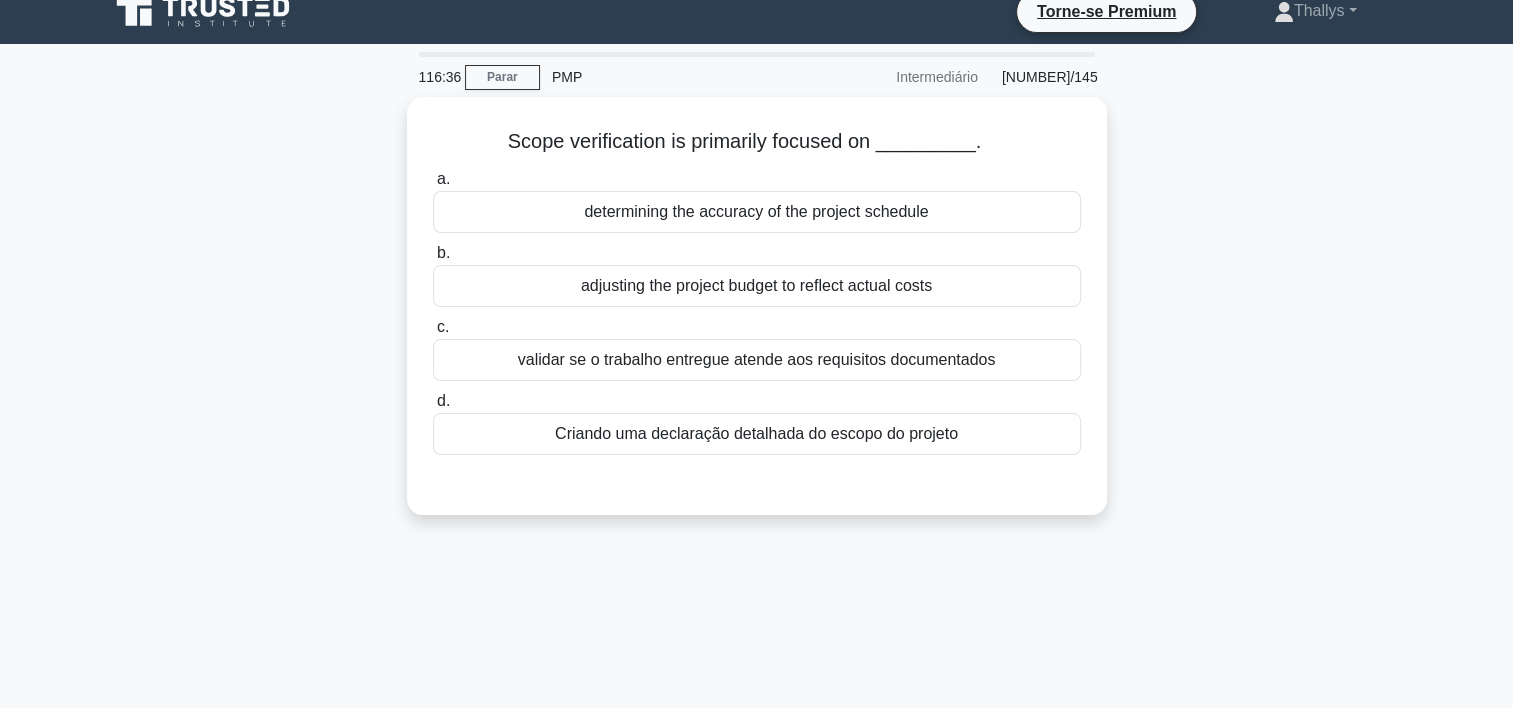 scroll, scrollTop: 19, scrollLeft: 0, axis: vertical 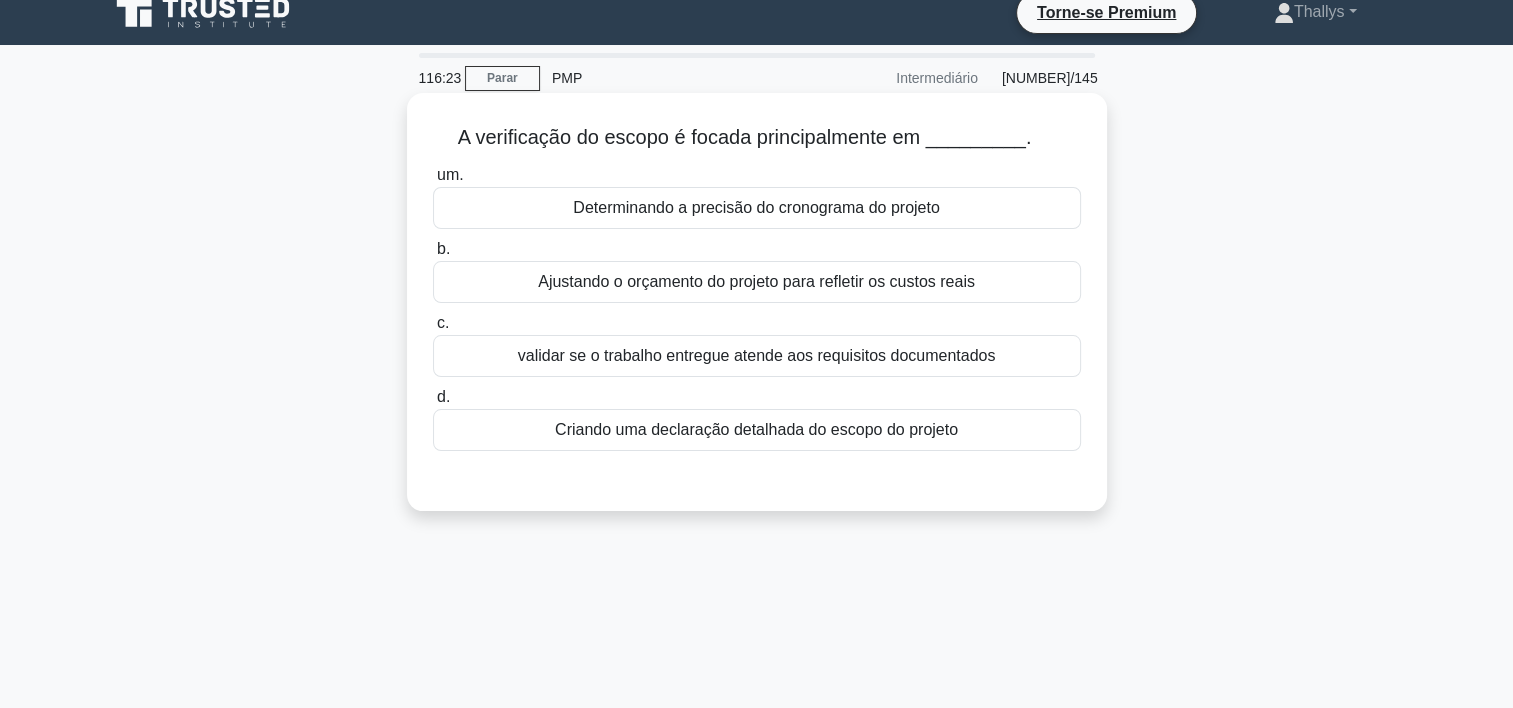 click on "validar se o trabalho entregue atende aos requisitos documentados" at bounding box center (757, 356) 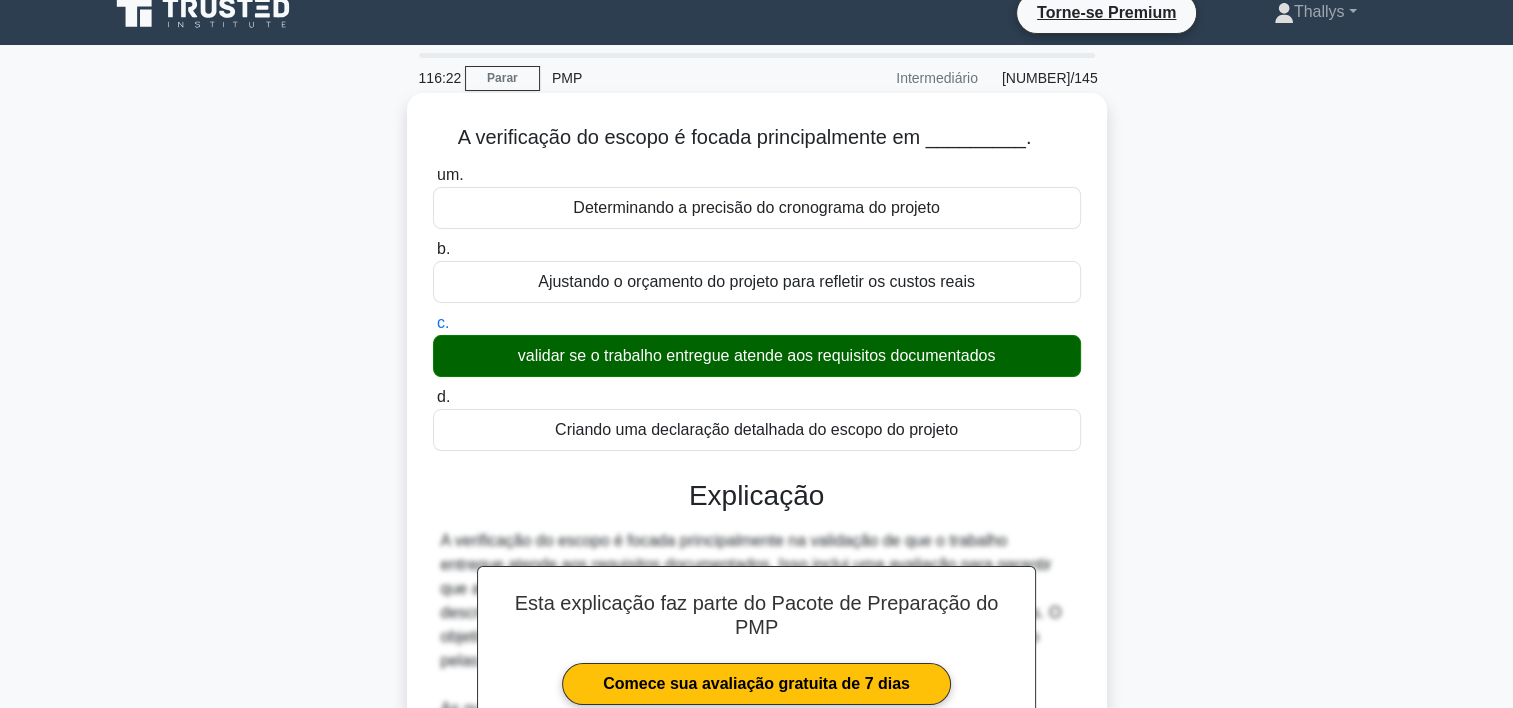 scroll, scrollTop: 372, scrollLeft: 0, axis: vertical 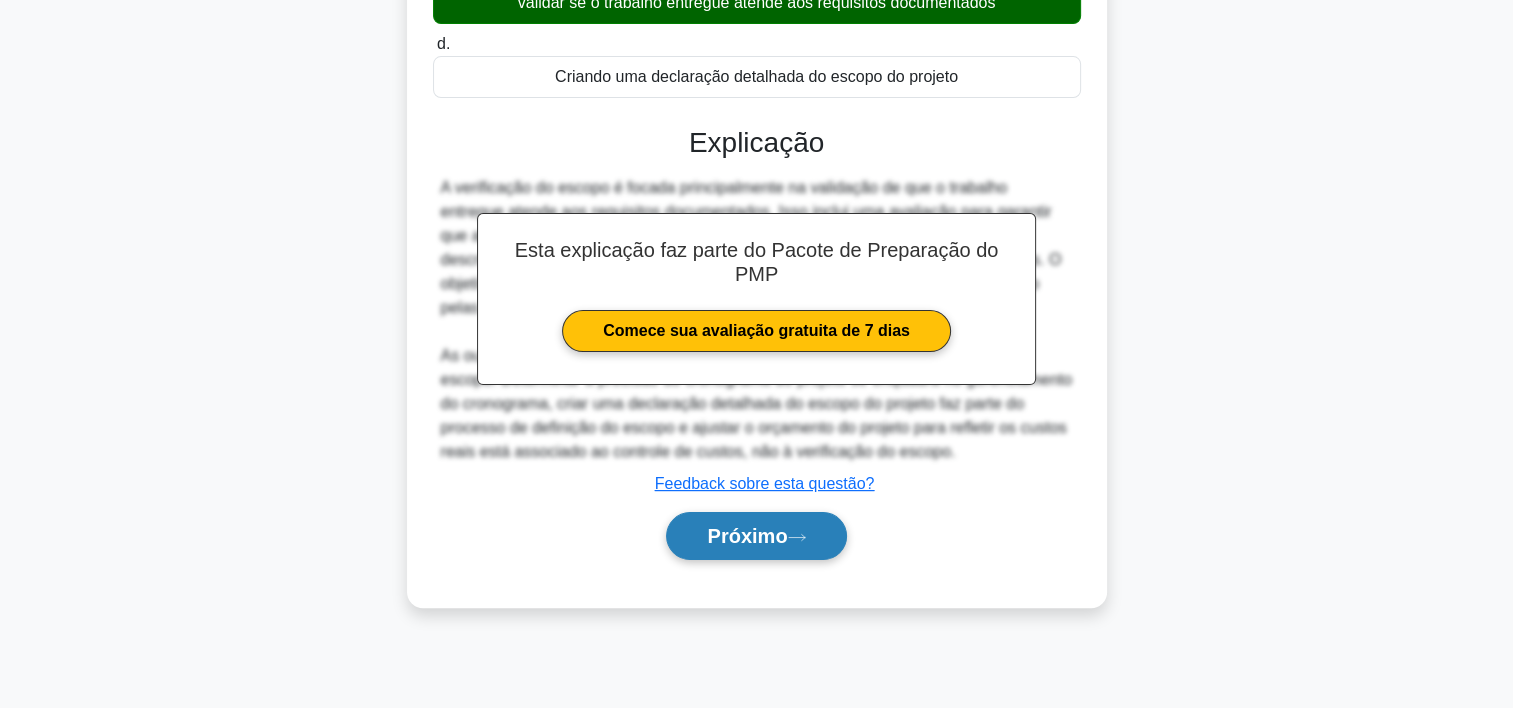 click on "Próximo" at bounding box center (756, 536) 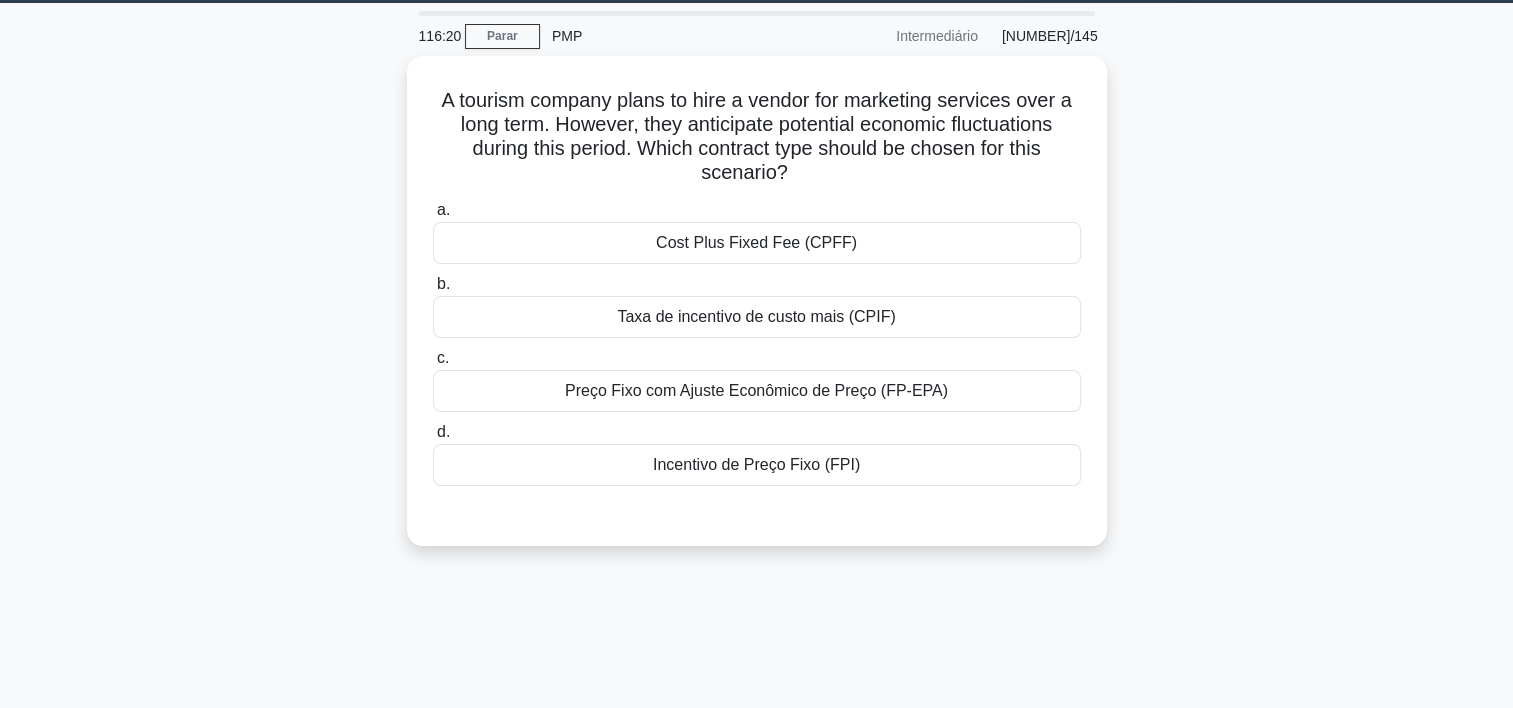 scroll, scrollTop: 56, scrollLeft: 0, axis: vertical 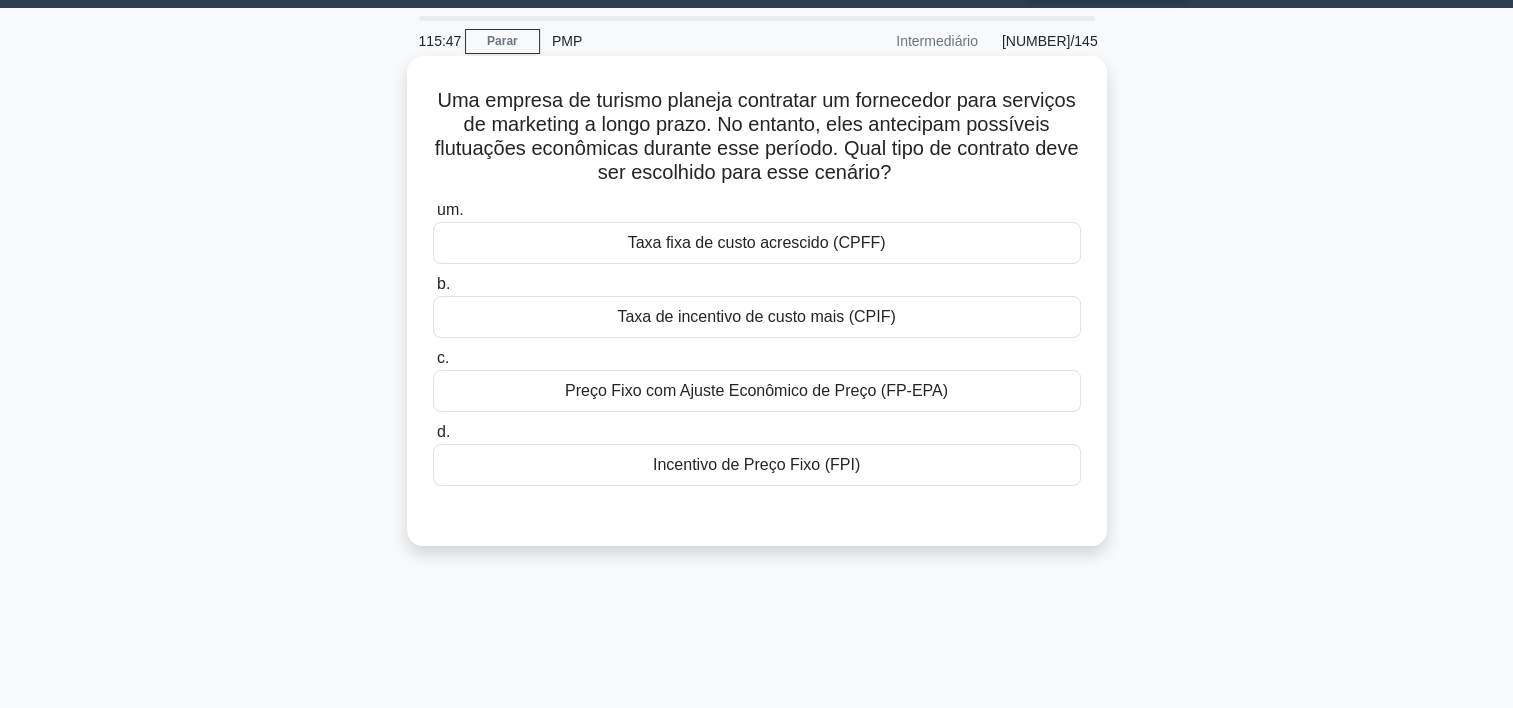 click on "Preço Fixo com Ajuste Econômico de Preço (FP-EPA)" at bounding box center [757, 391] 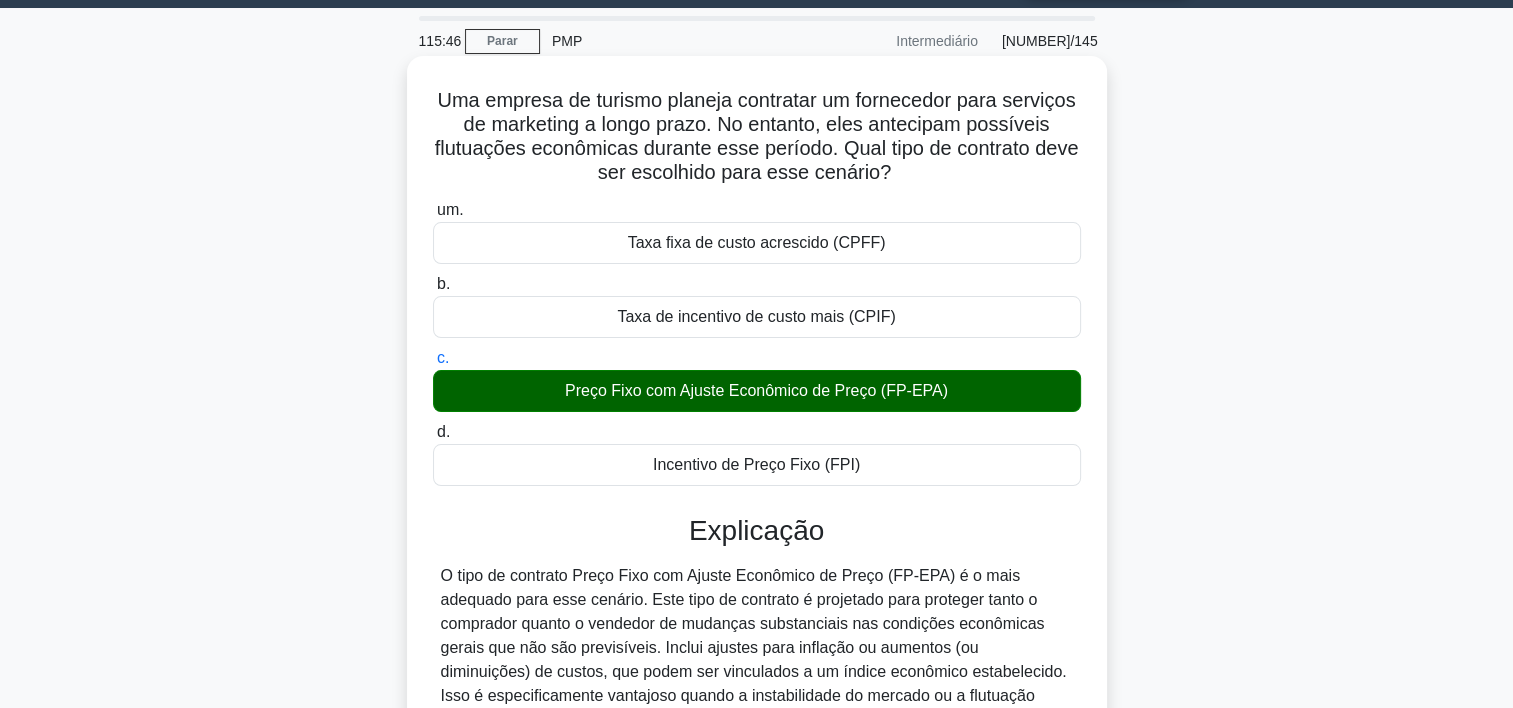 scroll, scrollTop: 428, scrollLeft: 0, axis: vertical 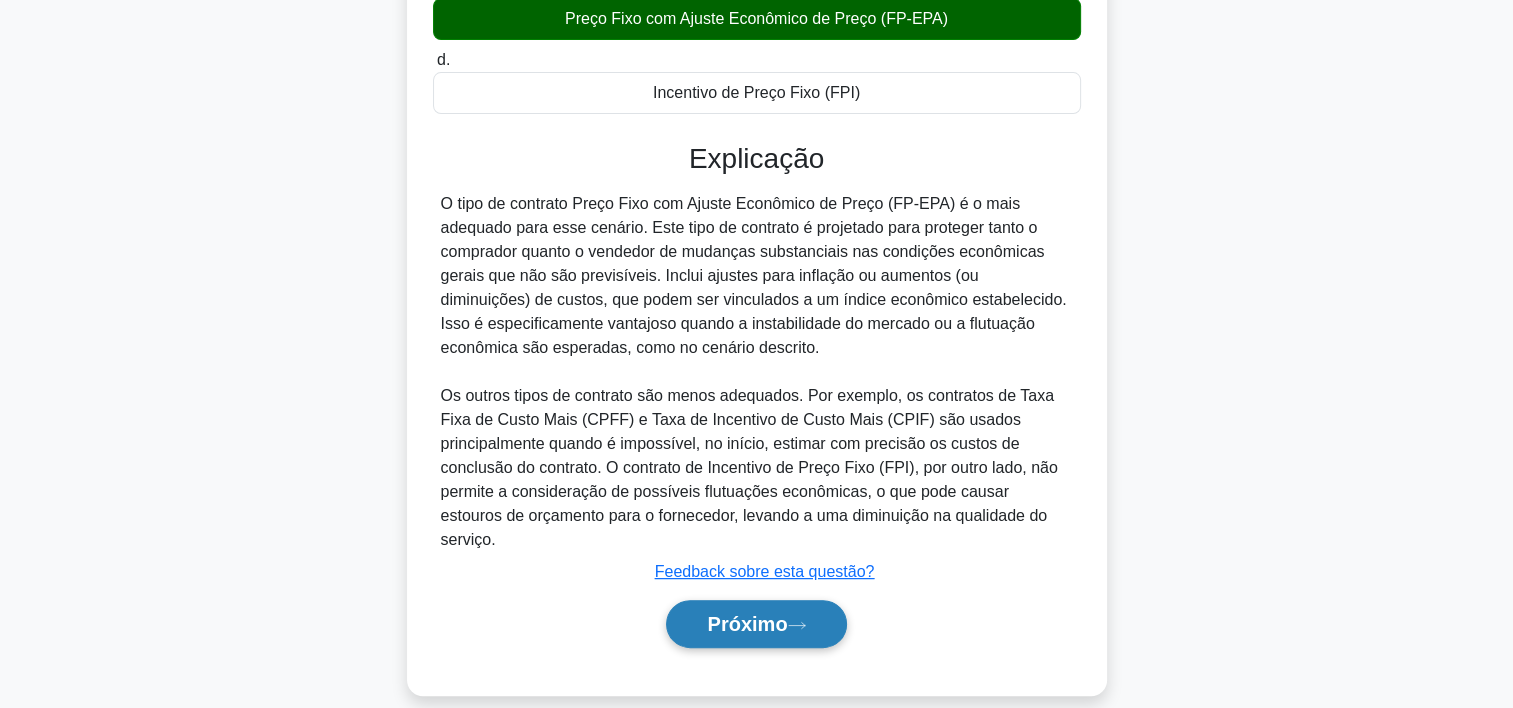 click on "Próximo" at bounding box center [756, 624] 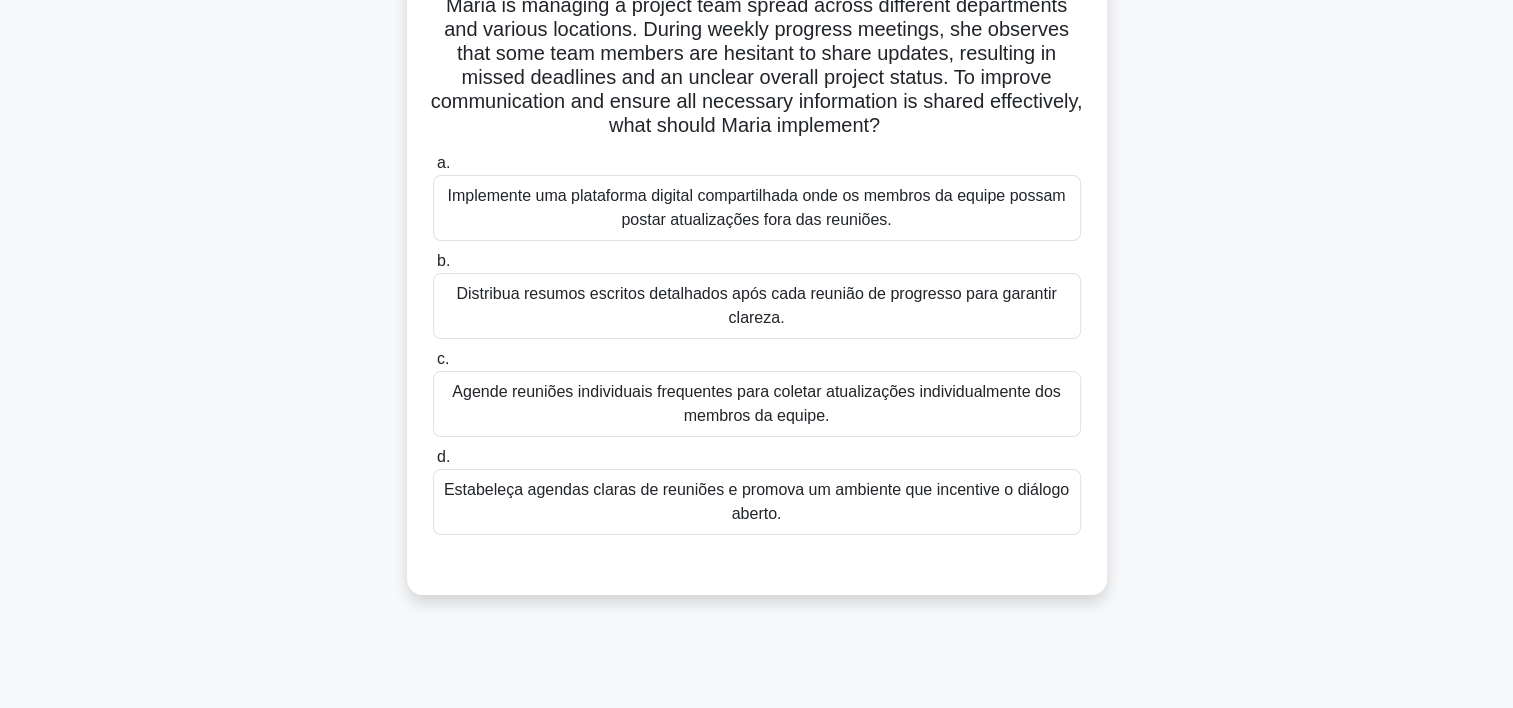scroll, scrollTop: 124, scrollLeft: 0, axis: vertical 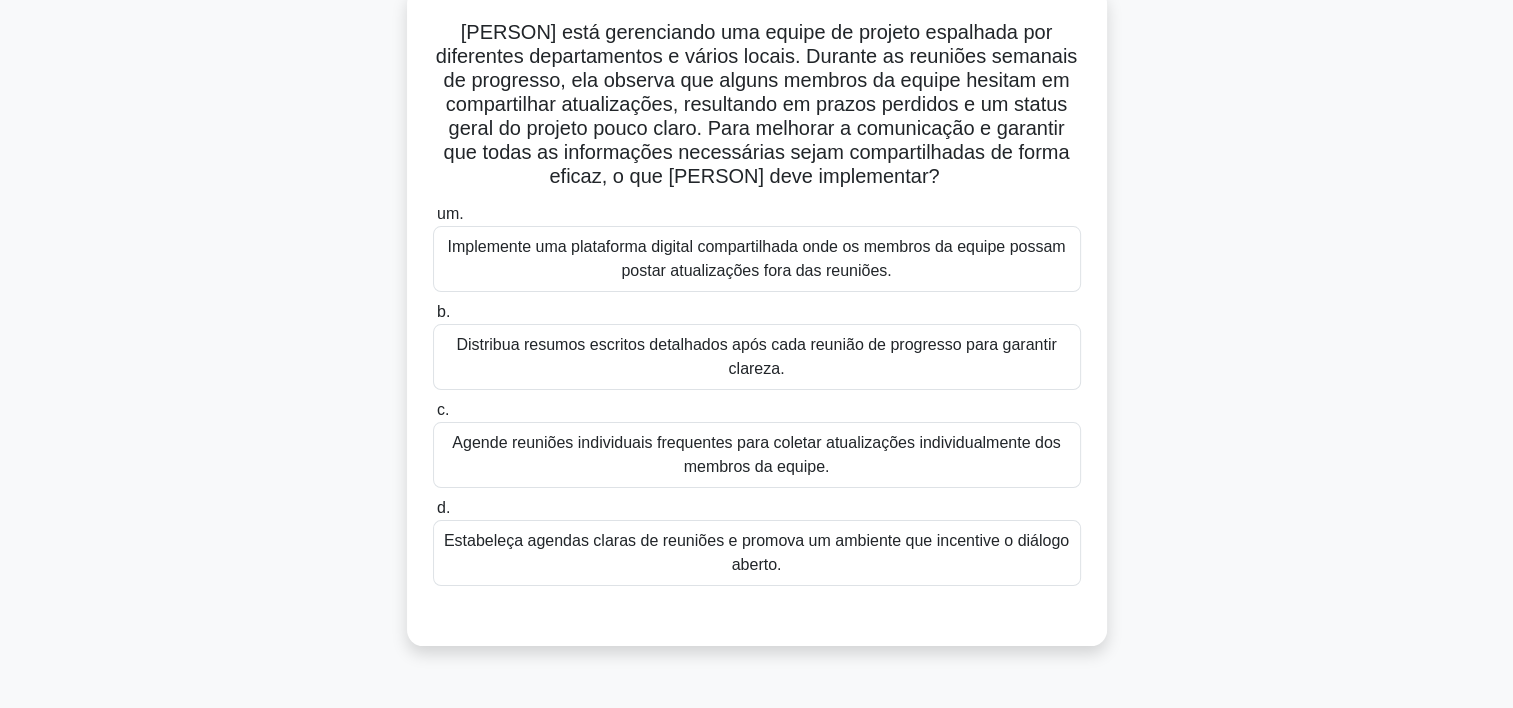 click on "Estabeleça agendas claras de reuniões e promova um ambiente que incentive o diálogo aberto." at bounding box center (757, 553) 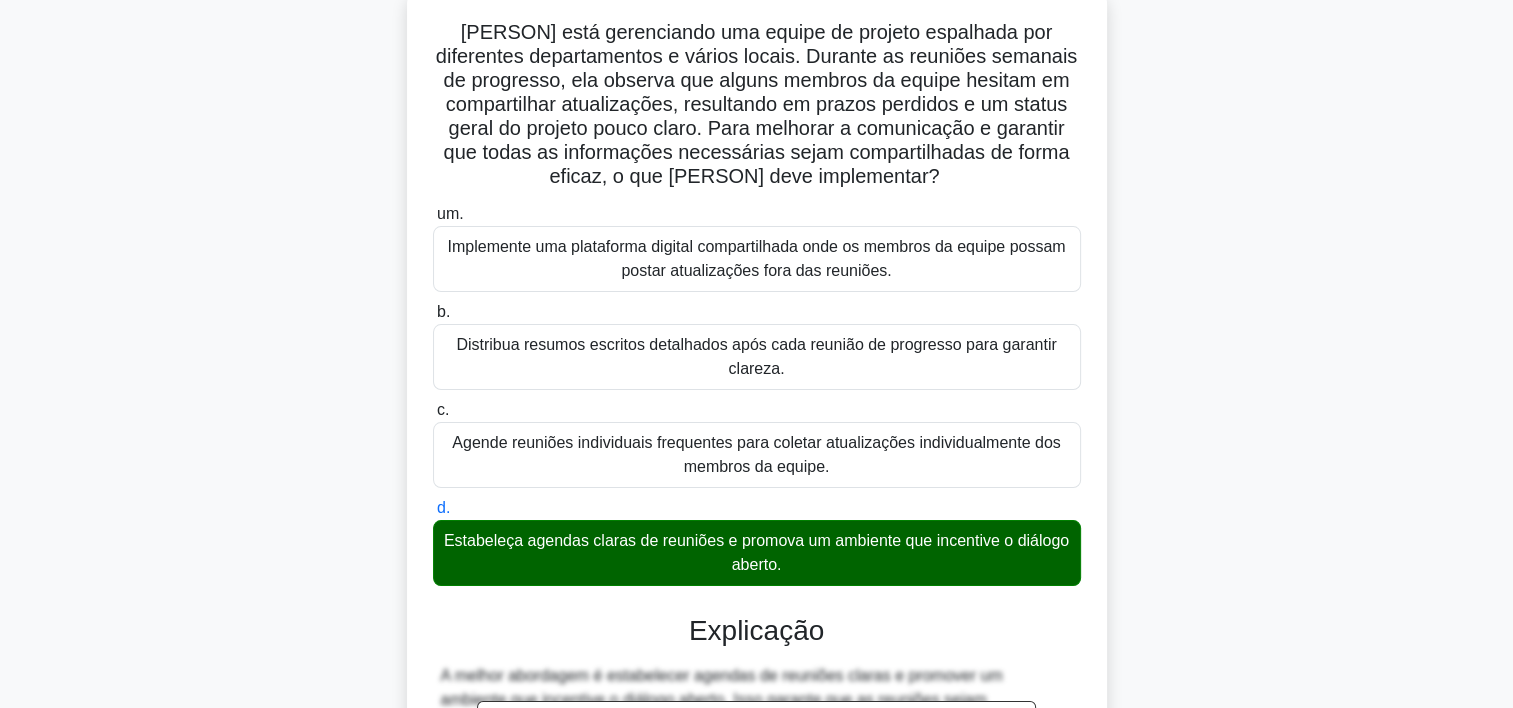 scroll, scrollTop: 500, scrollLeft: 0, axis: vertical 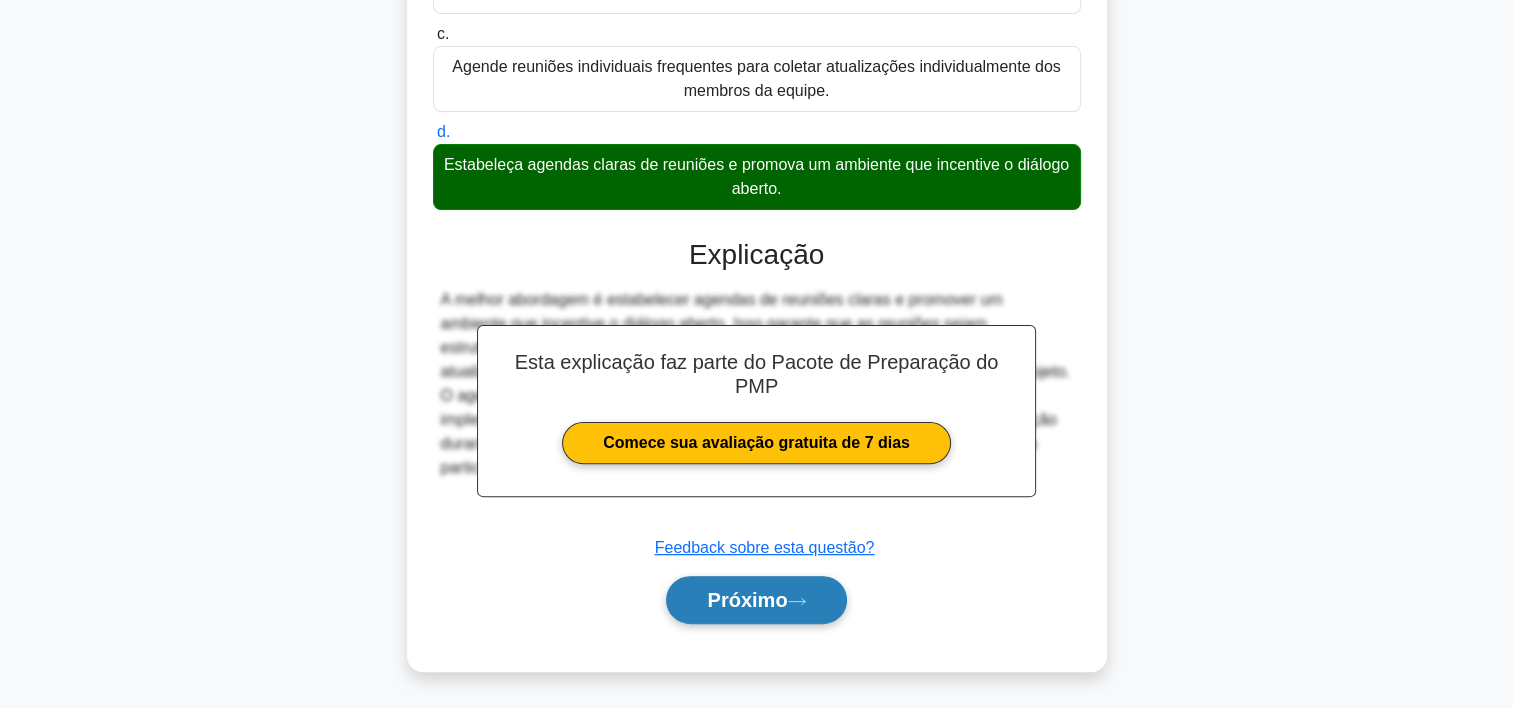 click on "Próximo" at bounding box center (747, 600) 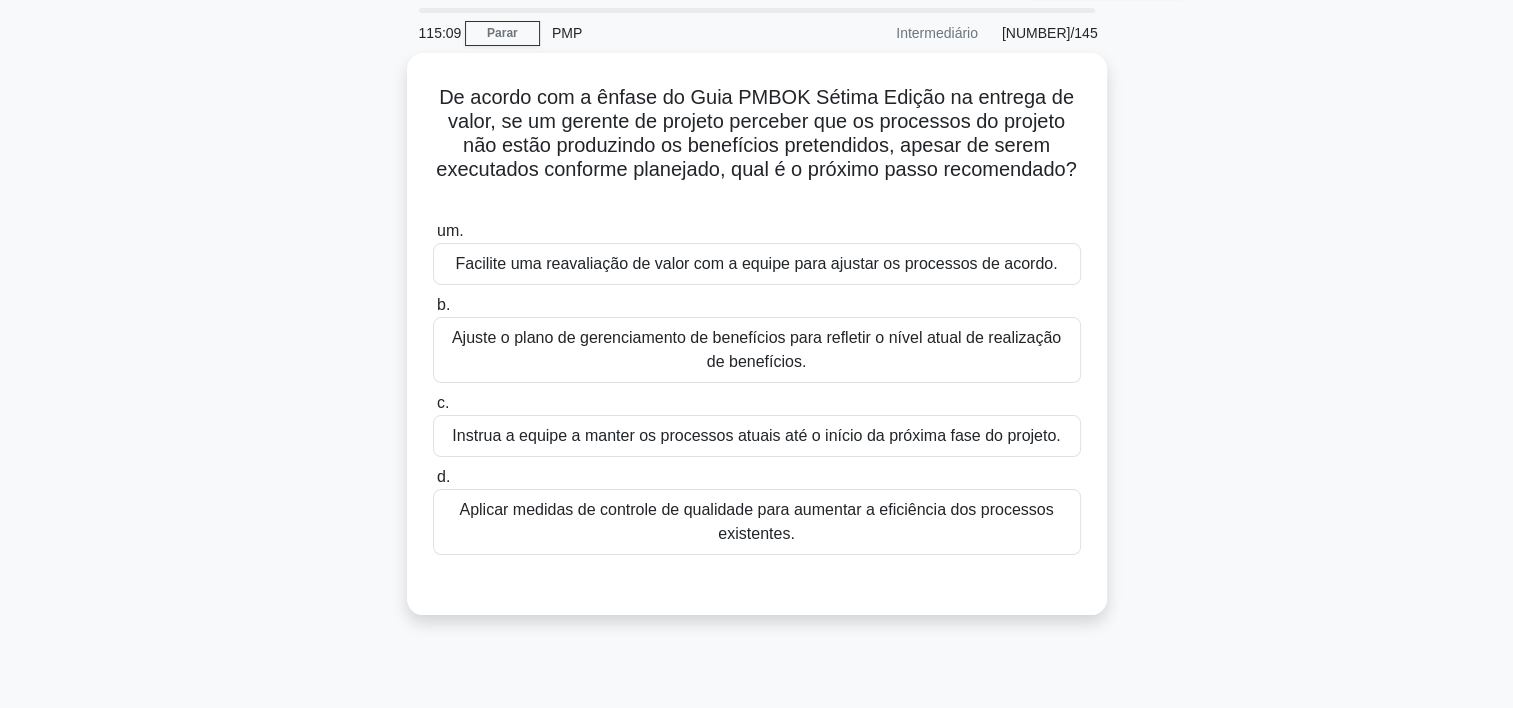 scroll, scrollTop: 64, scrollLeft: 0, axis: vertical 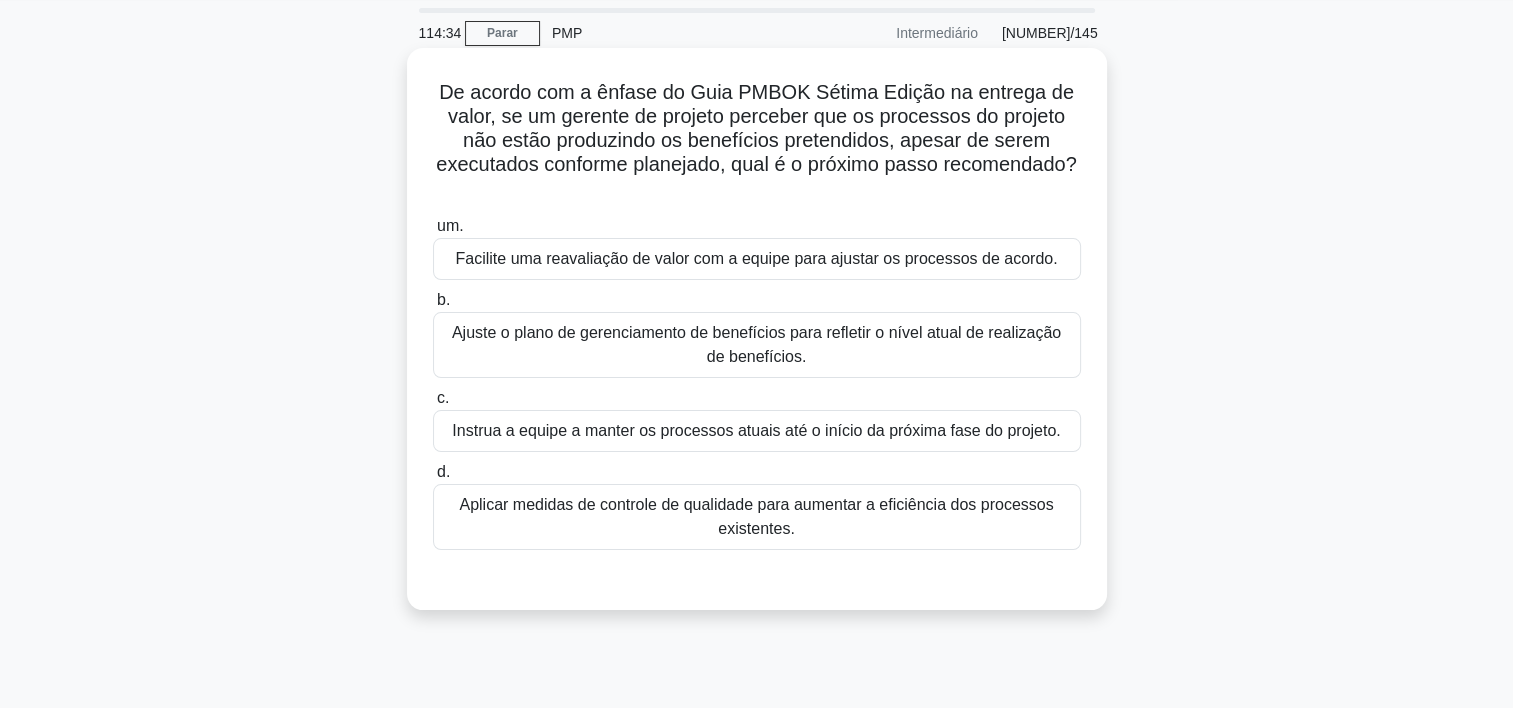 click on "Facilite uma reavaliação de valor com a equipe para ajustar os processos de acordo." at bounding box center (757, 259) 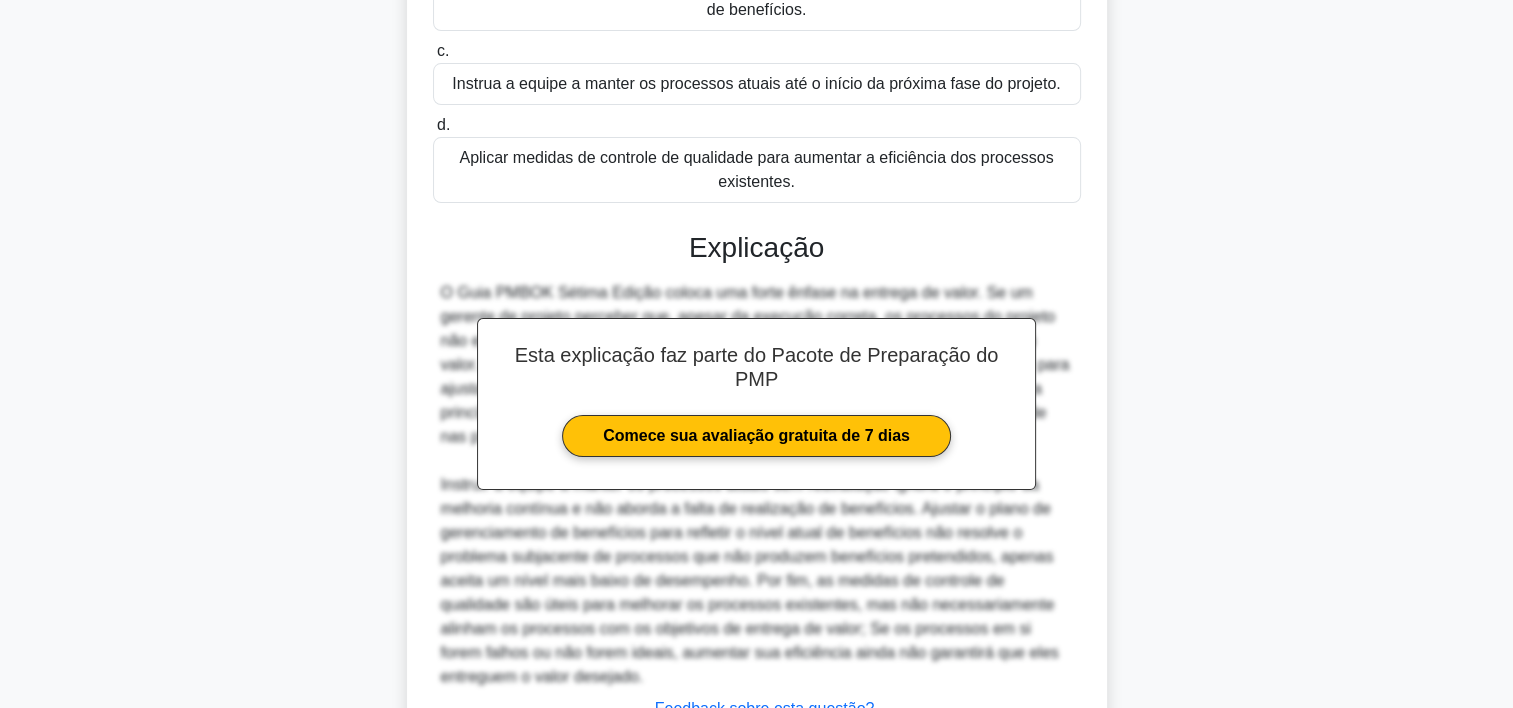 scroll, scrollTop: 572, scrollLeft: 0, axis: vertical 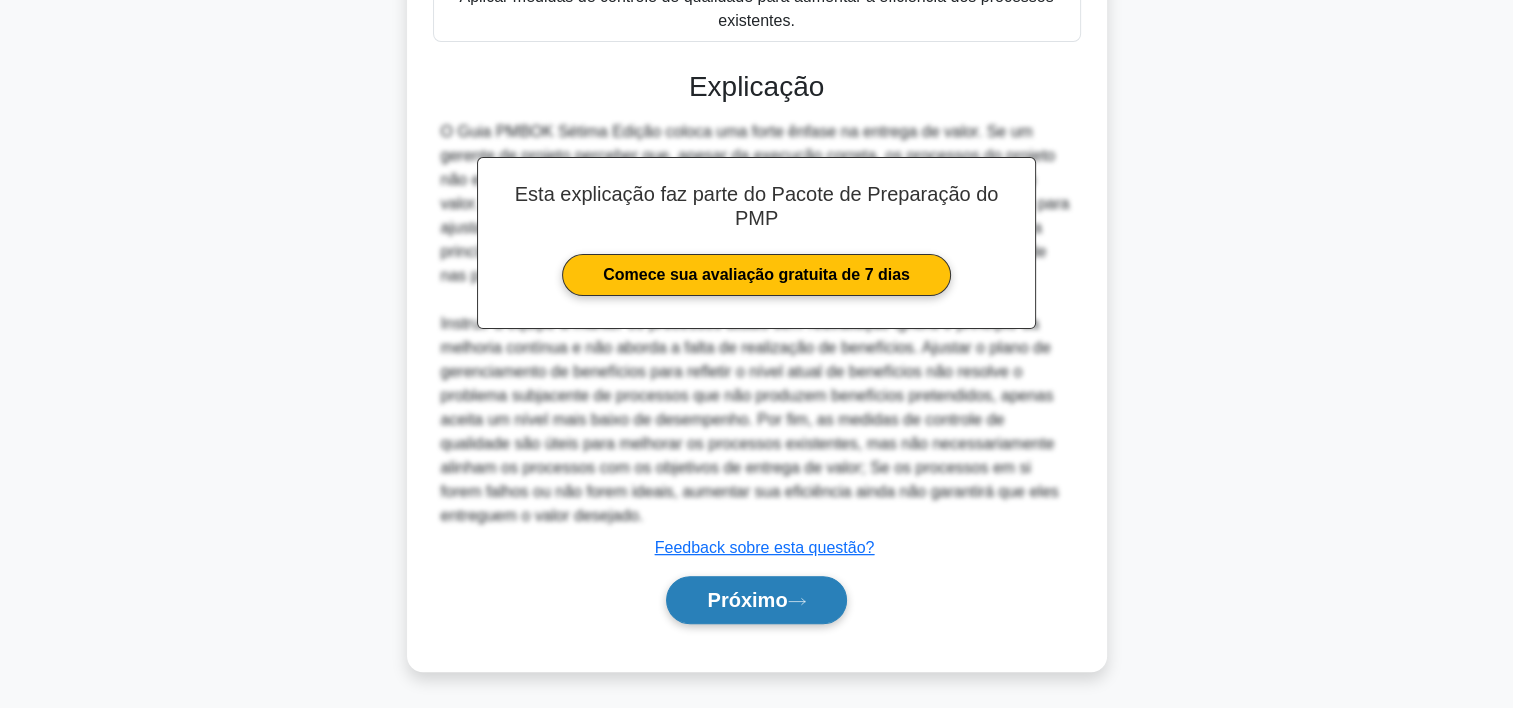 click on "Próximo" at bounding box center [756, 600] 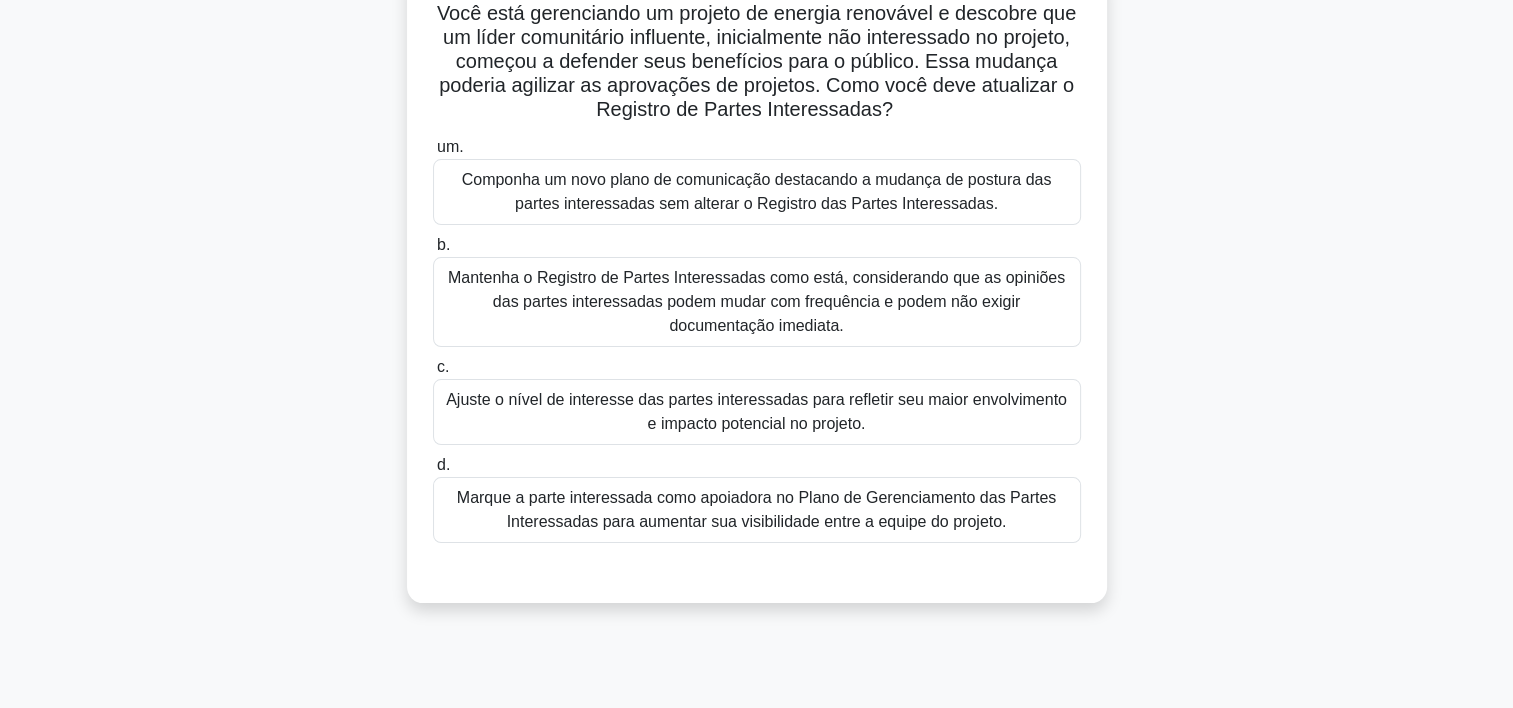 scroll, scrollTop: 150, scrollLeft: 0, axis: vertical 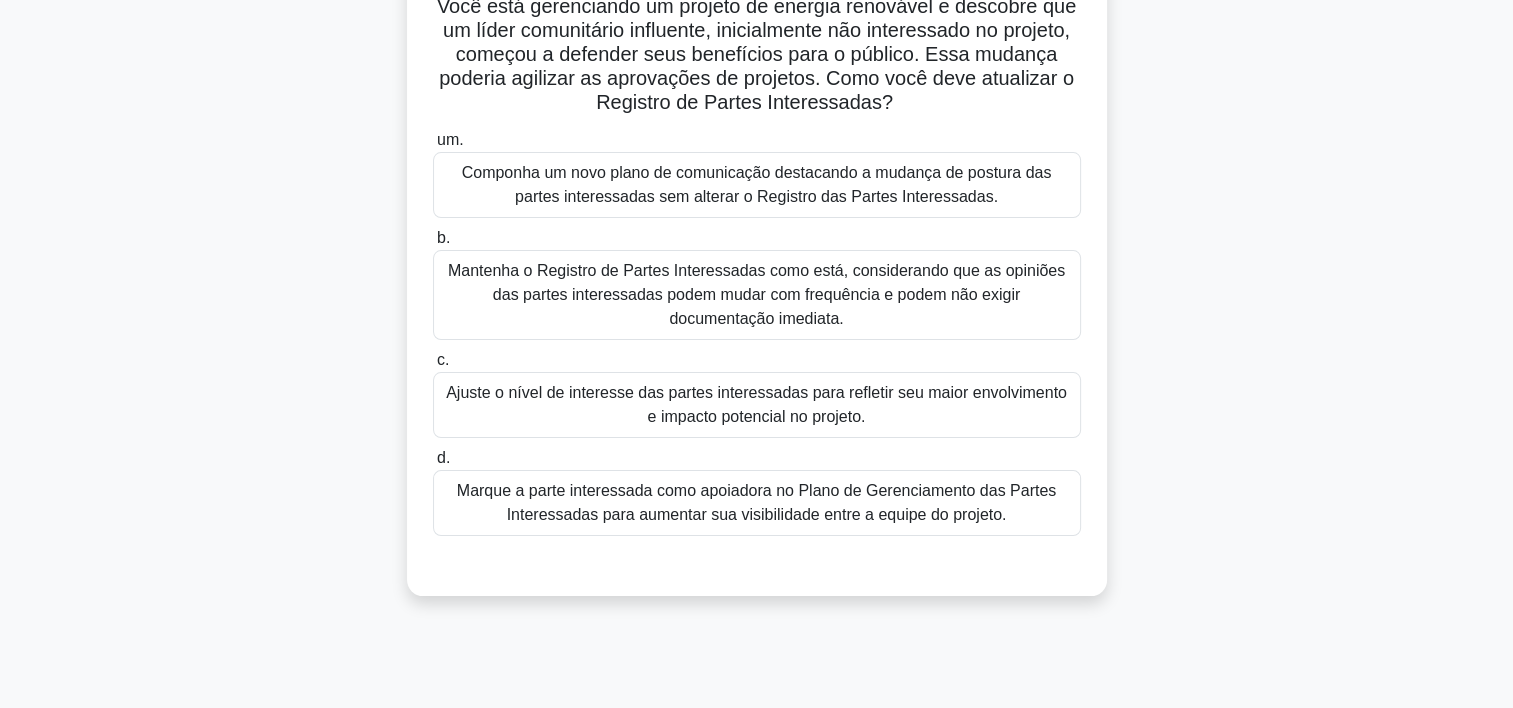 click on "Ajuste o nível de interesse das partes interessadas para refletir seu maior envolvimento e impacto potencial no projeto." at bounding box center (757, 405) 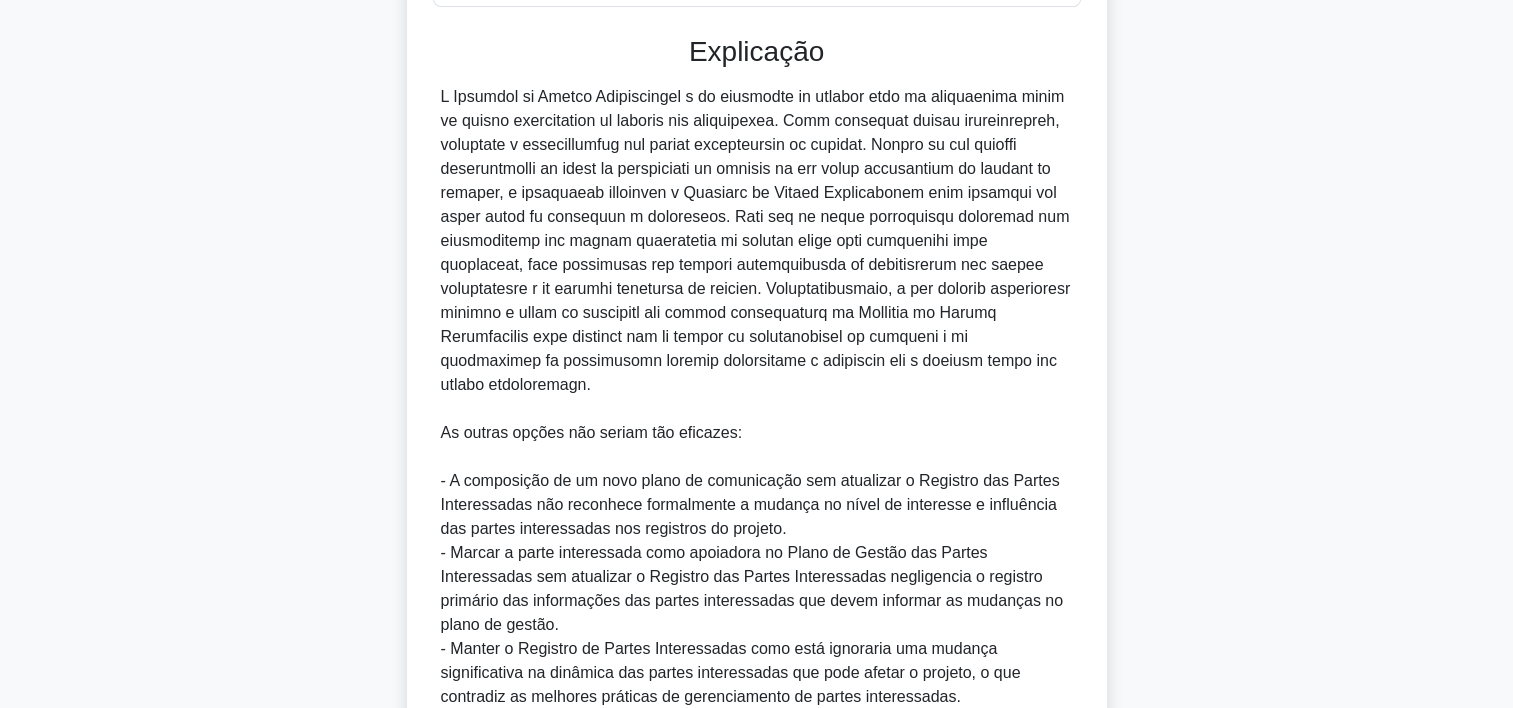 scroll, scrollTop: 860, scrollLeft: 0, axis: vertical 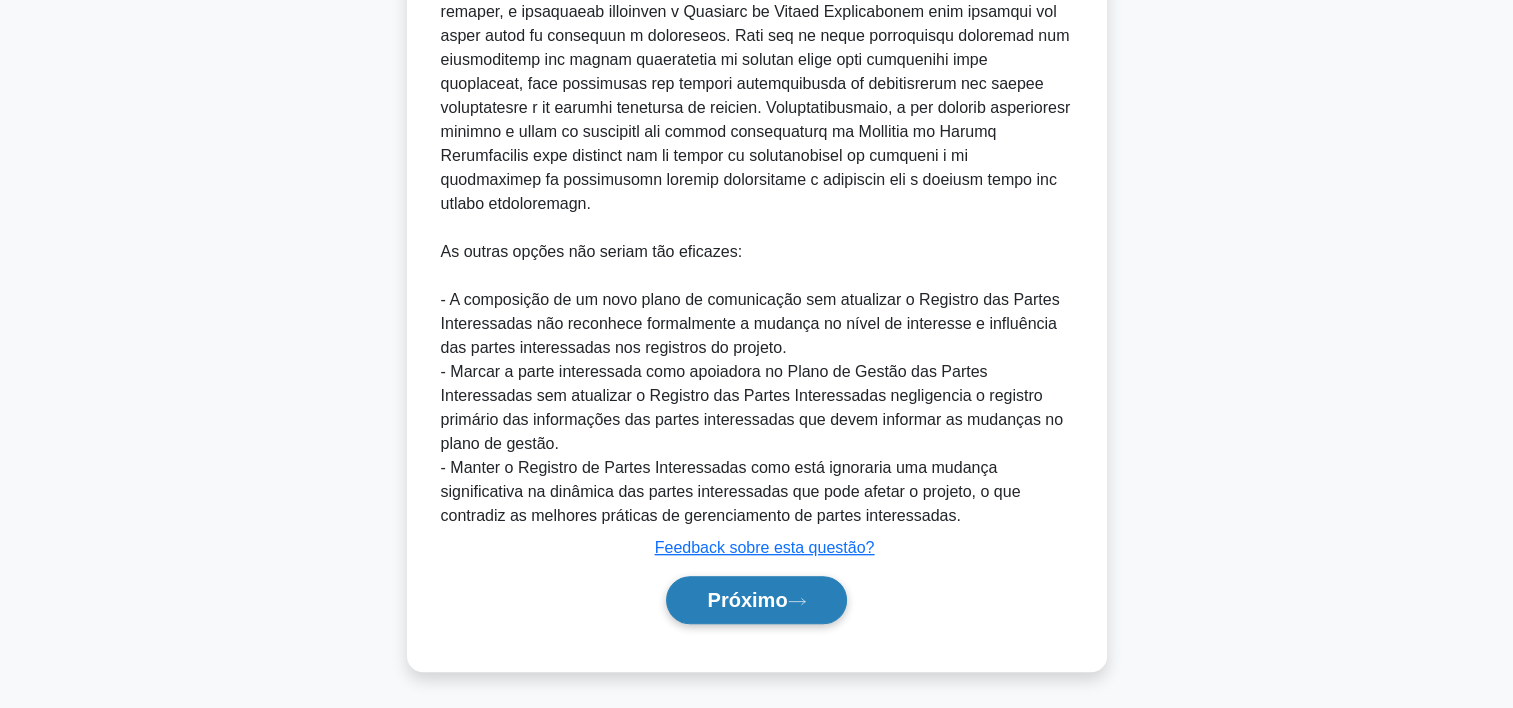 click on "Próximo" at bounding box center (747, 600) 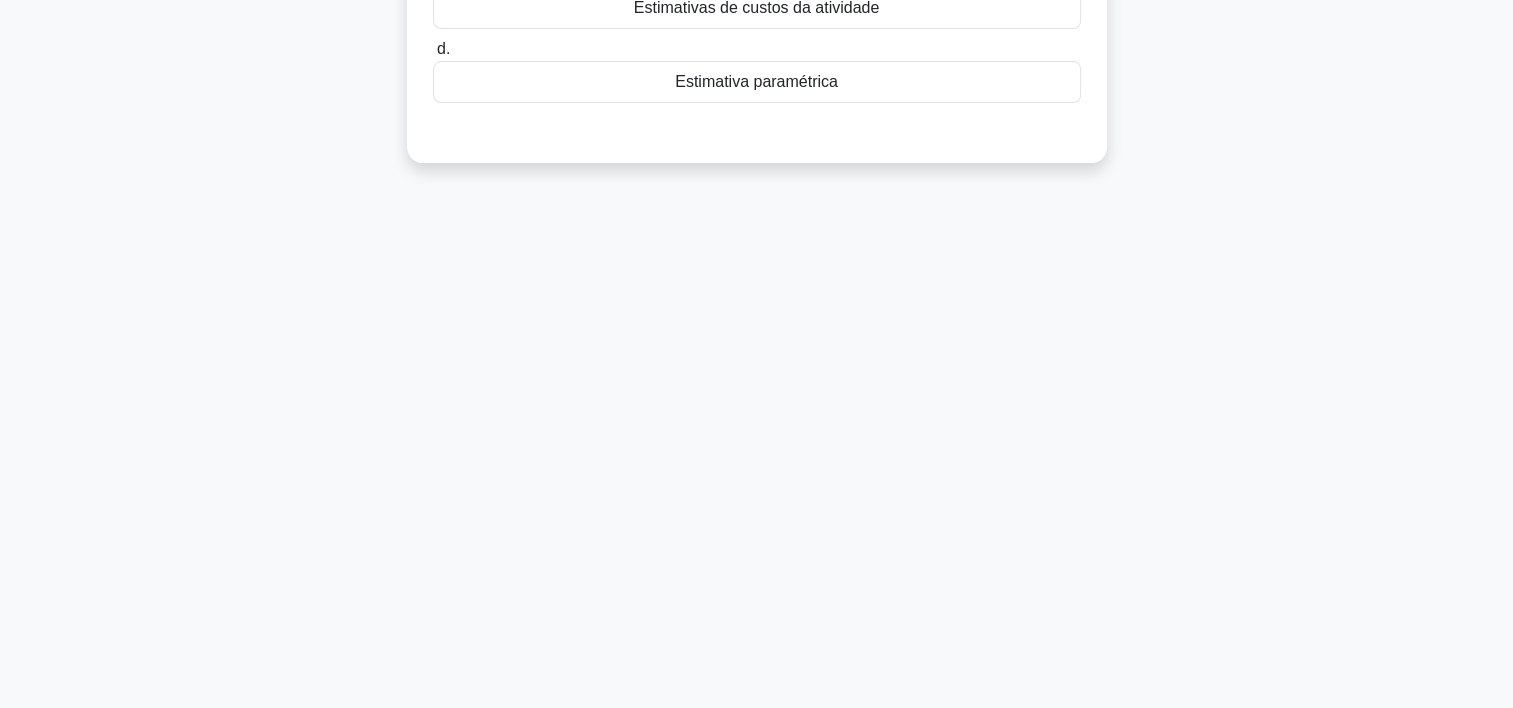 scroll, scrollTop: 0, scrollLeft: 0, axis: both 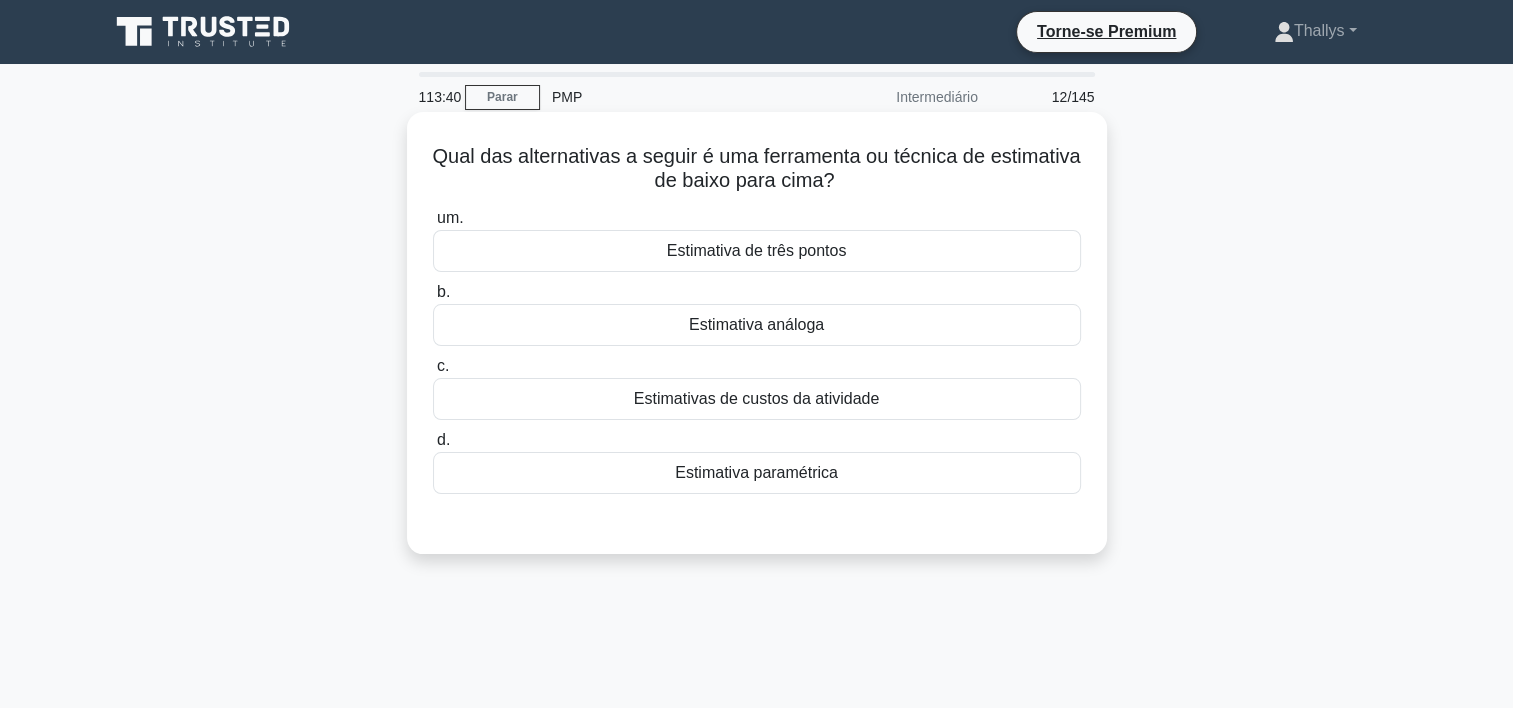 click on "Estimativas de custos da atividade" at bounding box center (757, 399) 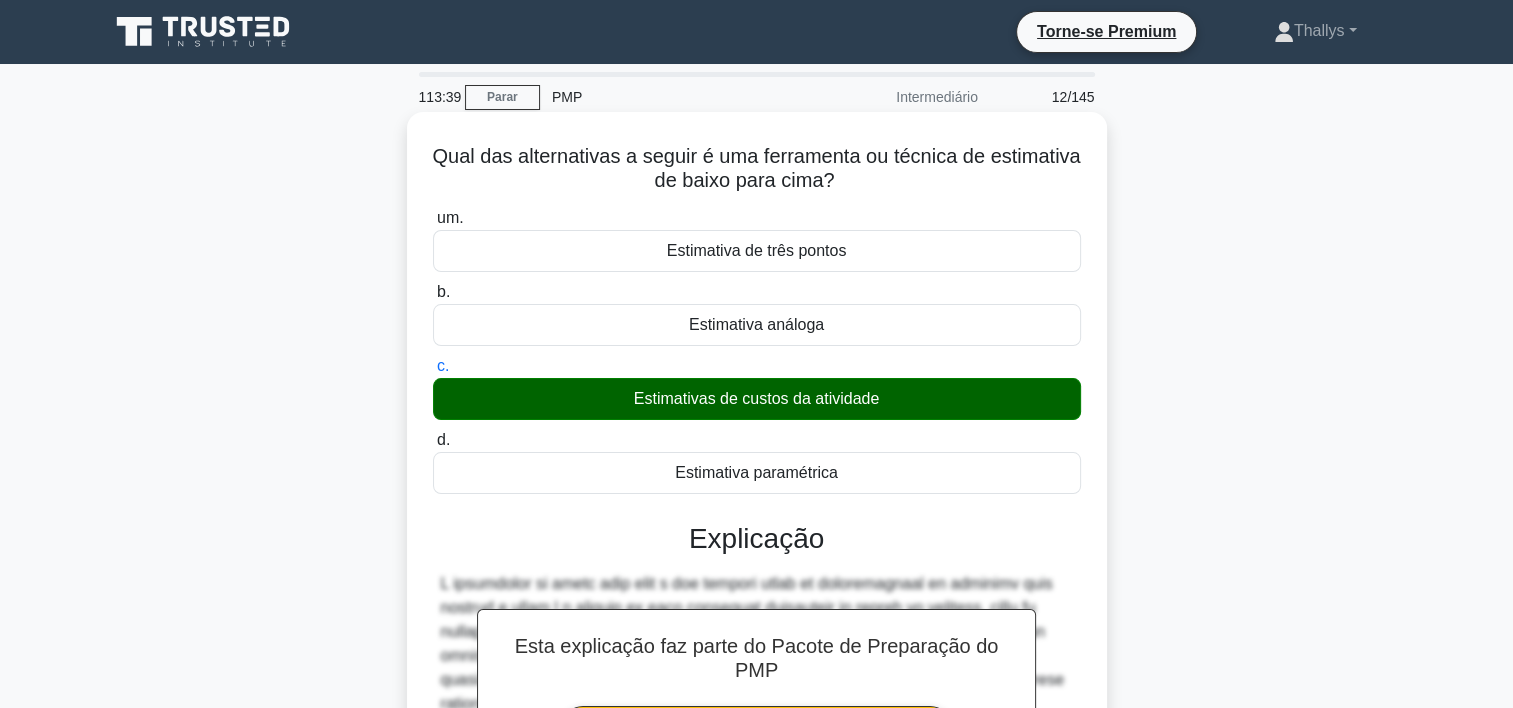 scroll, scrollTop: 372, scrollLeft: 0, axis: vertical 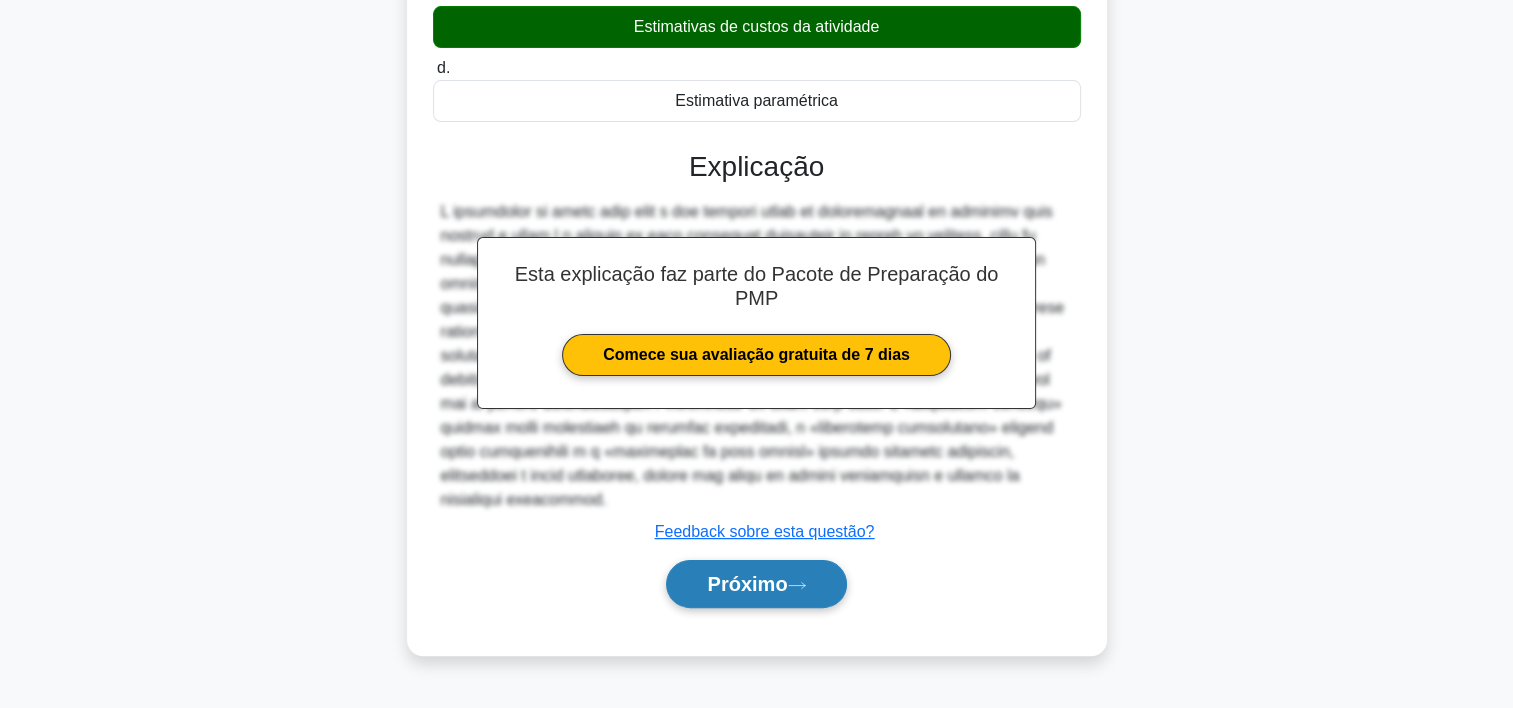 click on "Próximo" at bounding box center [756, 584] 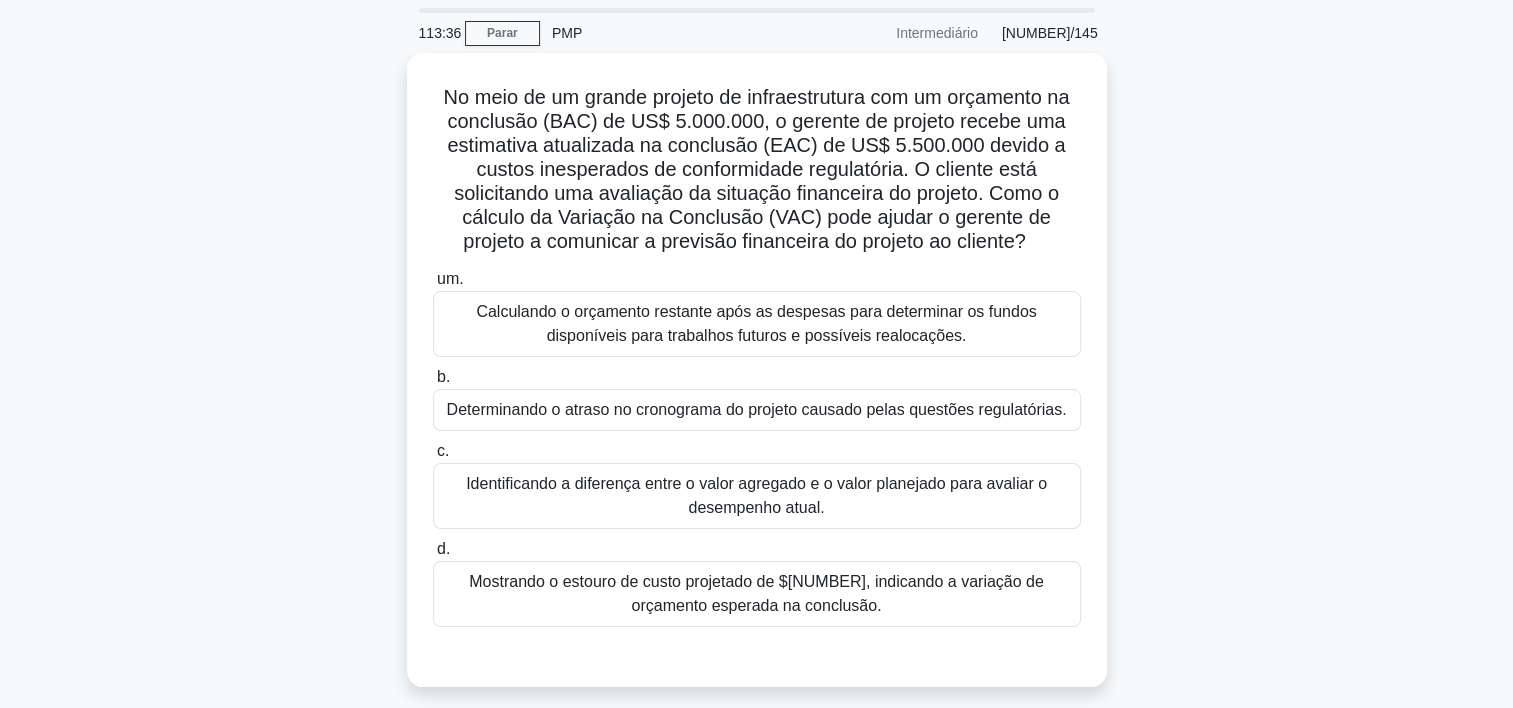 scroll, scrollTop: 64, scrollLeft: 0, axis: vertical 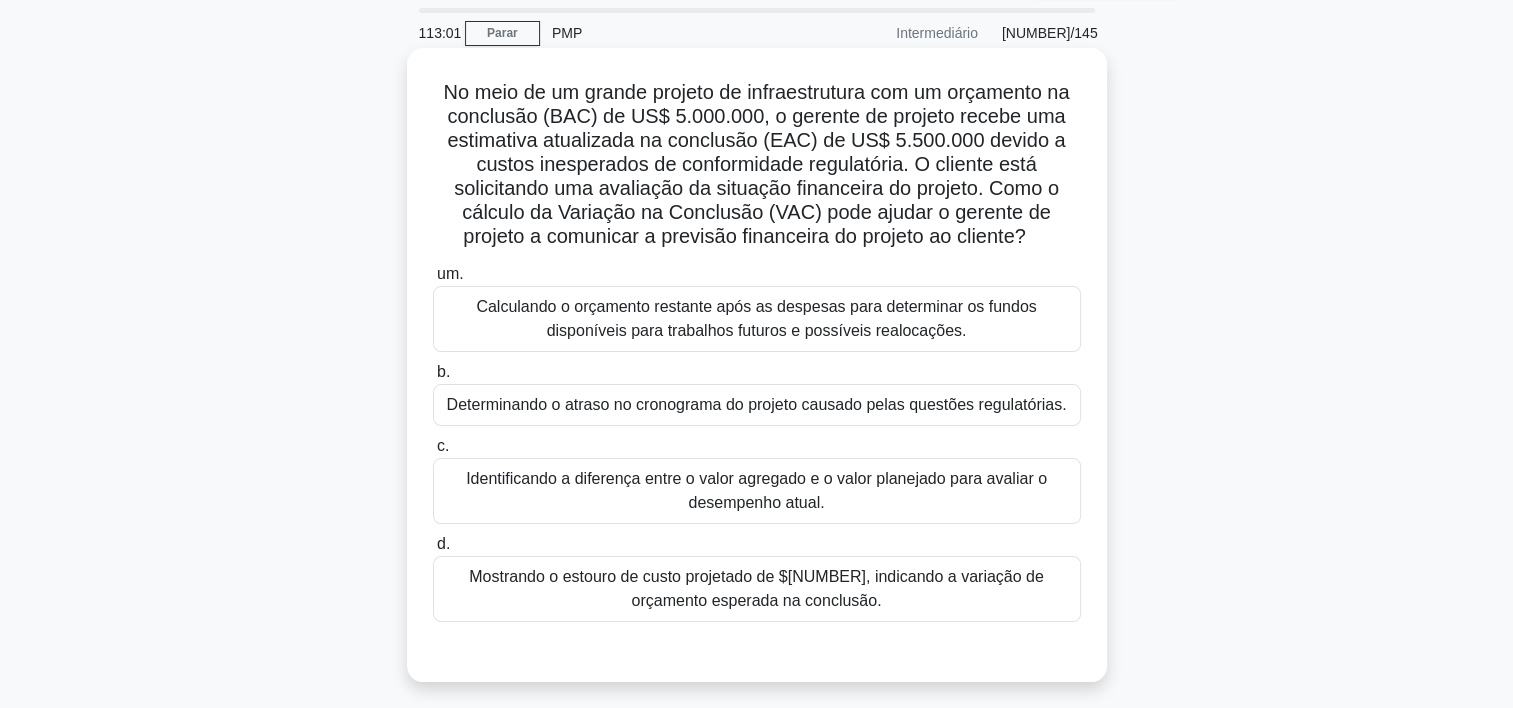 click on "Identificando a diferença entre o valor agregado e o valor planejado para avaliar o desempenho atual." at bounding box center (757, 491) 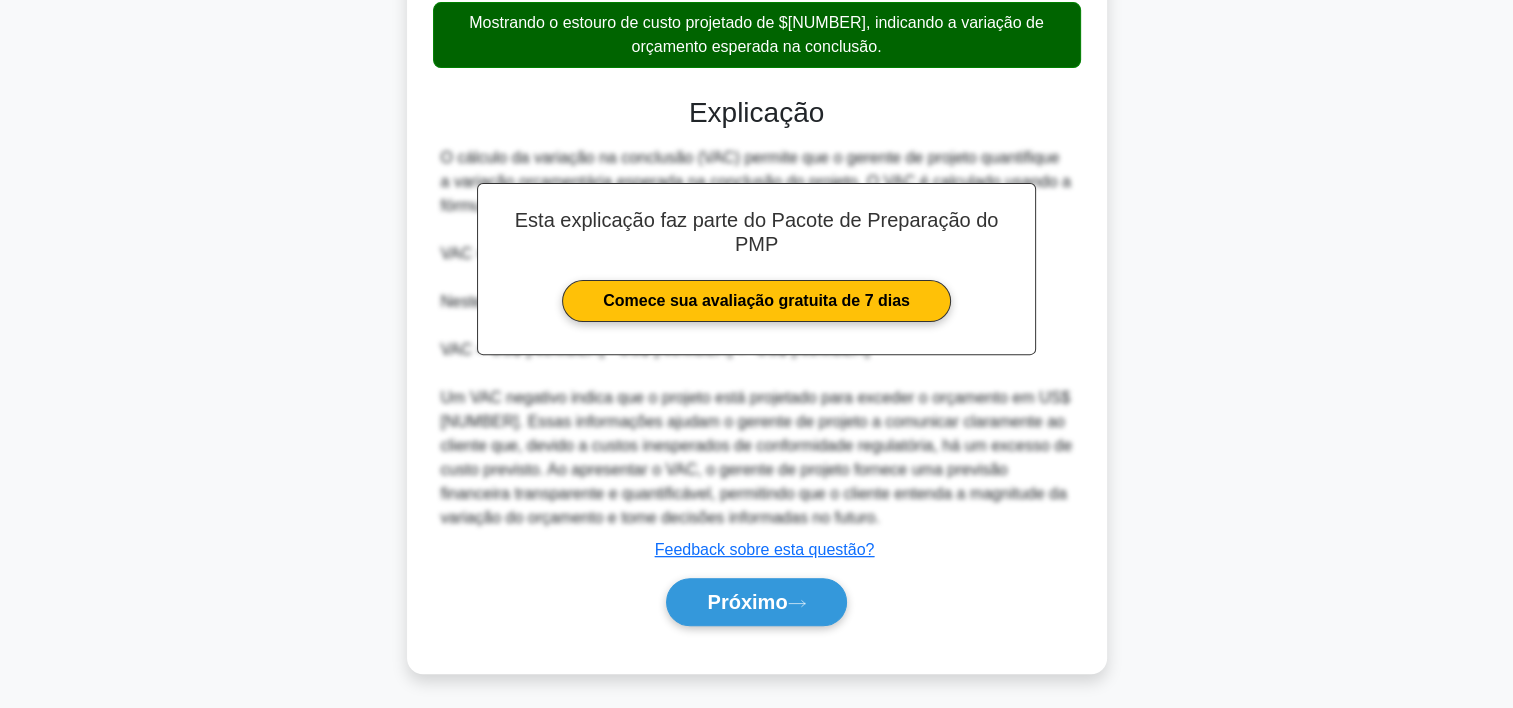 scroll, scrollTop: 620, scrollLeft: 0, axis: vertical 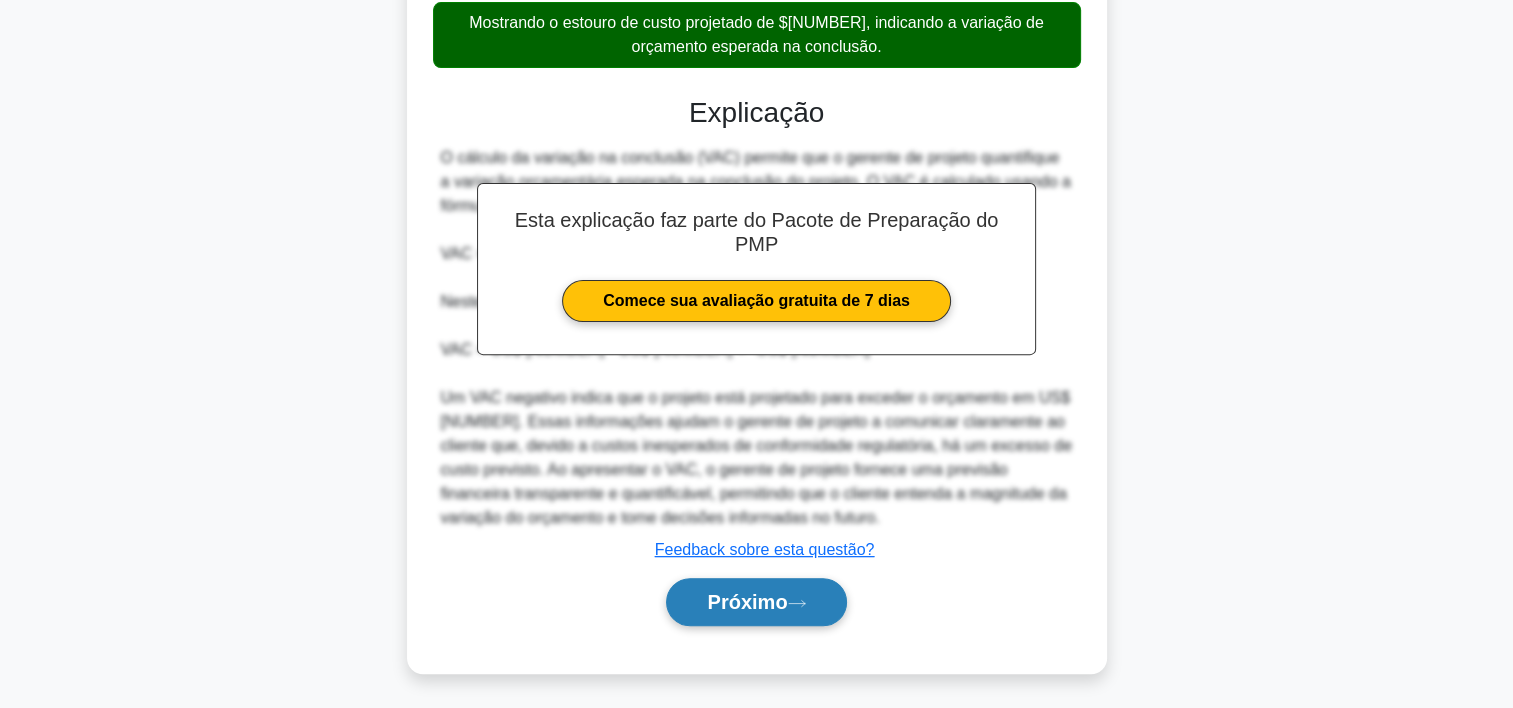 click on "Próximo" at bounding box center (756, 602) 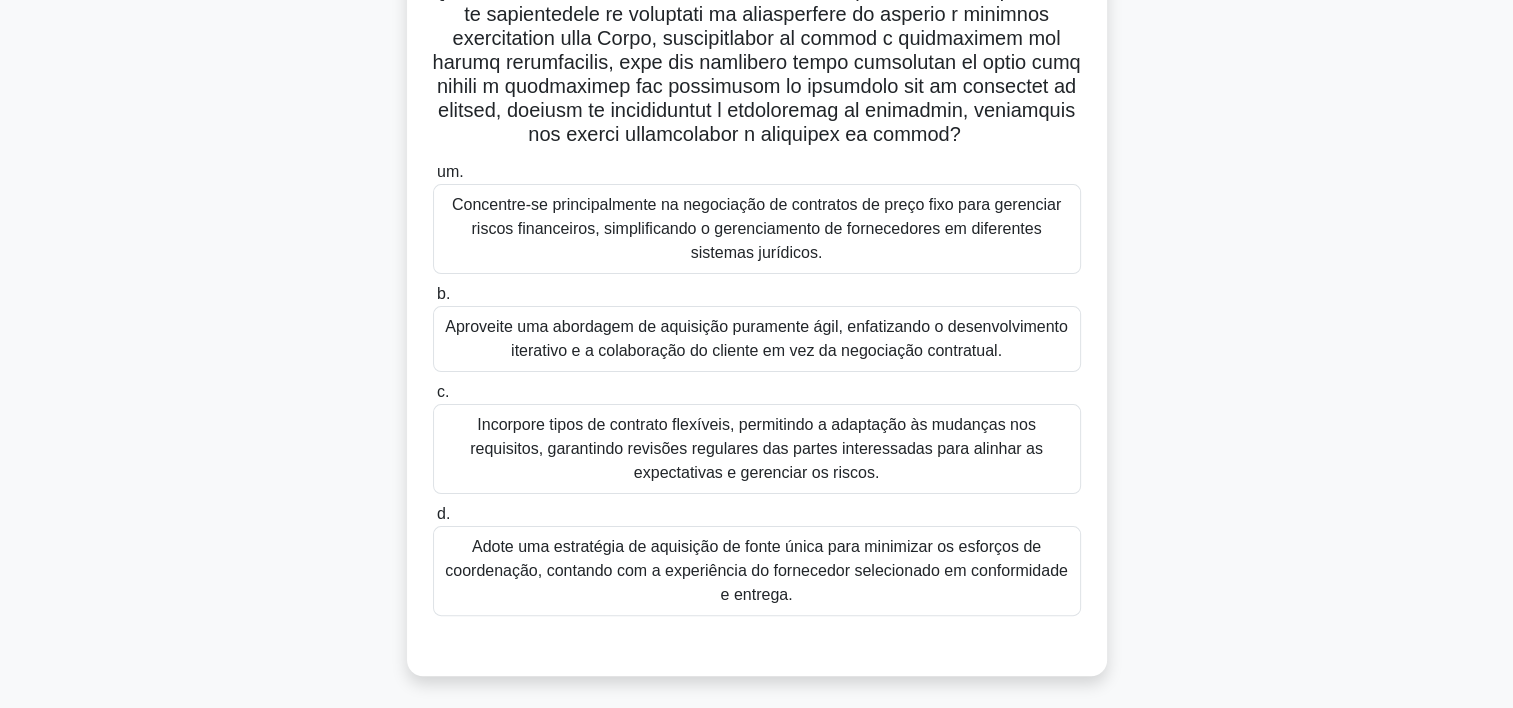 scroll, scrollTop: 394, scrollLeft: 0, axis: vertical 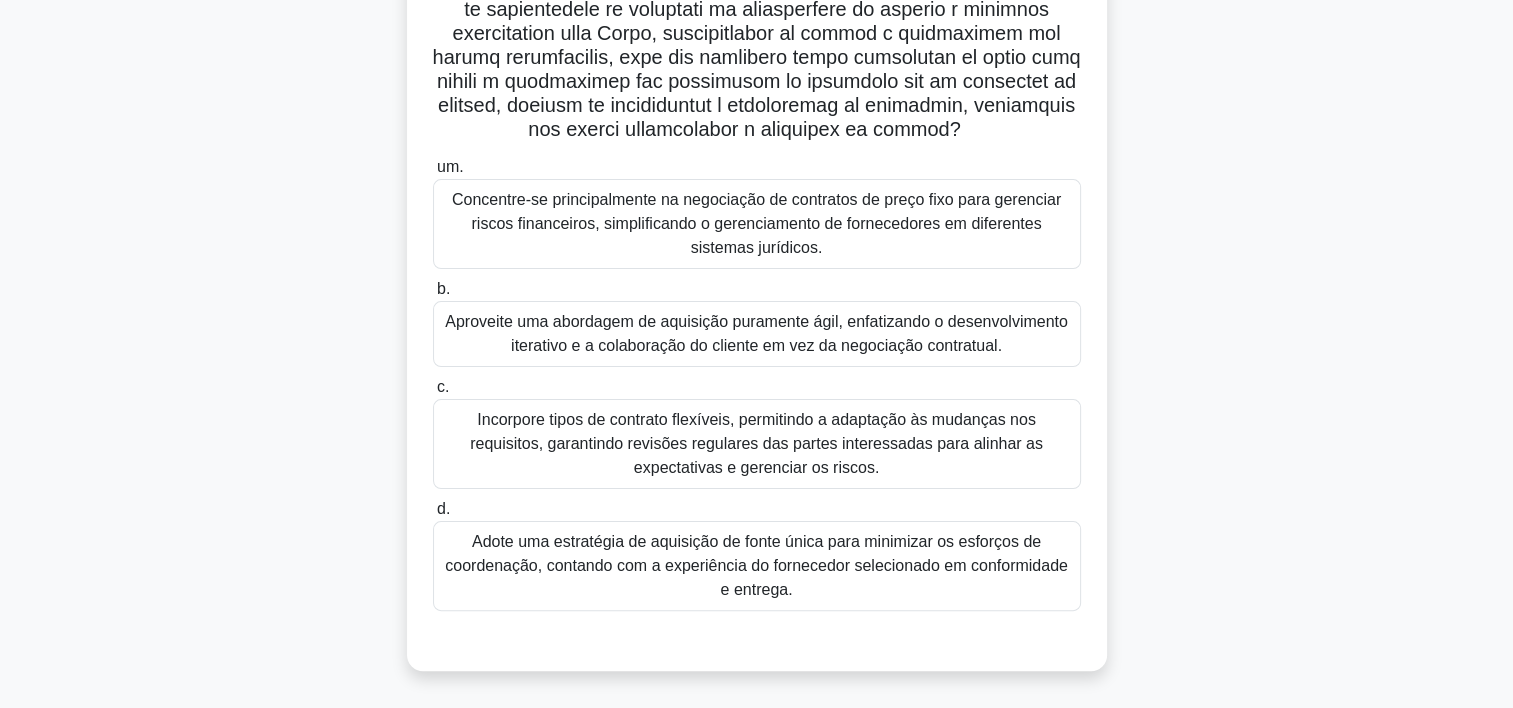 click on "Incorpore tipos de contrato flexíveis, permitindo a adaptação às mudanças nos requisitos, garantindo revisões regulares das partes interessadas para alinhar as expectativas e gerenciar os riscos." at bounding box center [757, 444] 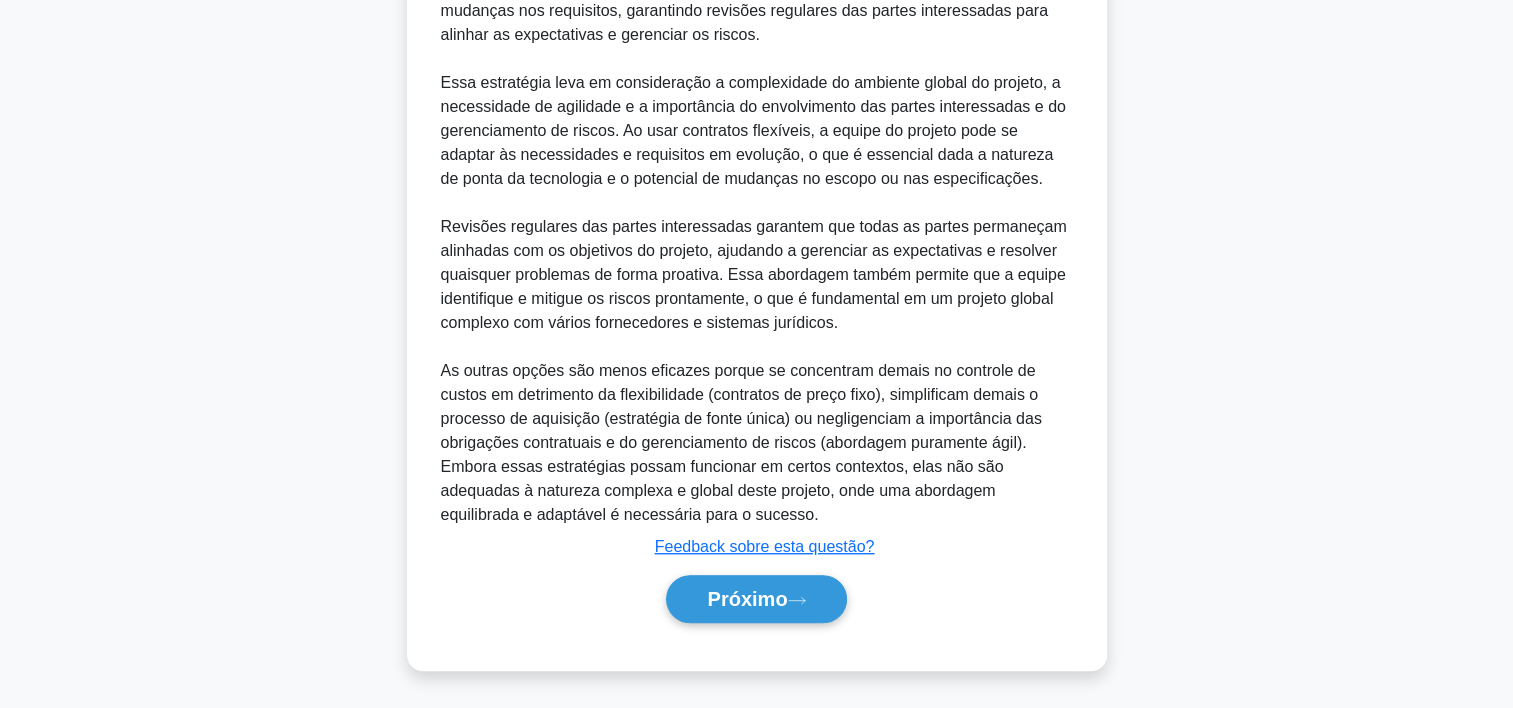 scroll, scrollTop: 1108, scrollLeft: 0, axis: vertical 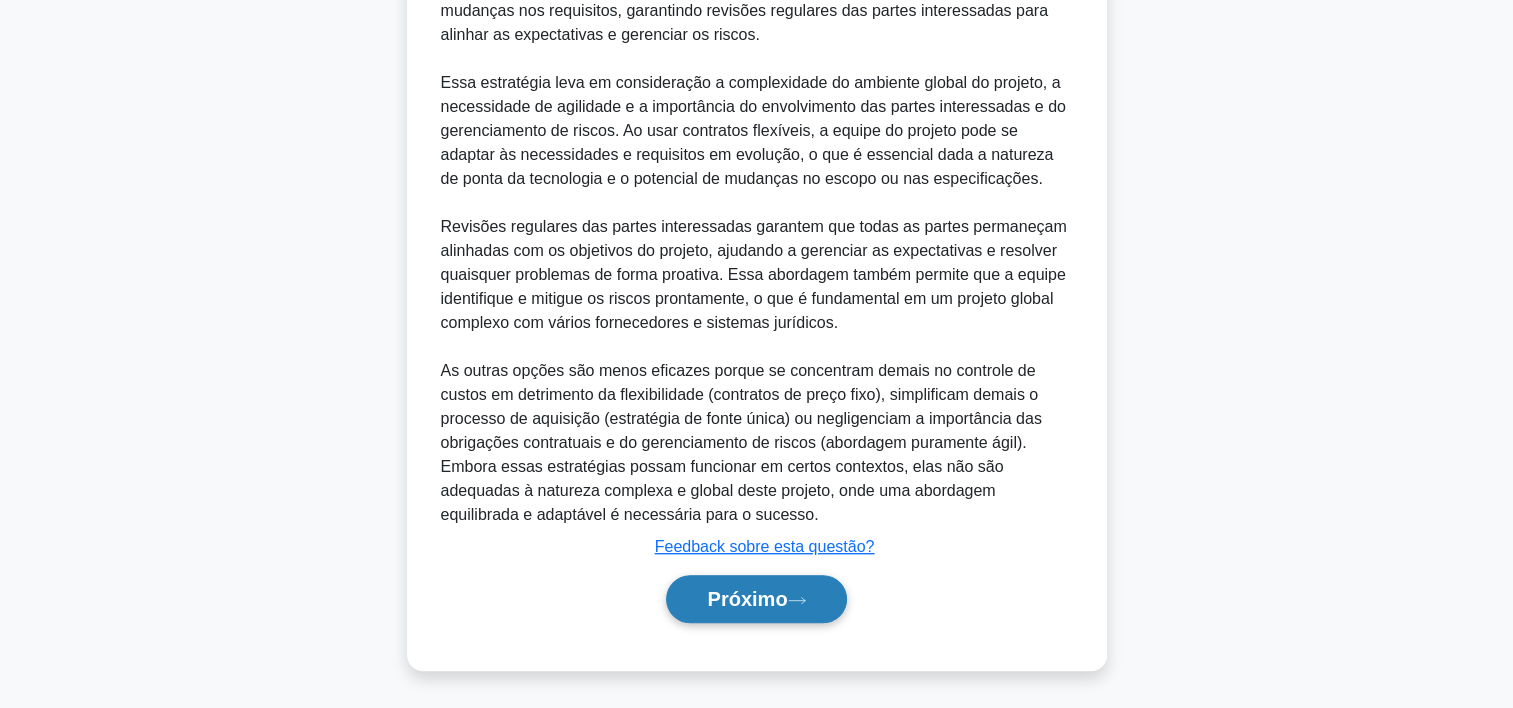 click on "Próximo" at bounding box center [756, 599] 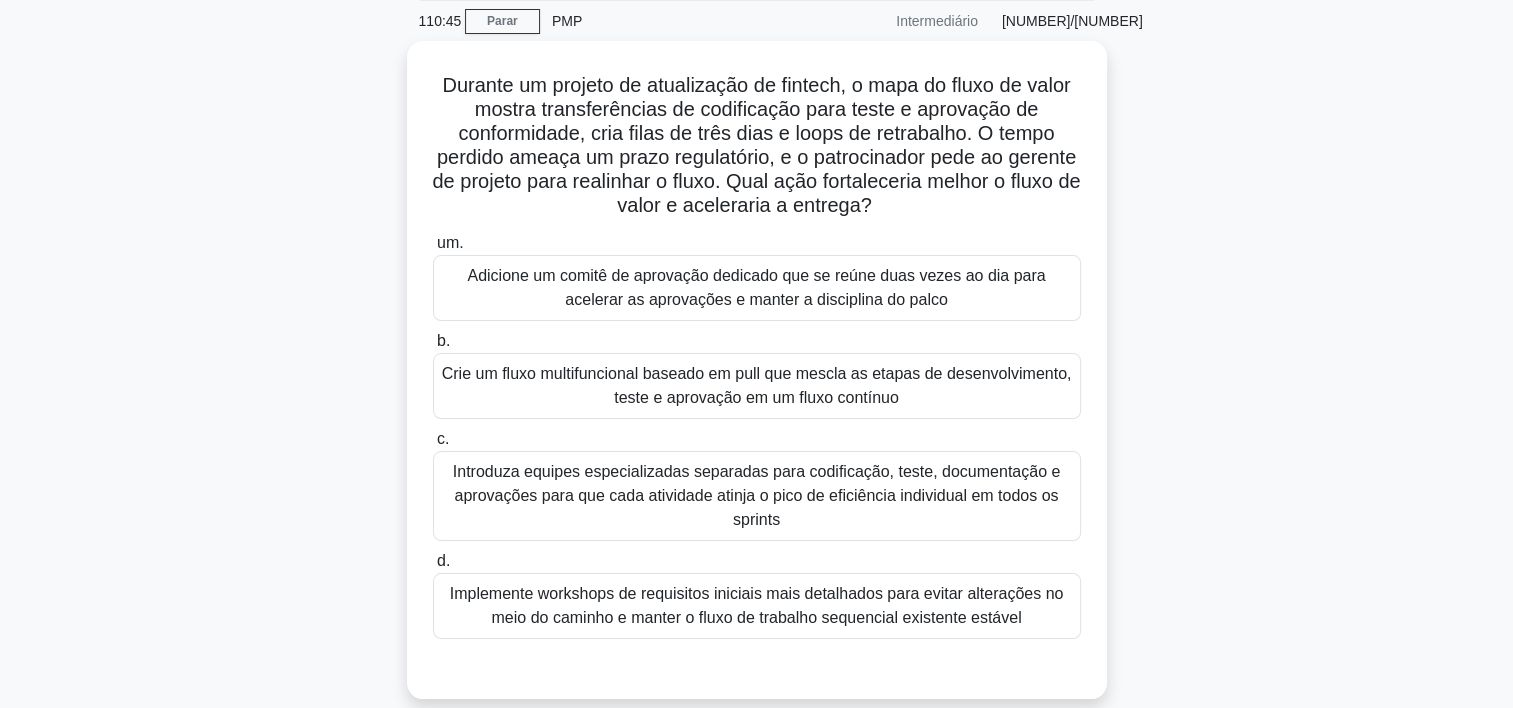 scroll, scrollTop: 76, scrollLeft: 0, axis: vertical 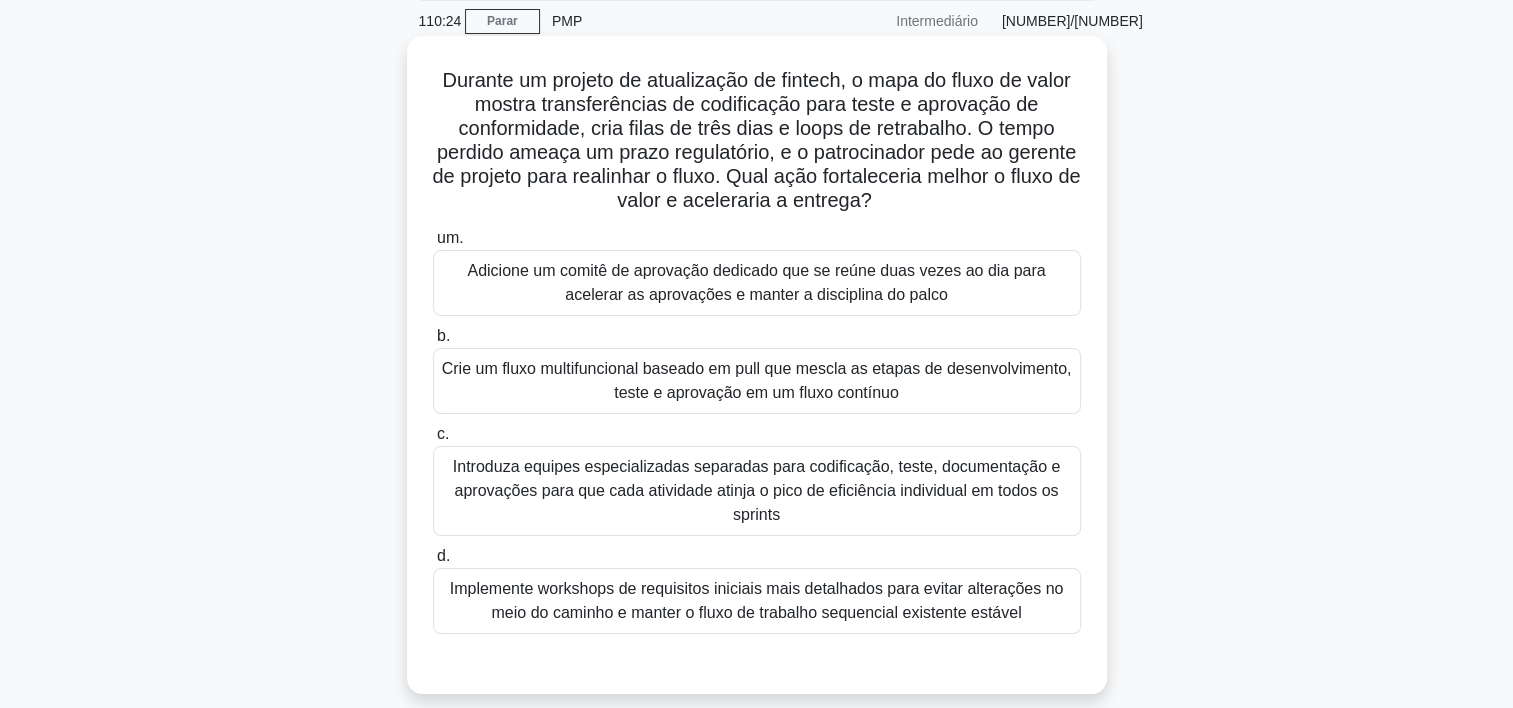 click on "Crie um fluxo multifuncional baseado em pull que mescla as etapas de desenvolvimento, teste e aprovação em um fluxo contínuo" at bounding box center [757, 381] 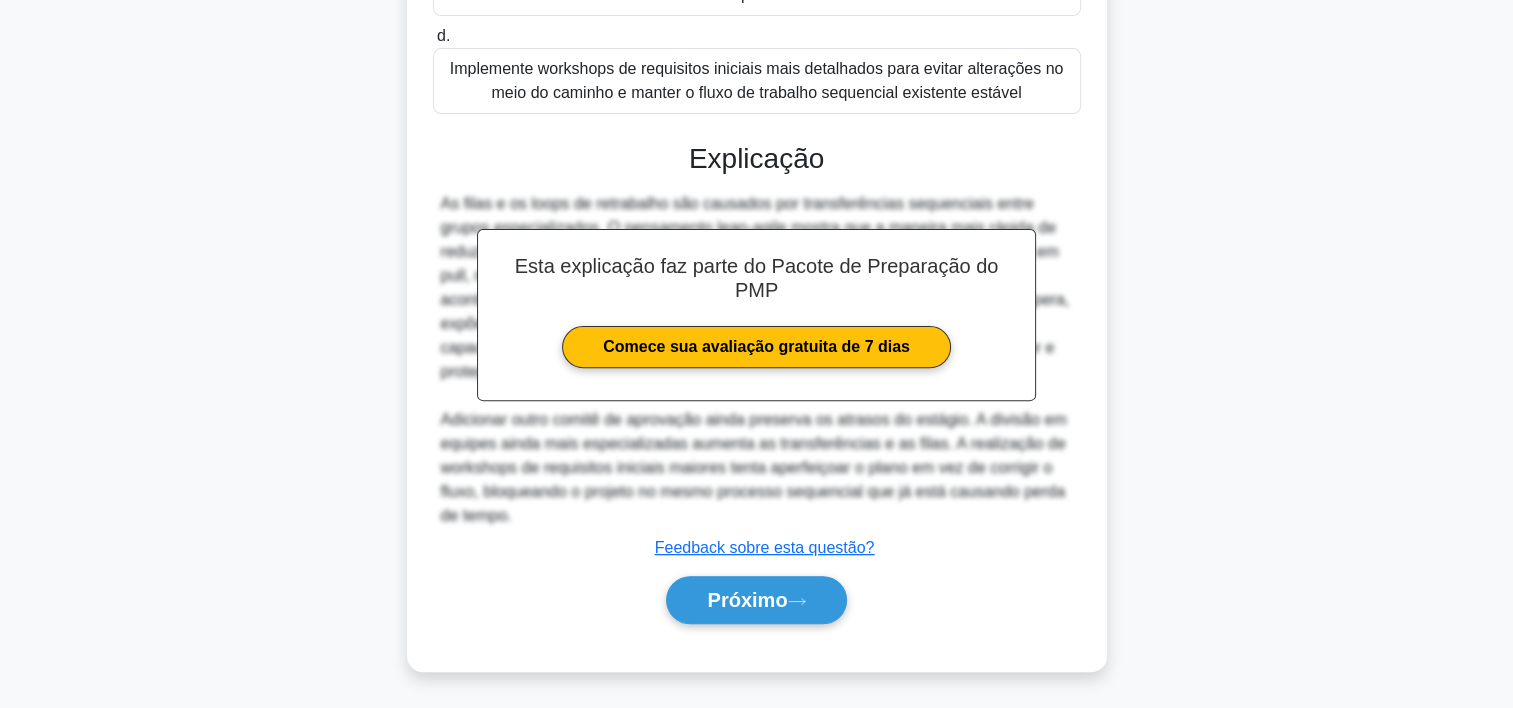 scroll, scrollTop: 596, scrollLeft: 0, axis: vertical 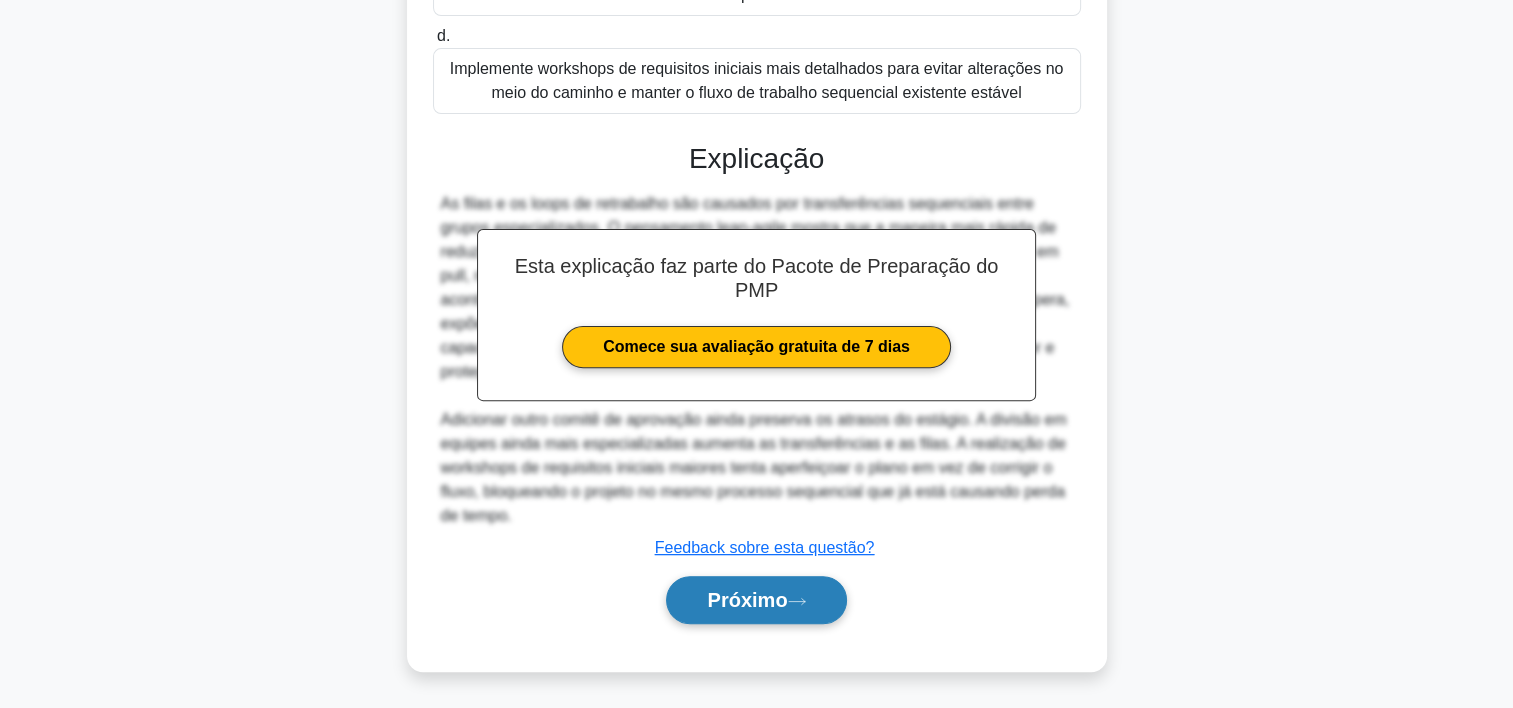 click on "Próximo" at bounding box center (747, 600) 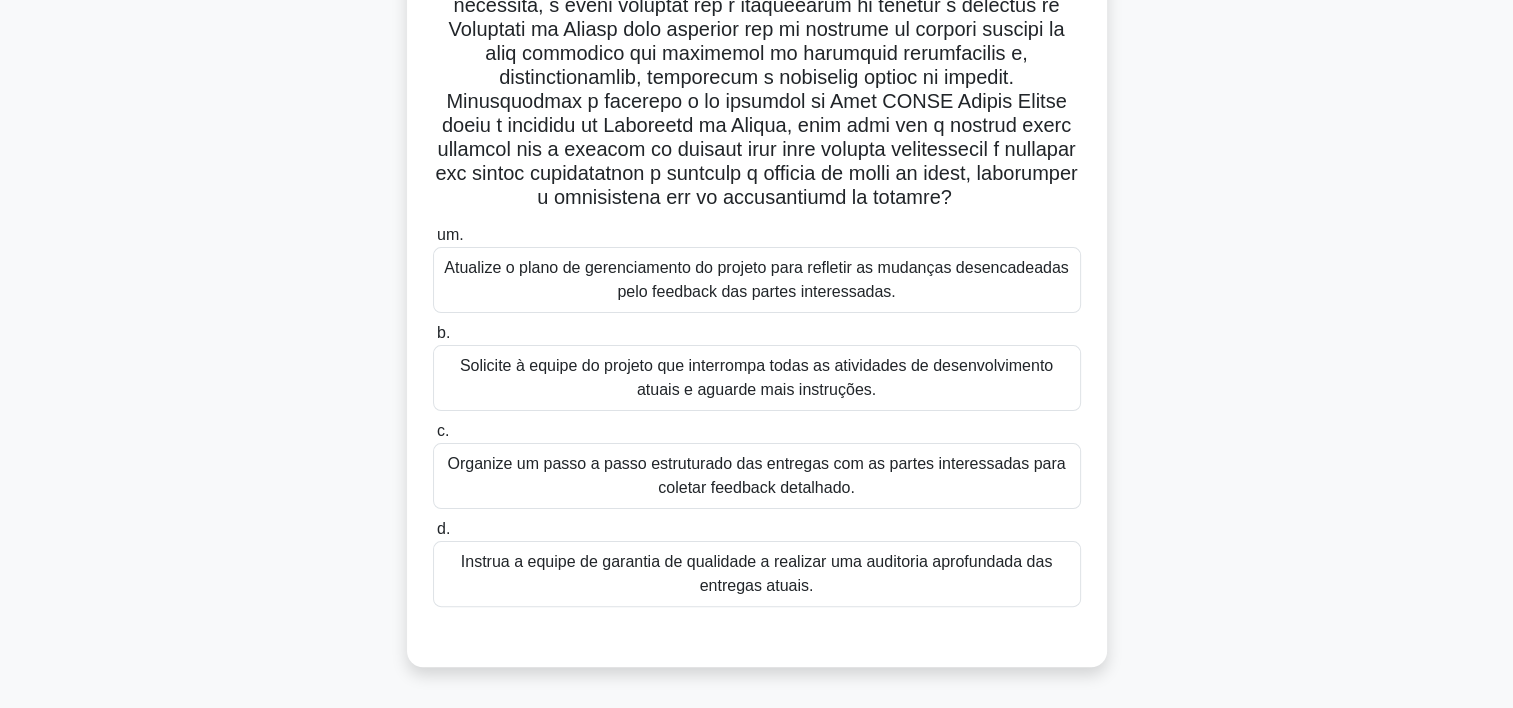 scroll, scrollTop: 387, scrollLeft: 0, axis: vertical 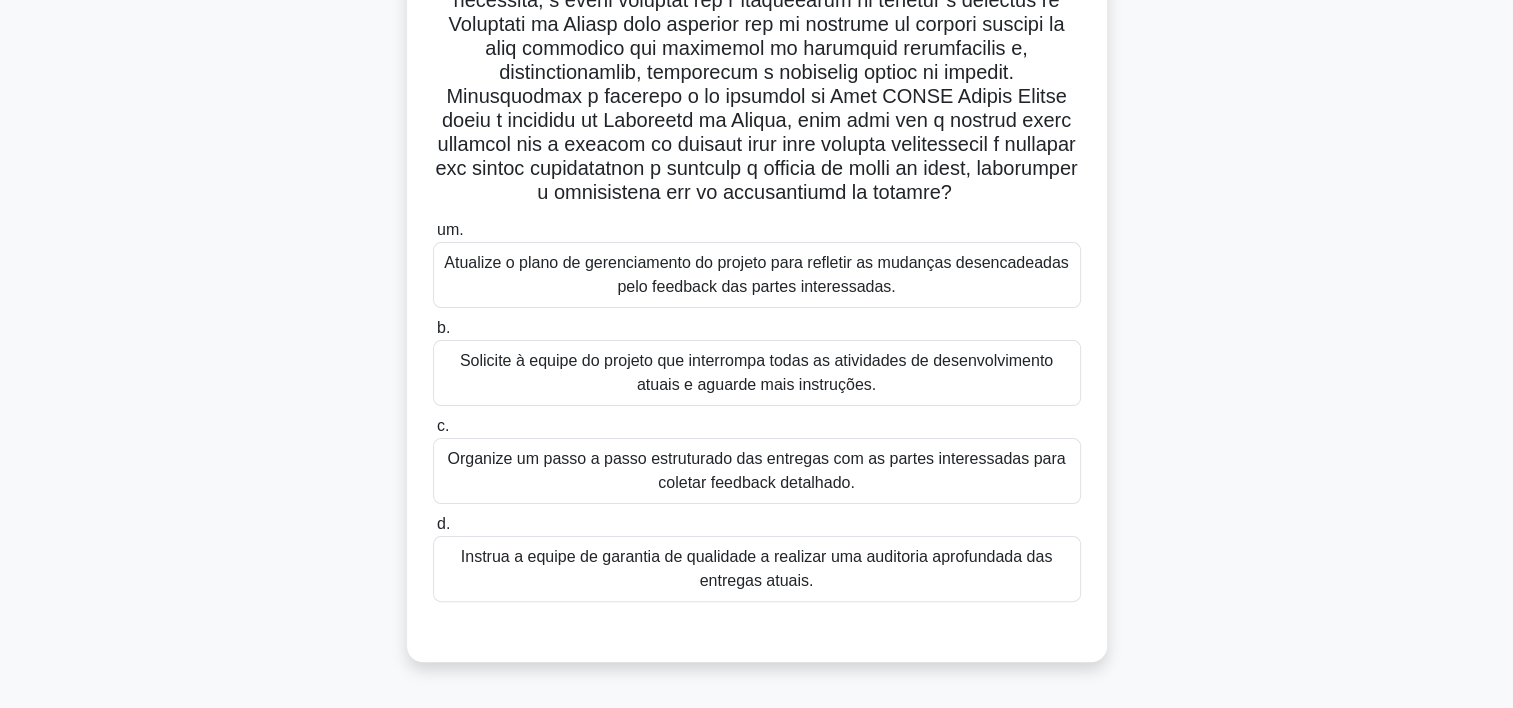 click on "Organize um passo a passo estruturado das entregas com as partes interessadas para coletar feedback detalhado." at bounding box center [757, 471] 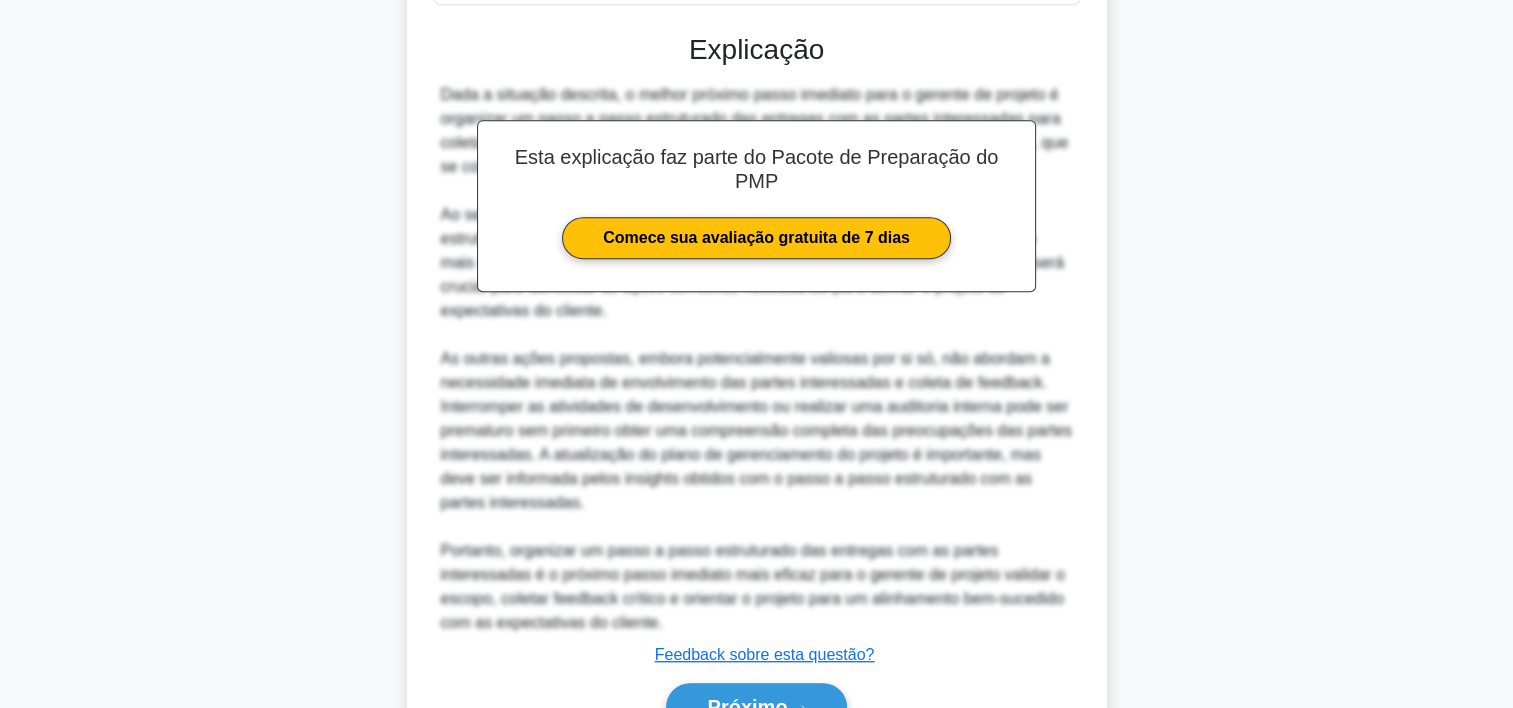 scroll, scrollTop: 1100, scrollLeft: 0, axis: vertical 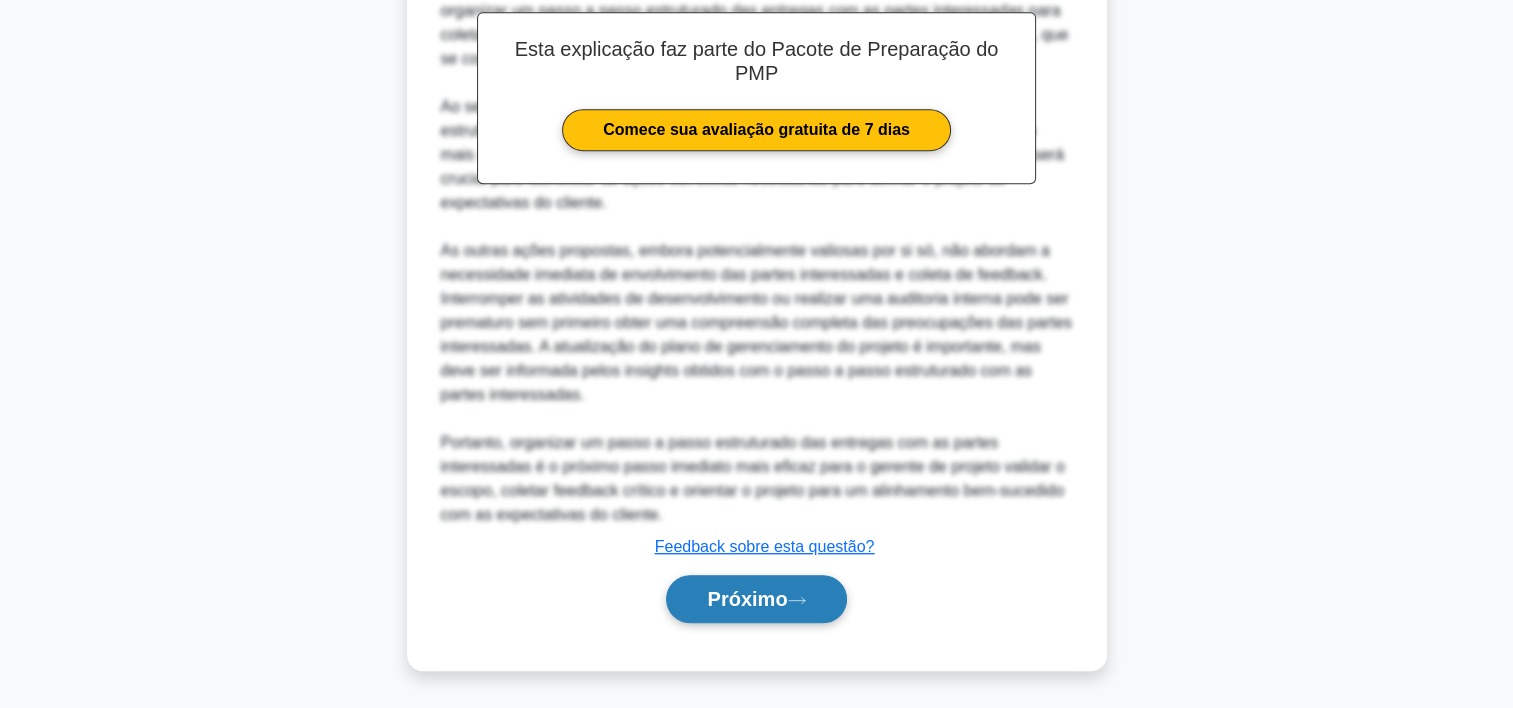 click on "Próximo" at bounding box center [756, 599] 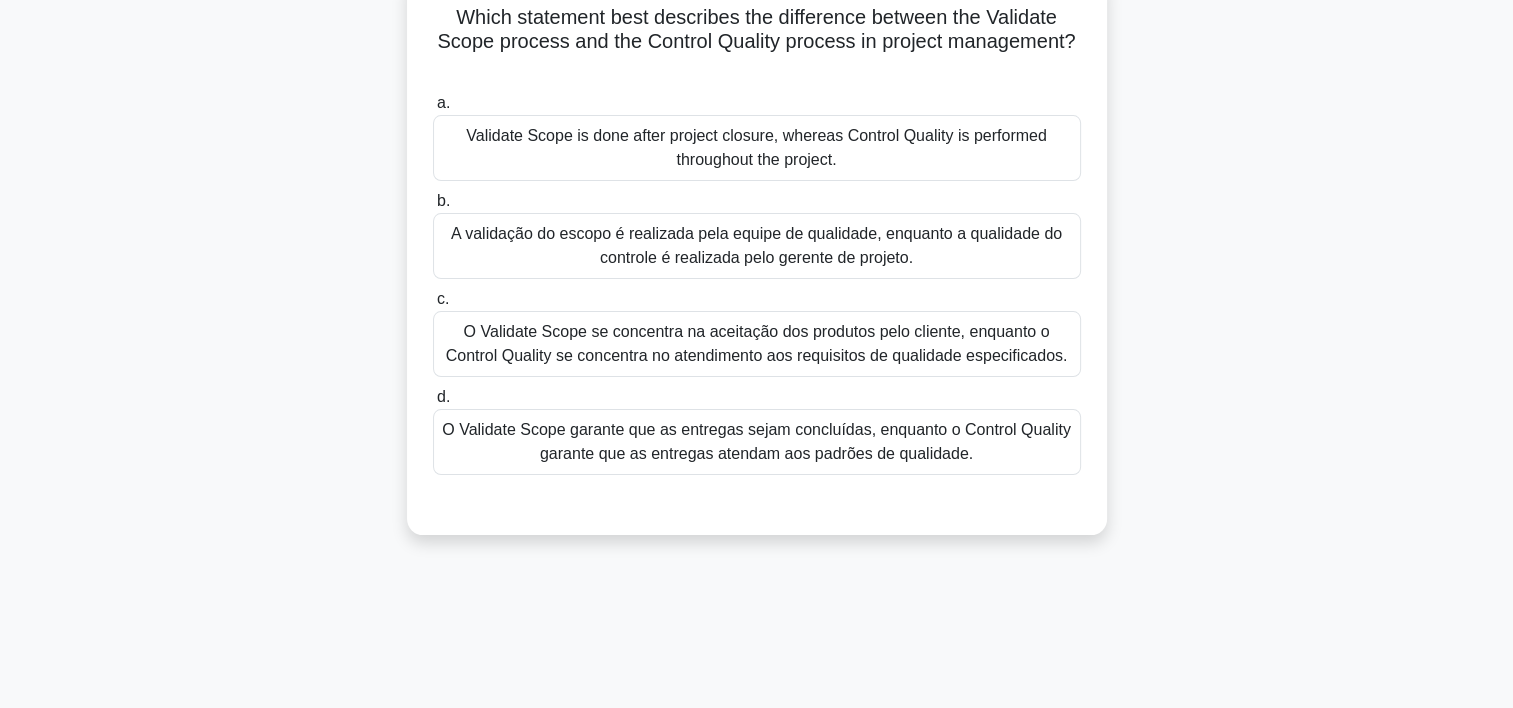 scroll, scrollTop: 0, scrollLeft: 0, axis: both 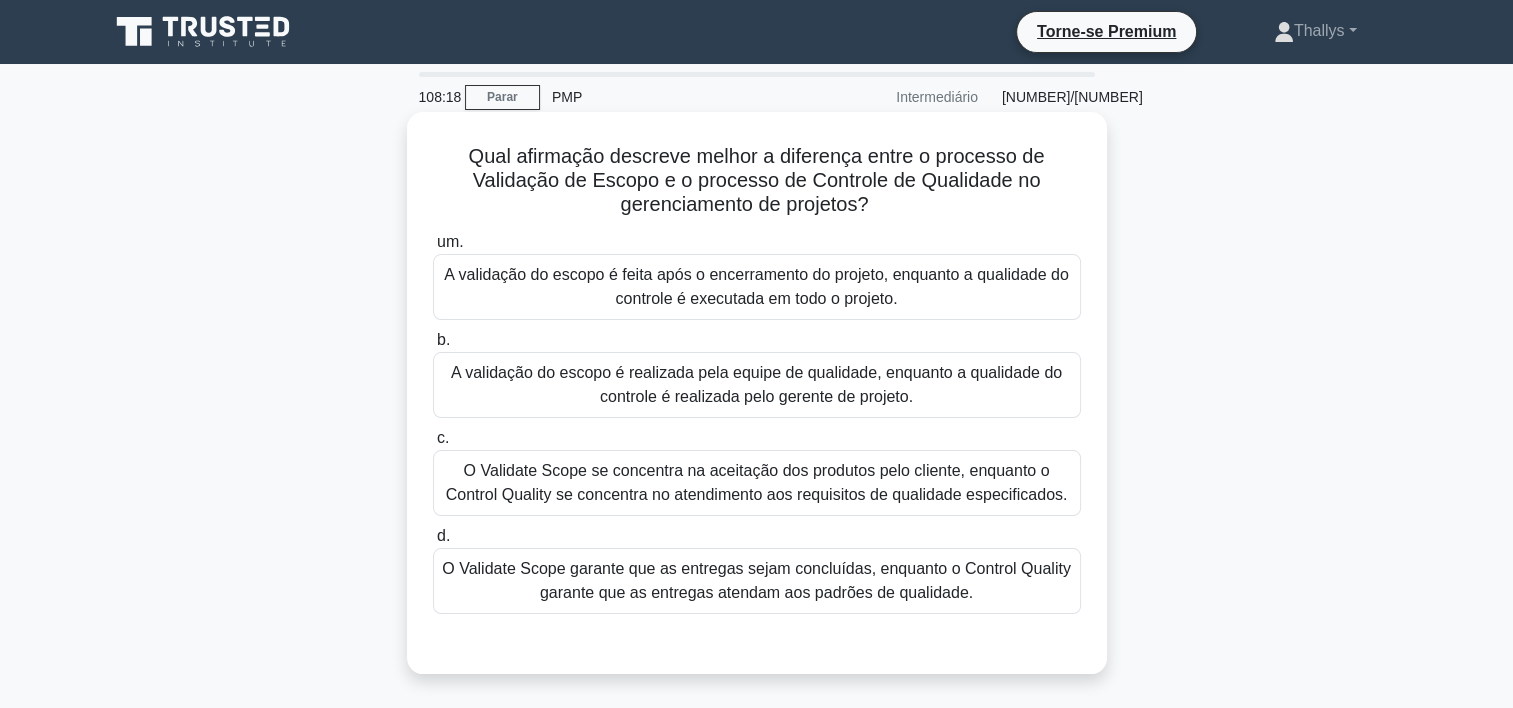 click on "O Validate Scope garante que as entregas sejam concluídas, enquanto o Control Quality garante que as entregas atendam aos padrões de qualidade." at bounding box center (757, 581) 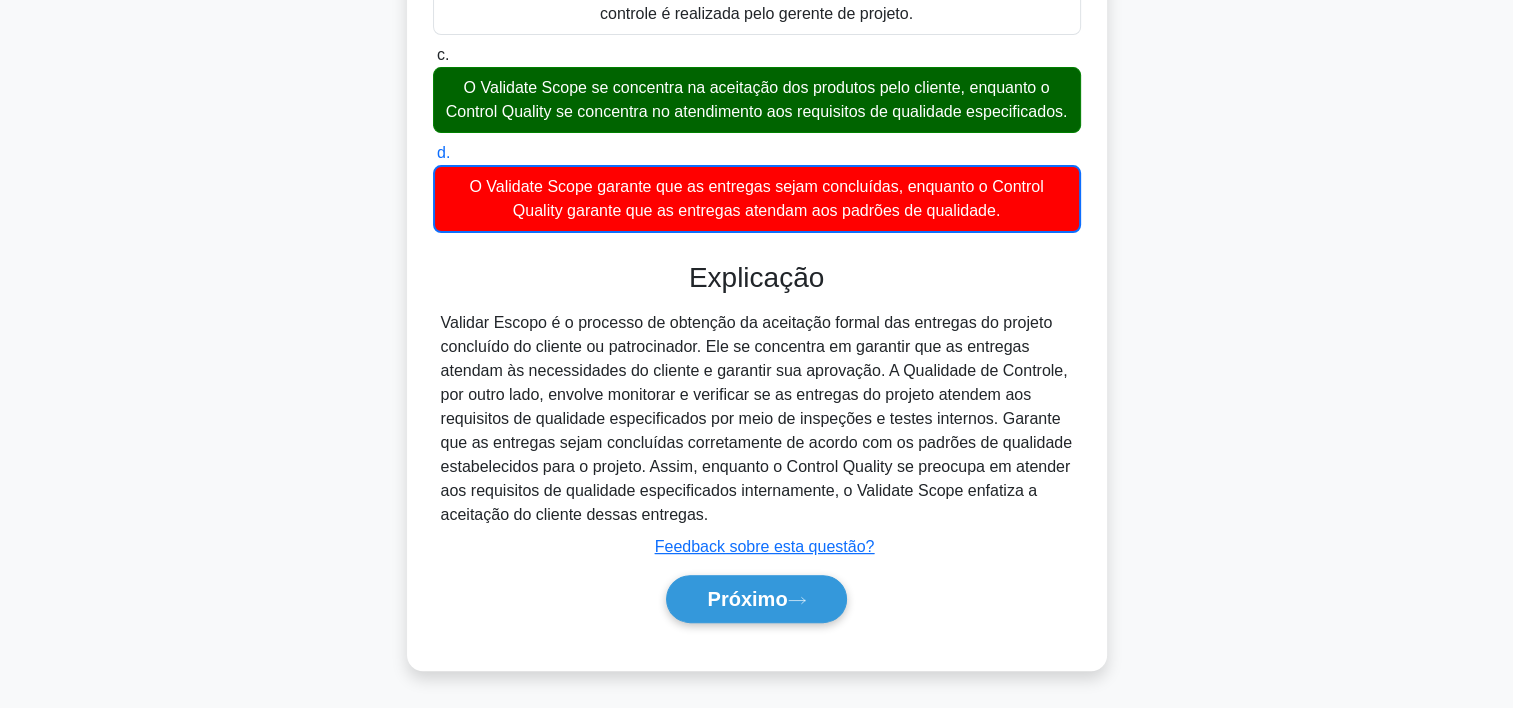 scroll, scrollTop: 405, scrollLeft: 0, axis: vertical 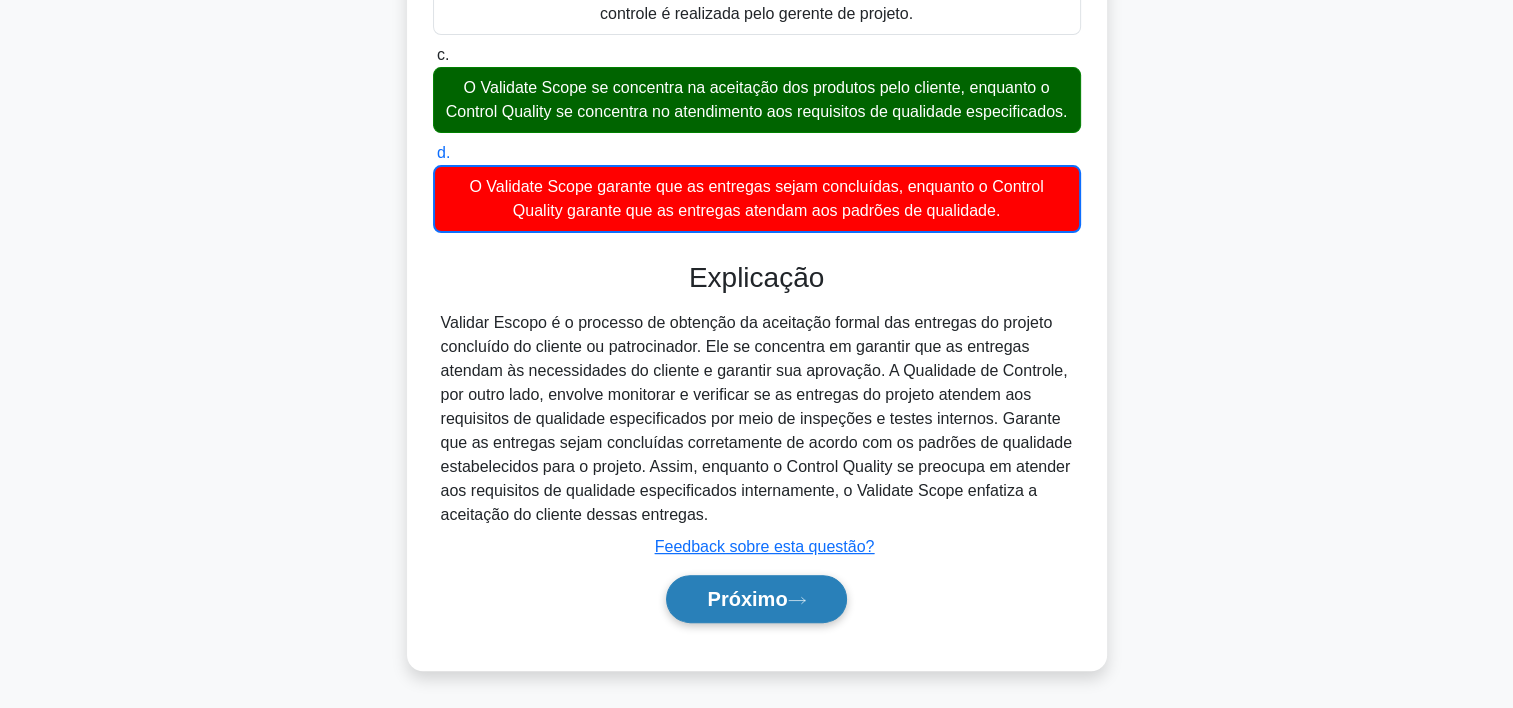 click on "Próximo" at bounding box center [756, 599] 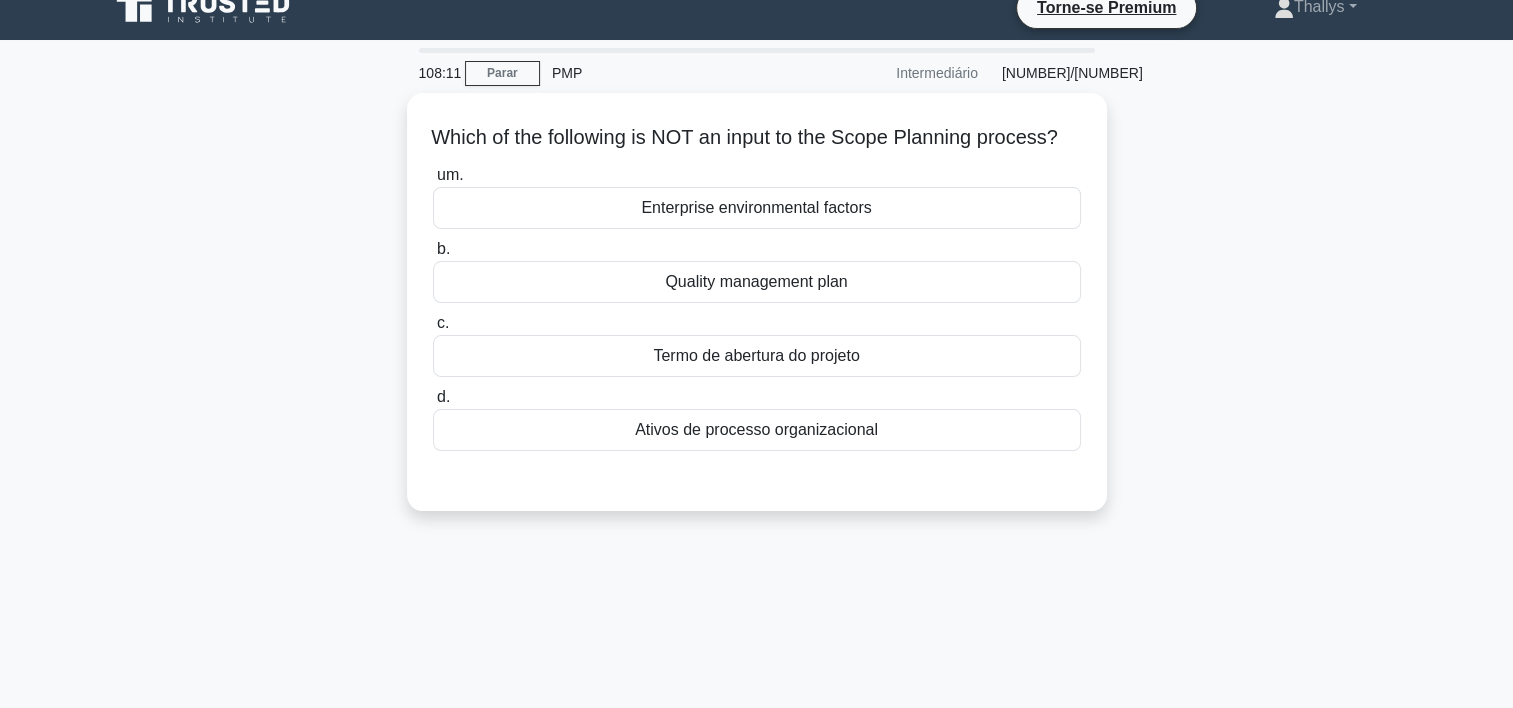 scroll, scrollTop: 24, scrollLeft: 0, axis: vertical 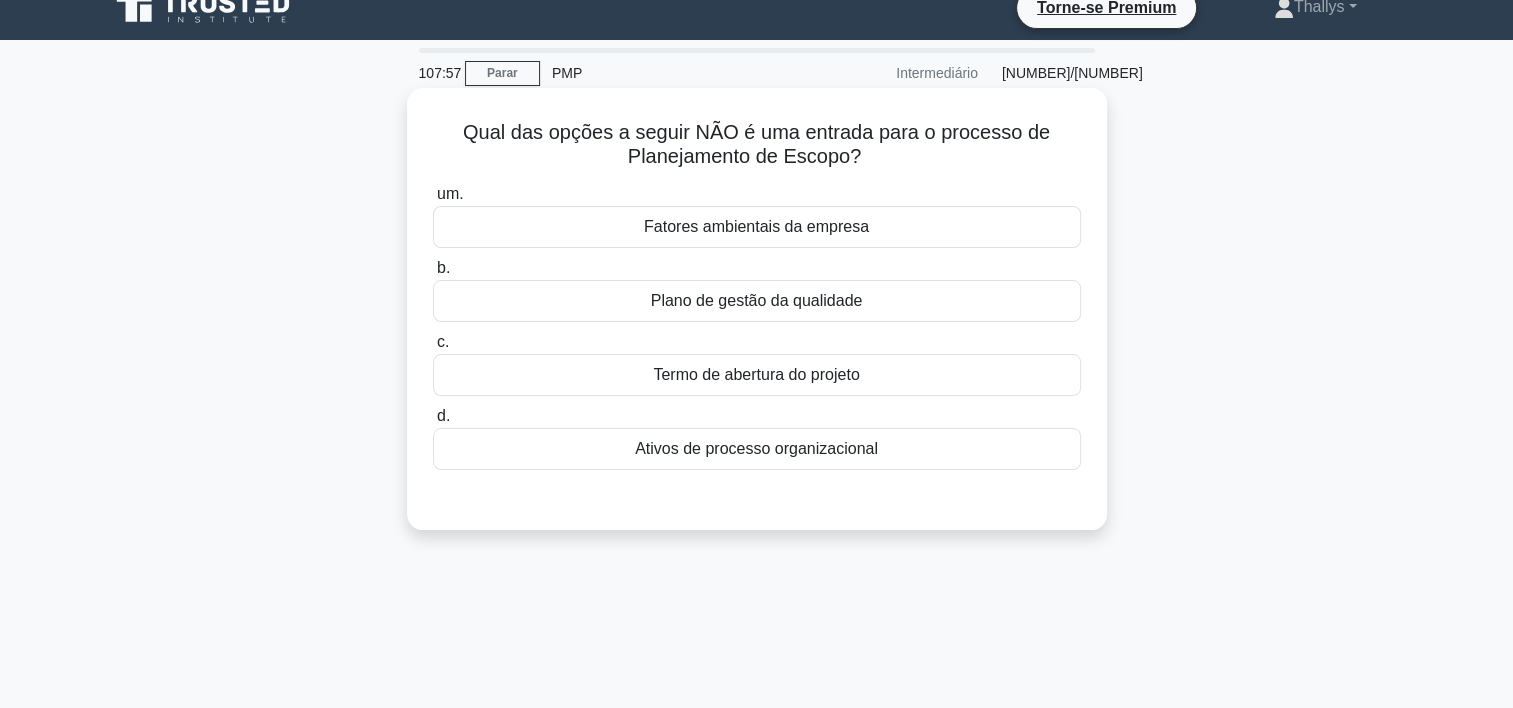 click on "Plano de gestão da qualidade" at bounding box center [757, 301] 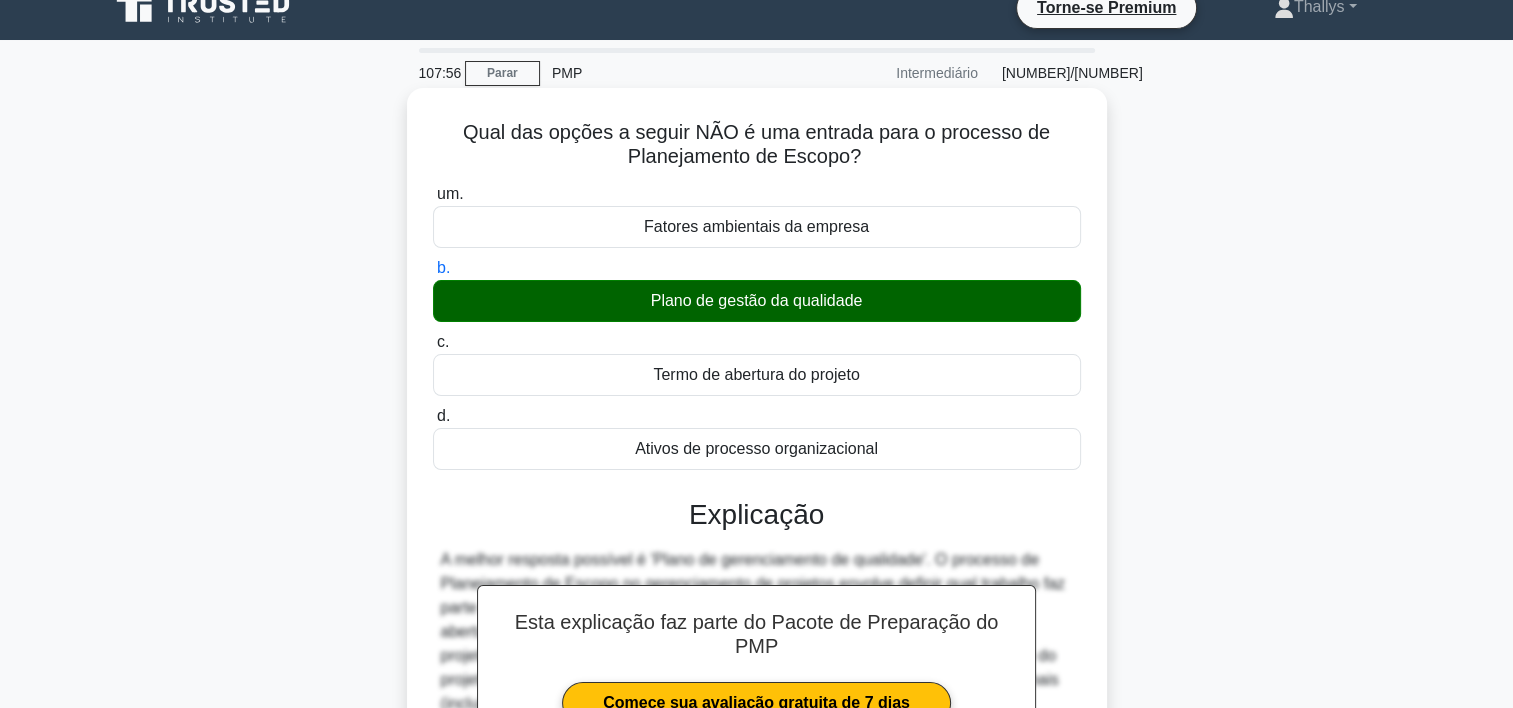 scroll, scrollTop: 372, scrollLeft: 0, axis: vertical 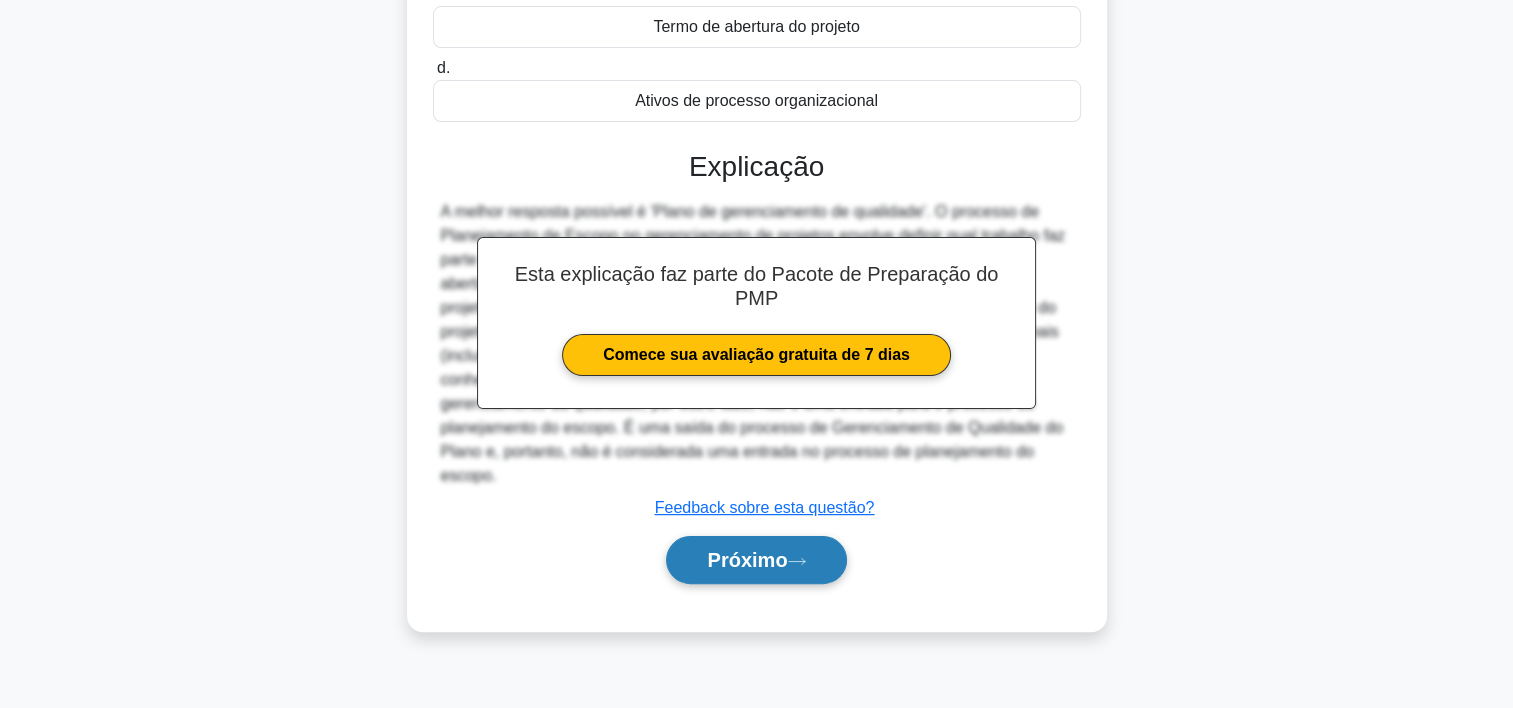 click on "Próximo" at bounding box center [756, 560] 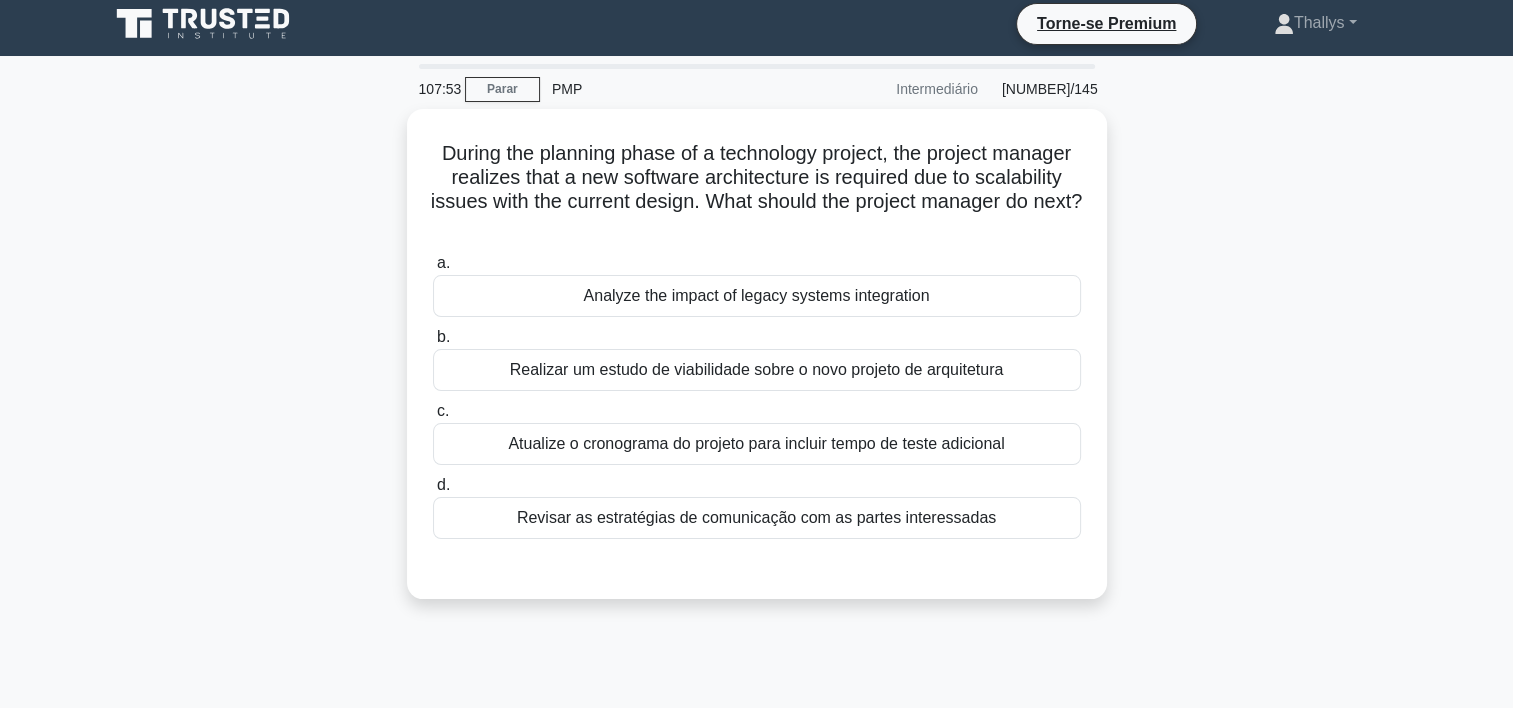scroll, scrollTop: 0, scrollLeft: 0, axis: both 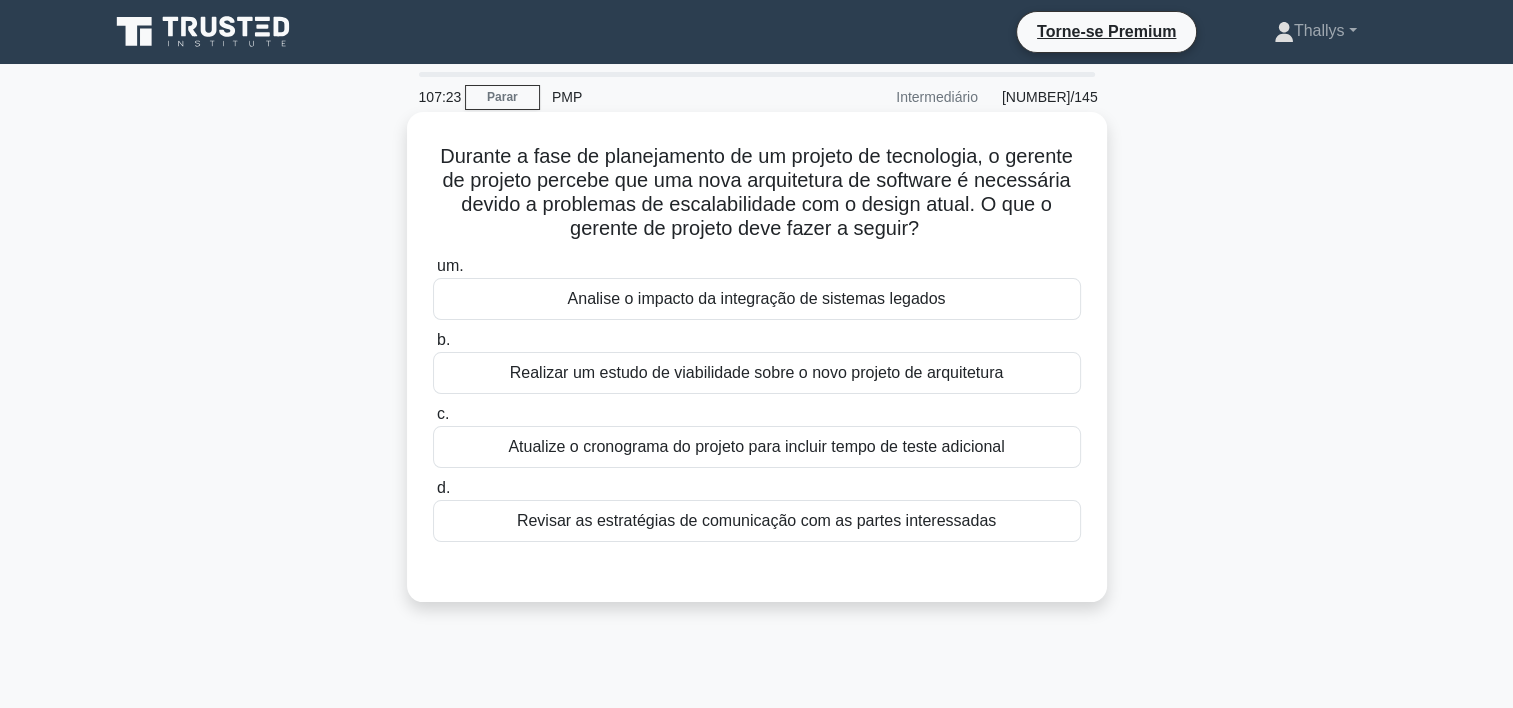 click on "Realizar um estudo de viabilidade sobre o novo projeto de arquitetura" at bounding box center (757, 373) 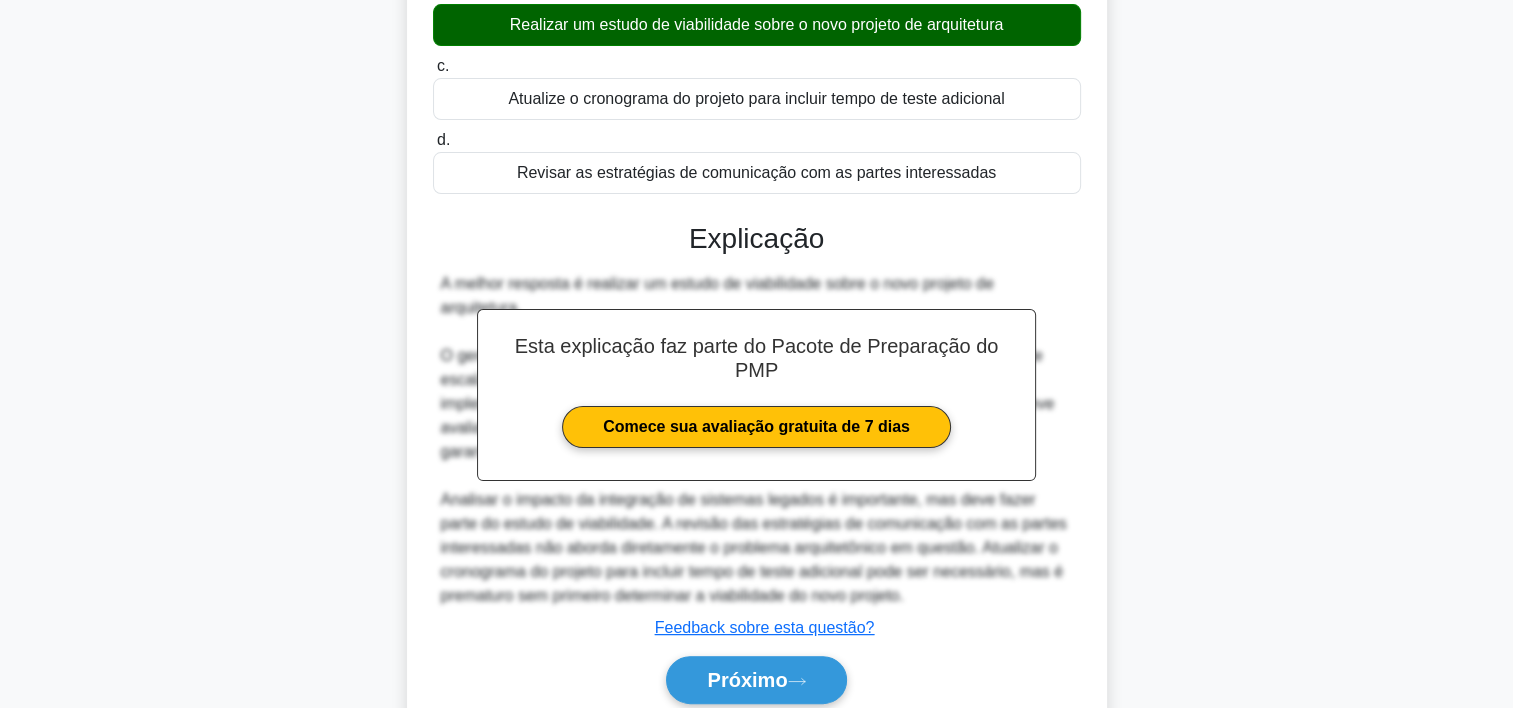 scroll, scrollTop: 428, scrollLeft: 0, axis: vertical 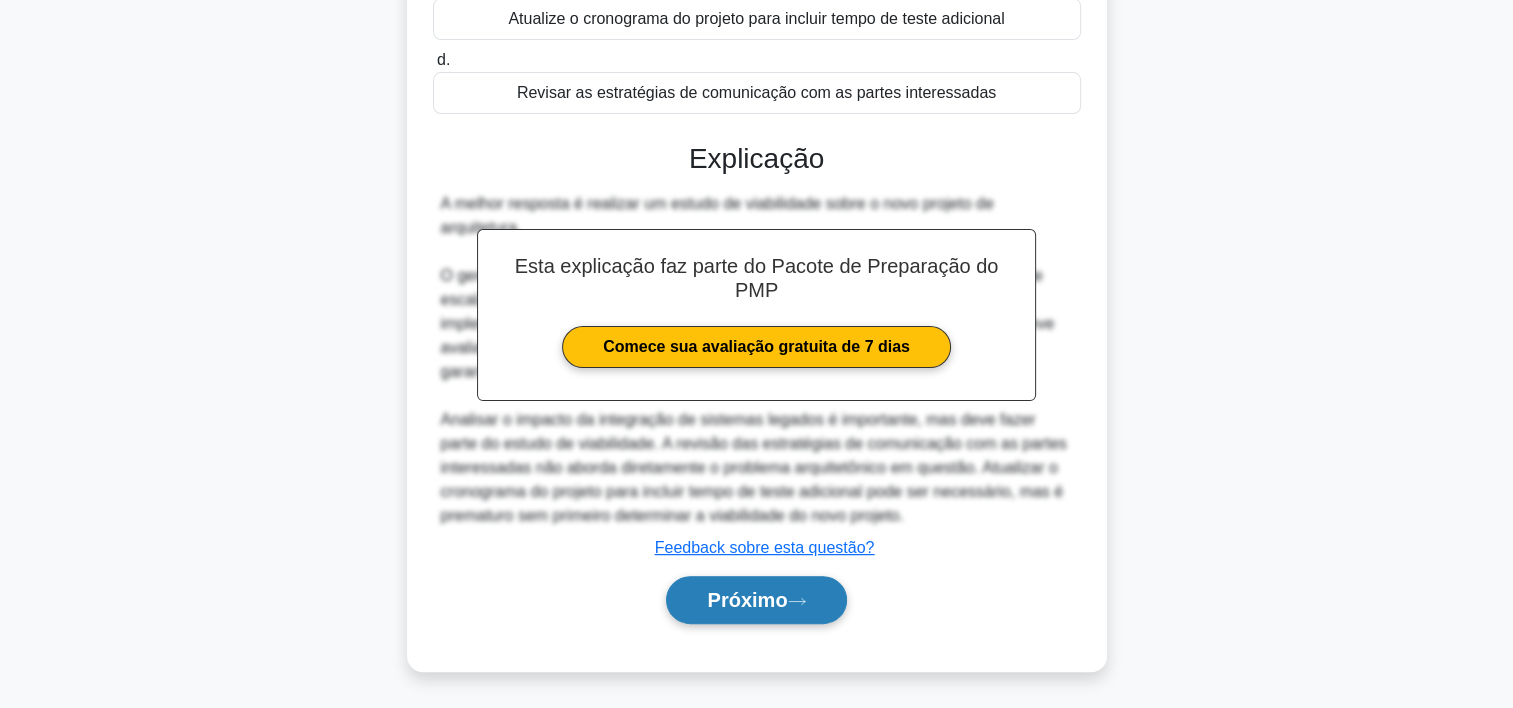click on "Próximo" at bounding box center (756, 600) 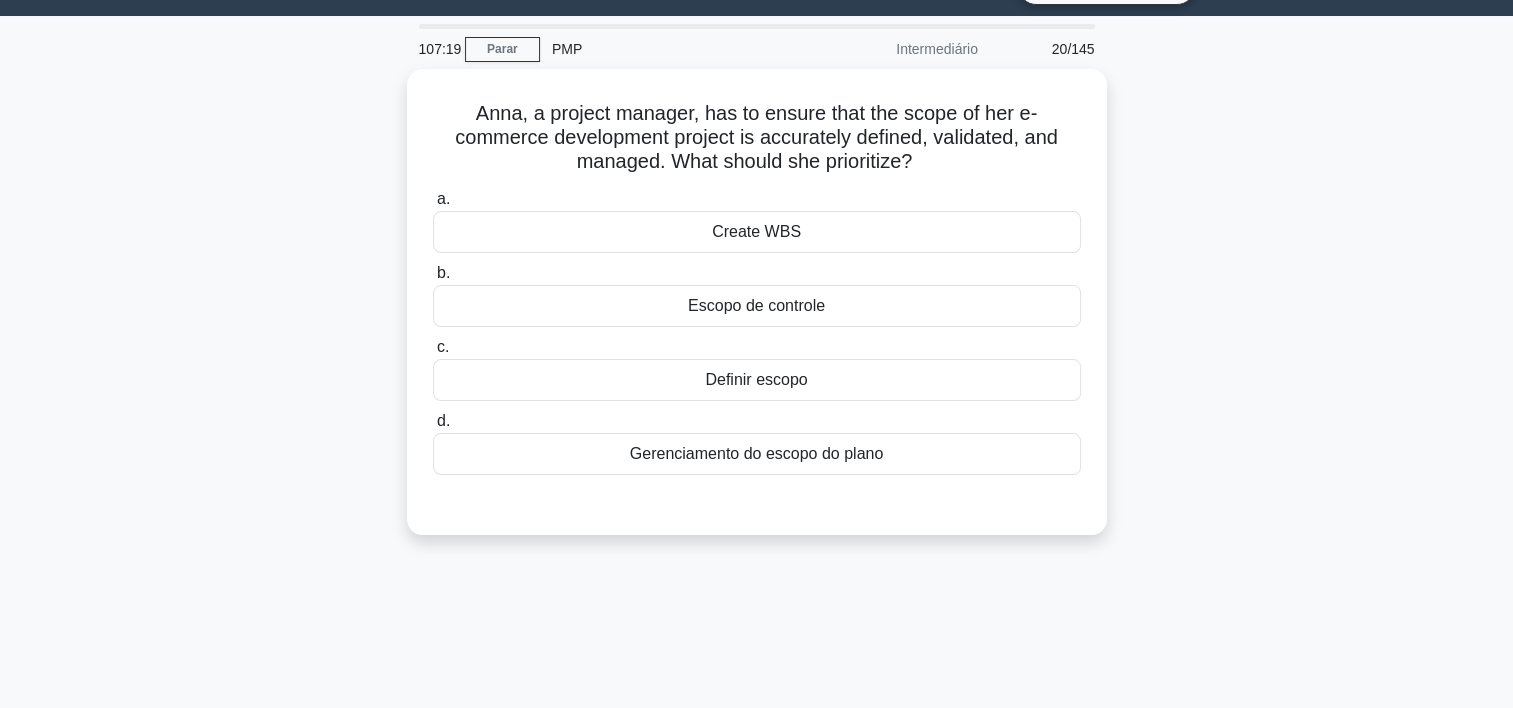 scroll, scrollTop: 0, scrollLeft: 0, axis: both 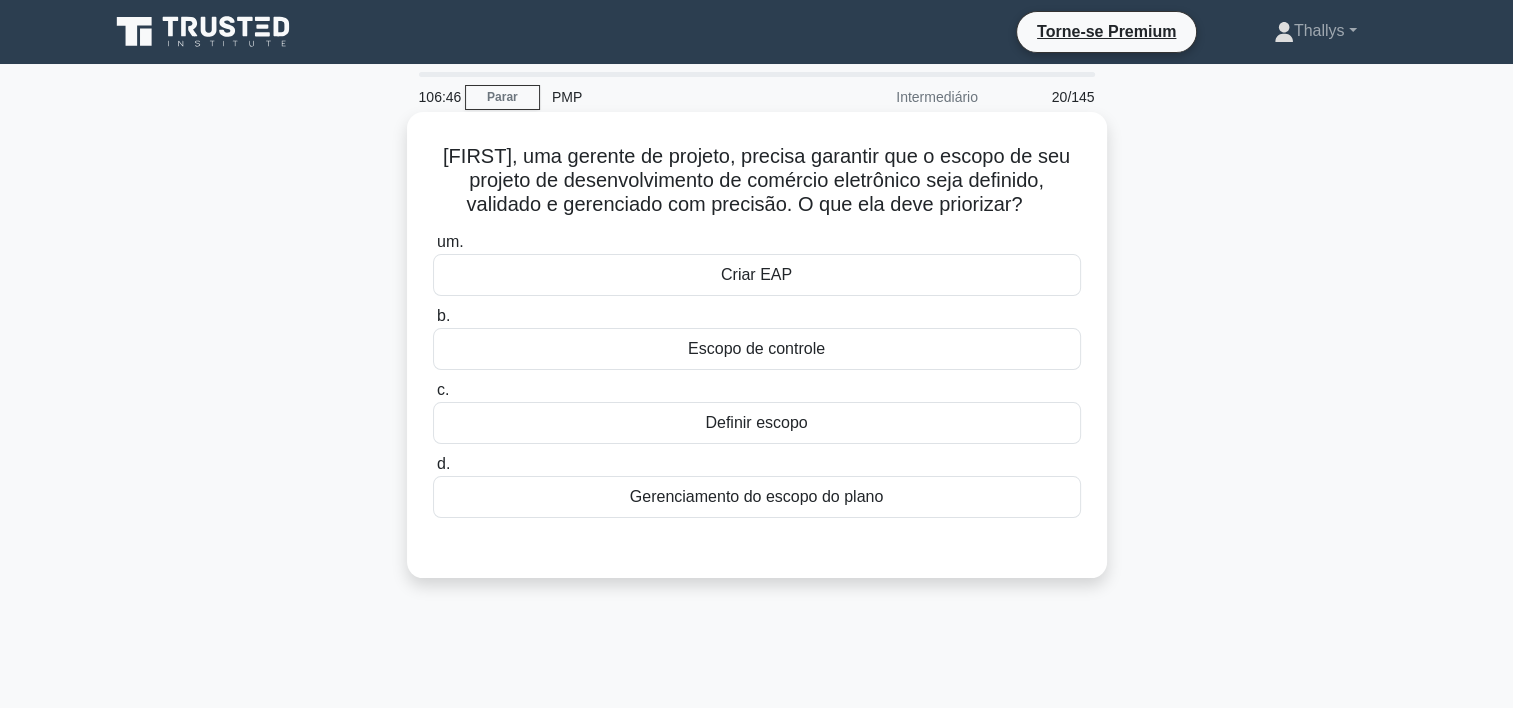 click on "Gerenciamento do escopo do plano" at bounding box center (757, 497) 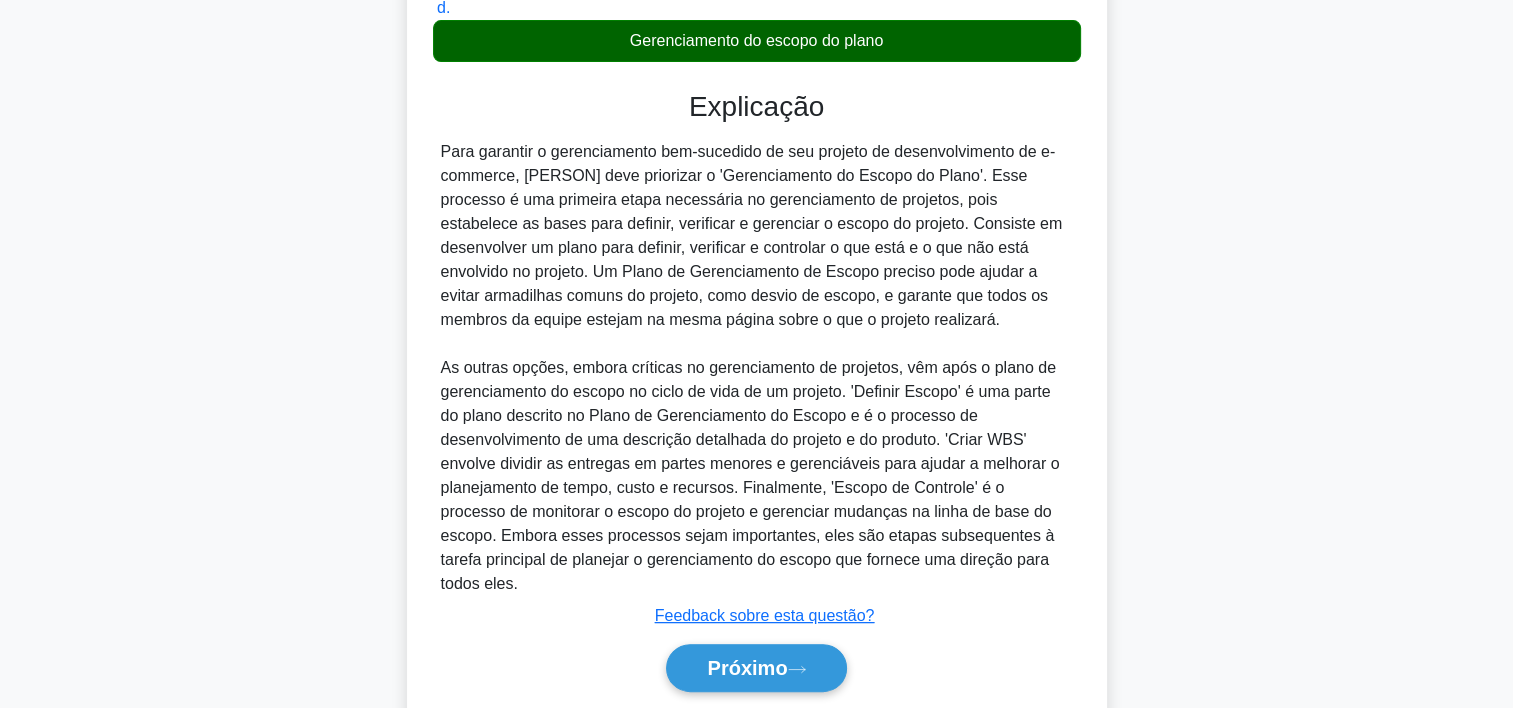 scroll, scrollTop: 524, scrollLeft: 0, axis: vertical 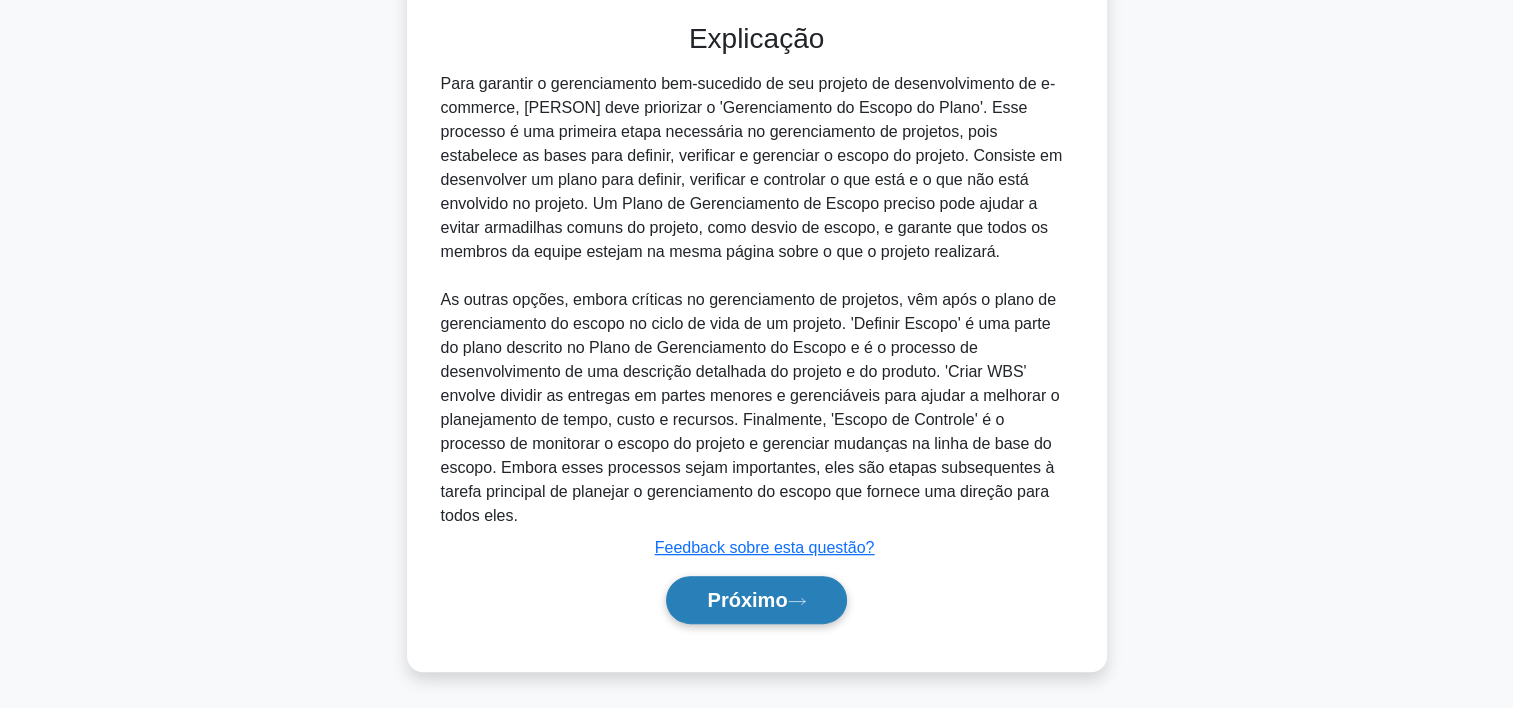 click on "Próximo" at bounding box center [747, 600] 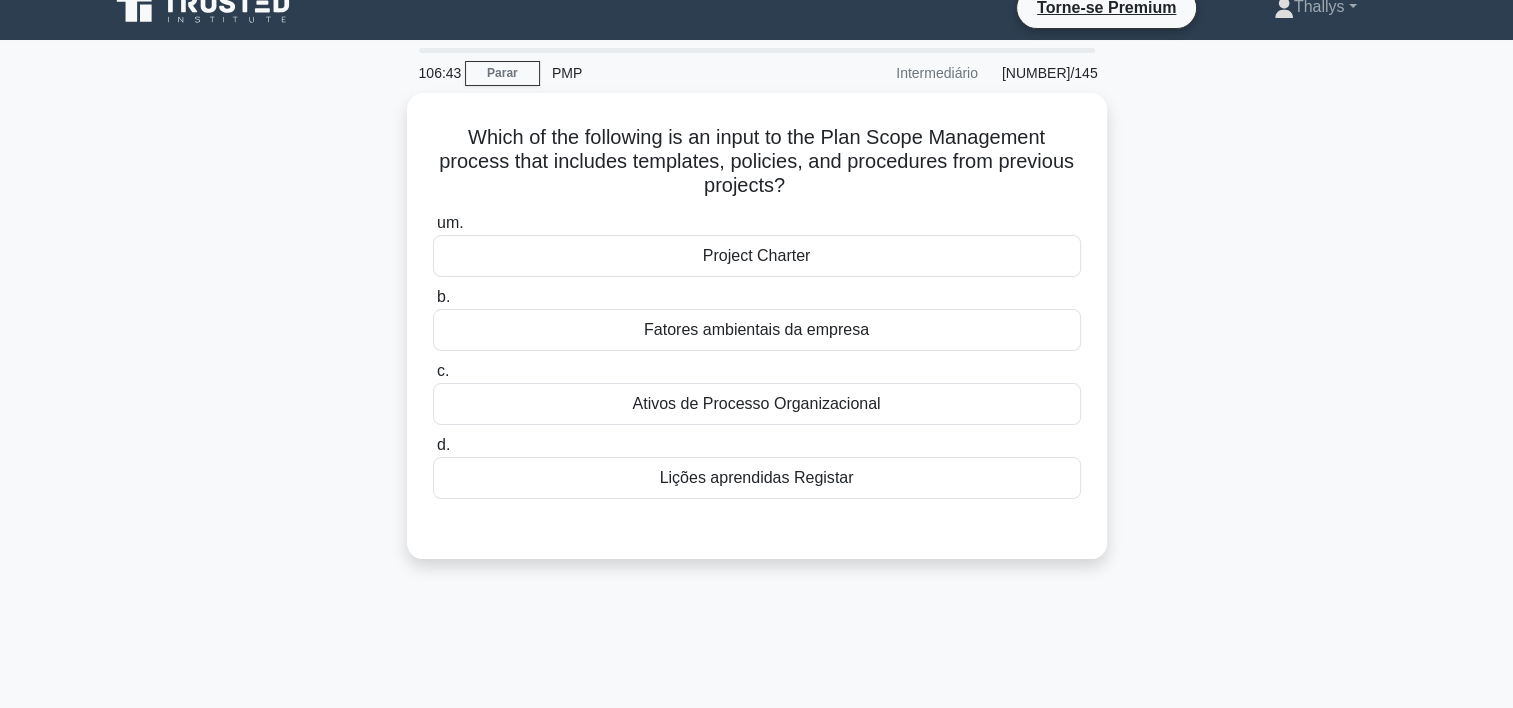 scroll, scrollTop: 0, scrollLeft: 0, axis: both 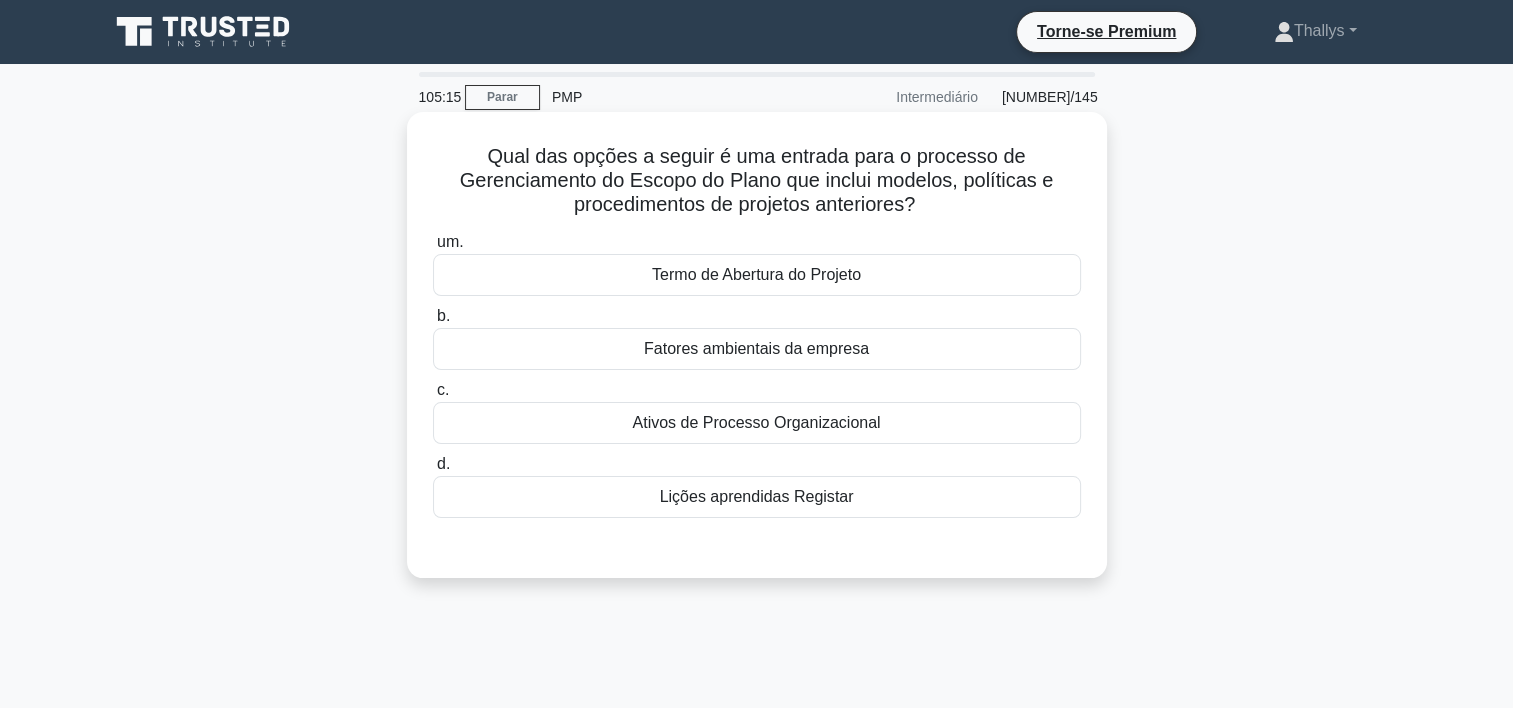 click on "Lições aprendidas Registar" at bounding box center (757, 497) 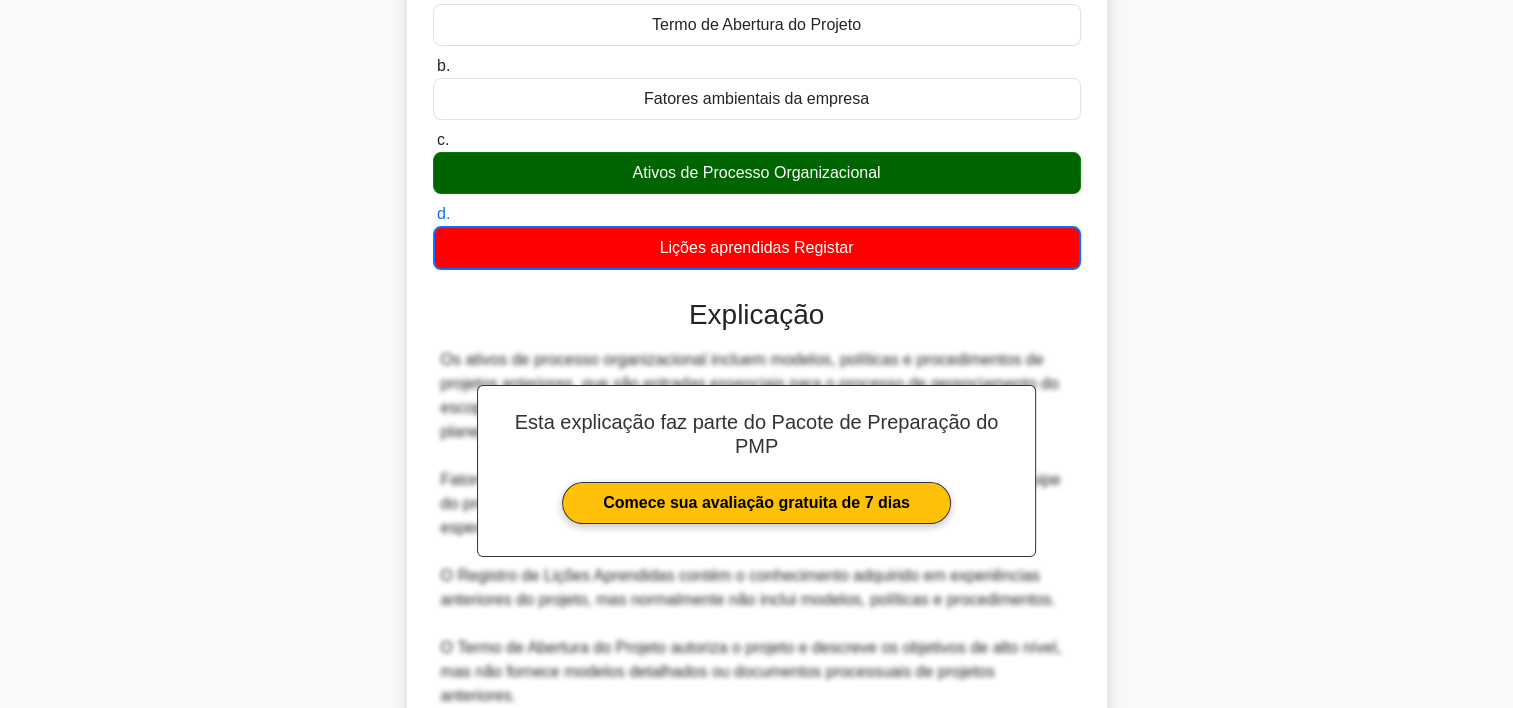scroll, scrollTop: 405, scrollLeft: 0, axis: vertical 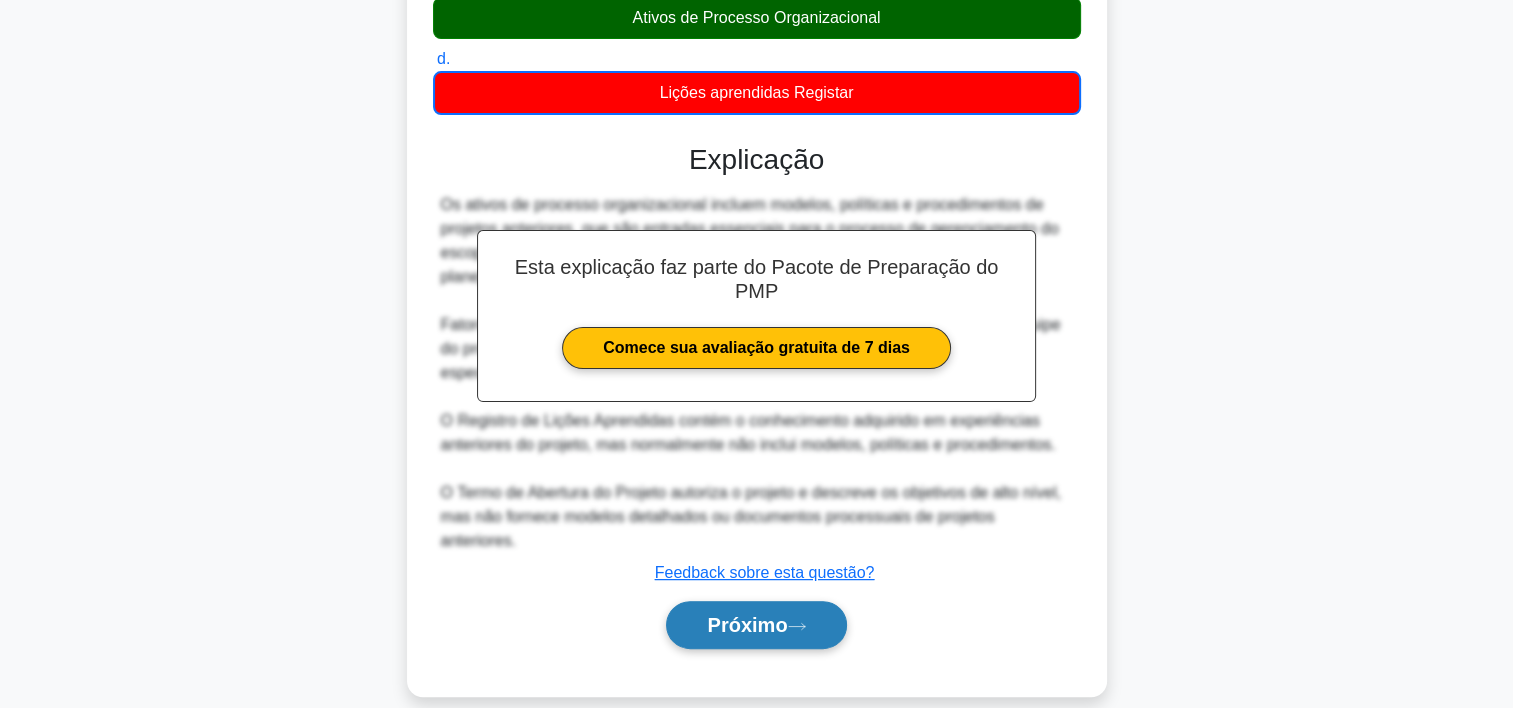 click on "Próximo" at bounding box center (756, 625) 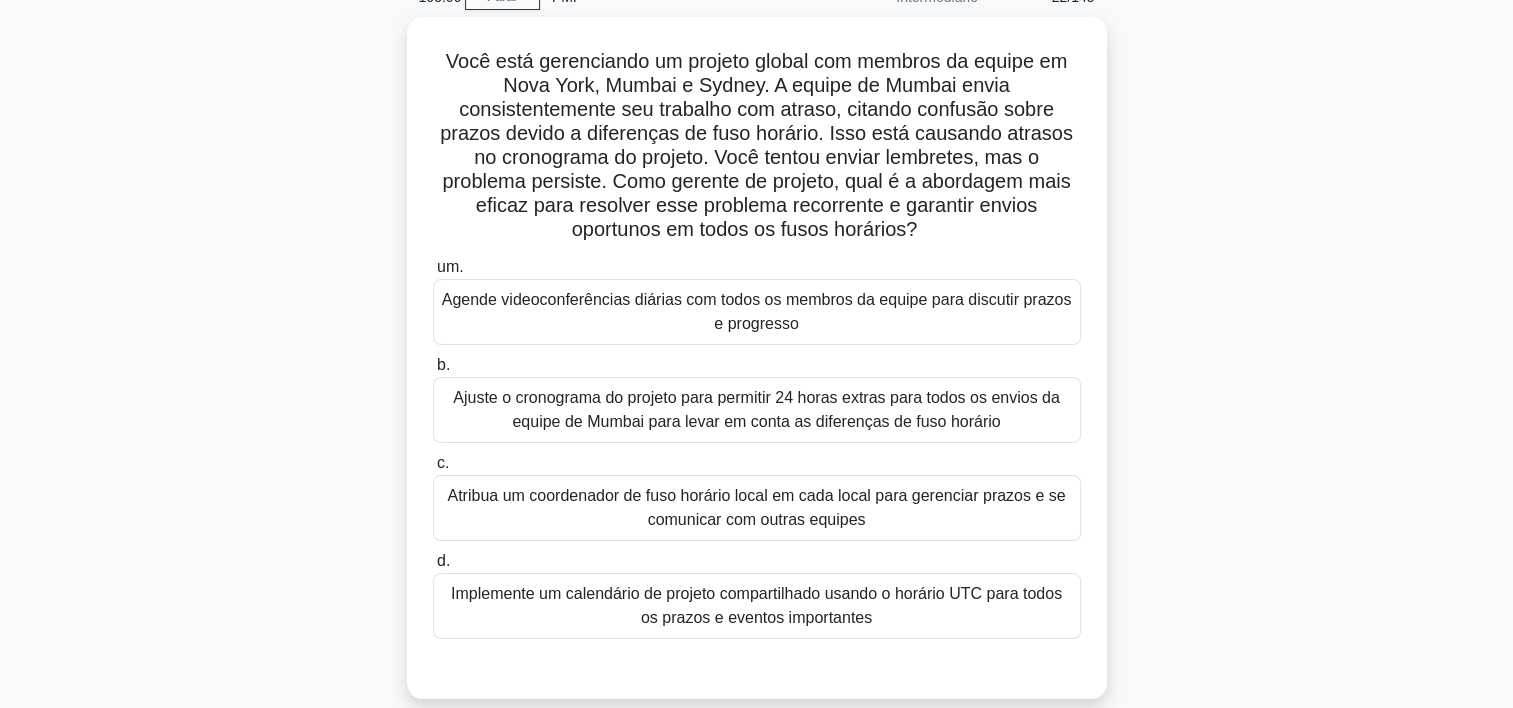 scroll, scrollTop: 99, scrollLeft: 0, axis: vertical 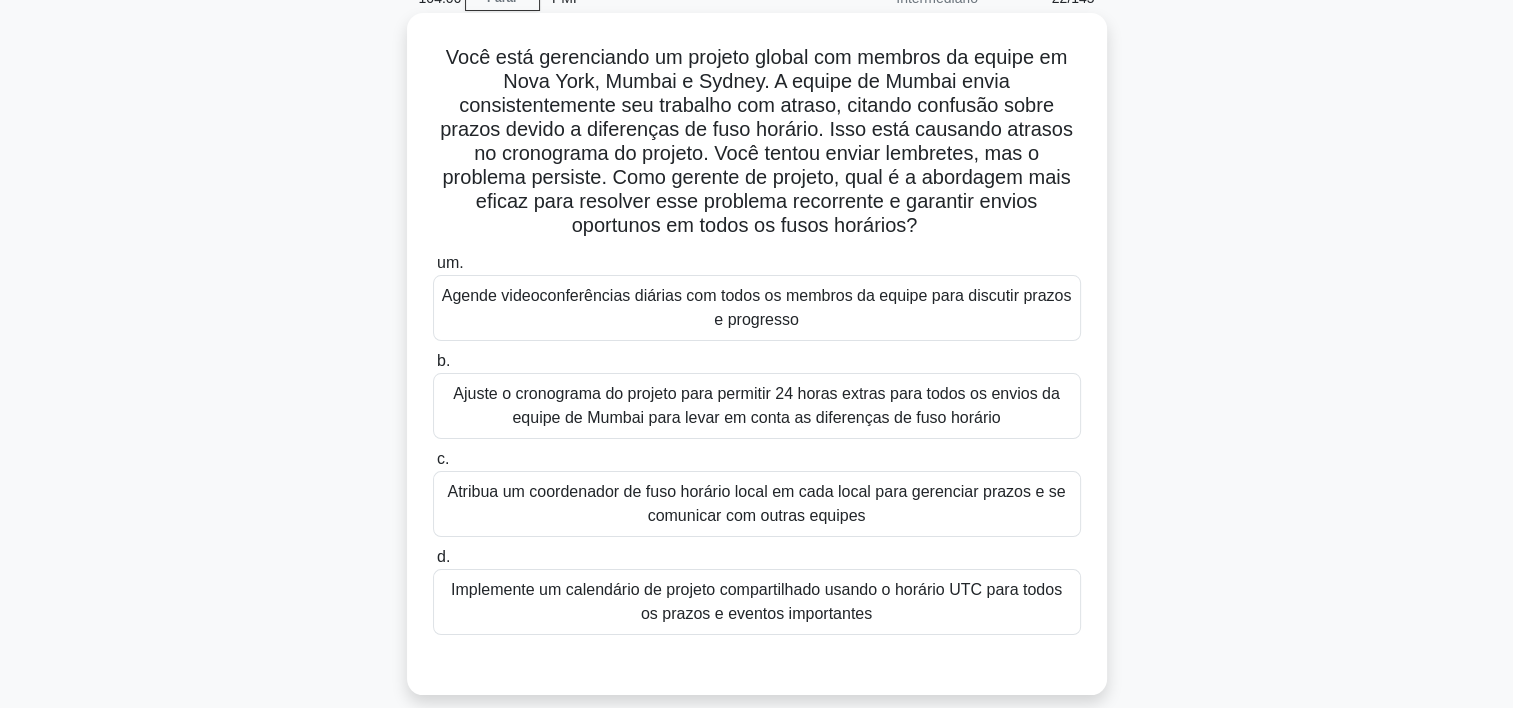 click on "Implemente um calendário de projeto compartilhado usando o horário UTC para todos os prazos e eventos importantes" at bounding box center [757, 602] 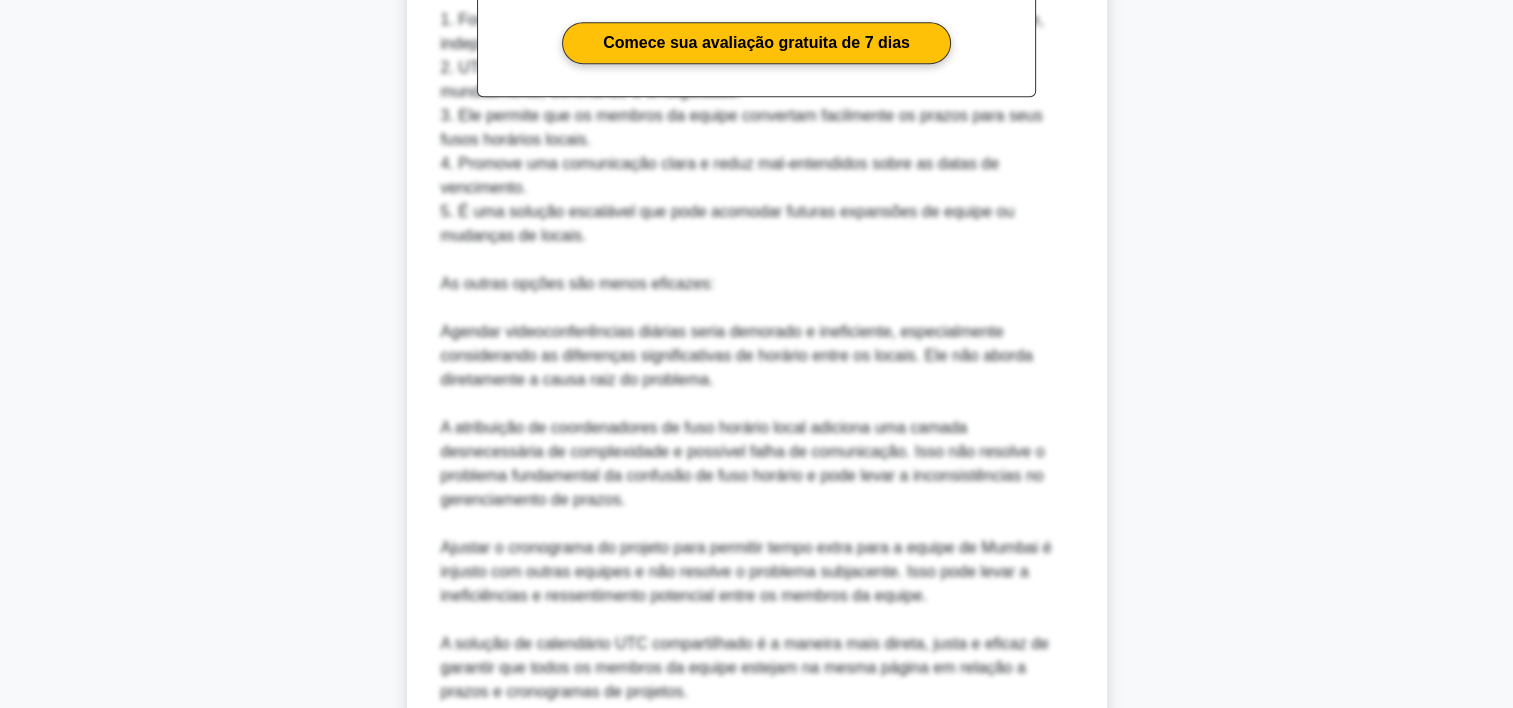 scroll, scrollTop: 1100, scrollLeft: 0, axis: vertical 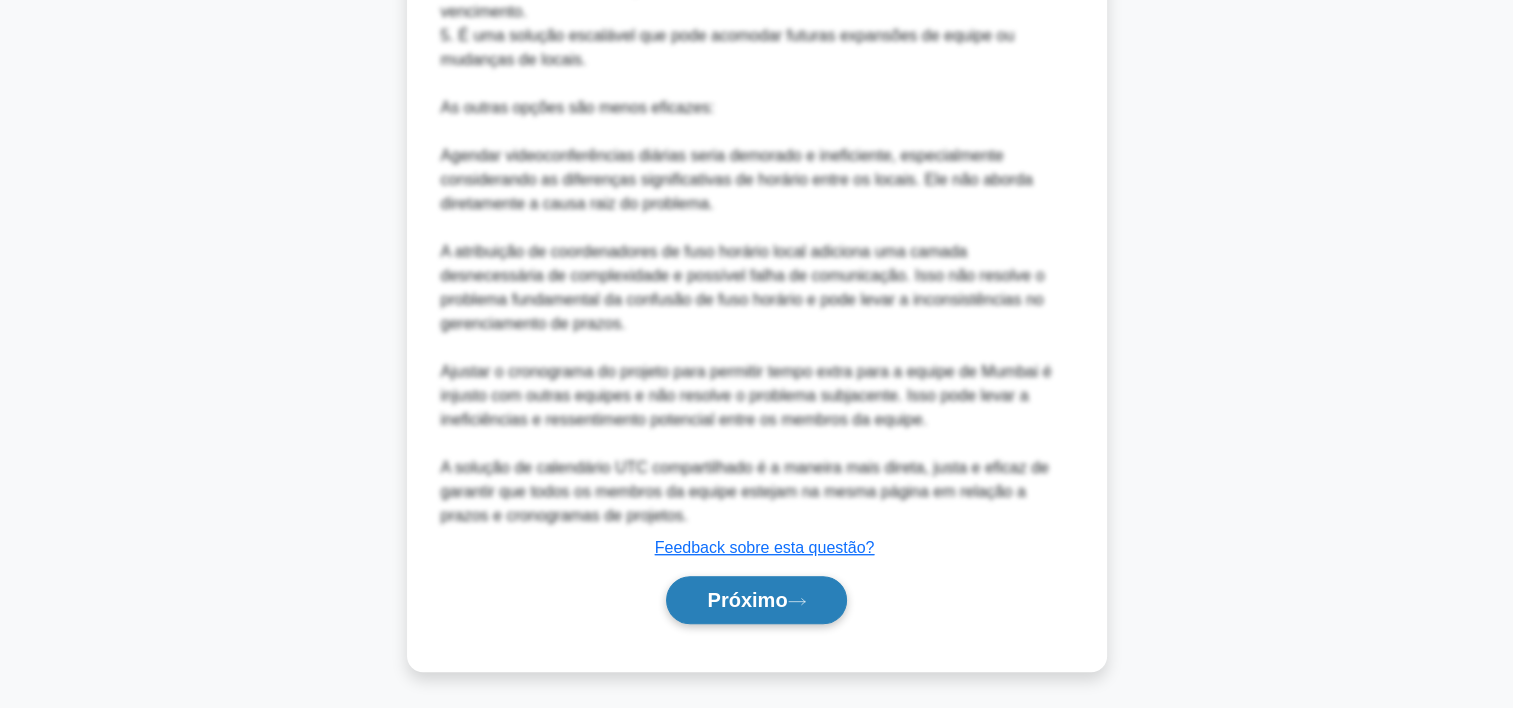 click on "Próximo" at bounding box center [756, 600] 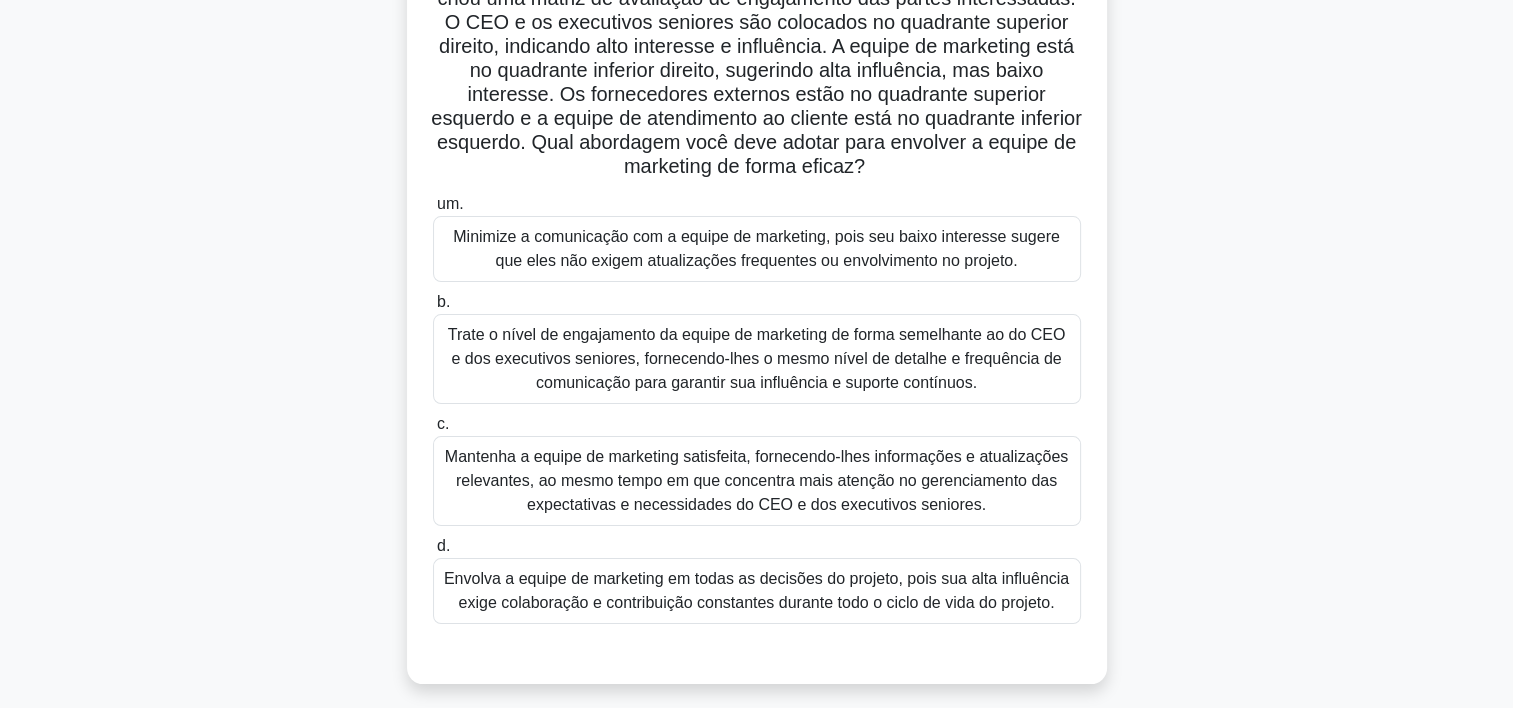 scroll, scrollTop: 191, scrollLeft: 0, axis: vertical 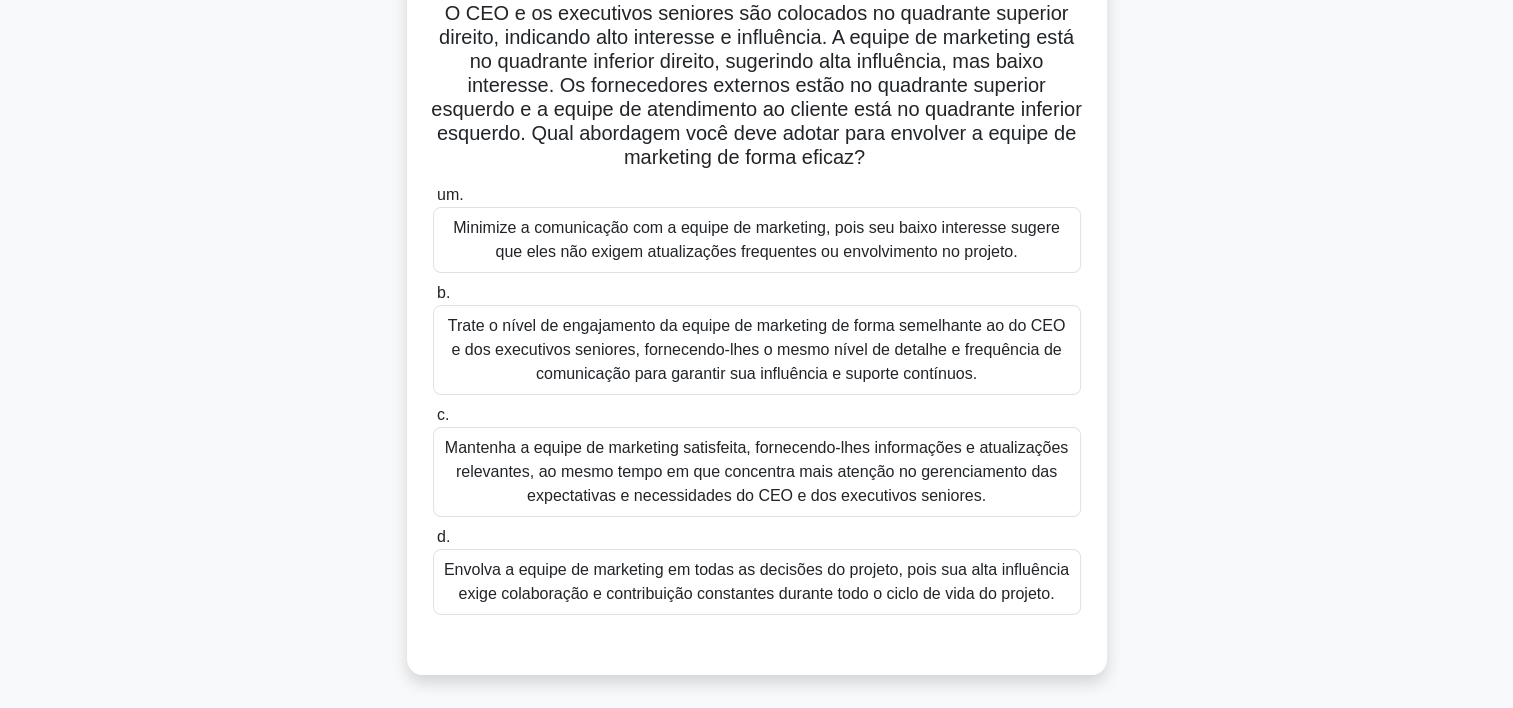 click on "Mantenha a equipe de marketing satisfeita, fornecendo-lhes informações e atualizações relevantes, ao mesmo tempo em que concentra mais atenção no gerenciamento das expectativas e necessidades do CEO e dos executivos seniores." at bounding box center [757, 472] 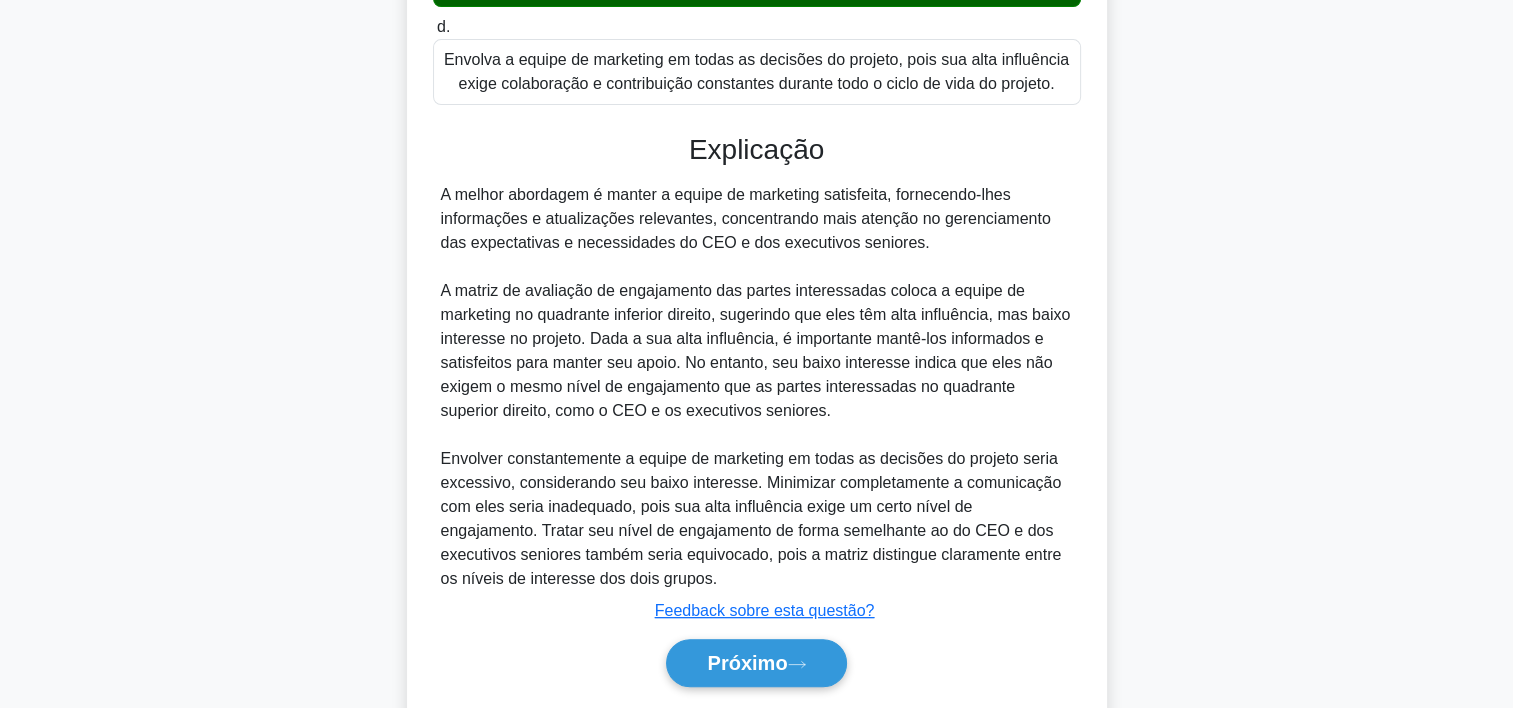 scroll, scrollTop: 764, scrollLeft: 0, axis: vertical 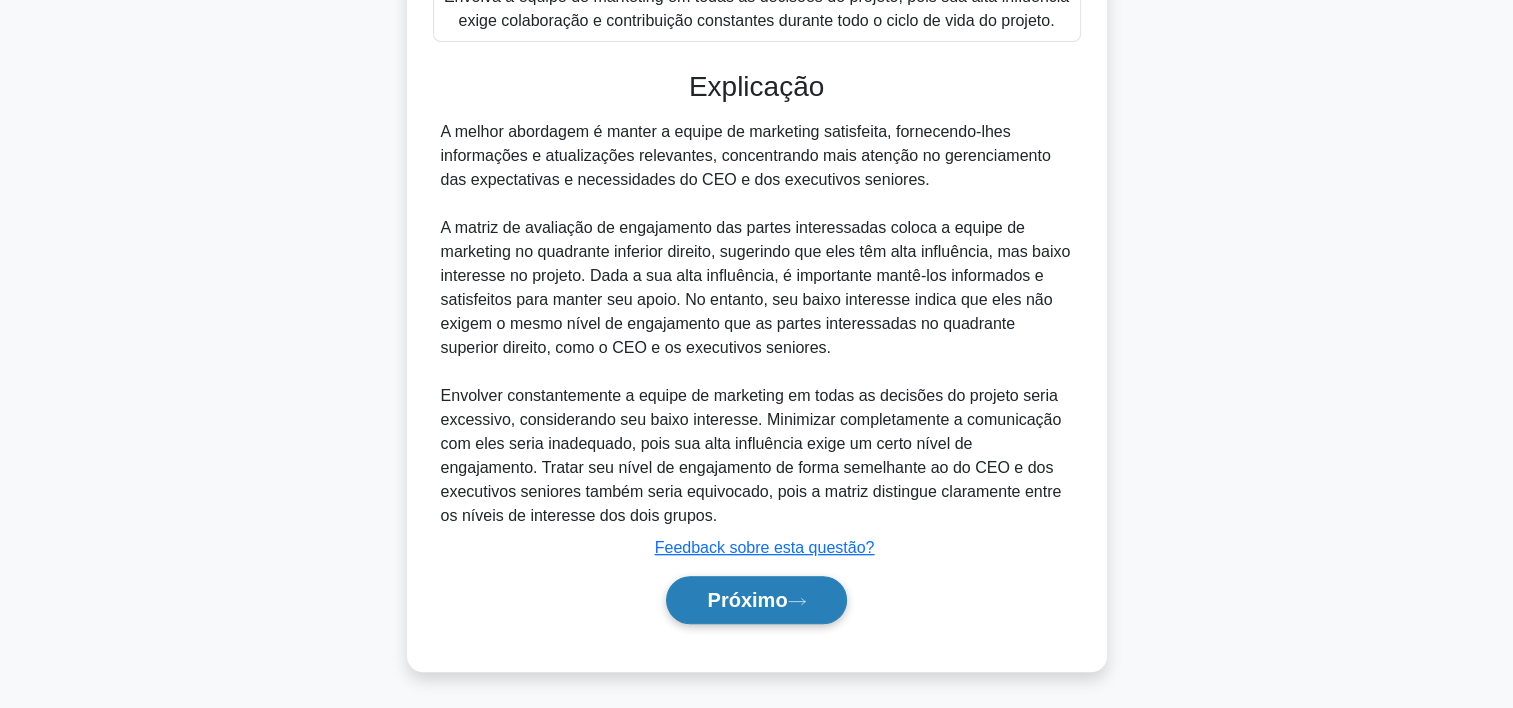 click on "Próximo" at bounding box center (747, 600) 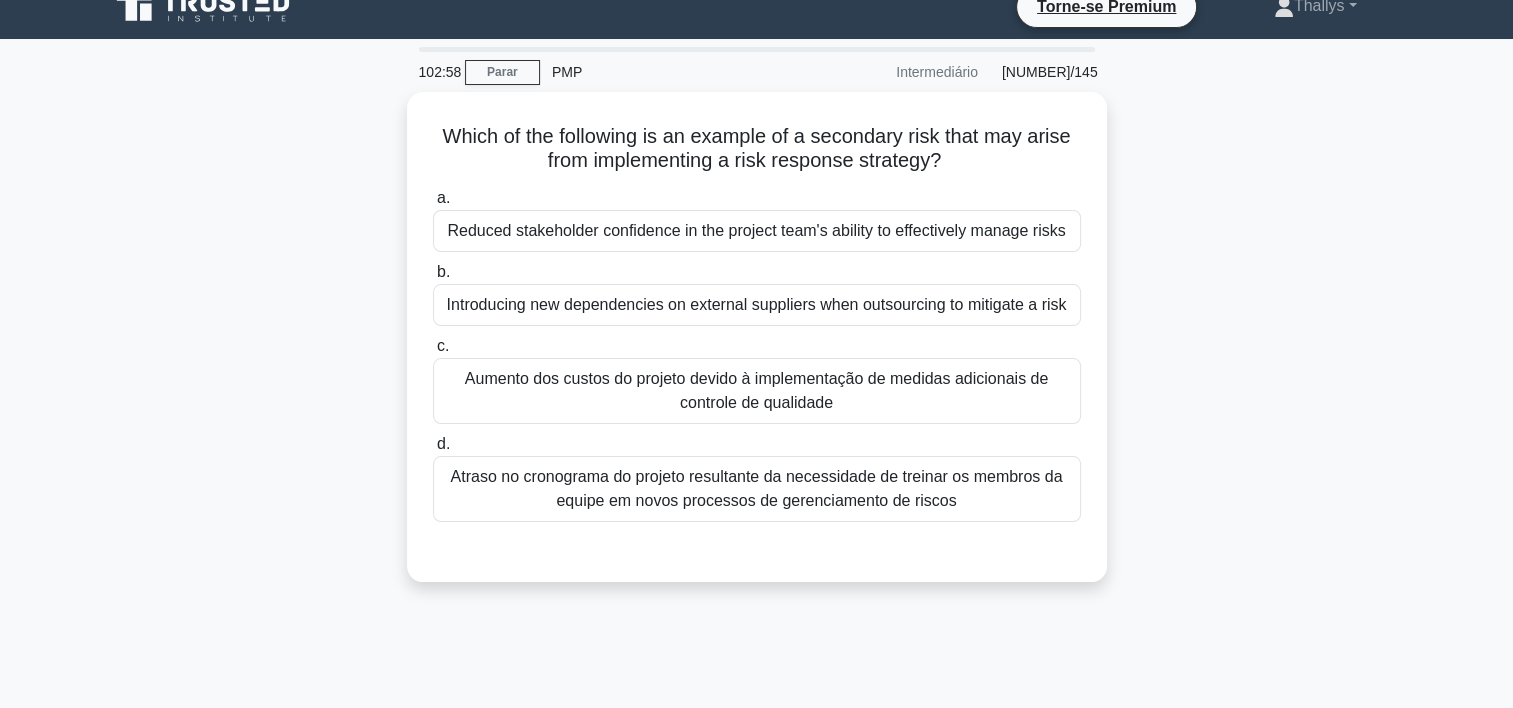 scroll, scrollTop: 0, scrollLeft: 0, axis: both 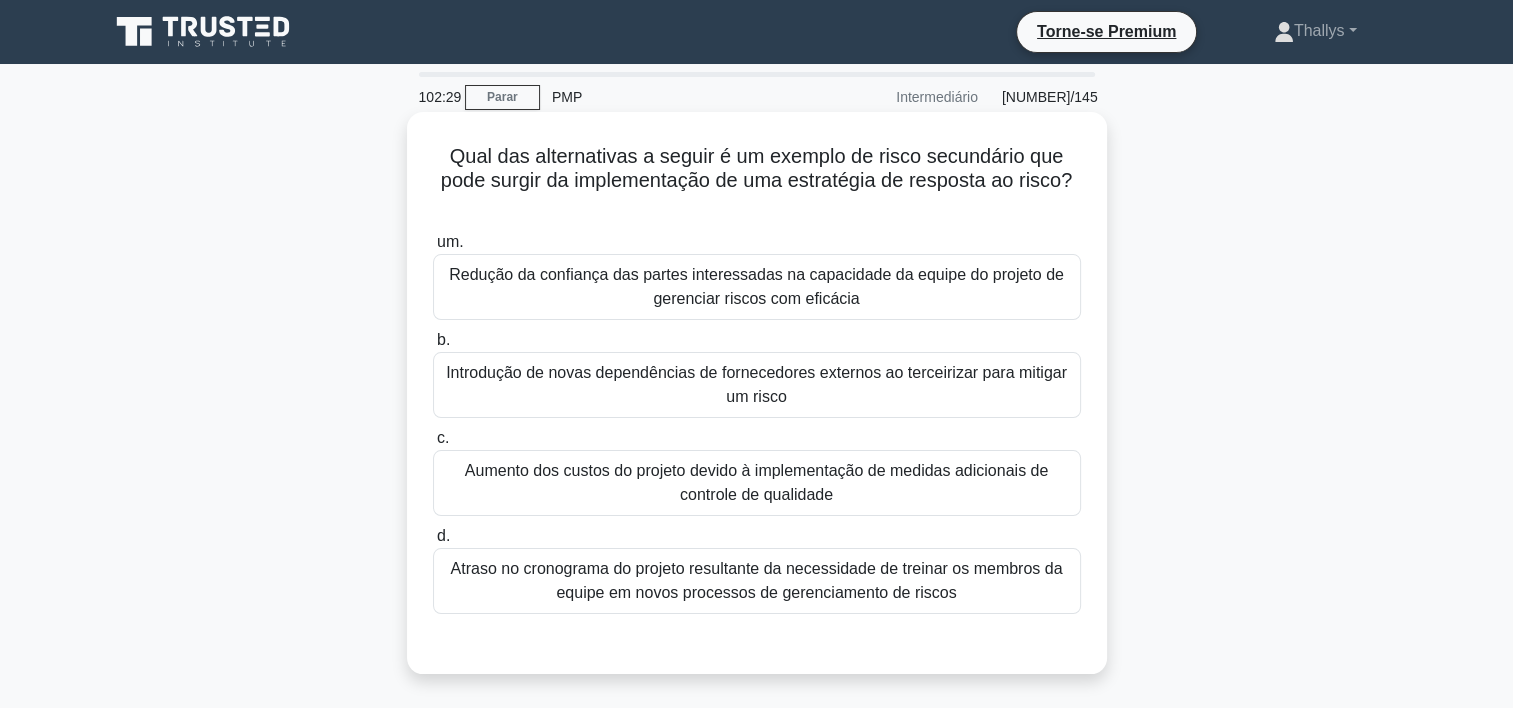 click on "Introdução de novas dependências de fornecedores externos ao terceirizar para mitigar um risco" at bounding box center [757, 385] 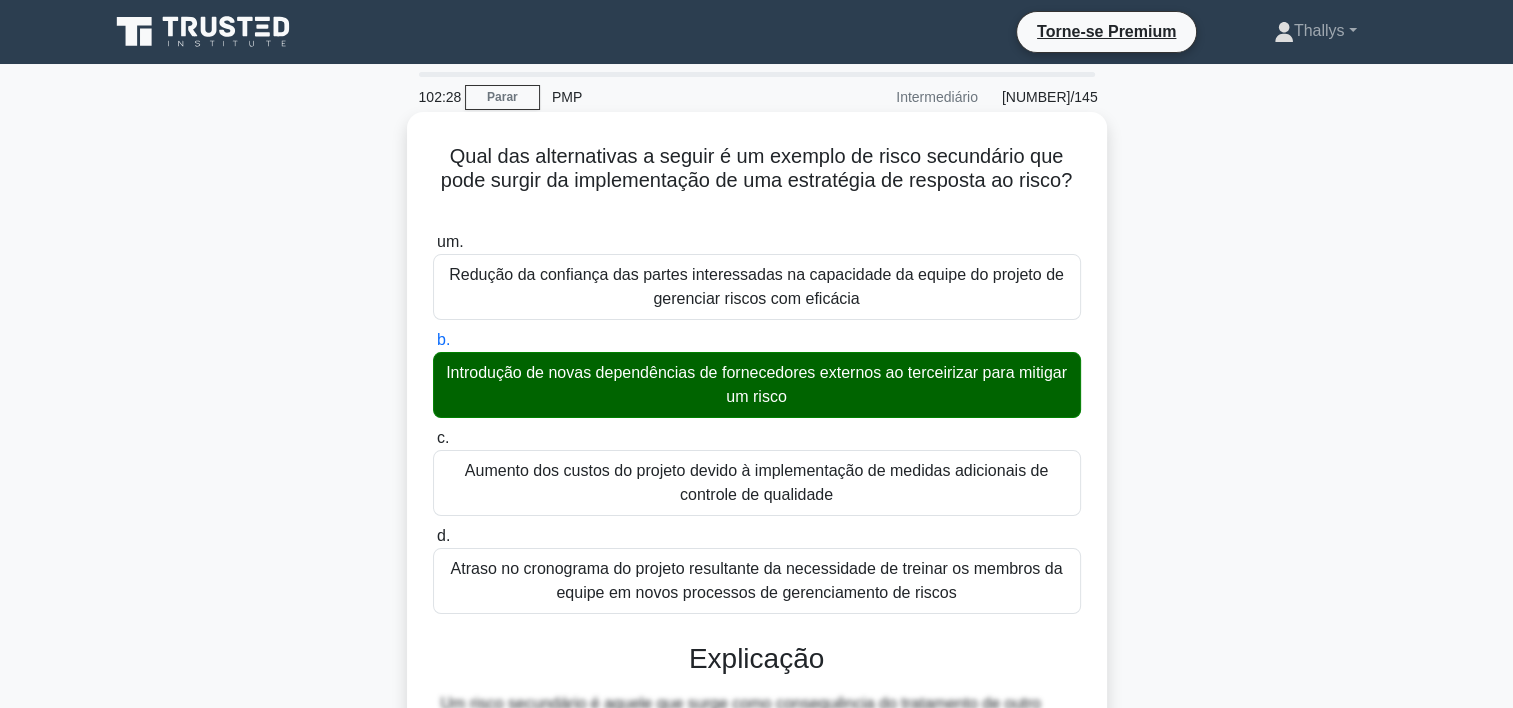 scroll, scrollTop: 404, scrollLeft: 0, axis: vertical 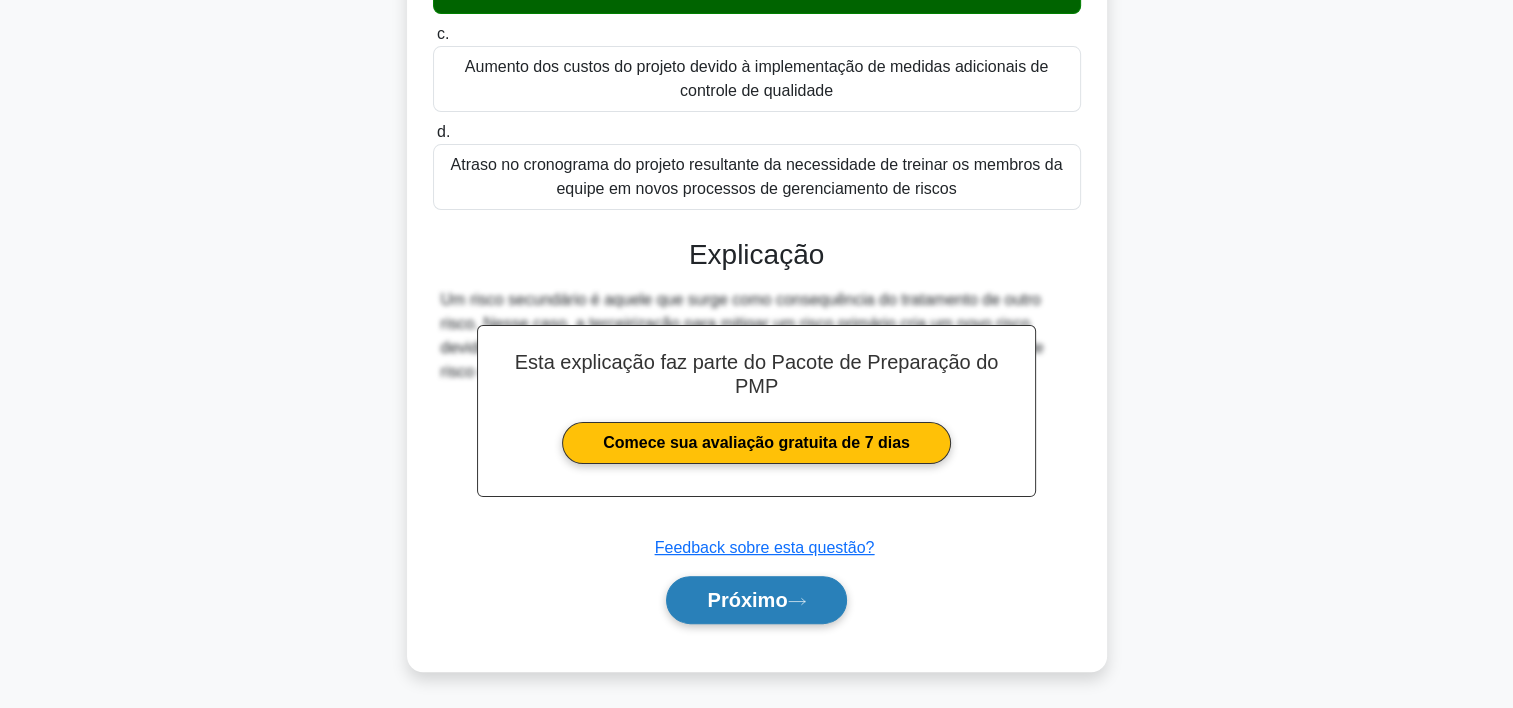 click on "Próximo" at bounding box center [756, 600] 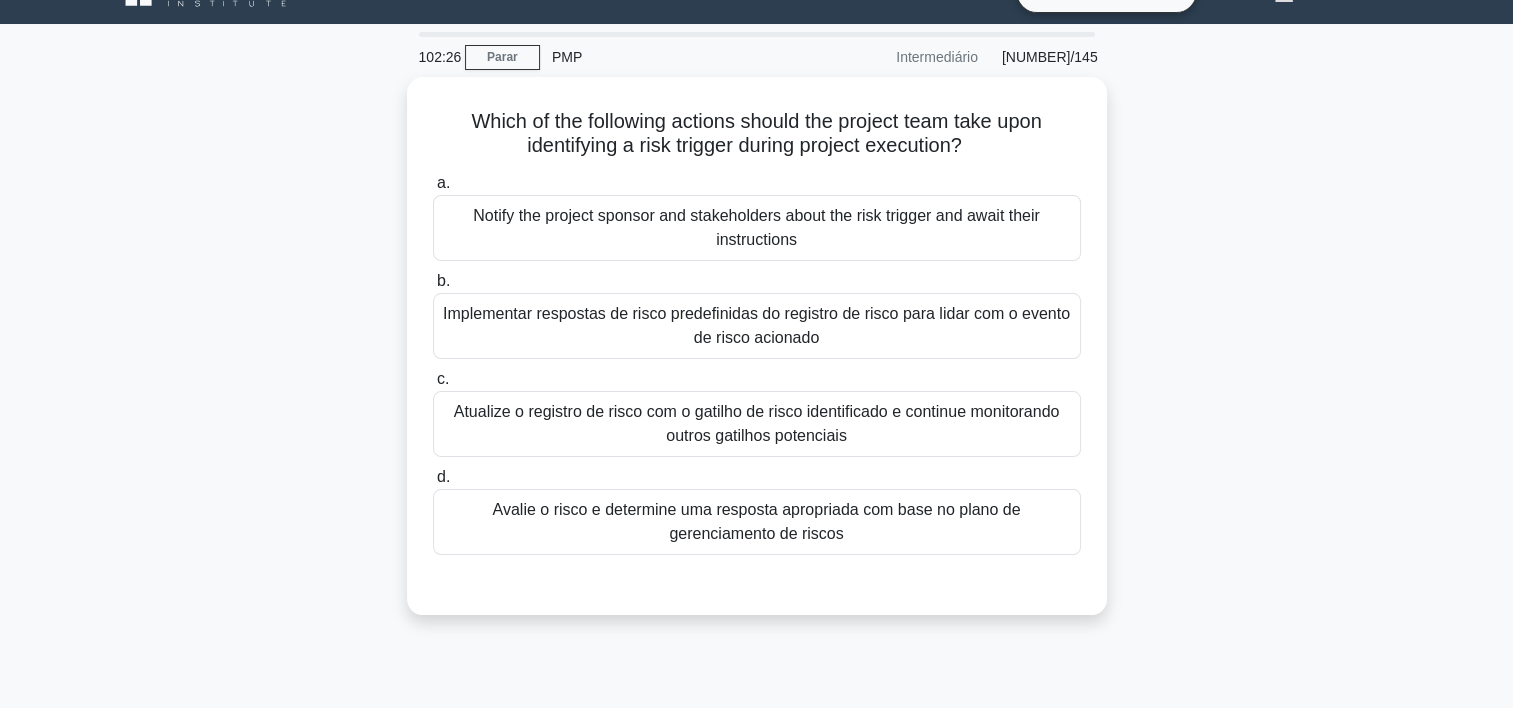 scroll, scrollTop: 32, scrollLeft: 0, axis: vertical 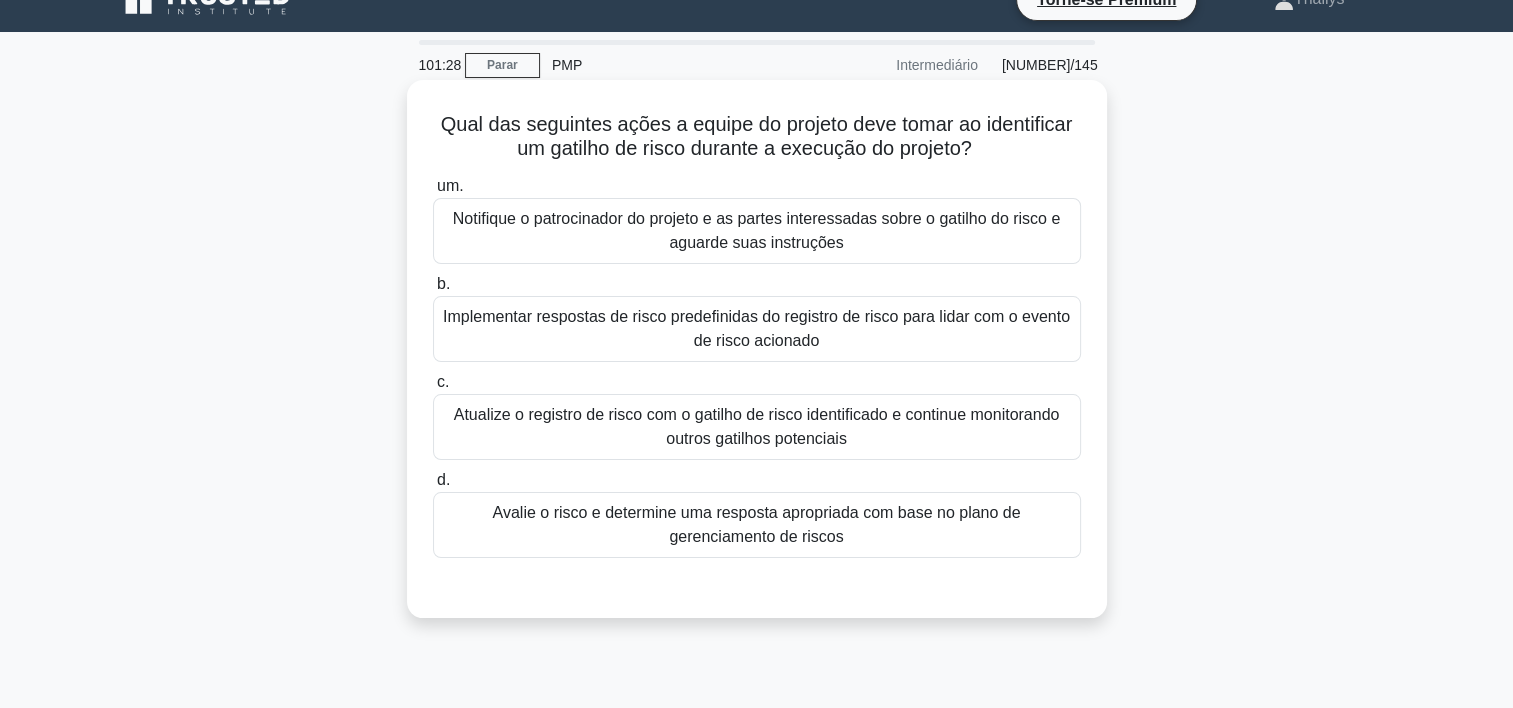 click on "Atualize o registro de risco com o gatilho de risco identificado e continue monitorando outros gatilhos potenciais" at bounding box center [757, 427] 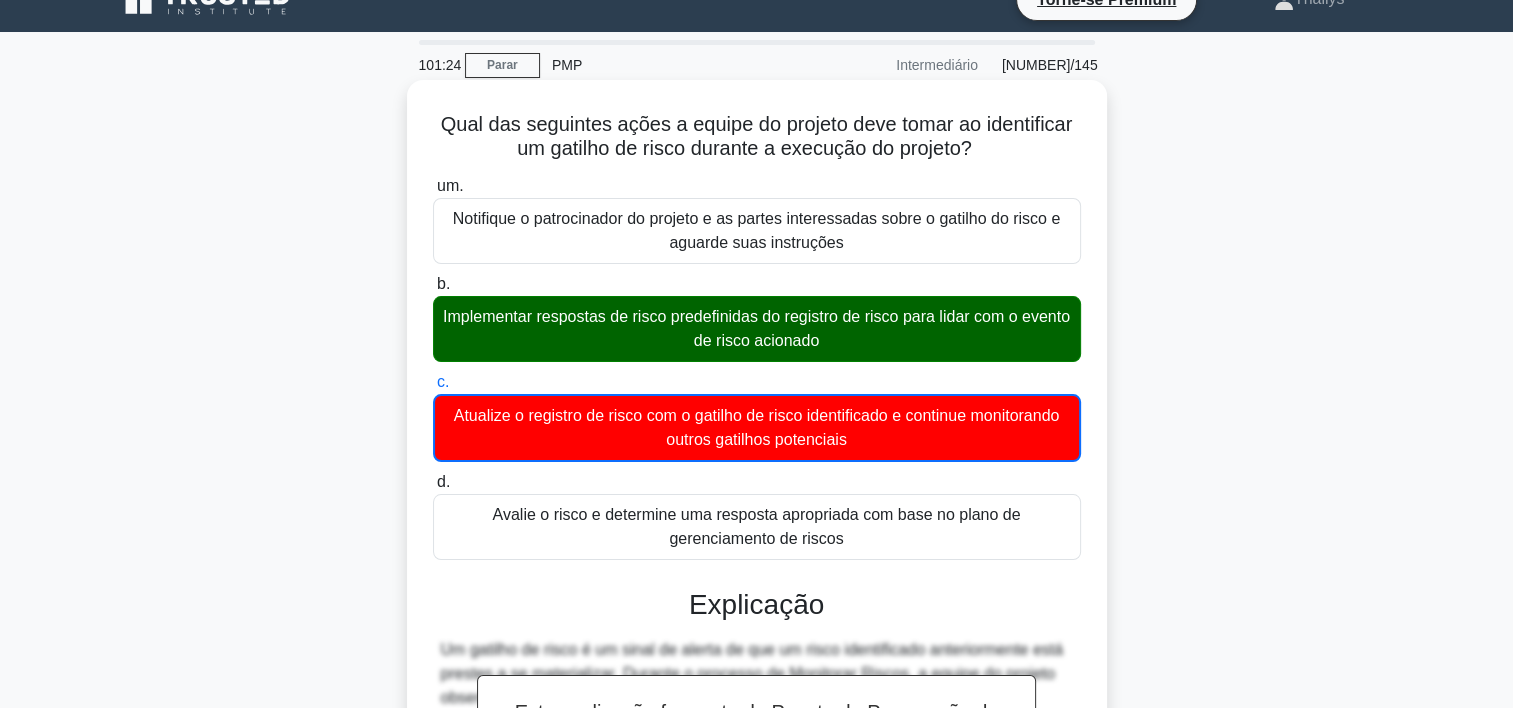 scroll, scrollTop: 381, scrollLeft: 0, axis: vertical 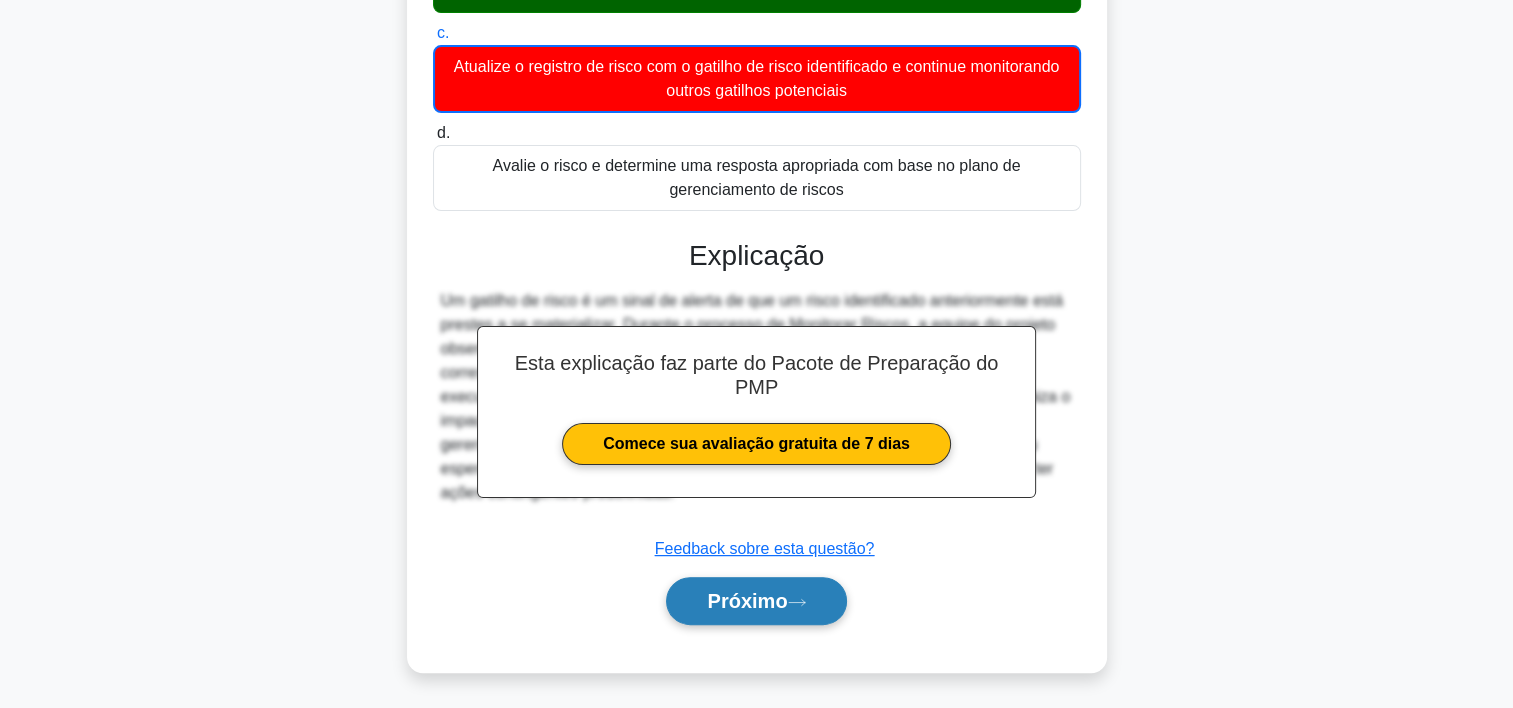 click on "Próximo" at bounding box center [756, 601] 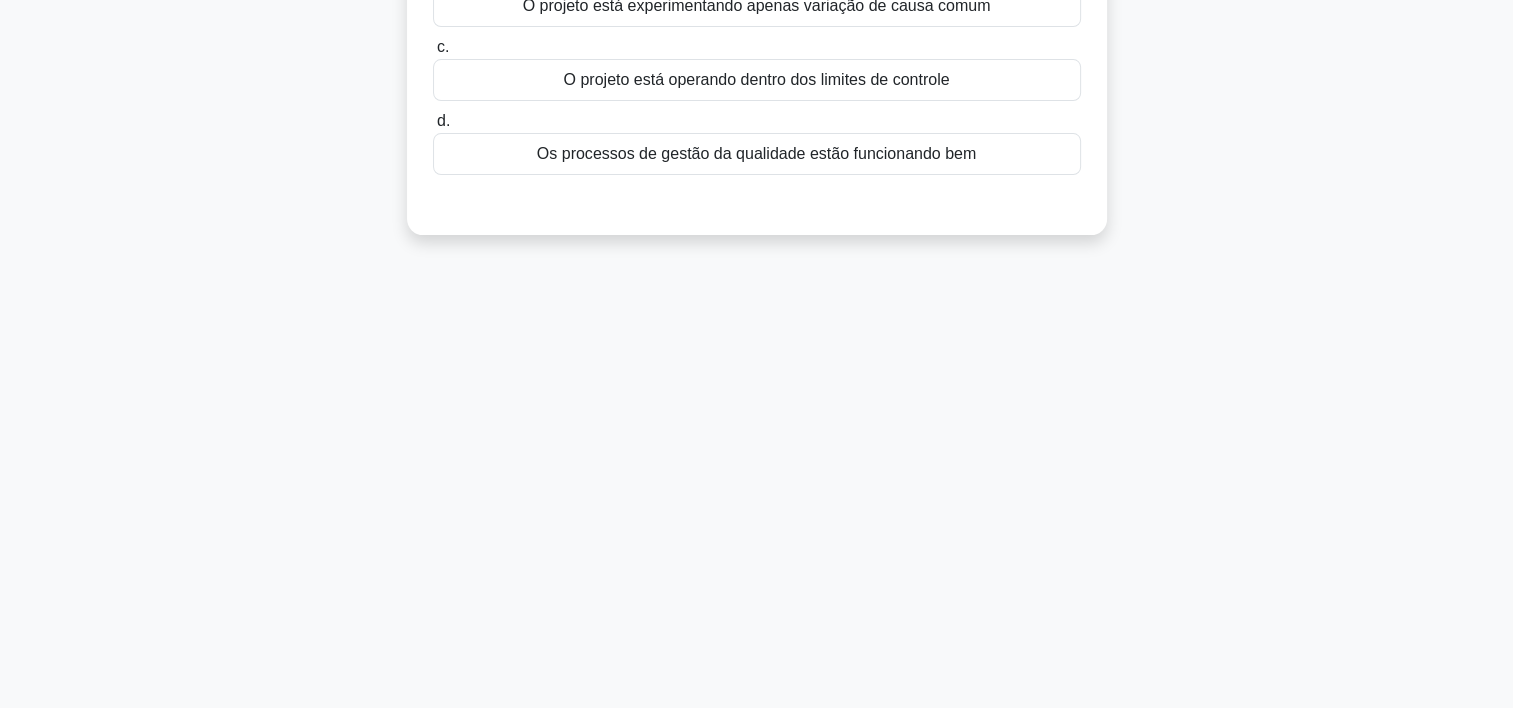 scroll, scrollTop: 0, scrollLeft: 0, axis: both 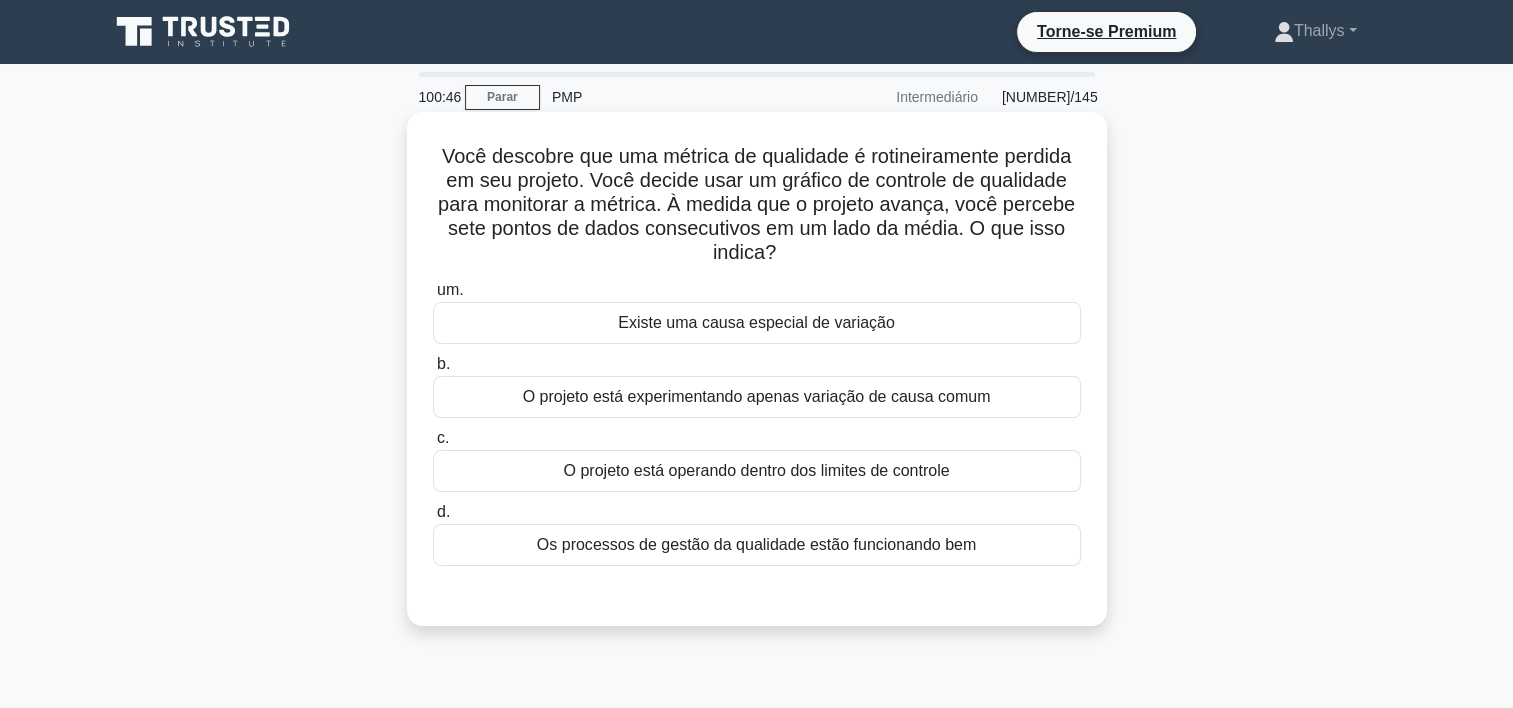 click on "O projeto está operando dentro dos limites de controle" at bounding box center [757, 471] 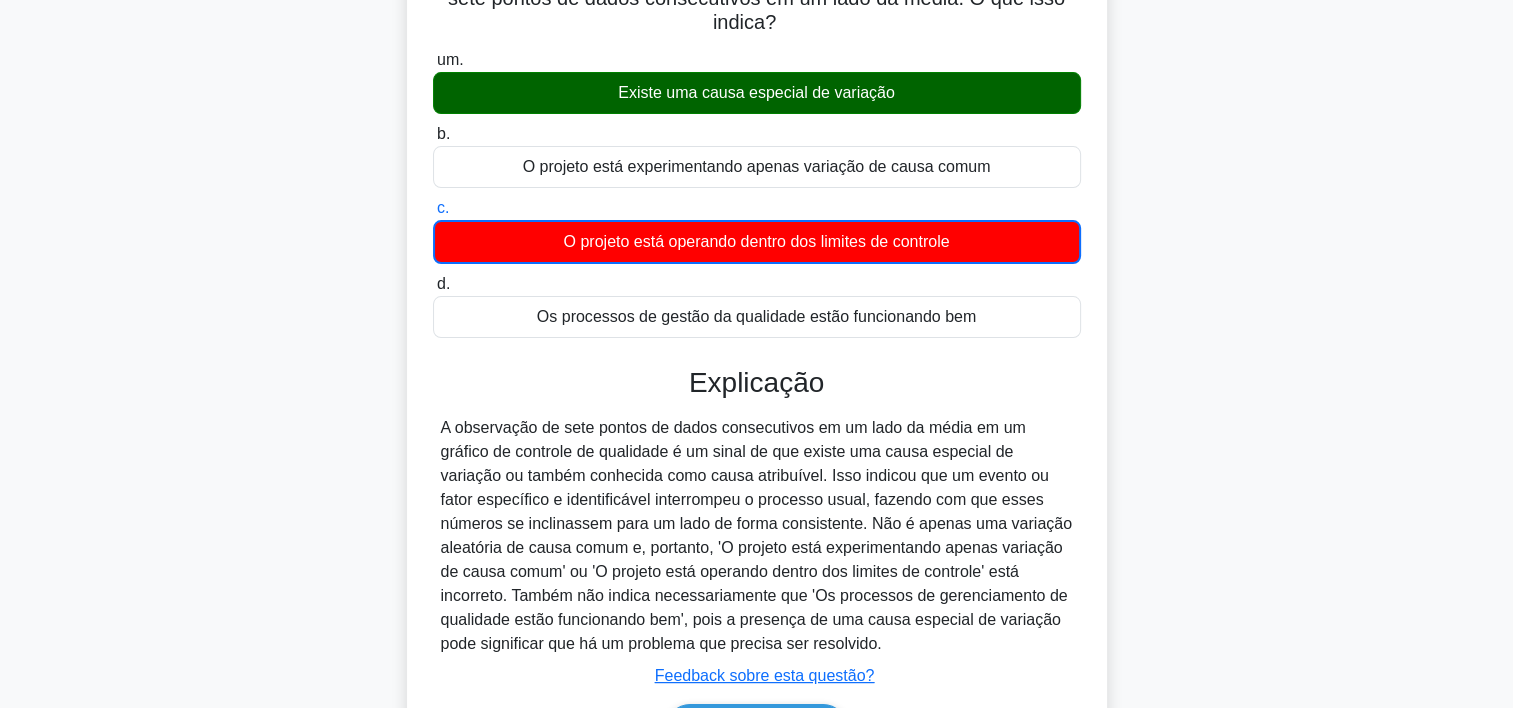 scroll, scrollTop: 372, scrollLeft: 0, axis: vertical 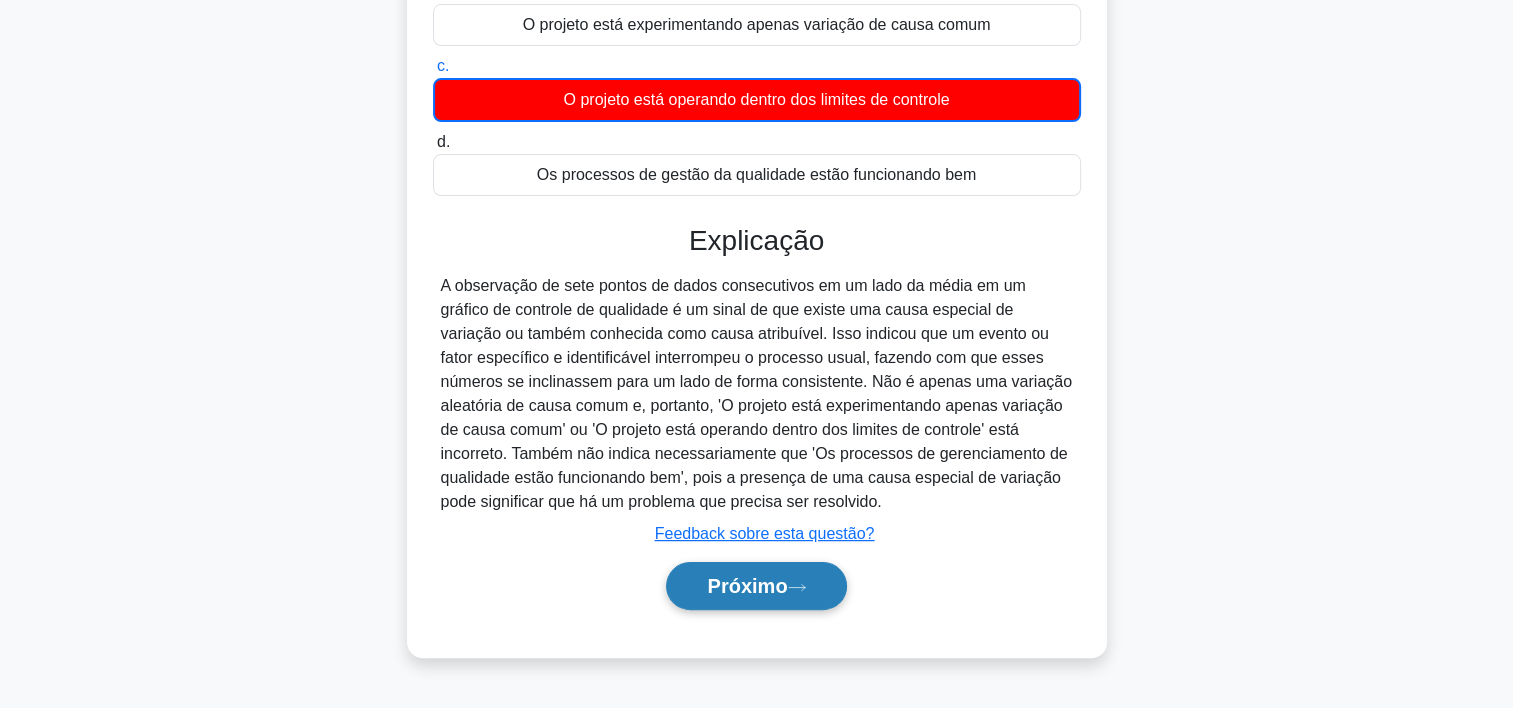 click on "Próximo" at bounding box center [747, 586] 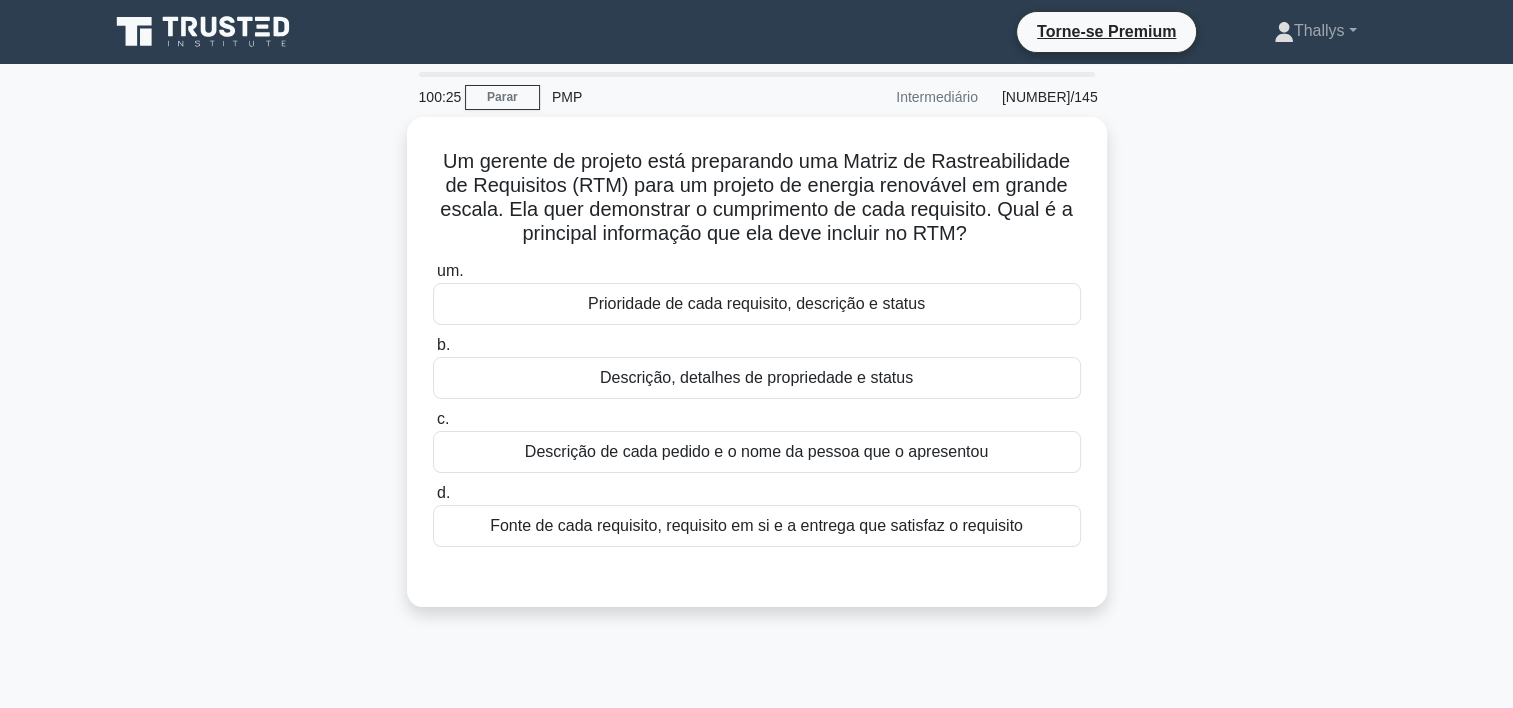 scroll, scrollTop: 47, scrollLeft: 0, axis: vertical 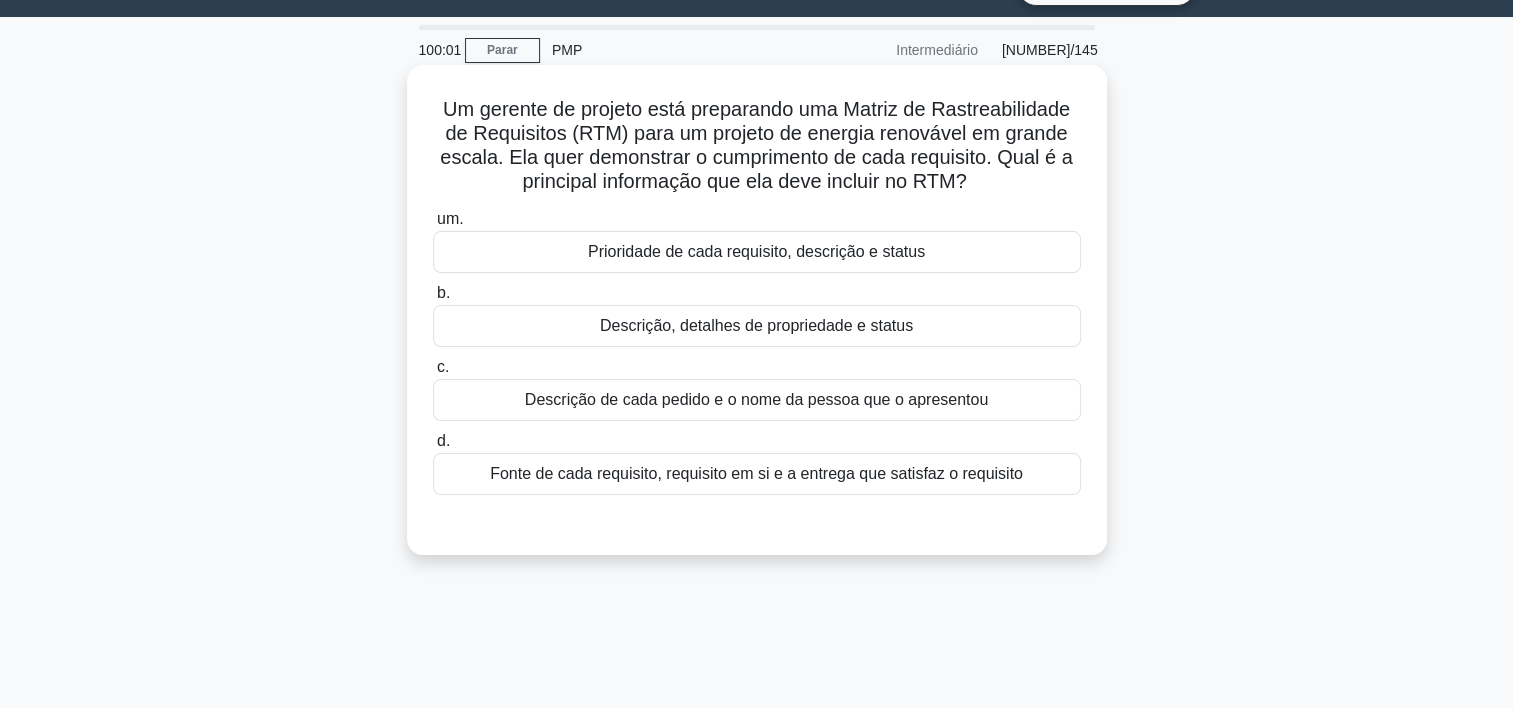 click on "Prioridade de cada requisito, descrição e status" at bounding box center [757, 252] 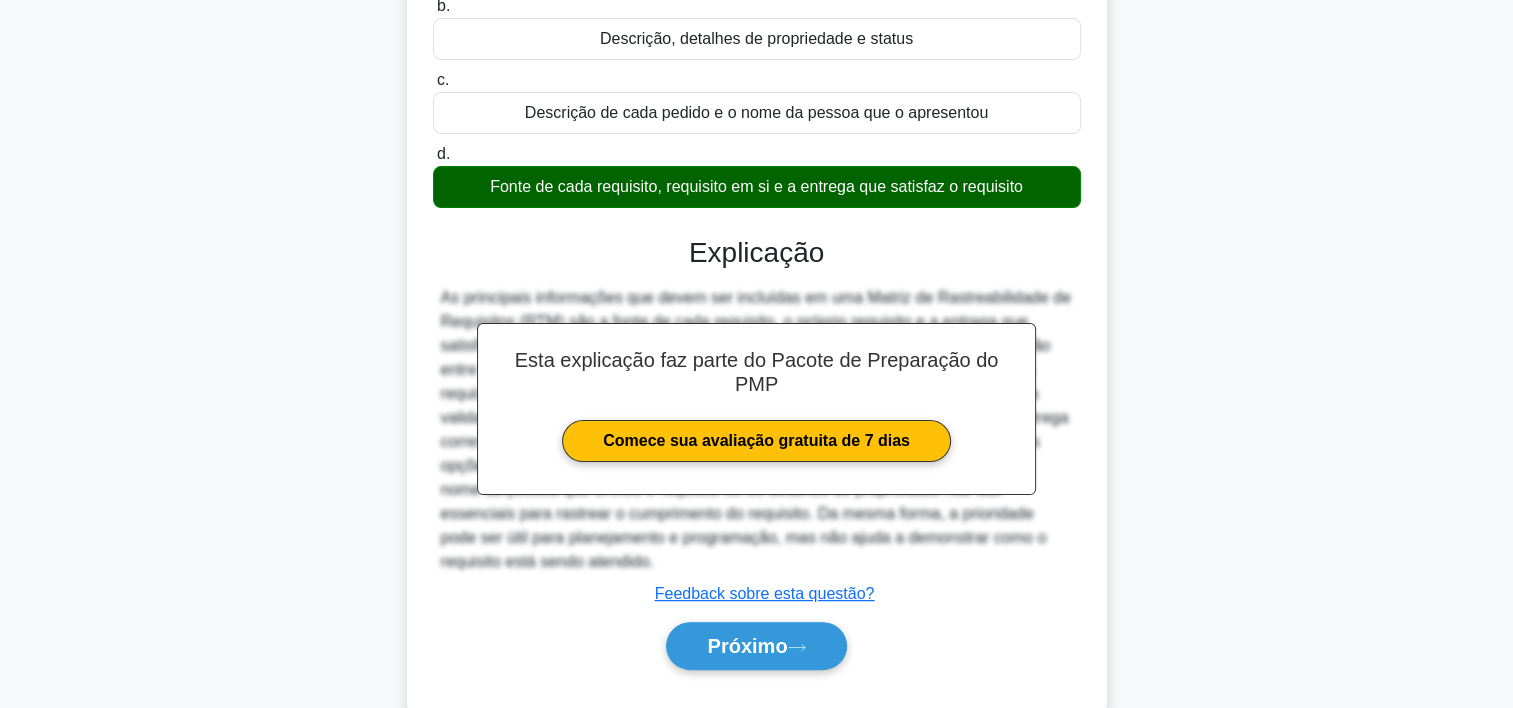 scroll, scrollTop: 381, scrollLeft: 0, axis: vertical 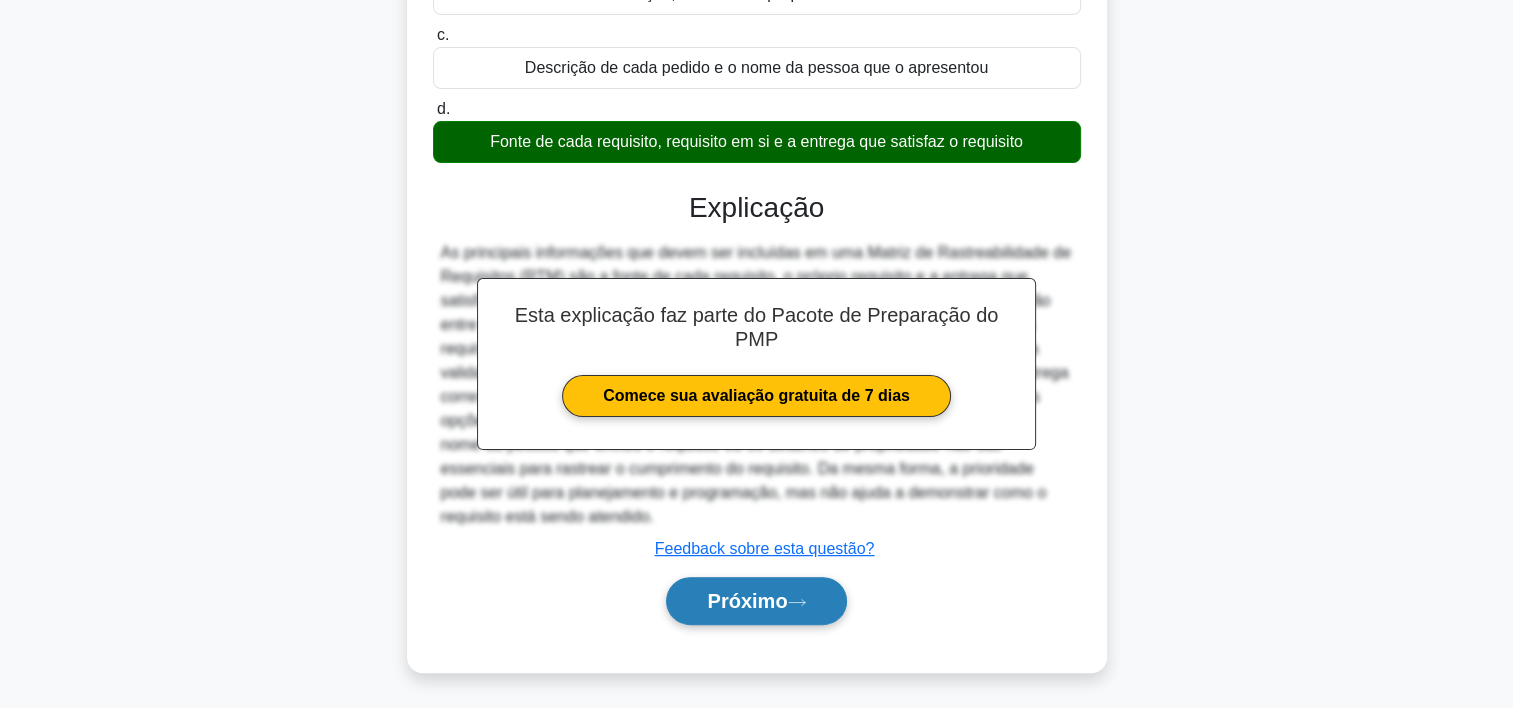 click on "Próximo" at bounding box center (747, 601) 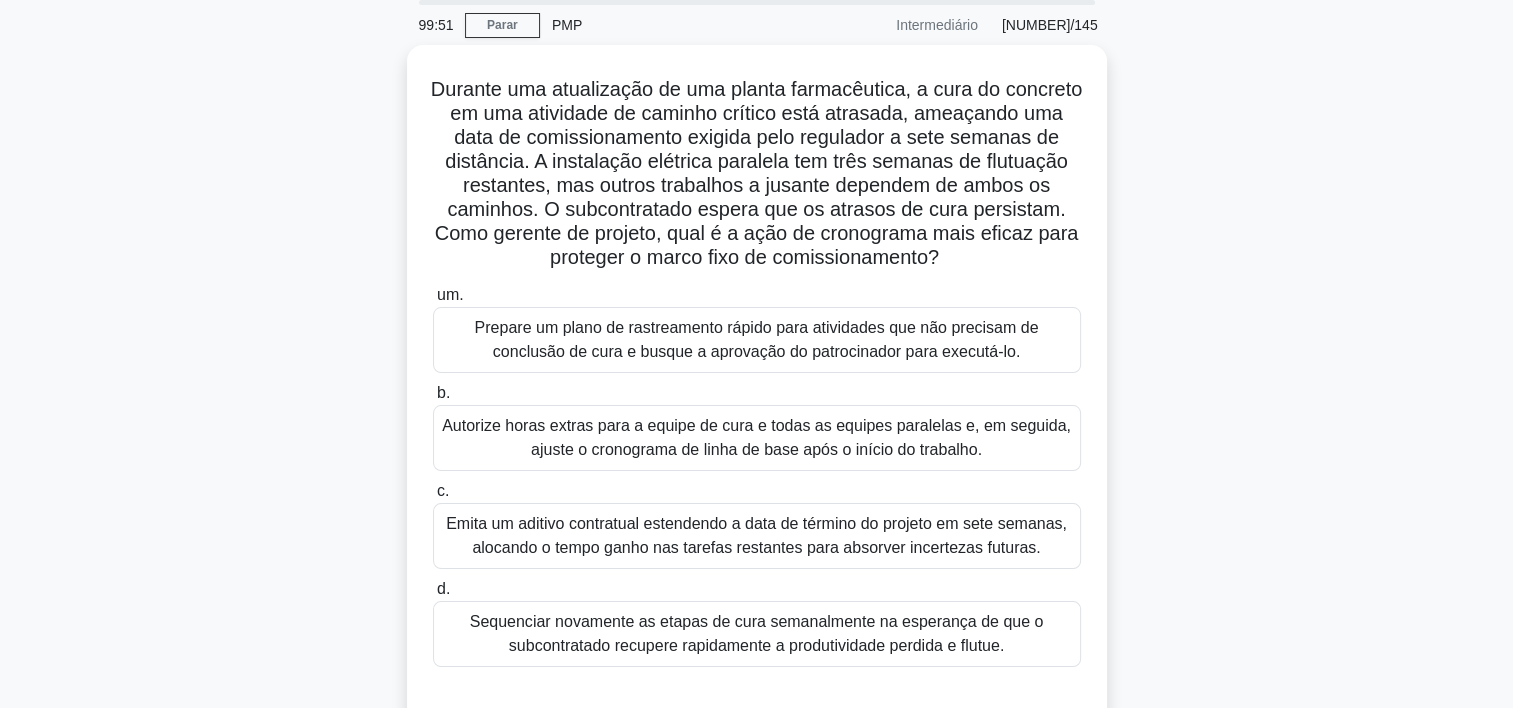 scroll, scrollTop: 72, scrollLeft: 0, axis: vertical 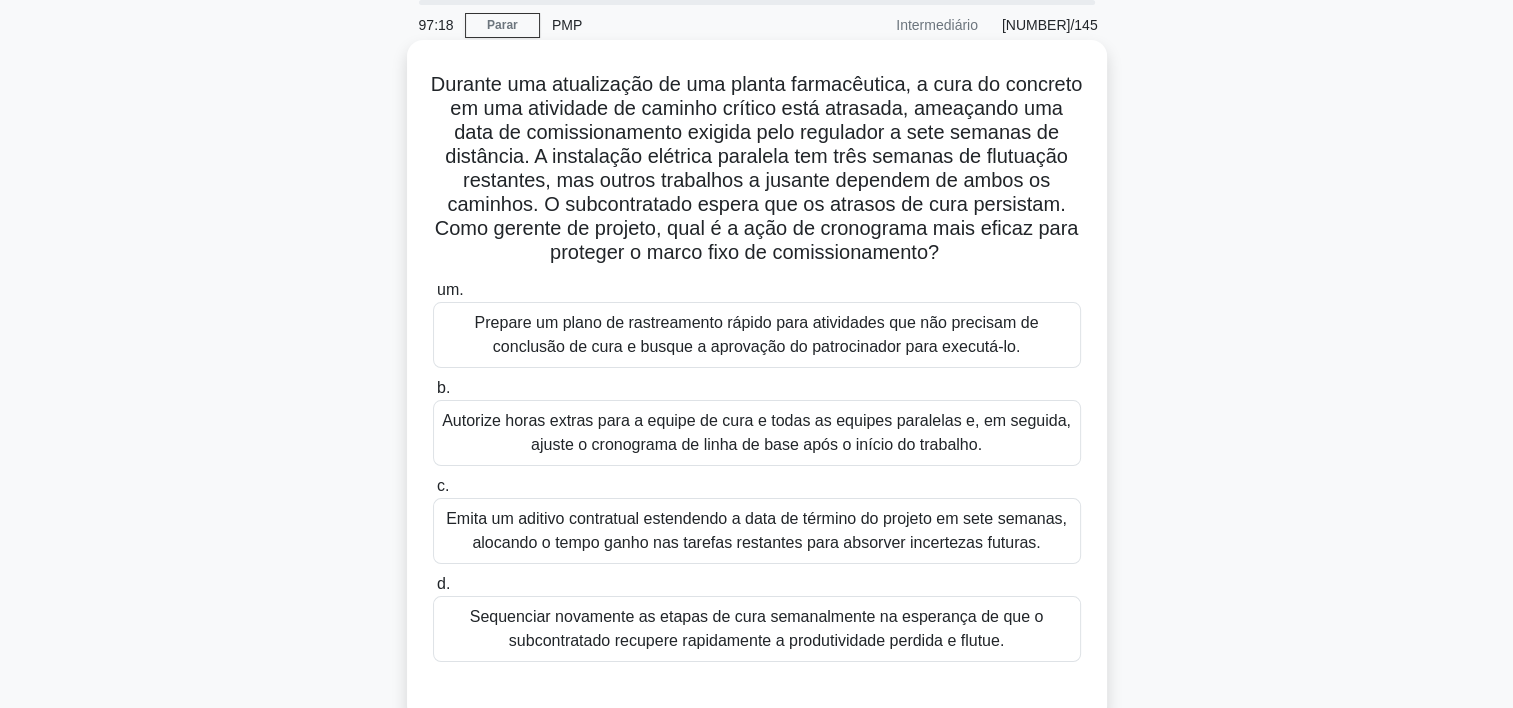 click on "Prepare um plano de rastreamento rápido para atividades que não precisam de conclusão de cura e busque a aprovação do patrocinador para executá-lo." at bounding box center [757, 335] 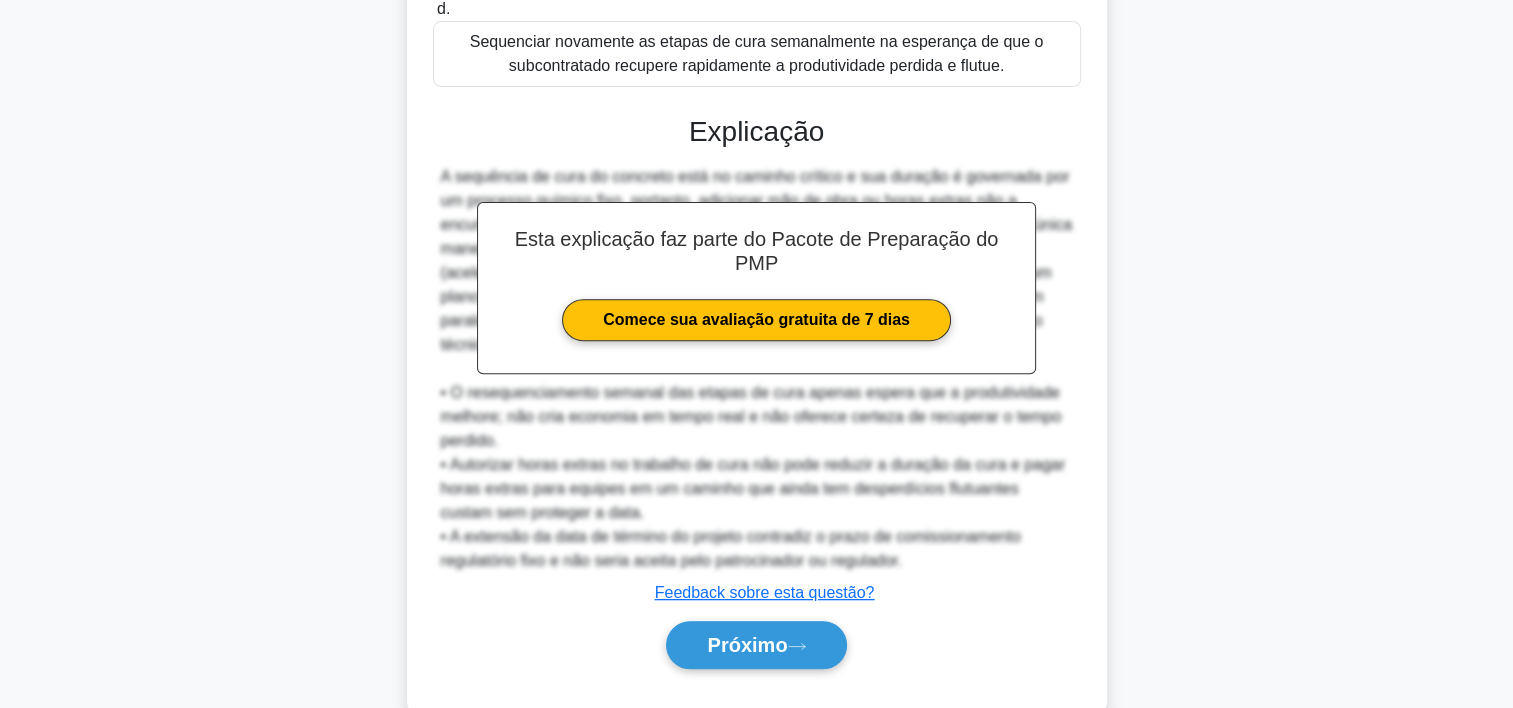 scroll, scrollTop: 716, scrollLeft: 0, axis: vertical 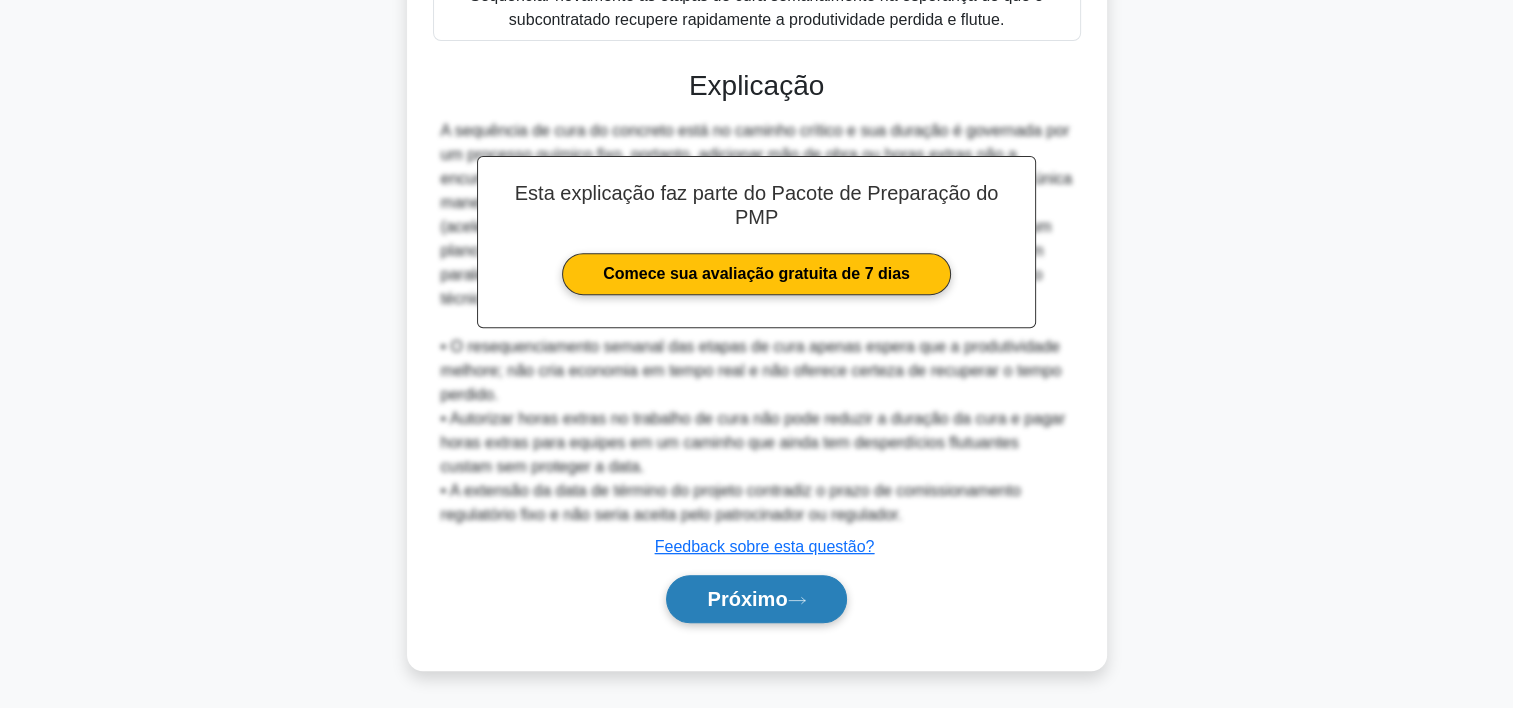 click on "Próximo" at bounding box center (756, 599) 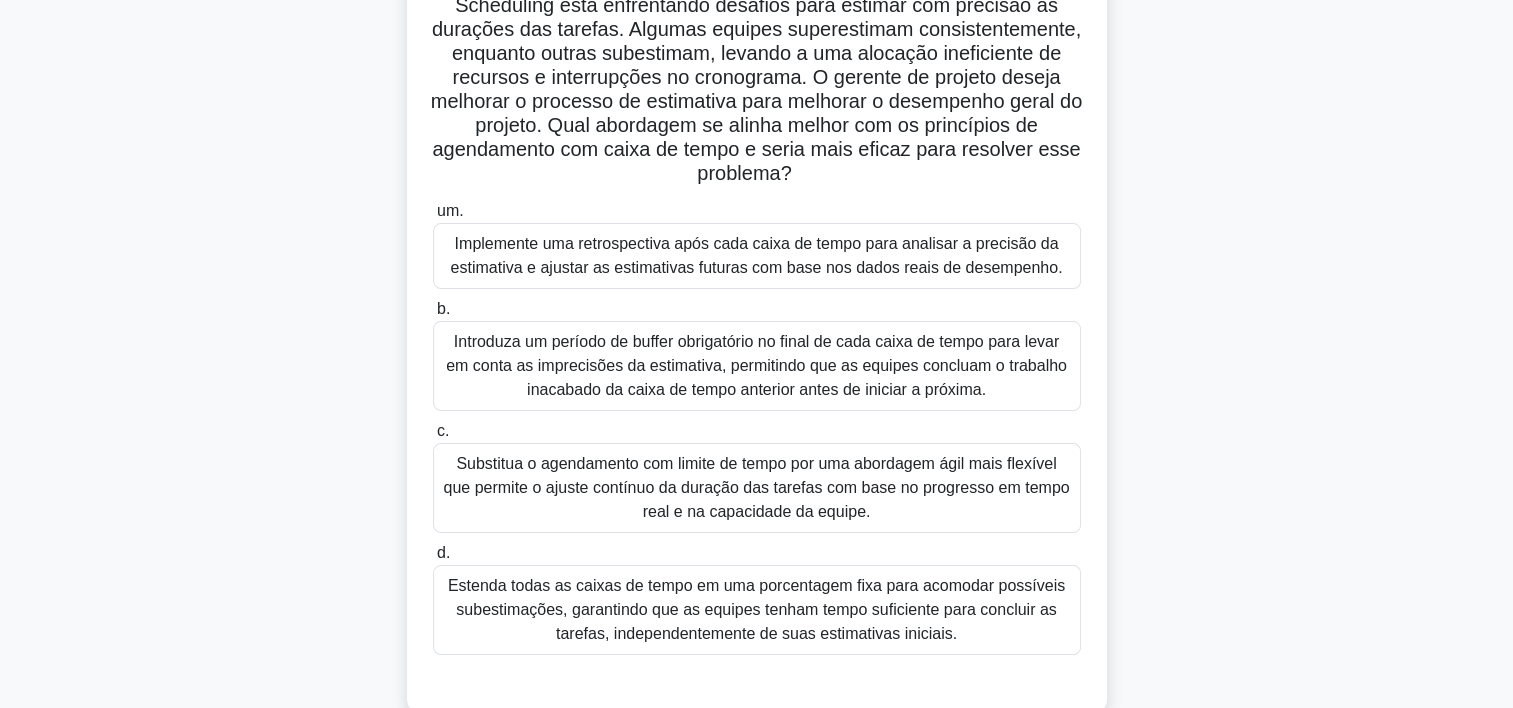 scroll, scrollTop: 185, scrollLeft: 0, axis: vertical 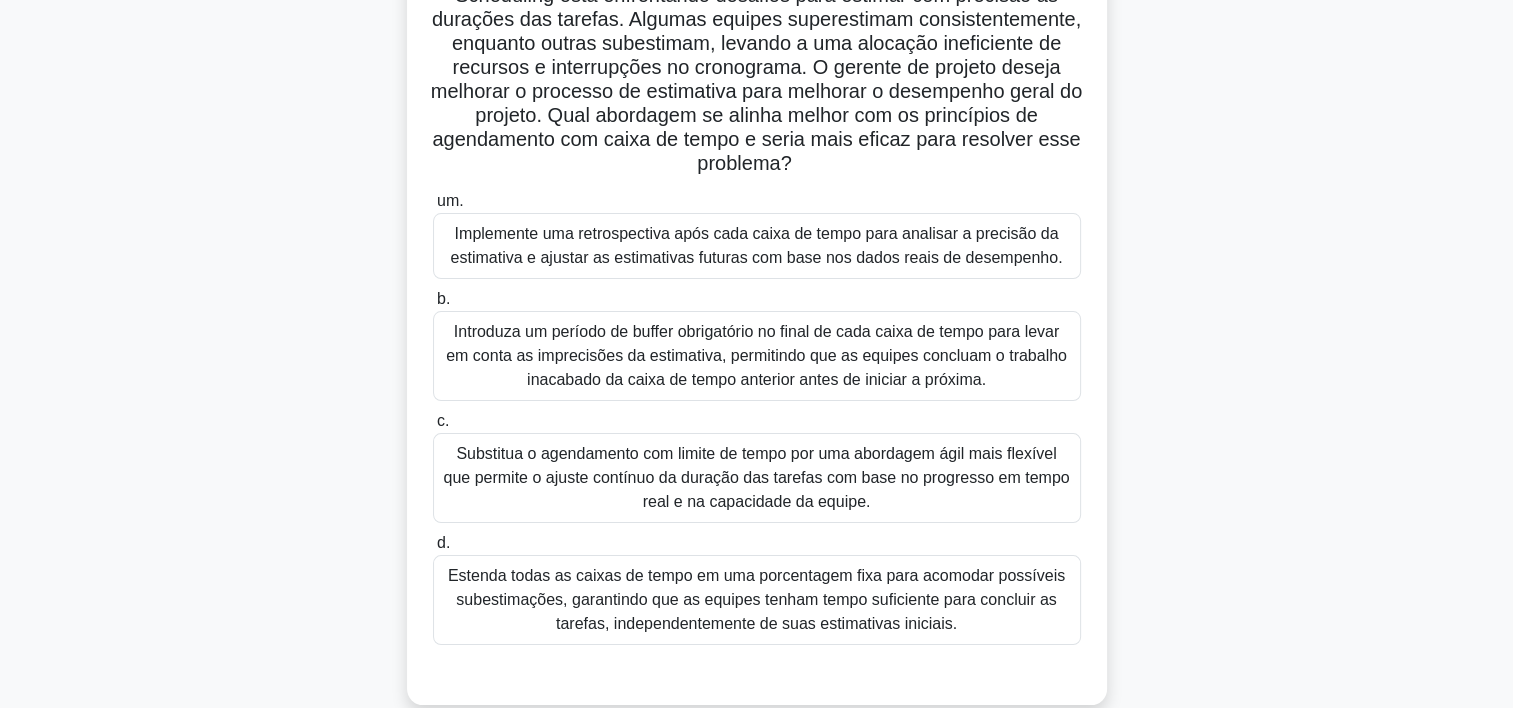 click on "Implemente uma retrospectiva após cada caixa de tempo para analisar a precisão da estimativa e ajustar as estimativas futuras com base nos dados reais de desempenho." at bounding box center (757, 246) 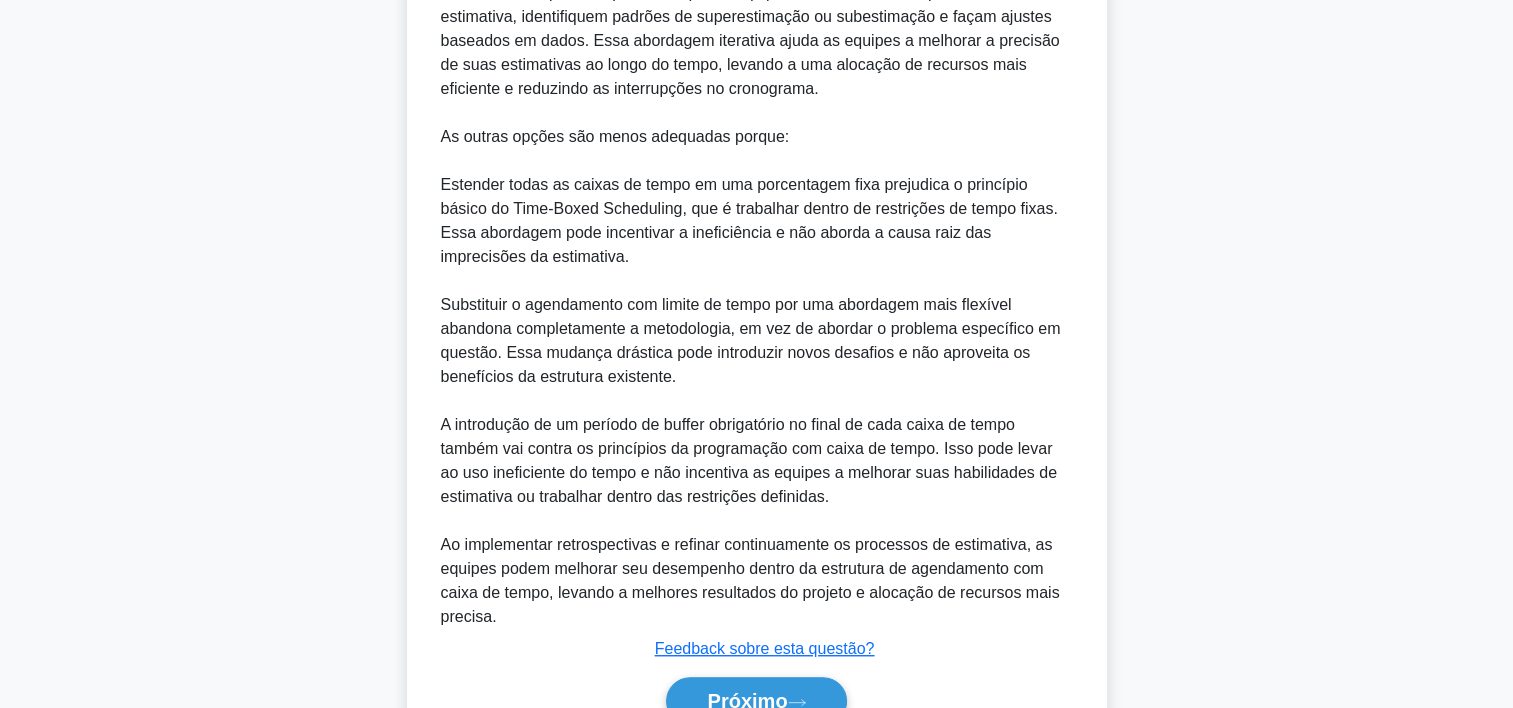 scroll, scrollTop: 1227, scrollLeft: 0, axis: vertical 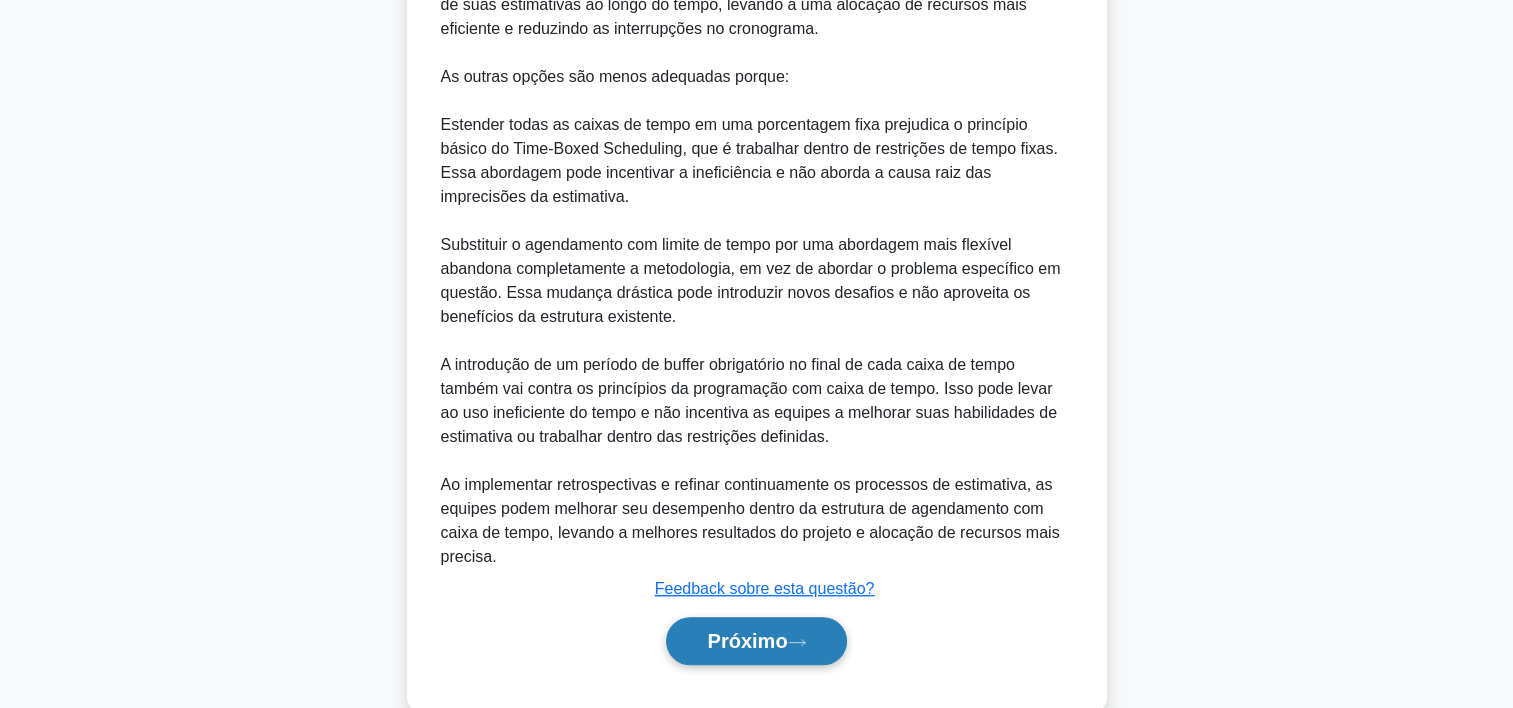 click on "Próximo" at bounding box center (747, 641) 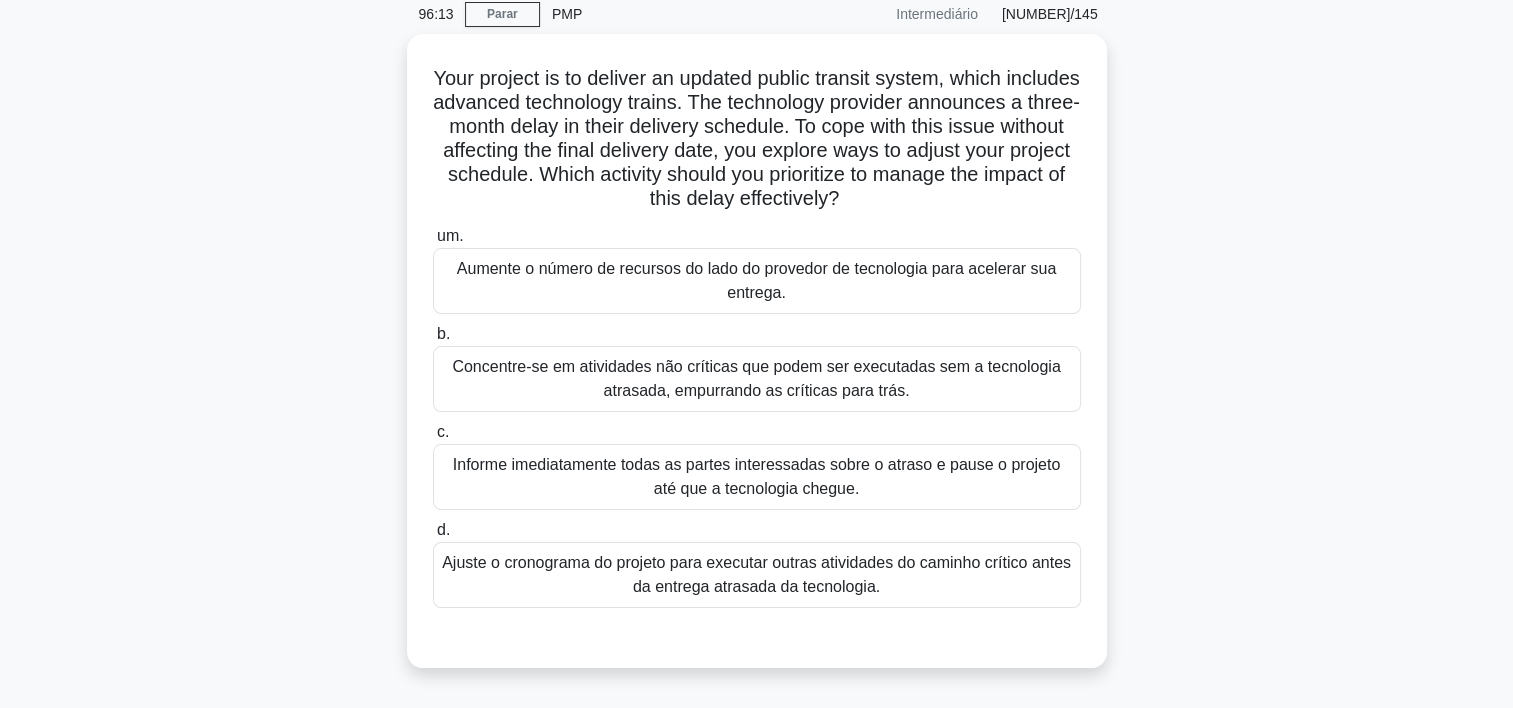 scroll, scrollTop: 75, scrollLeft: 0, axis: vertical 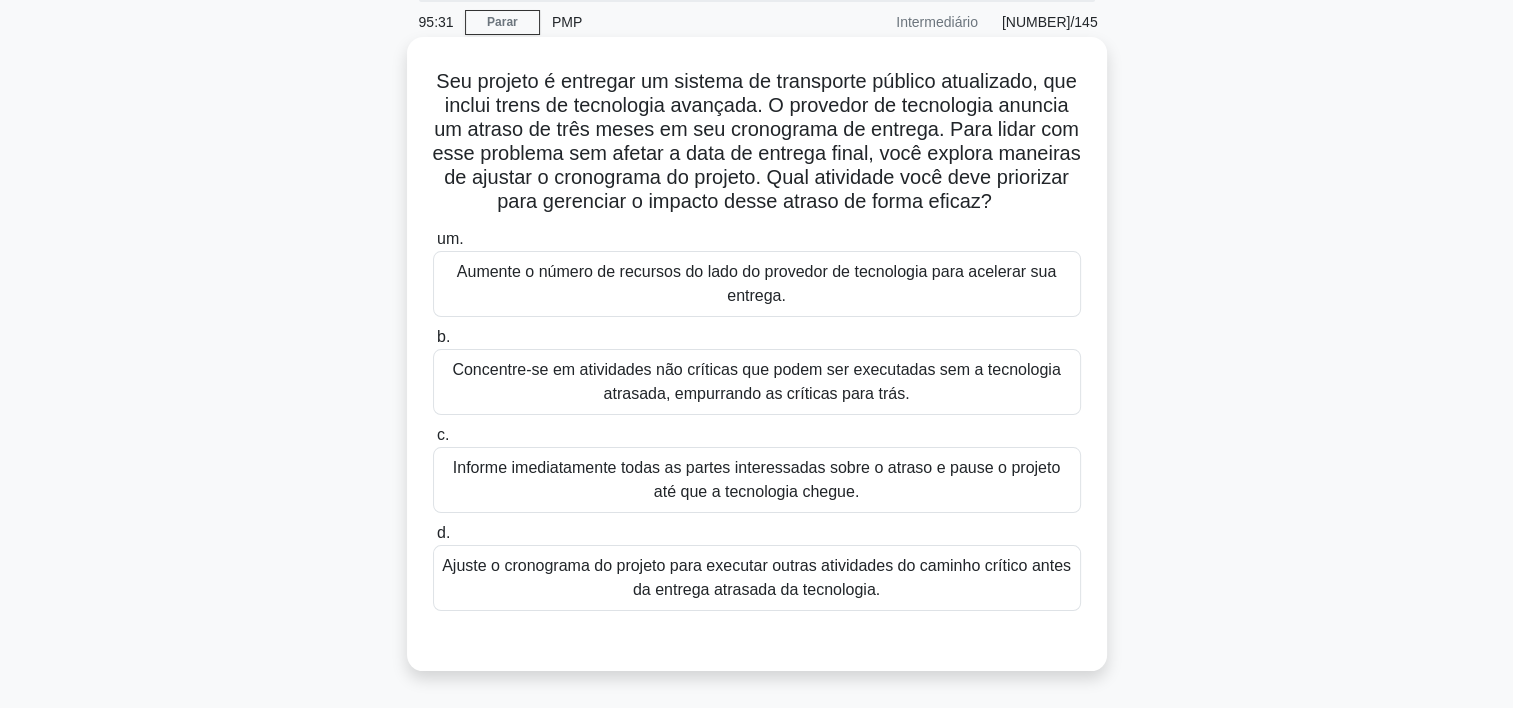 click on "Ajuste o cronograma do projeto para executar outras atividades do caminho crítico antes da entrega atrasada da tecnologia." at bounding box center [757, 578] 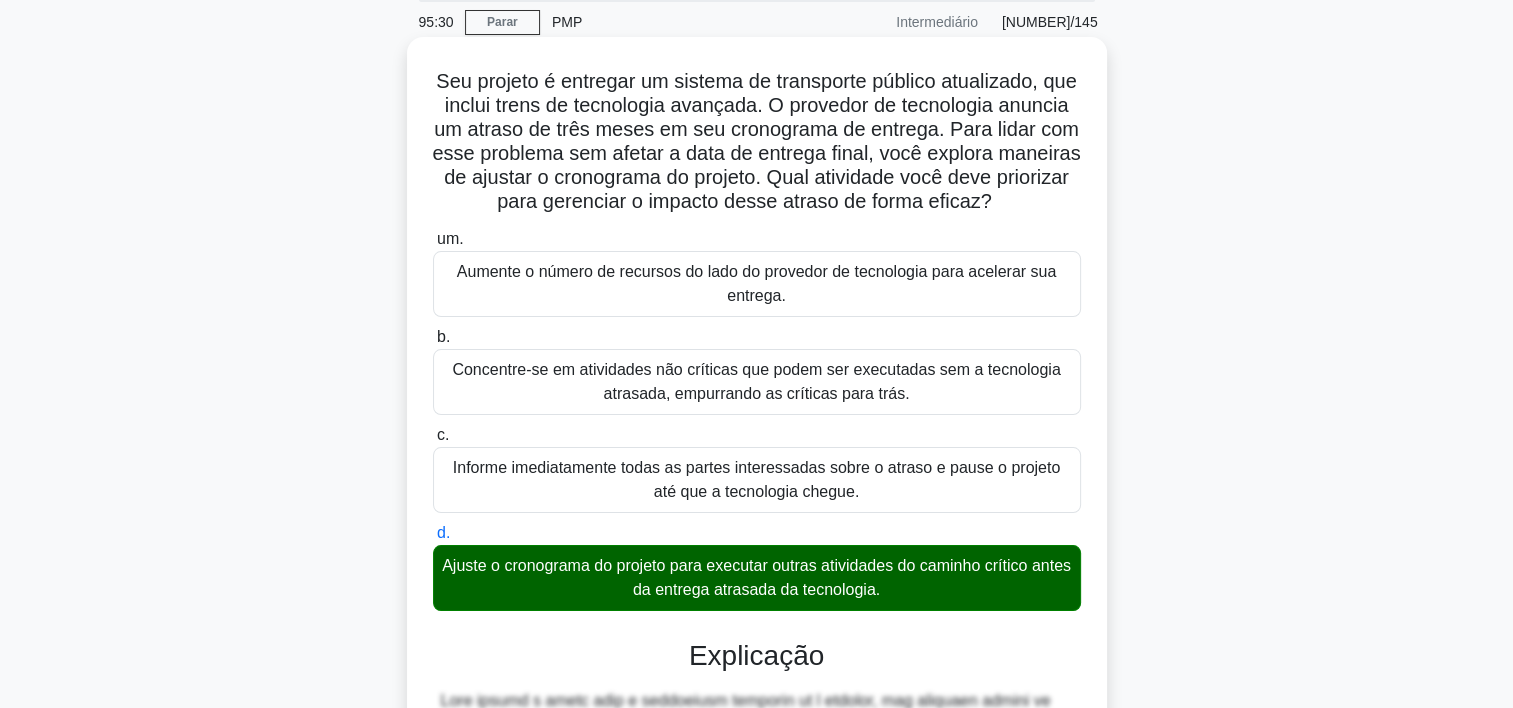scroll, scrollTop: 644, scrollLeft: 0, axis: vertical 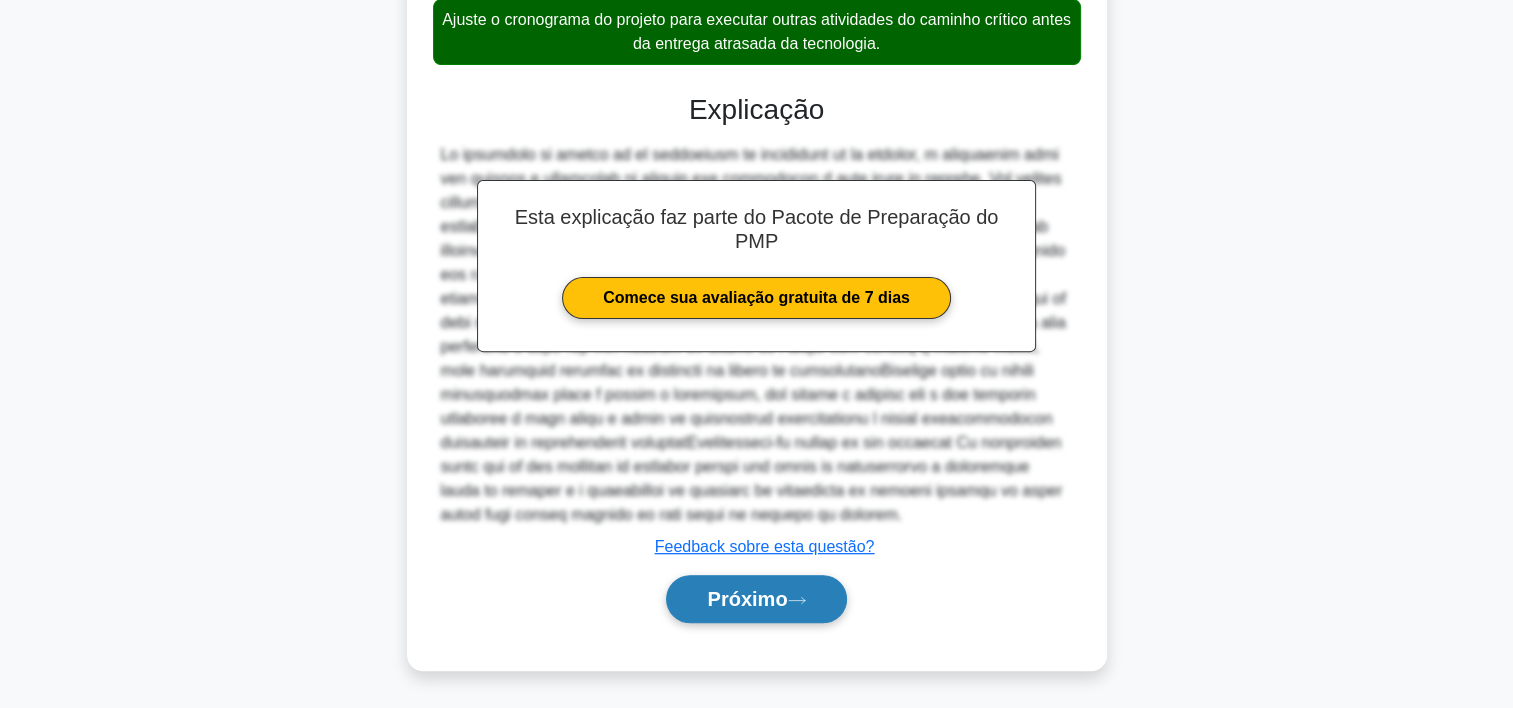 click on "Próximo" at bounding box center [747, 599] 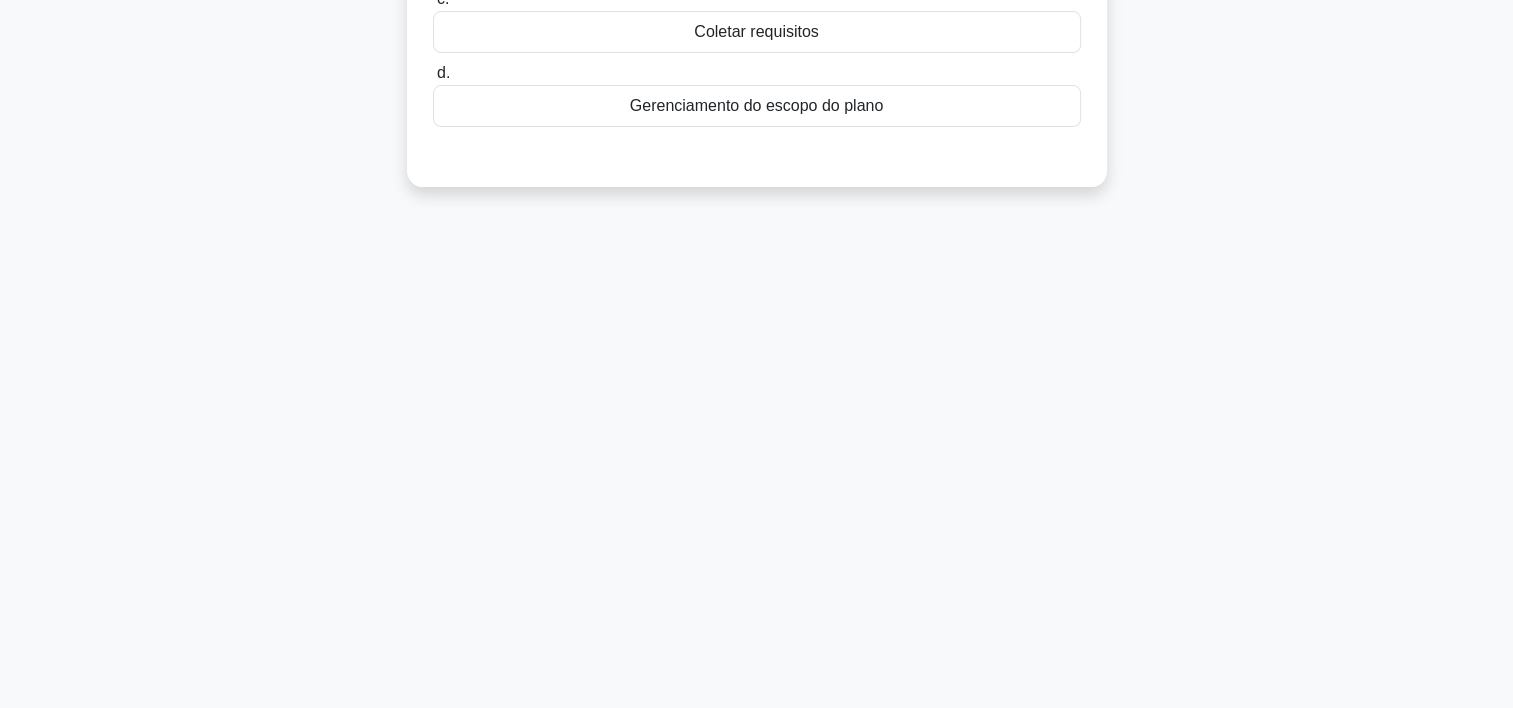 scroll, scrollTop: 0, scrollLeft: 0, axis: both 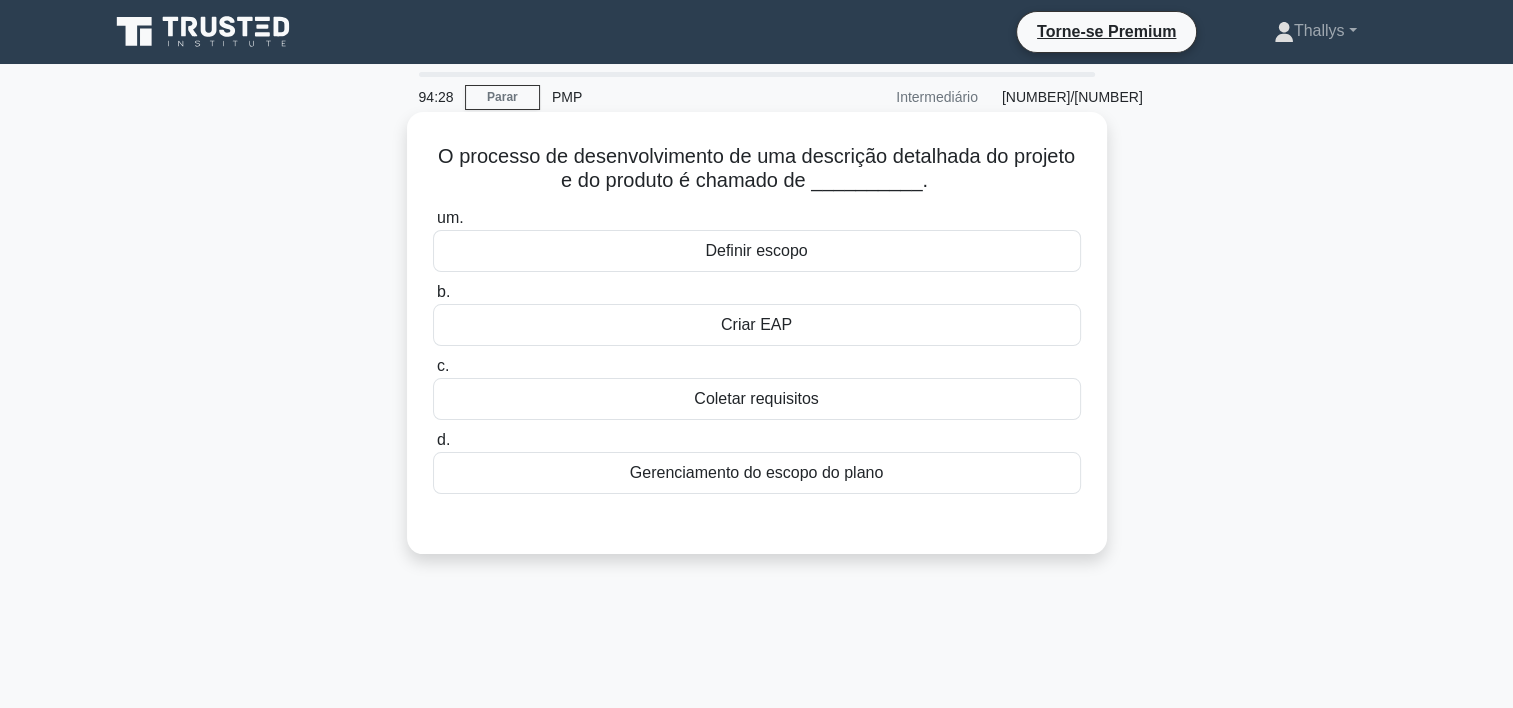 click on "Criar EAP" at bounding box center [757, 325] 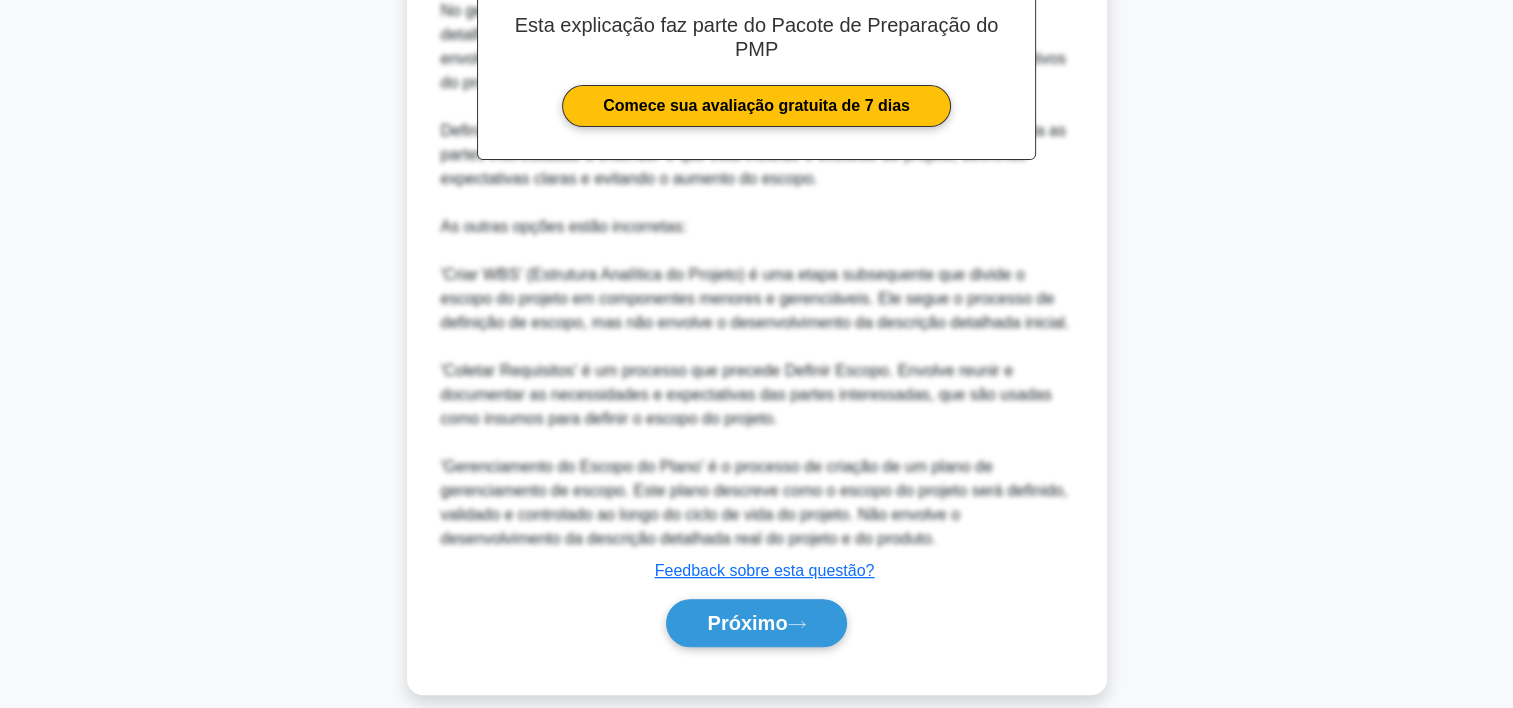scroll, scrollTop: 645, scrollLeft: 0, axis: vertical 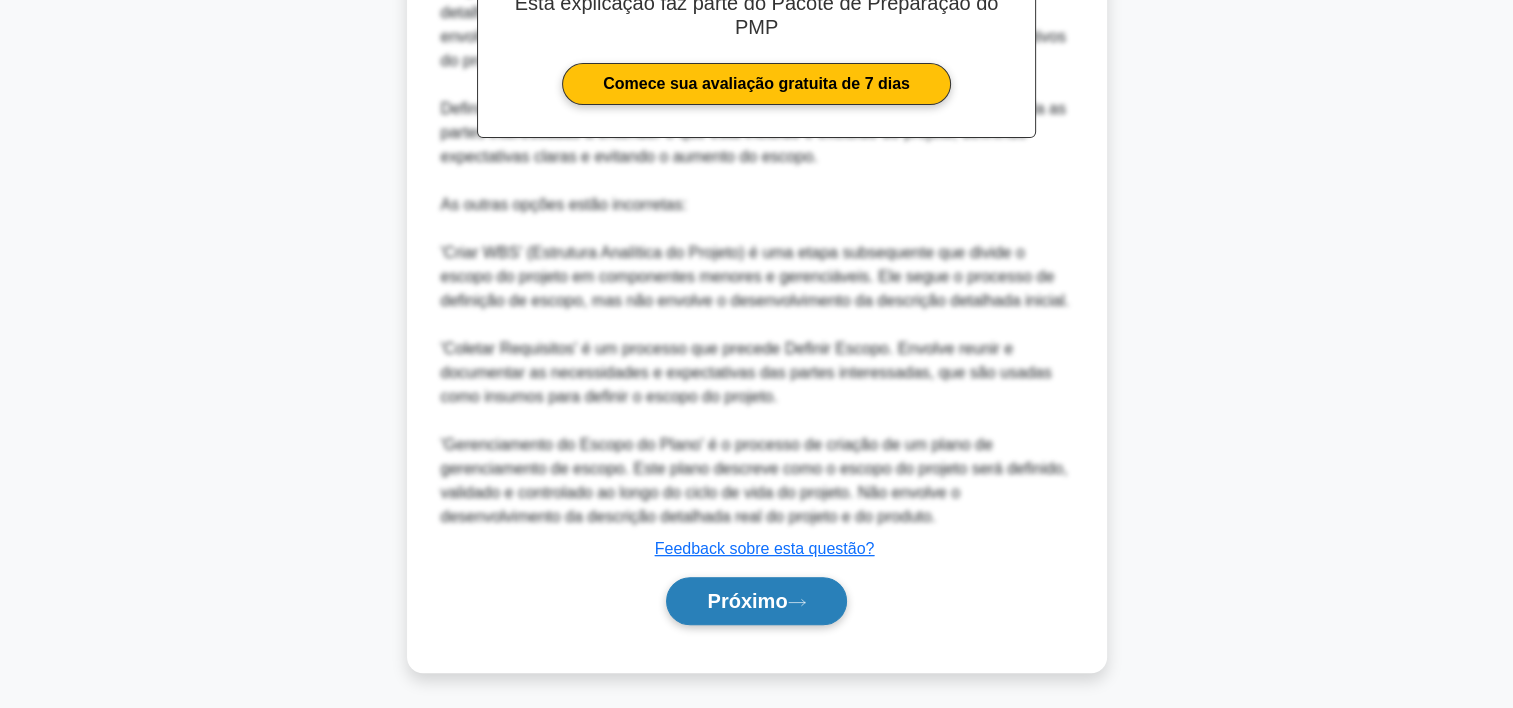 click on "Próximo" at bounding box center (747, 601) 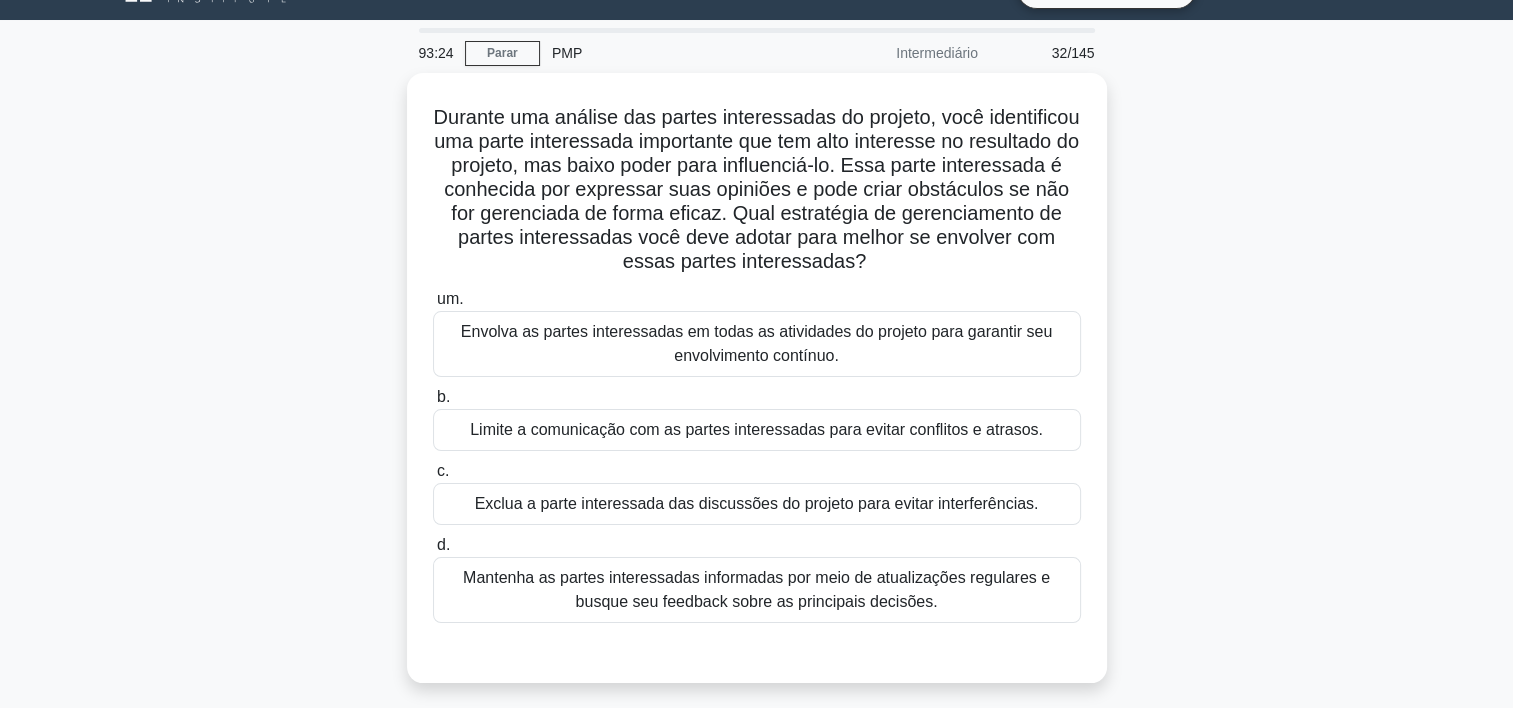 scroll, scrollTop: 51, scrollLeft: 0, axis: vertical 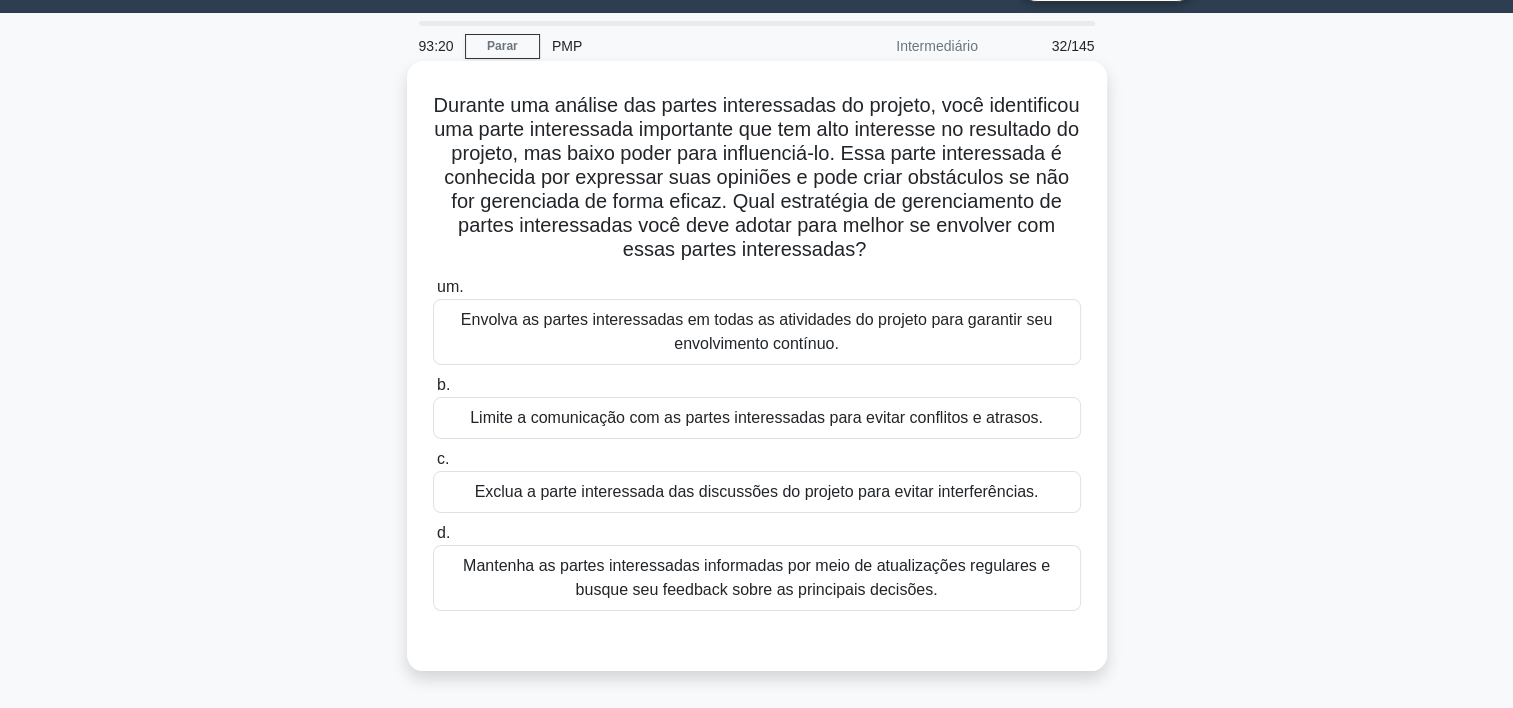 click on "Envolva as partes interessadas em todas as atividades do projeto para garantir seu envolvimento contínuo." at bounding box center [757, 332] 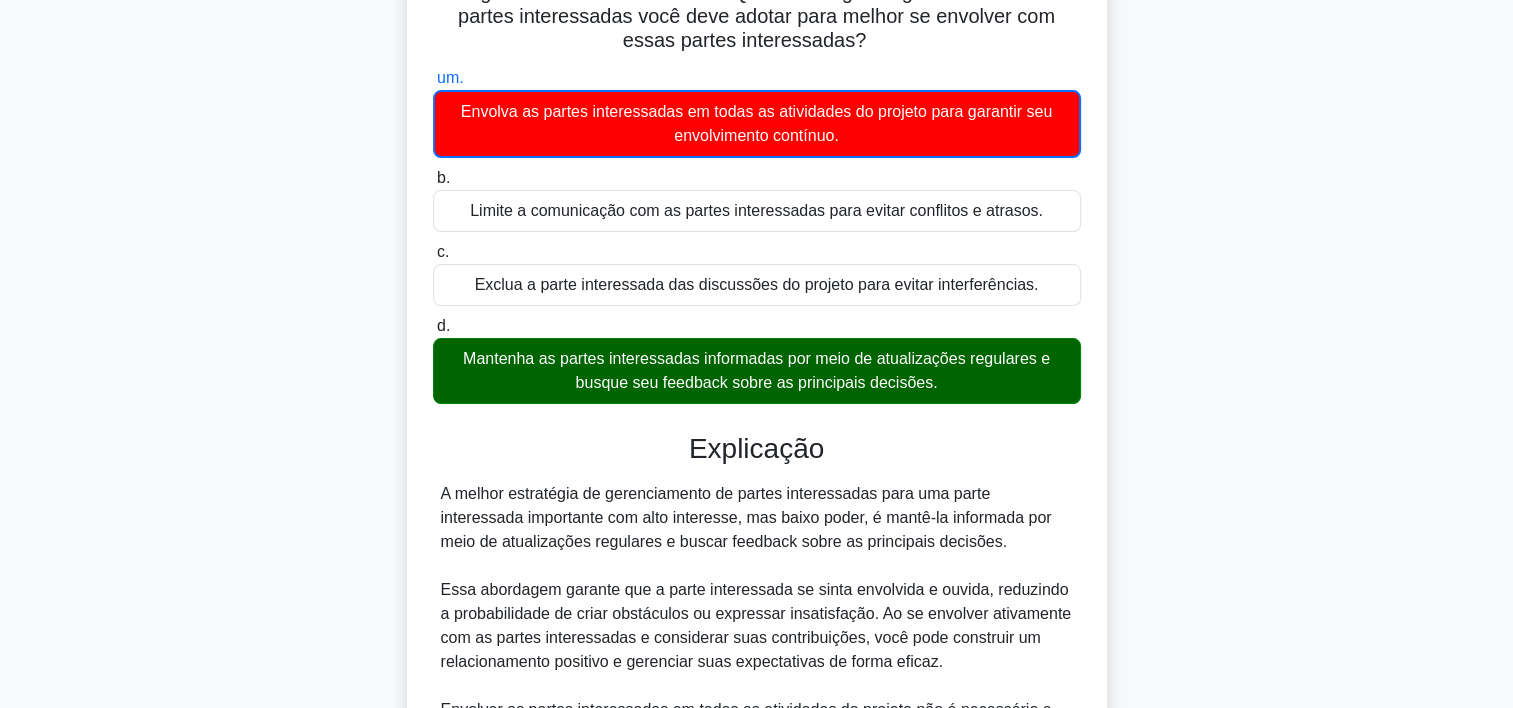 scroll, scrollTop: 525, scrollLeft: 0, axis: vertical 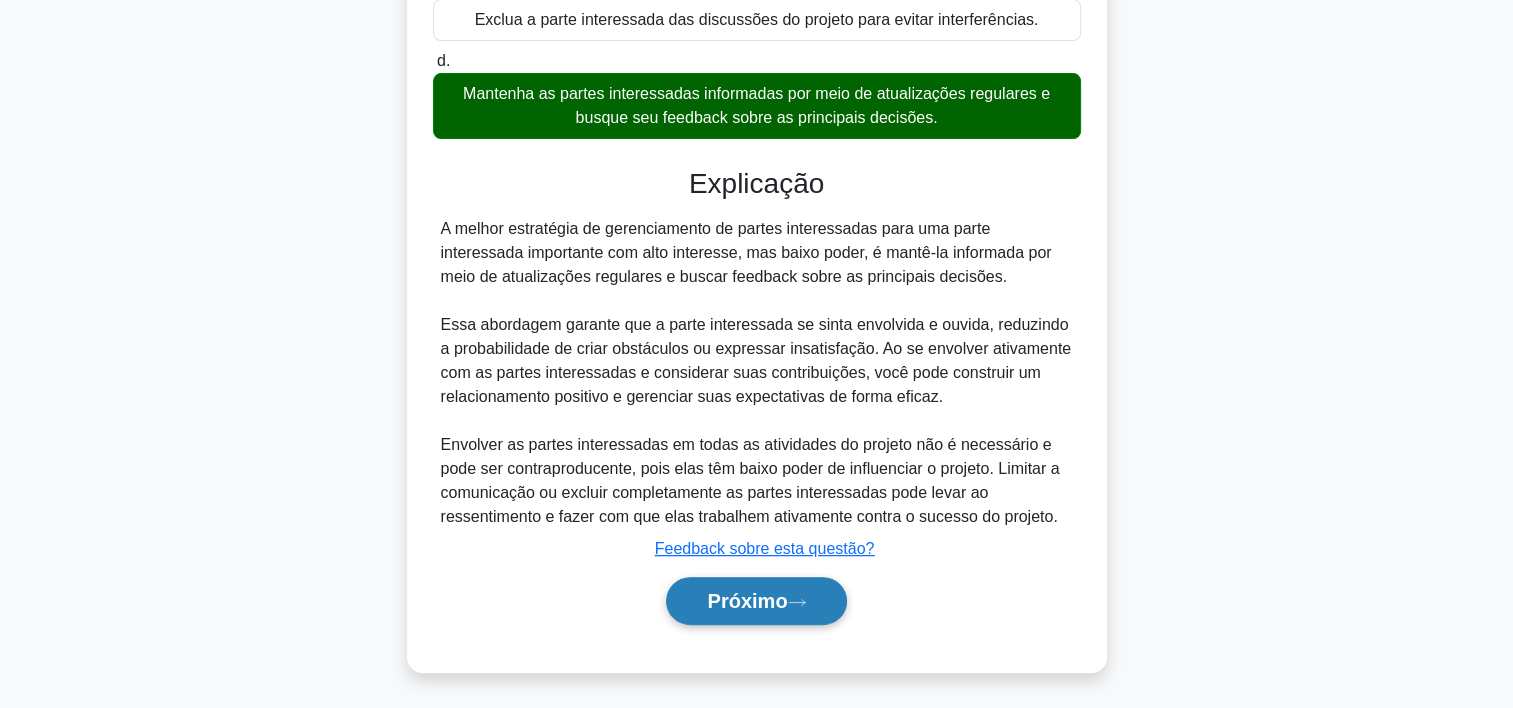 click on "Próximo" at bounding box center (747, 601) 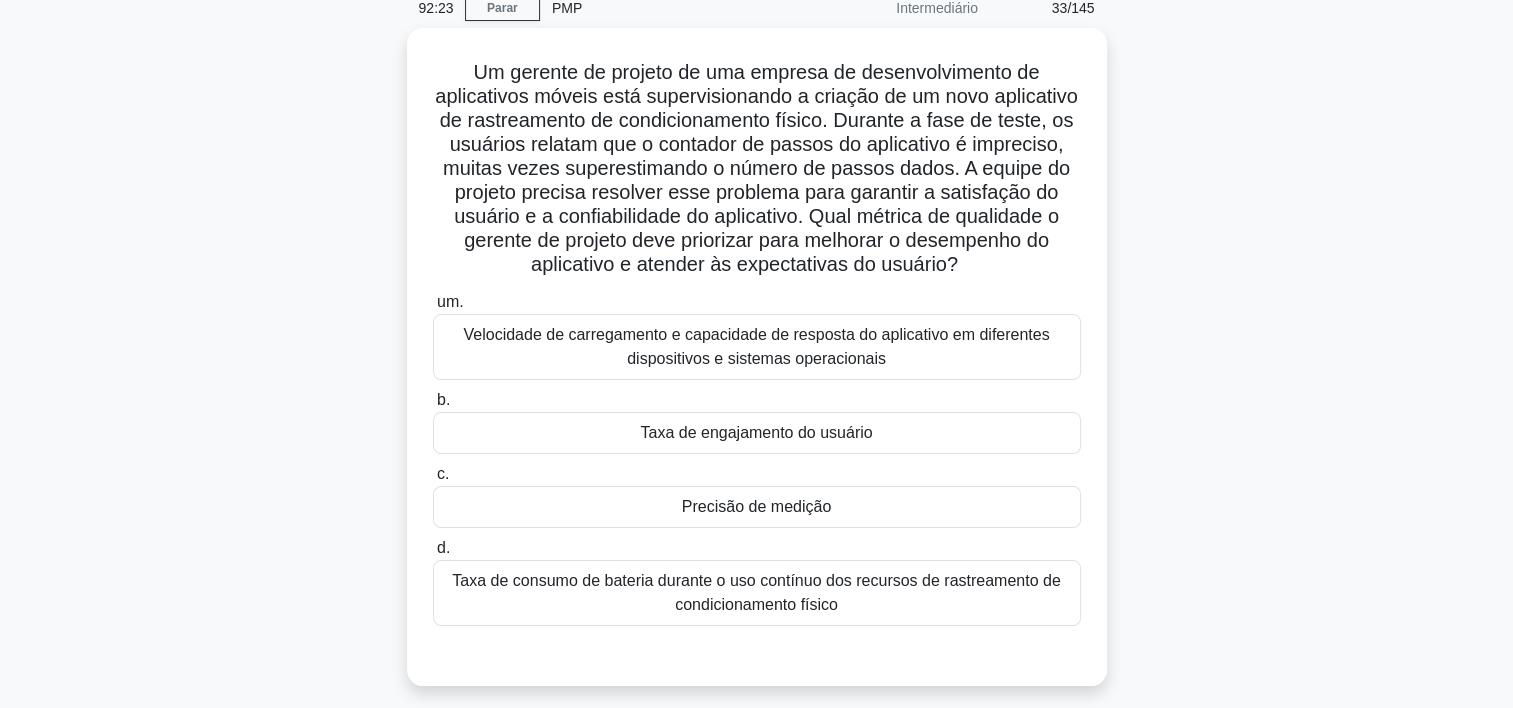 scroll, scrollTop: 88, scrollLeft: 0, axis: vertical 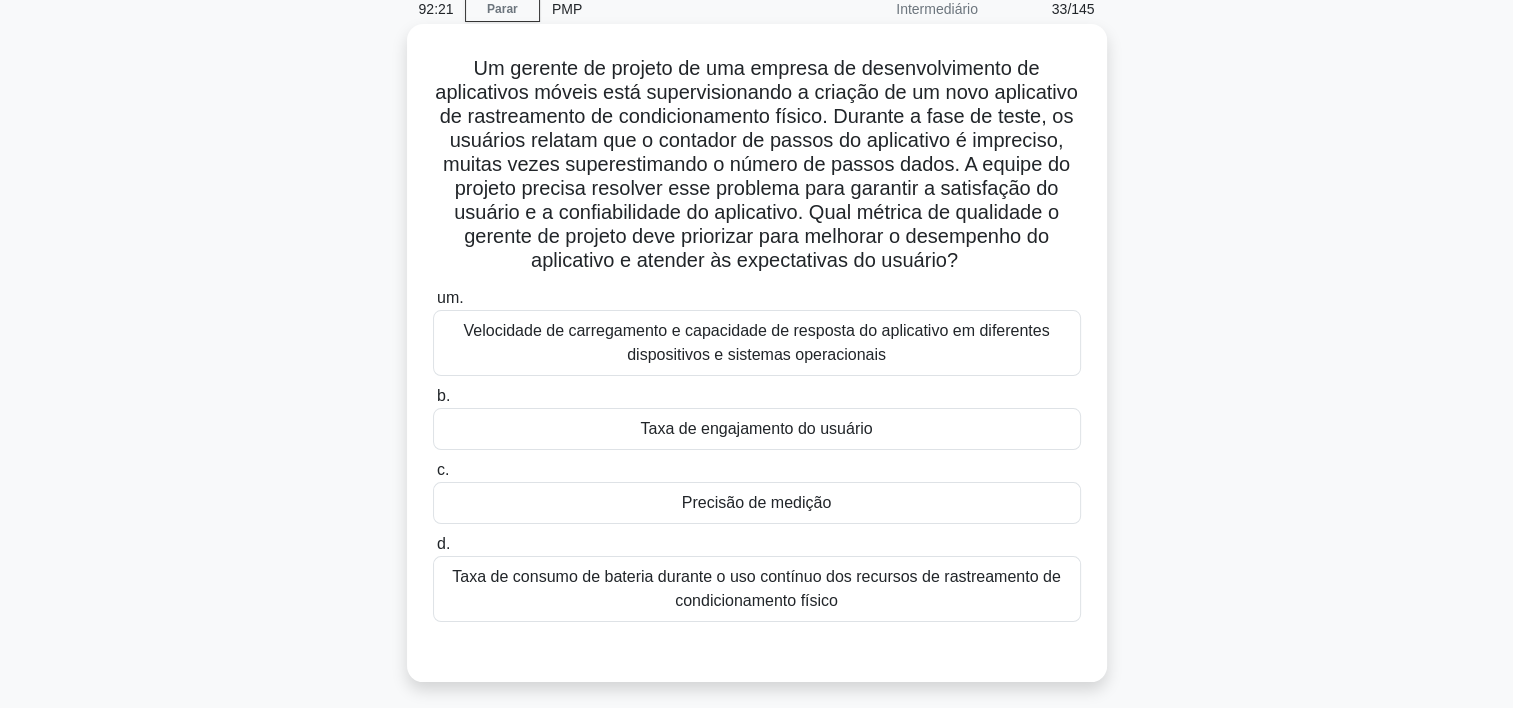 click on "Precisão de medição" at bounding box center (757, 503) 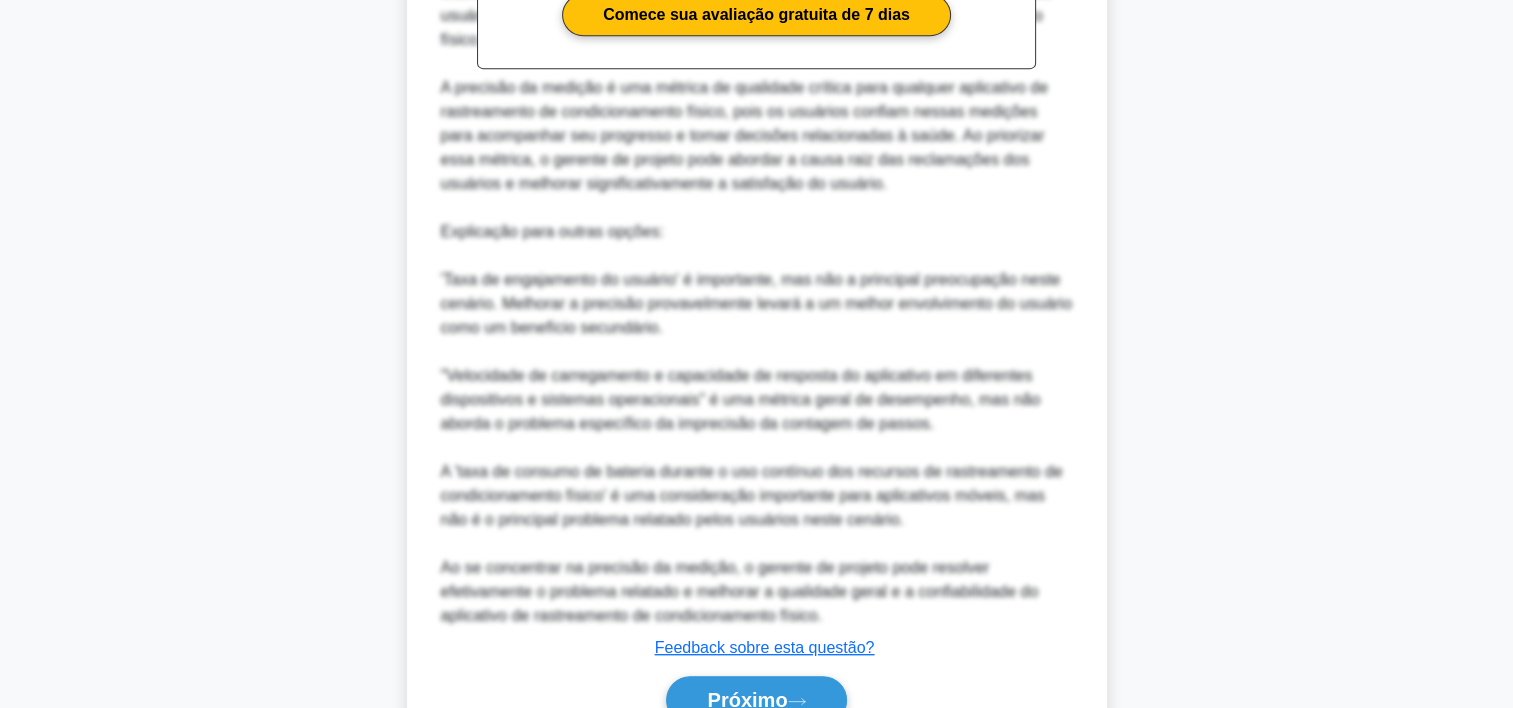 scroll, scrollTop: 943, scrollLeft: 0, axis: vertical 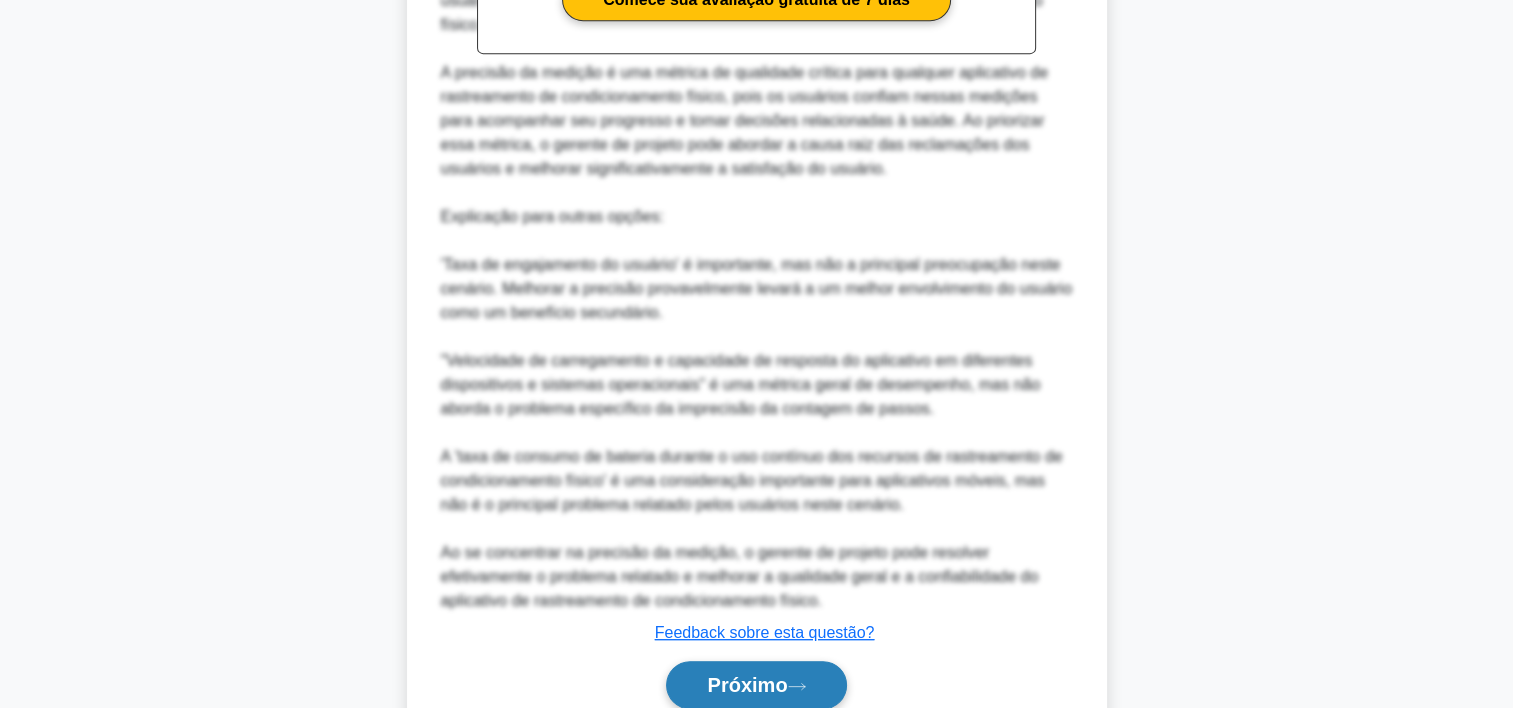 click on "Próximo" at bounding box center (747, 685) 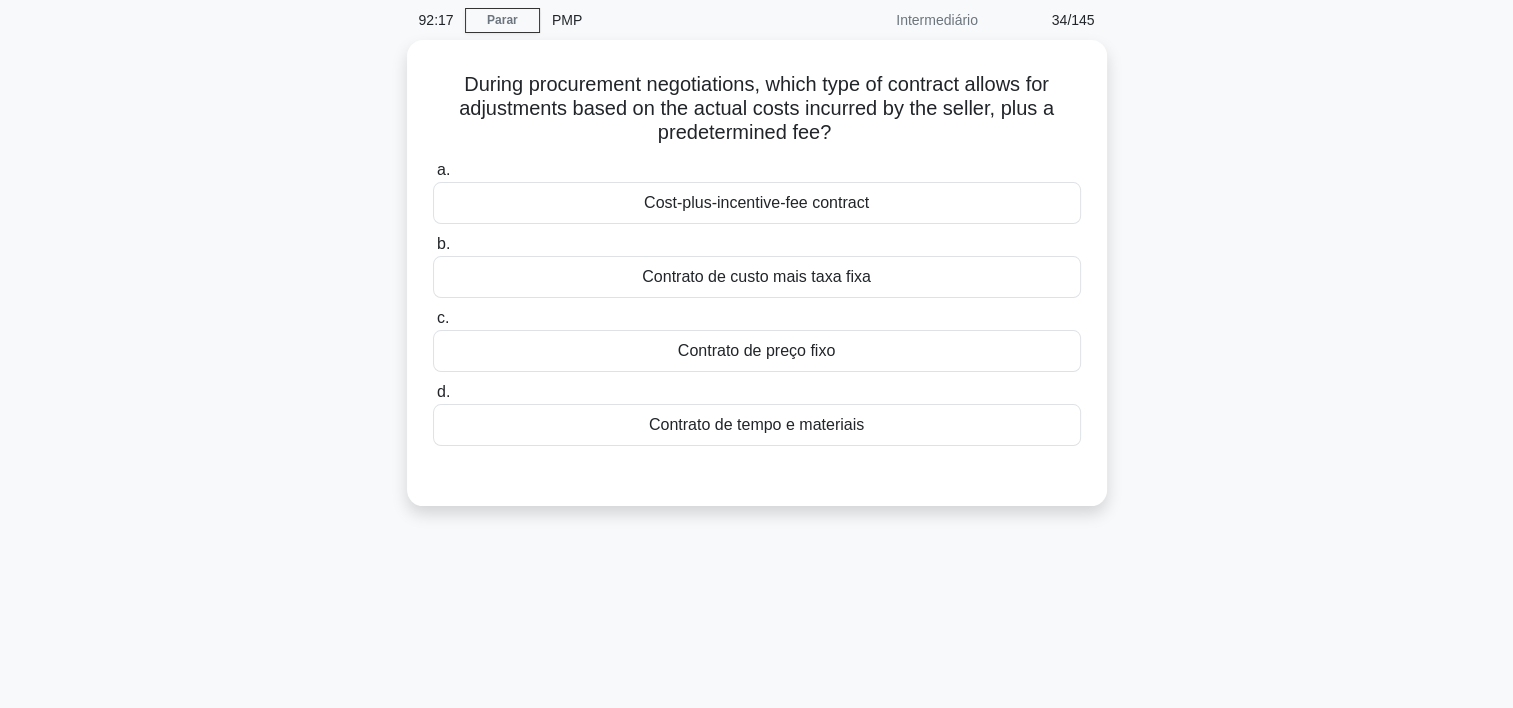scroll, scrollTop: 0, scrollLeft: 0, axis: both 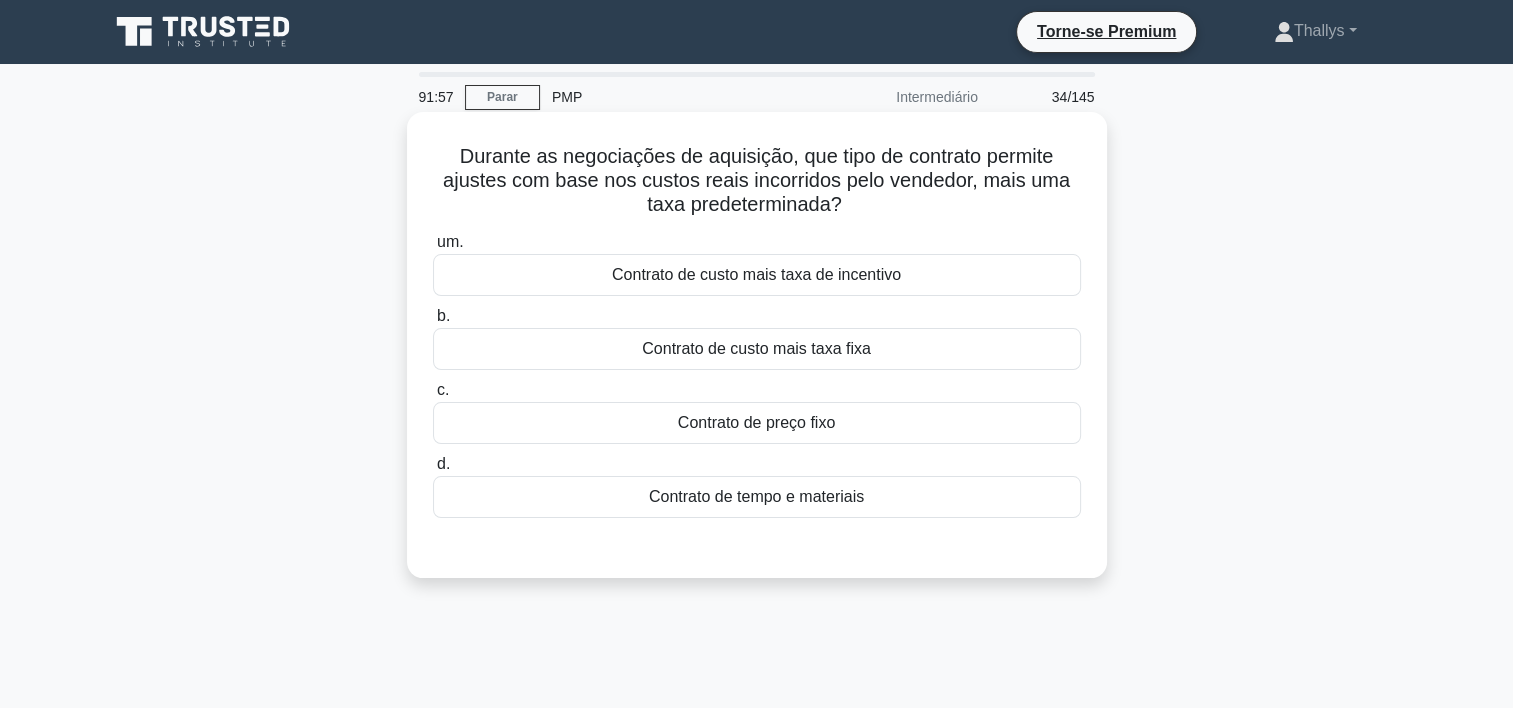 click on "Contrato de custo mais taxa fixa" at bounding box center [757, 349] 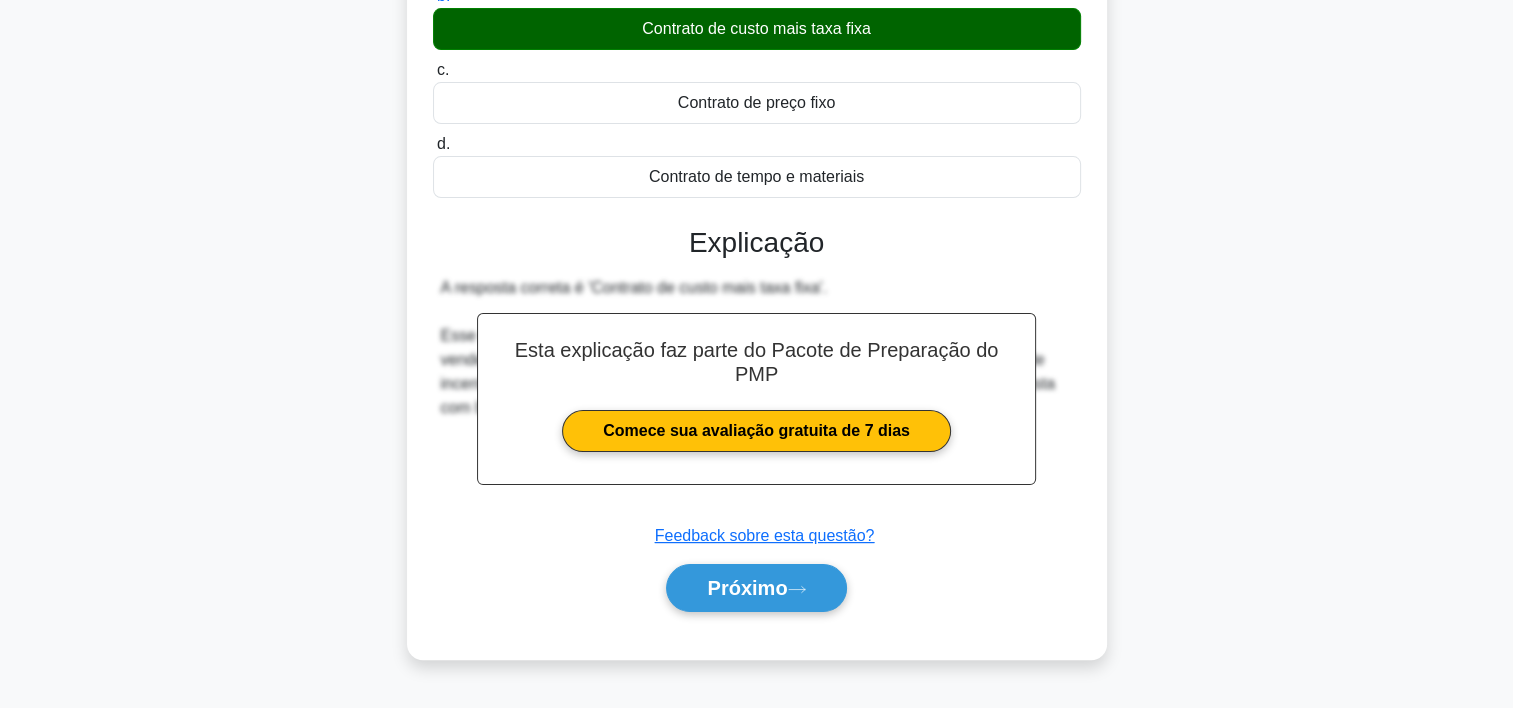 scroll, scrollTop: 372, scrollLeft: 0, axis: vertical 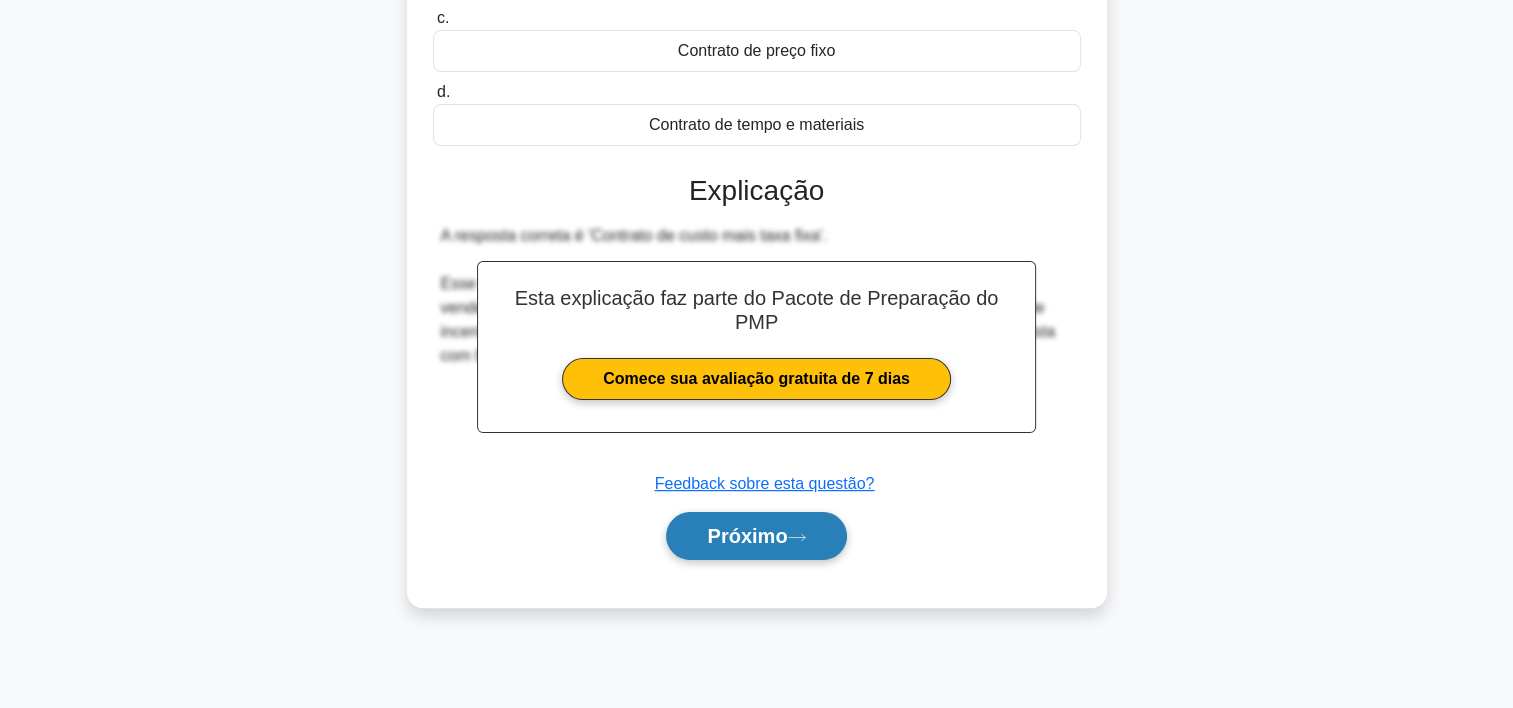 click on "Próximo" at bounding box center (756, 536) 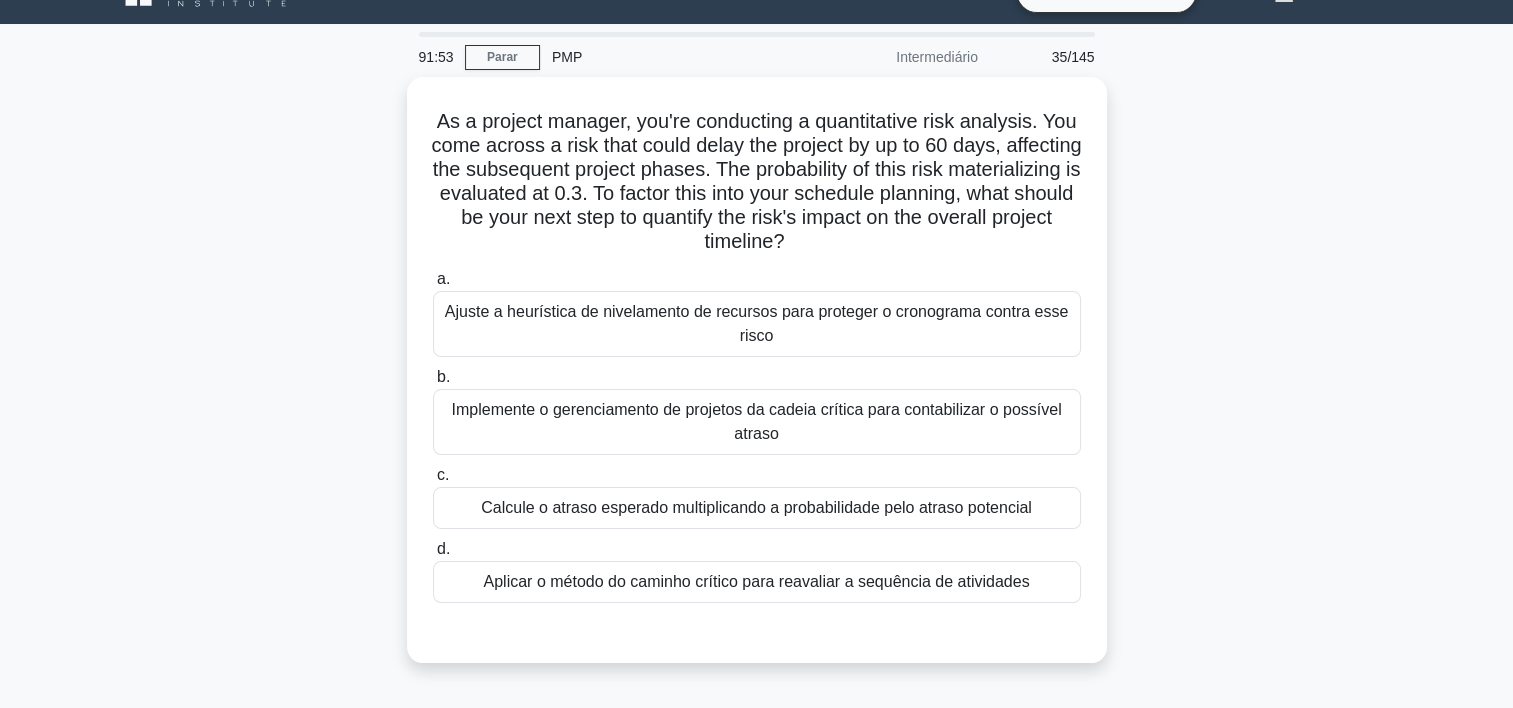 scroll, scrollTop: 32, scrollLeft: 0, axis: vertical 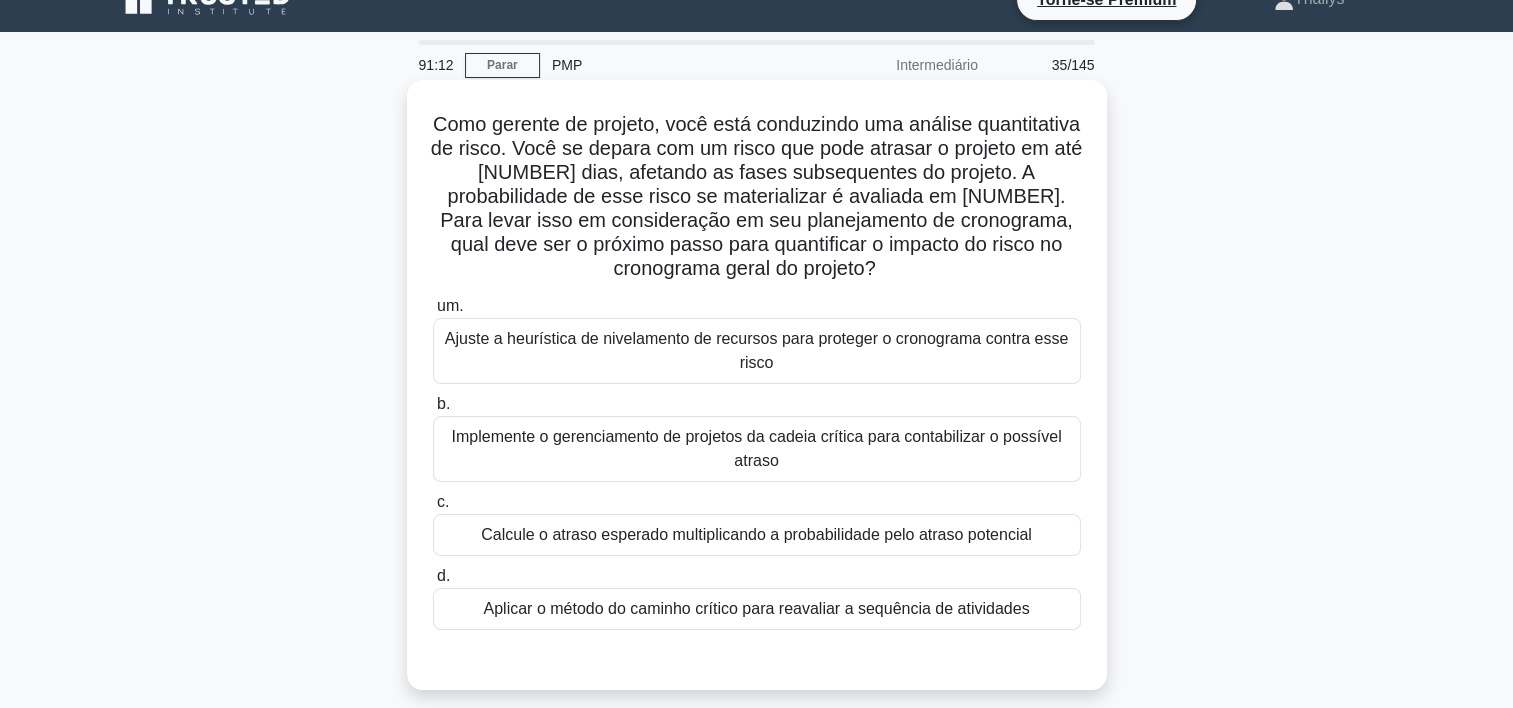 click on "Calcule o atraso esperado multiplicando a probabilidade pelo atraso potencial" at bounding box center (757, 535) 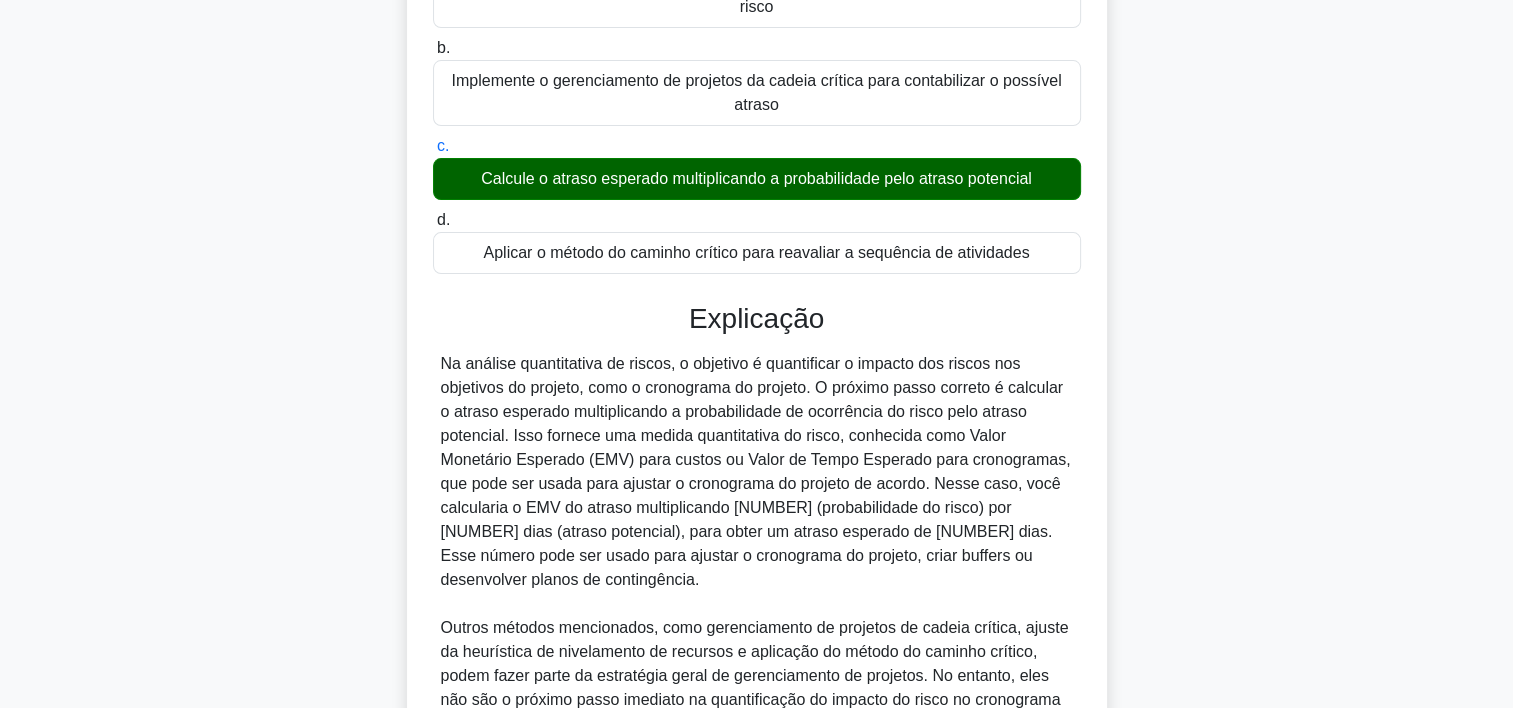 scroll, scrollTop: 596, scrollLeft: 0, axis: vertical 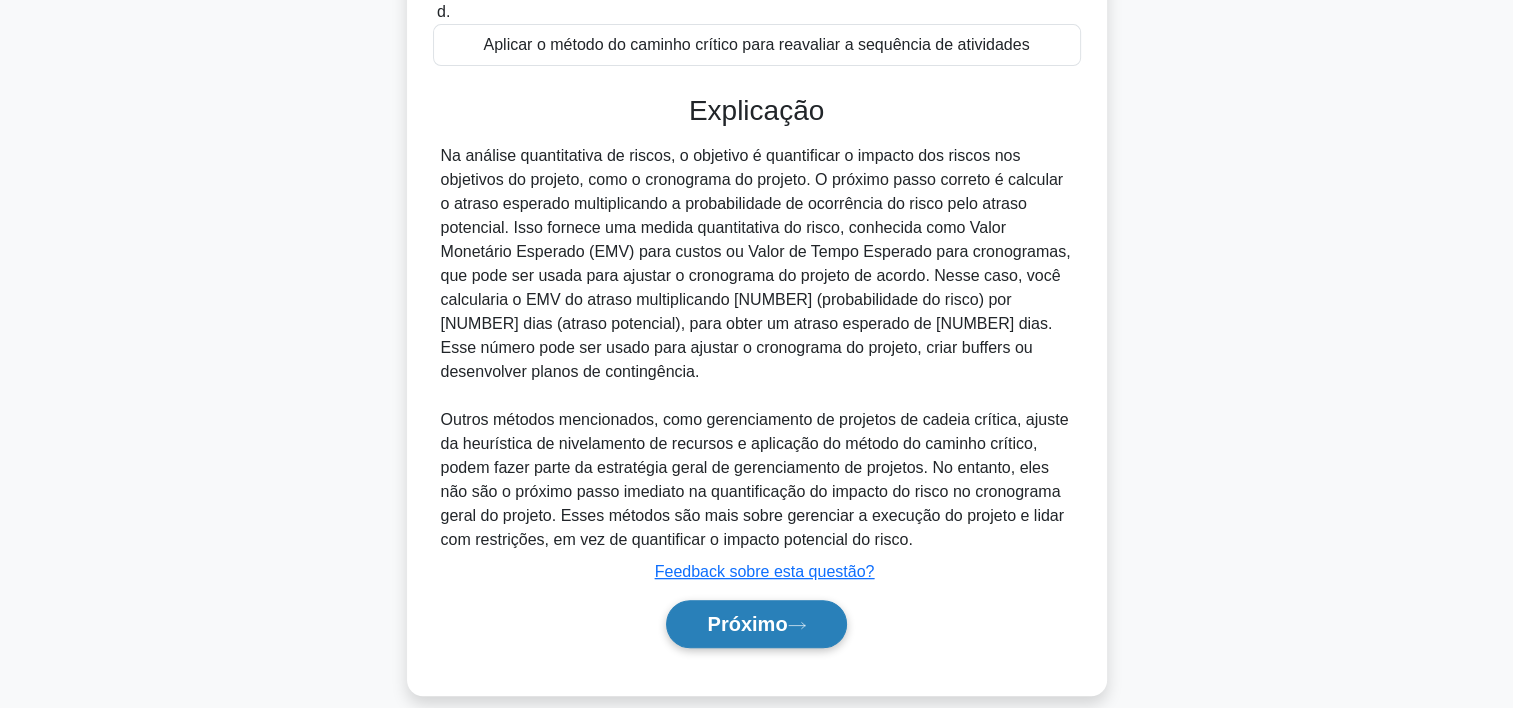 click on "Próximo" at bounding box center [747, 624] 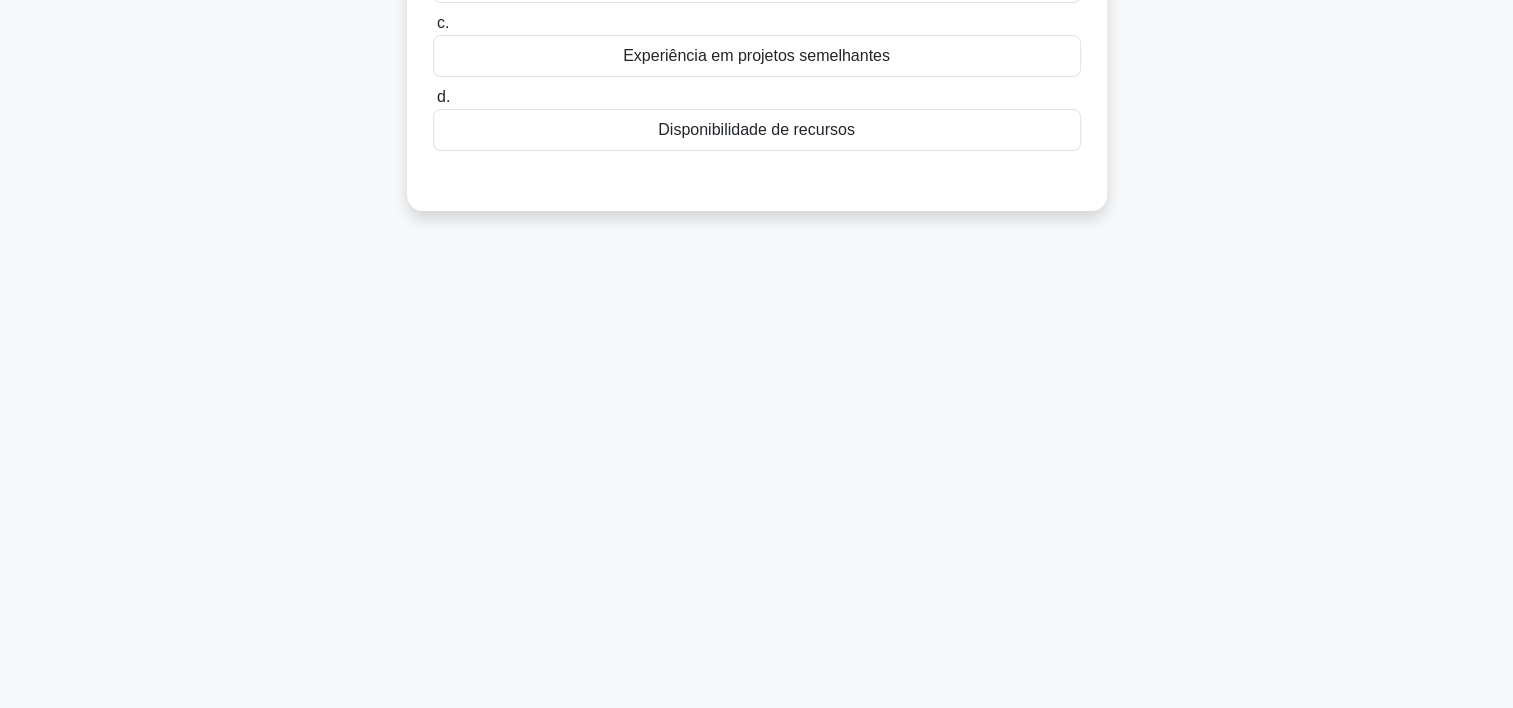 scroll, scrollTop: 0, scrollLeft: 0, axis: both 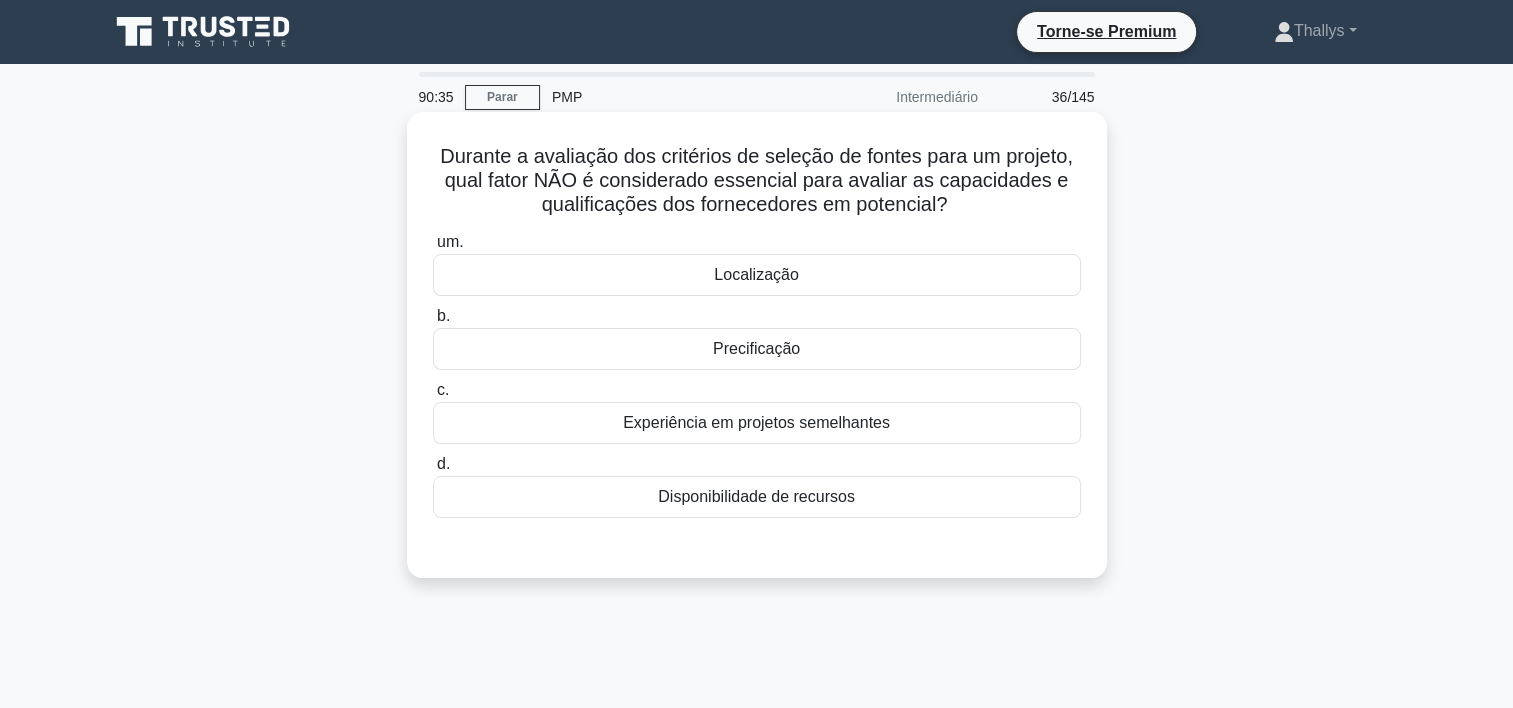 click on "Localização" at bounding box center [757, 275] 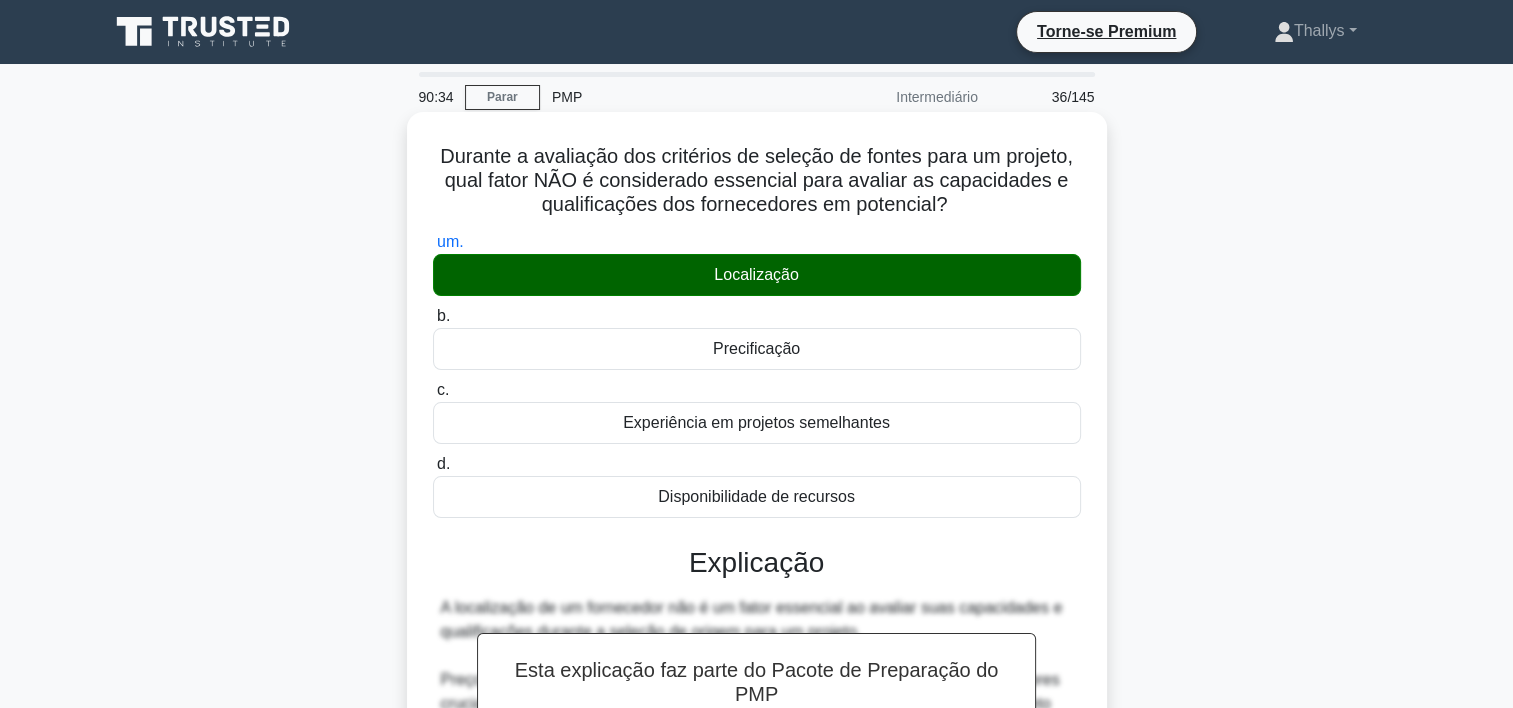 scroll, scrollTop: 372, scrollLeft: 0, axis: vertical 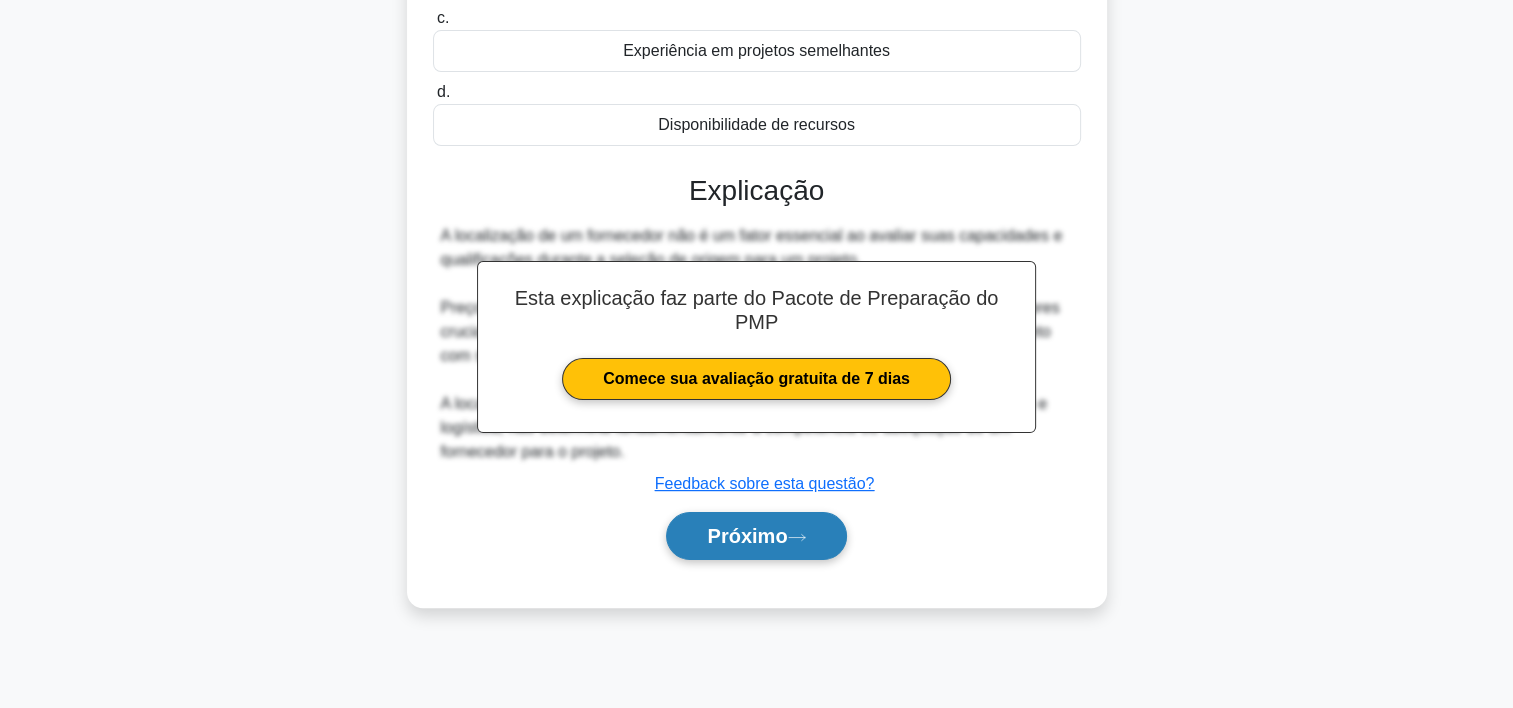 click on "Próximo" at bounding box center [747, 536] 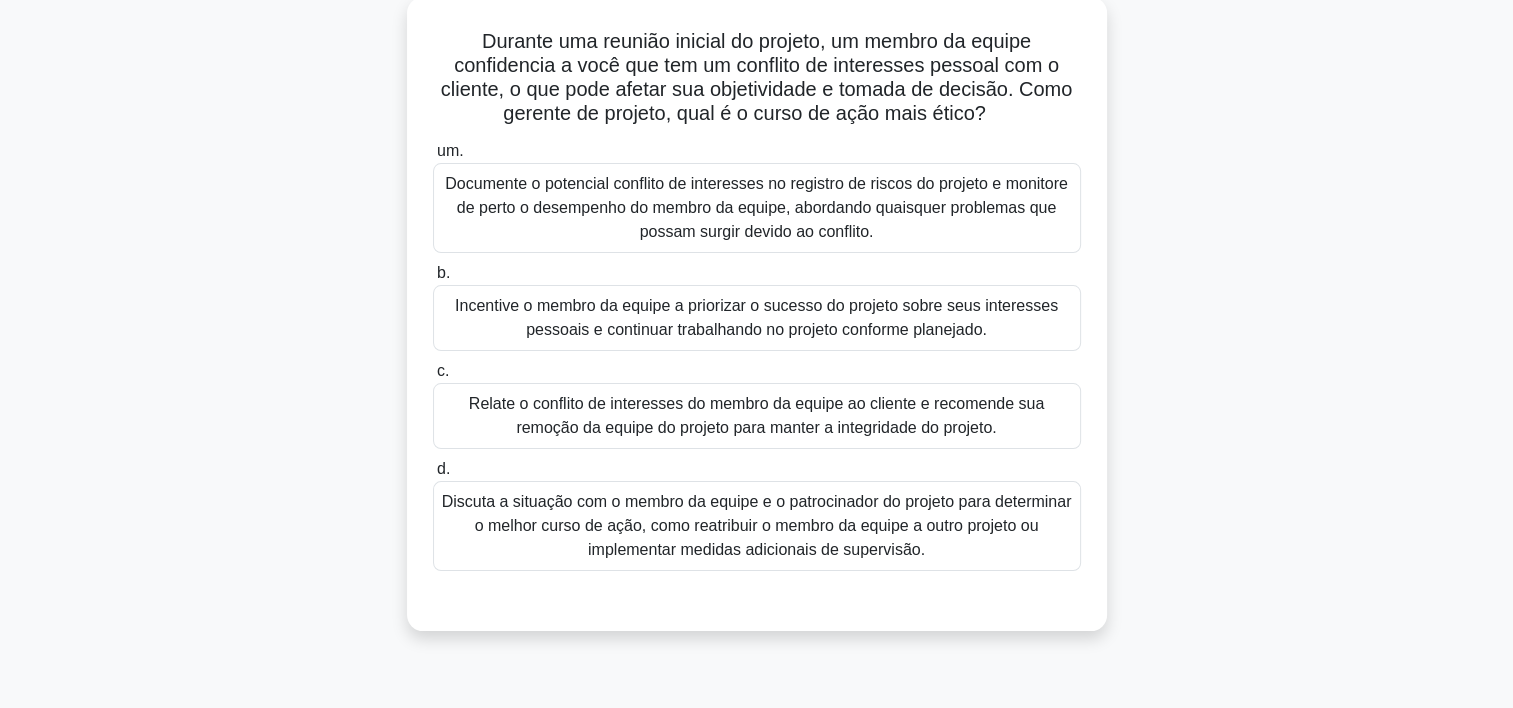 scroll, scrollTop: 121, scrollLeft: 0, axis: vertical 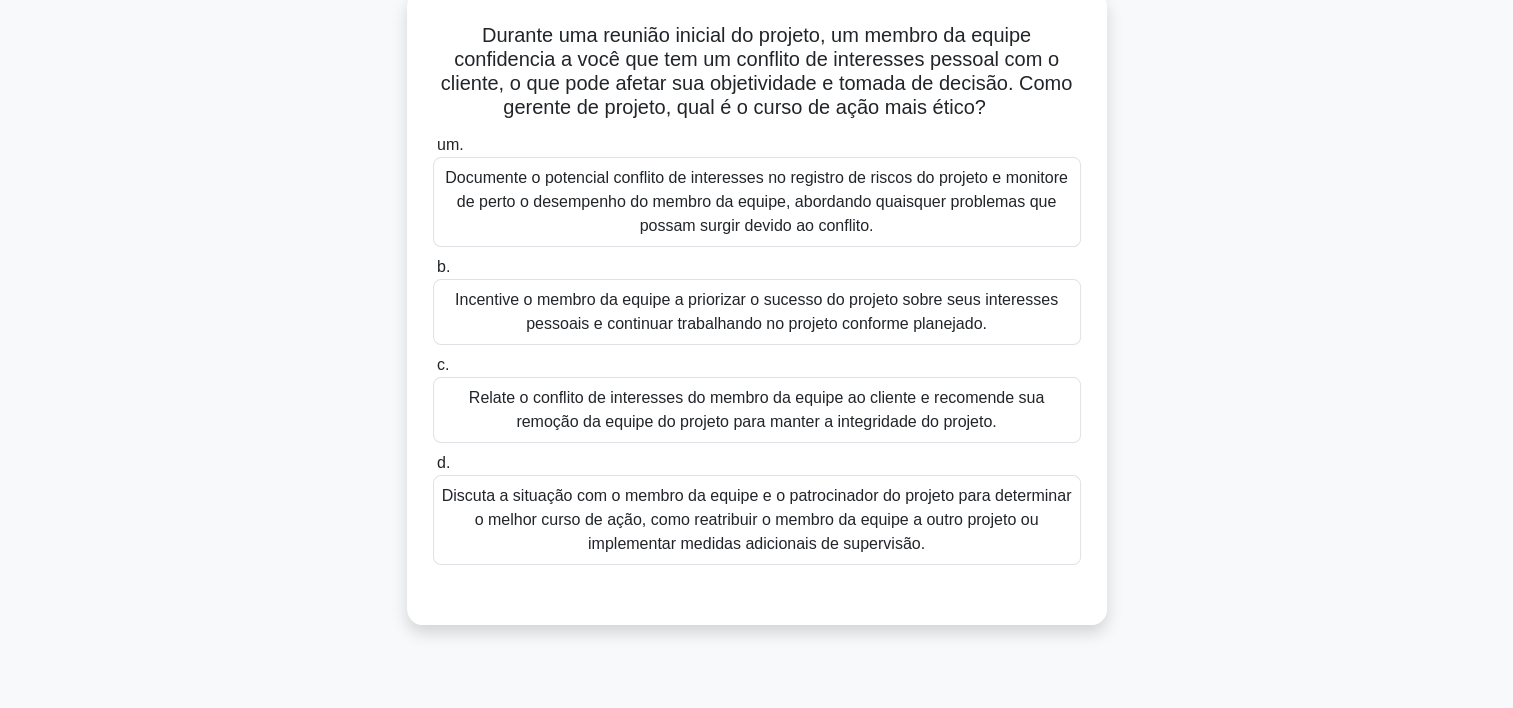 click on "Relate o conflito de interesses do membro da equipe ao cliente e recomende sua remoção da equipe do projeto para manter a integridade do projeto." at bounding box center [757, 410] 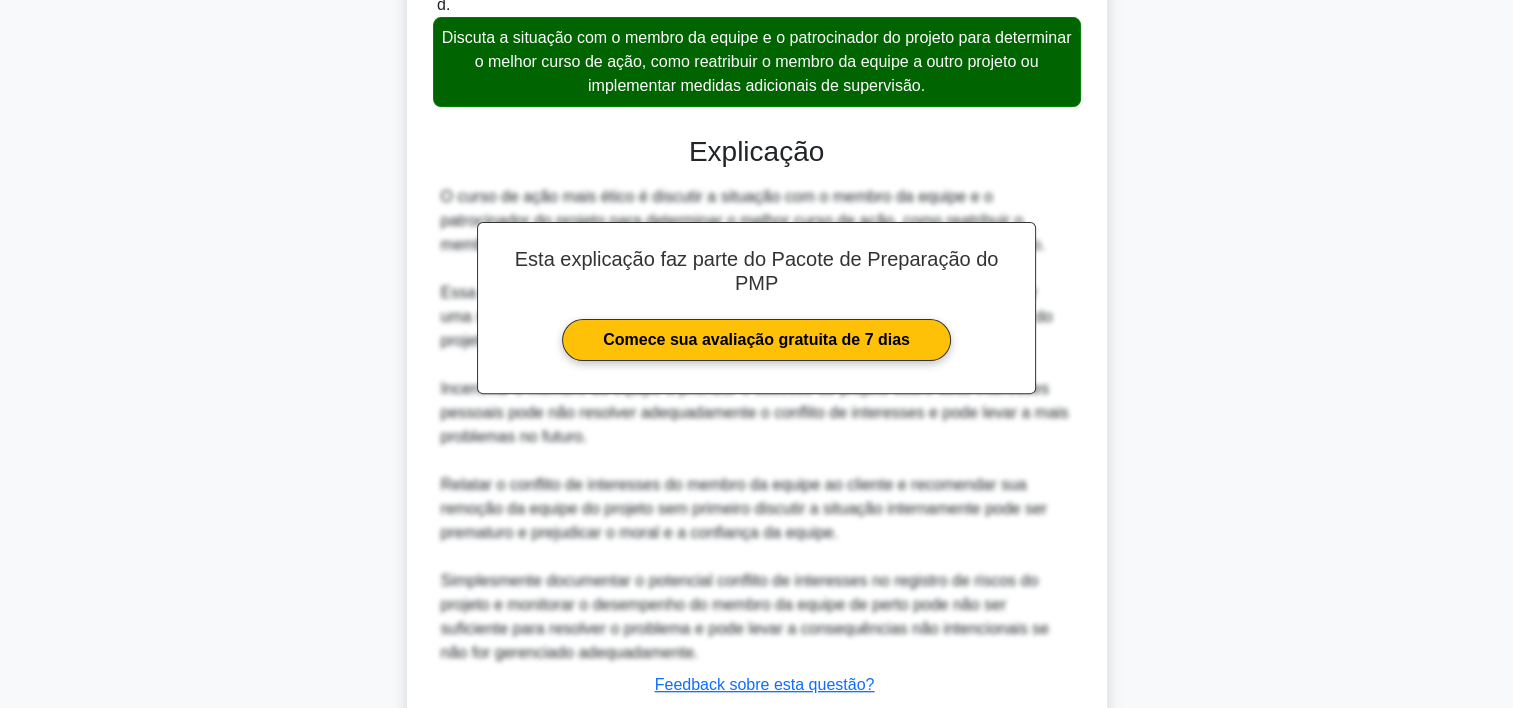 scroll, scrollTop: 717, scrollLeft: 0, axis: vertical 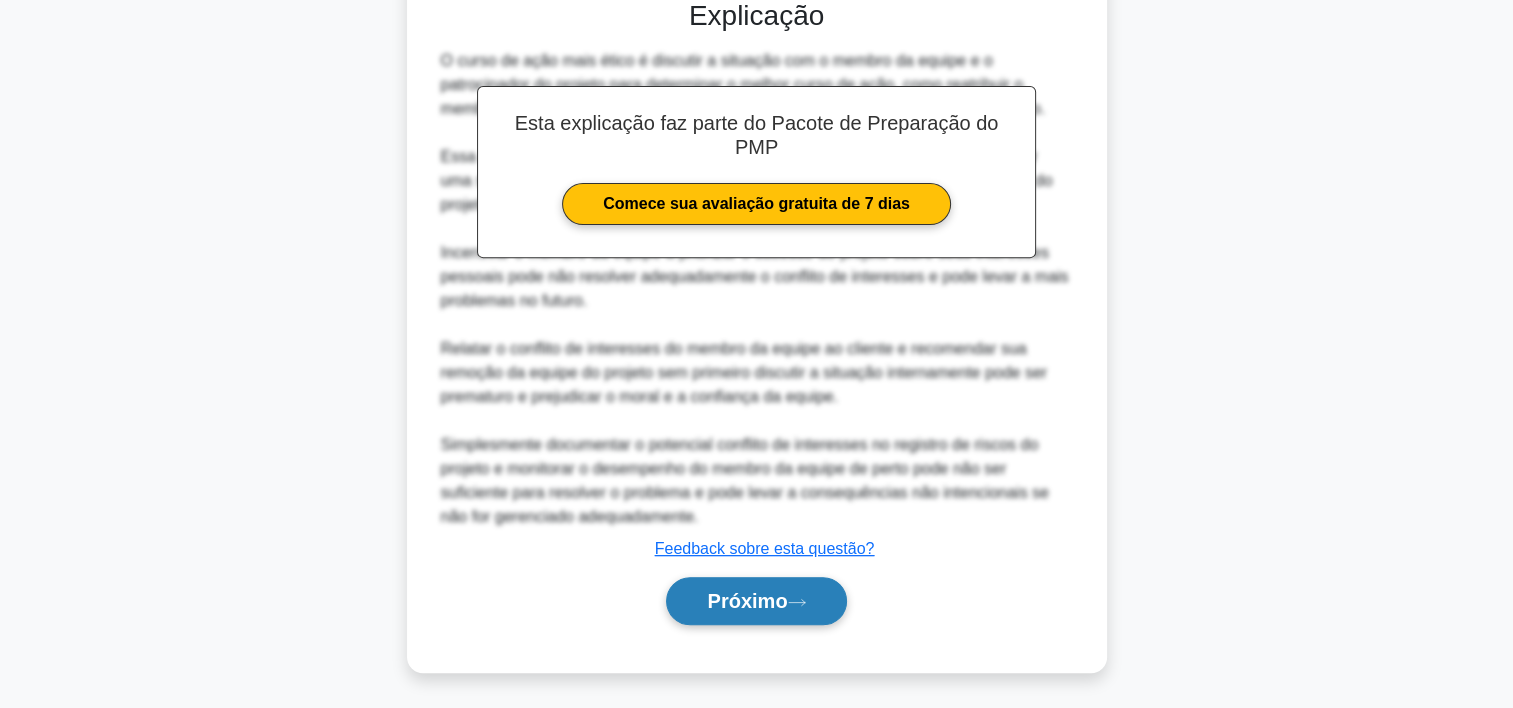click on "Próximo" at bounding box center (747, 601) 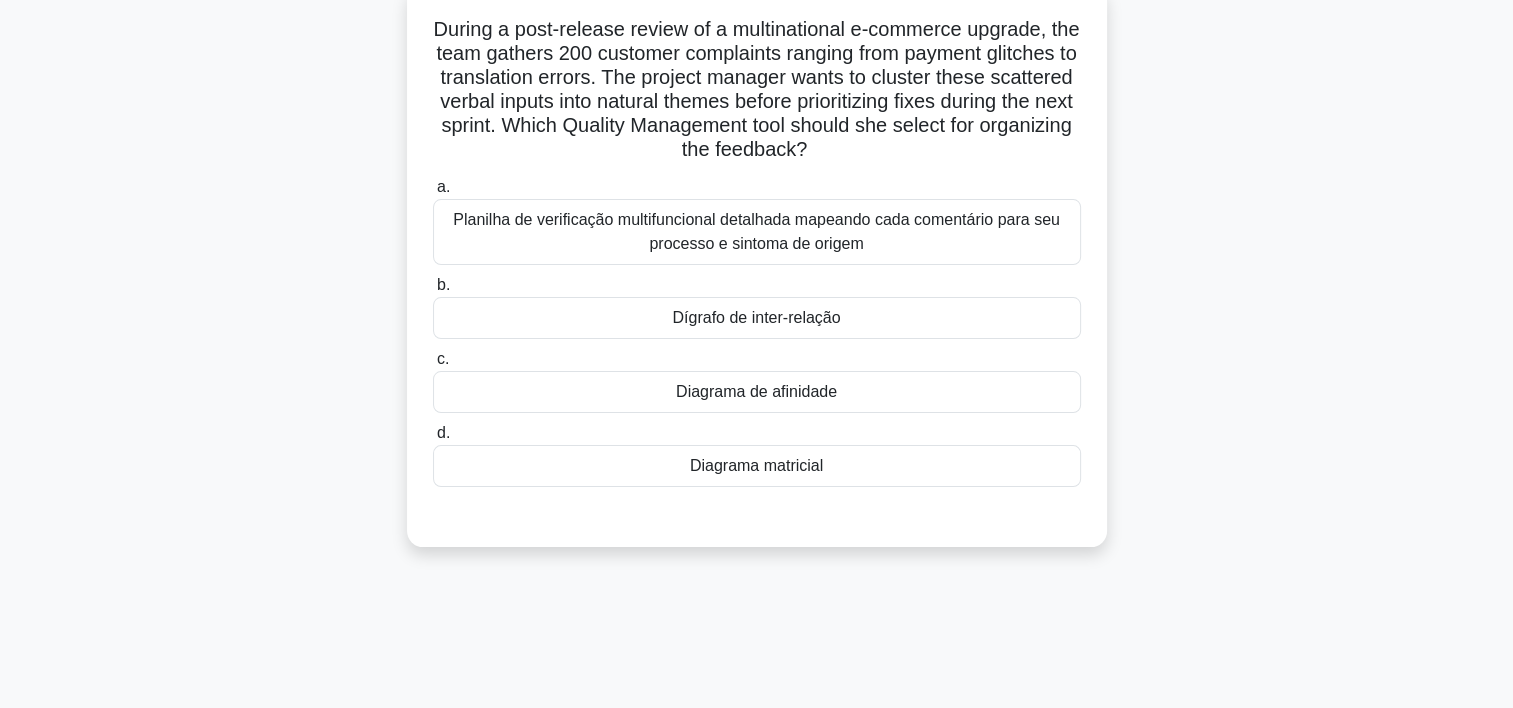 scroll, scrollTop: 128, scrollLeft: 0, axis: vertical 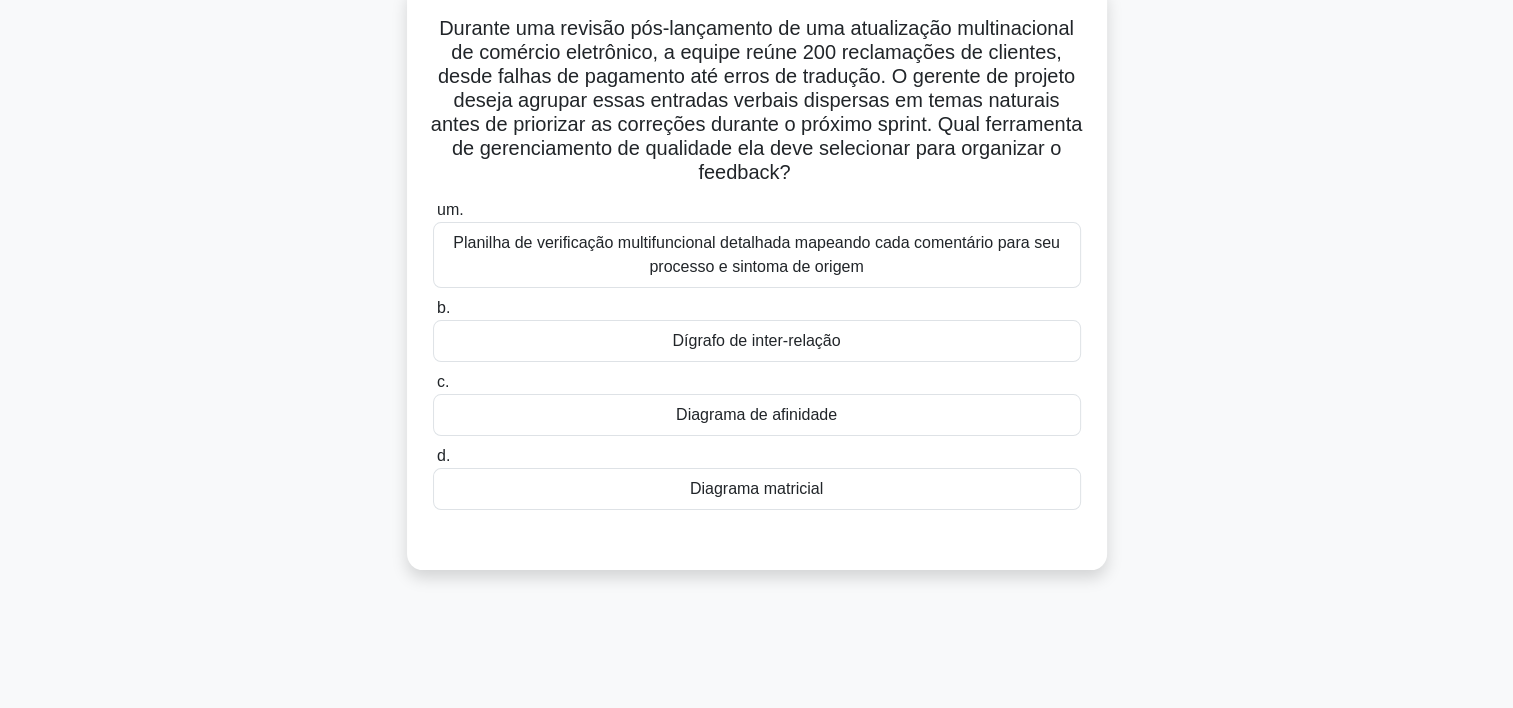 click on "Planilha de verificação multifuncional detalhada mapeando cada comentário para seu processo e sintoma de origem" at bounding box center [757, 255] 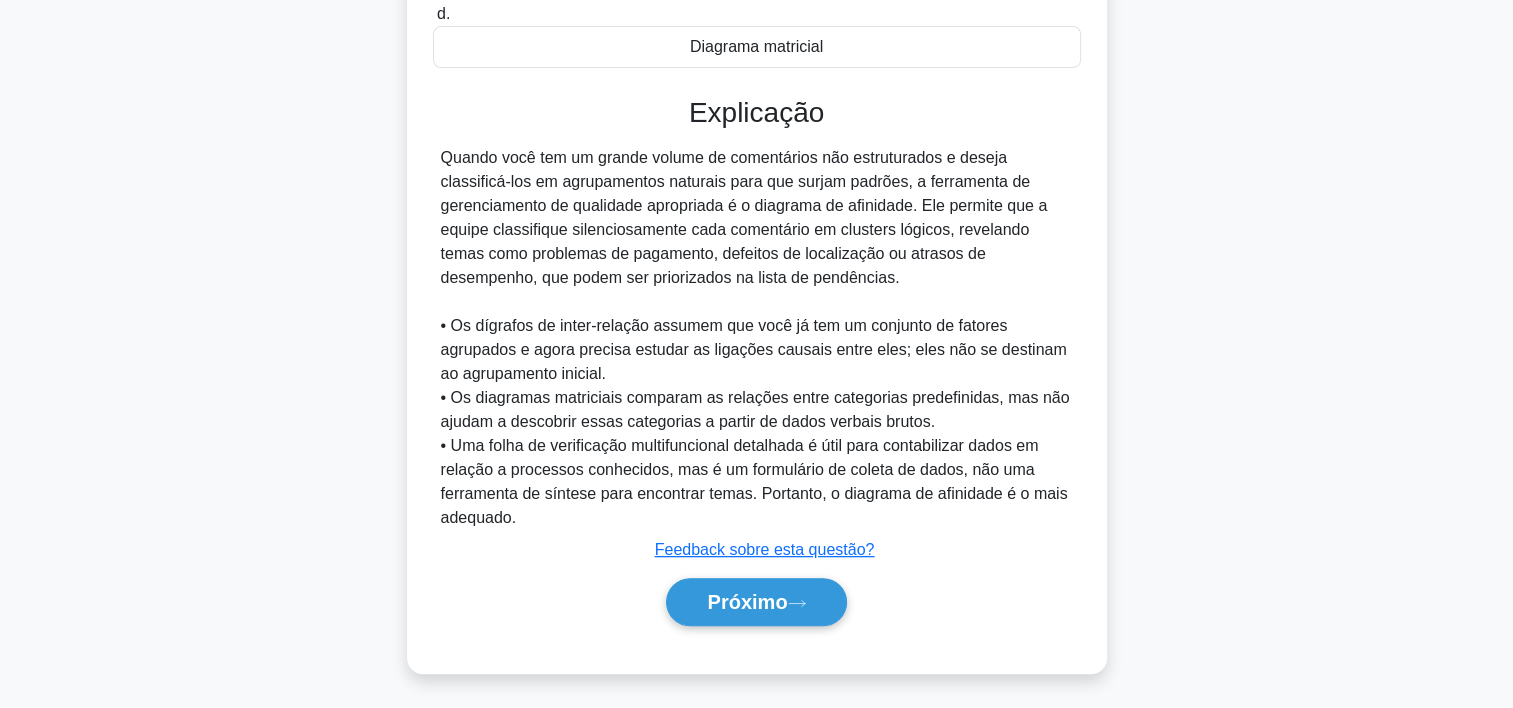 scroll, scrollTop: 573, scrollLeft: 0, axis: vertical 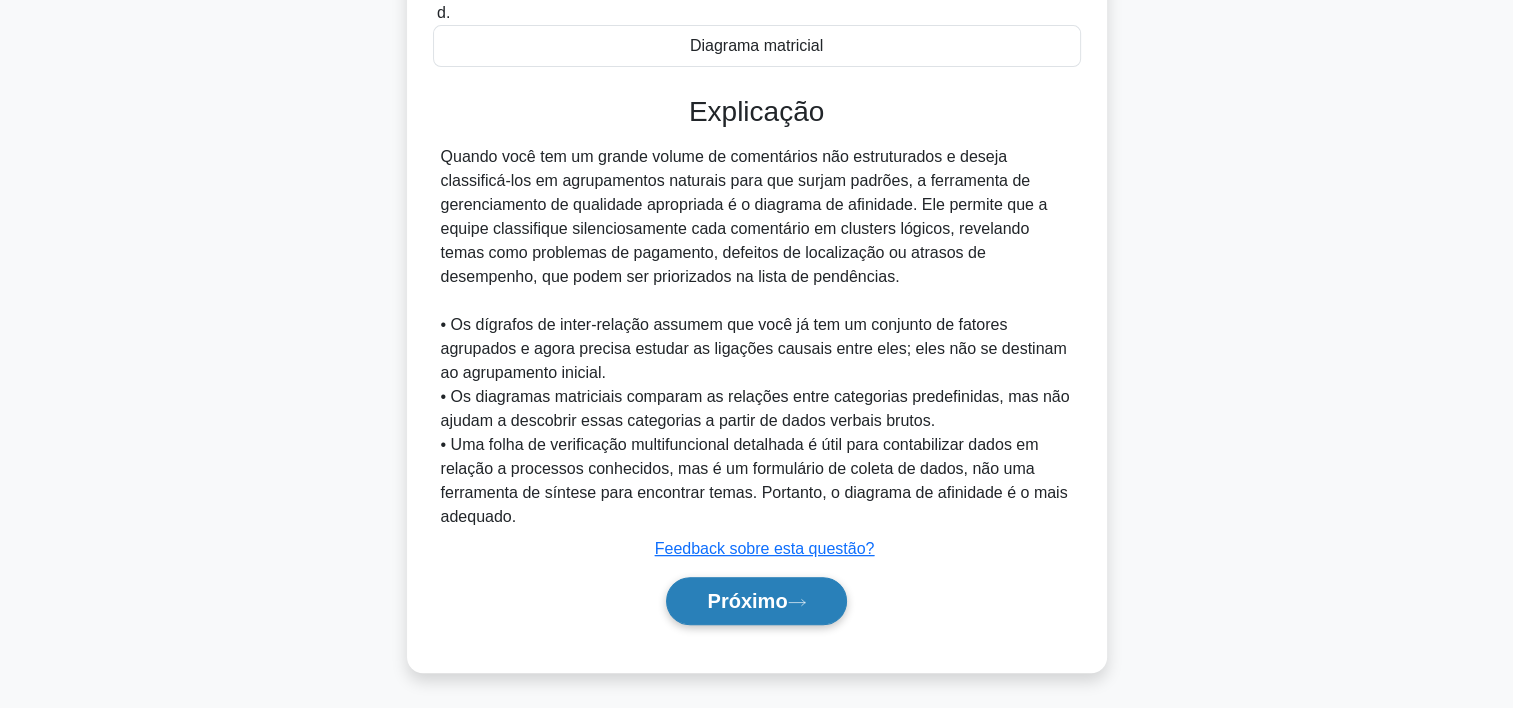 click on "Próximo" at bounding box center (756, 601) 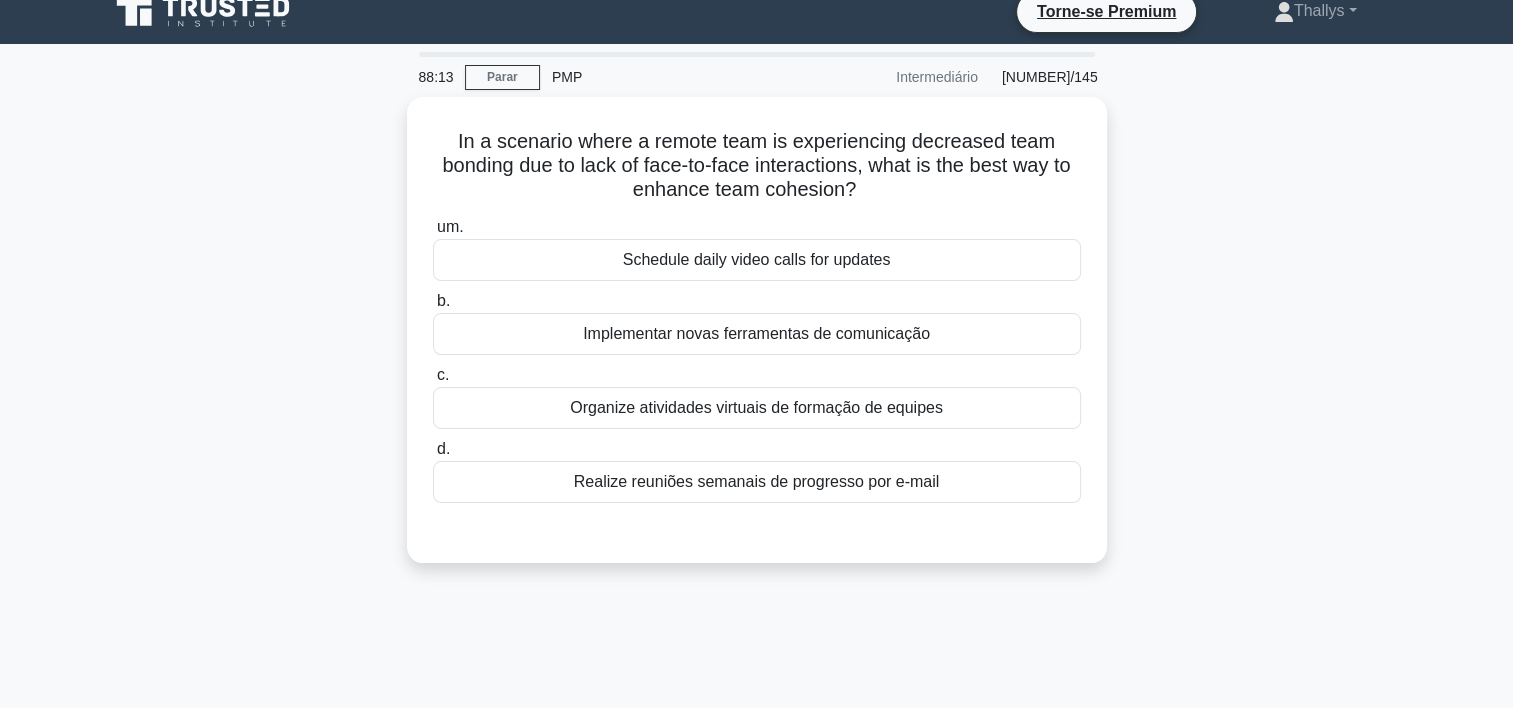 scroll, scrollTop: 0, scrollLeft: 0, axis: both 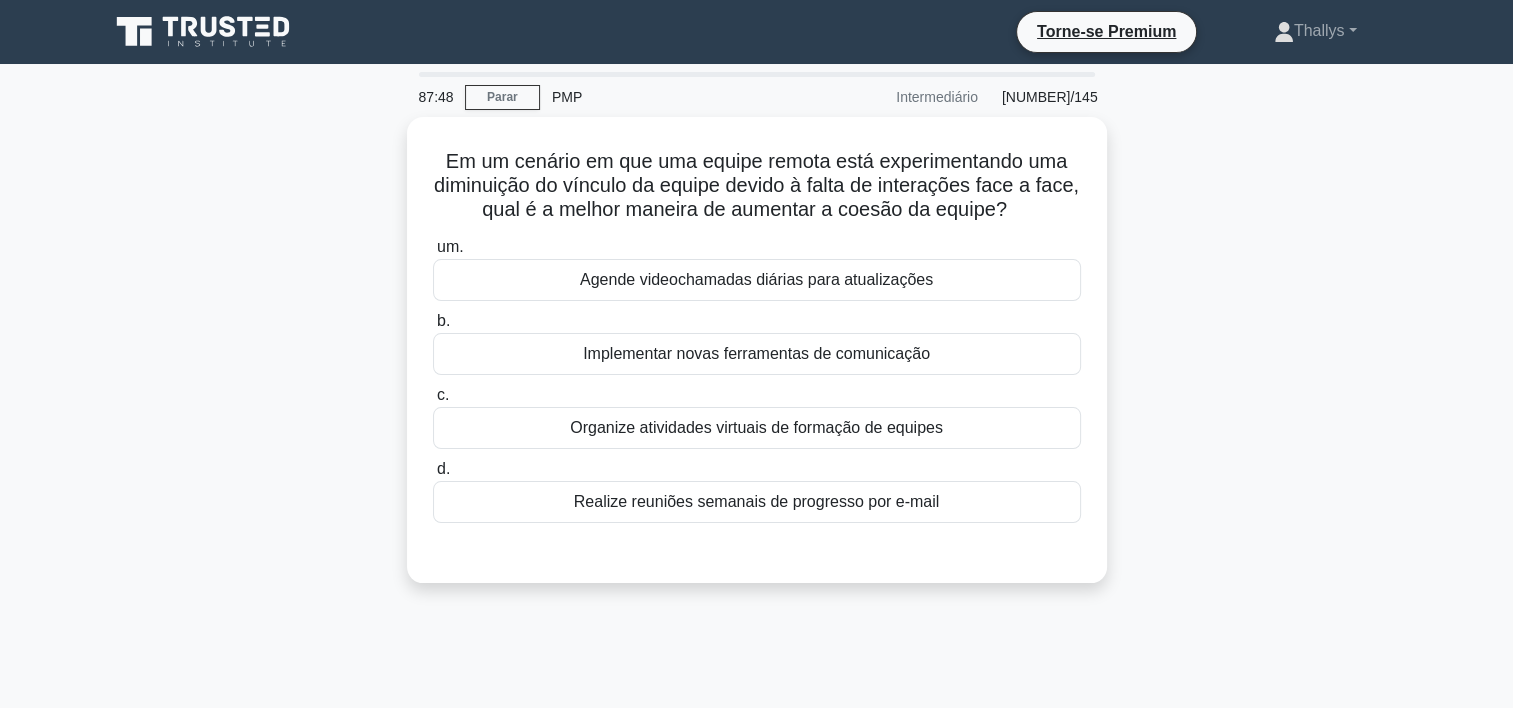 click on "Em um cenário em que uma equipe remota está experimentando uma diminuição do vínculo da equipe devido à falta de interações face a face, qual é a melhor maneira de aumentar a coesão da equipe?    .spinner_0XTQ {origem da transformação: centro; animação:spinner_y6GP .75s linear infinito}@keyframes spinner_y6GP{100%{transformar:girar(360deg)}}
um.
Agende videochamadas diárias para atualizações
b.
c. d." at bounding box center (757, 362) 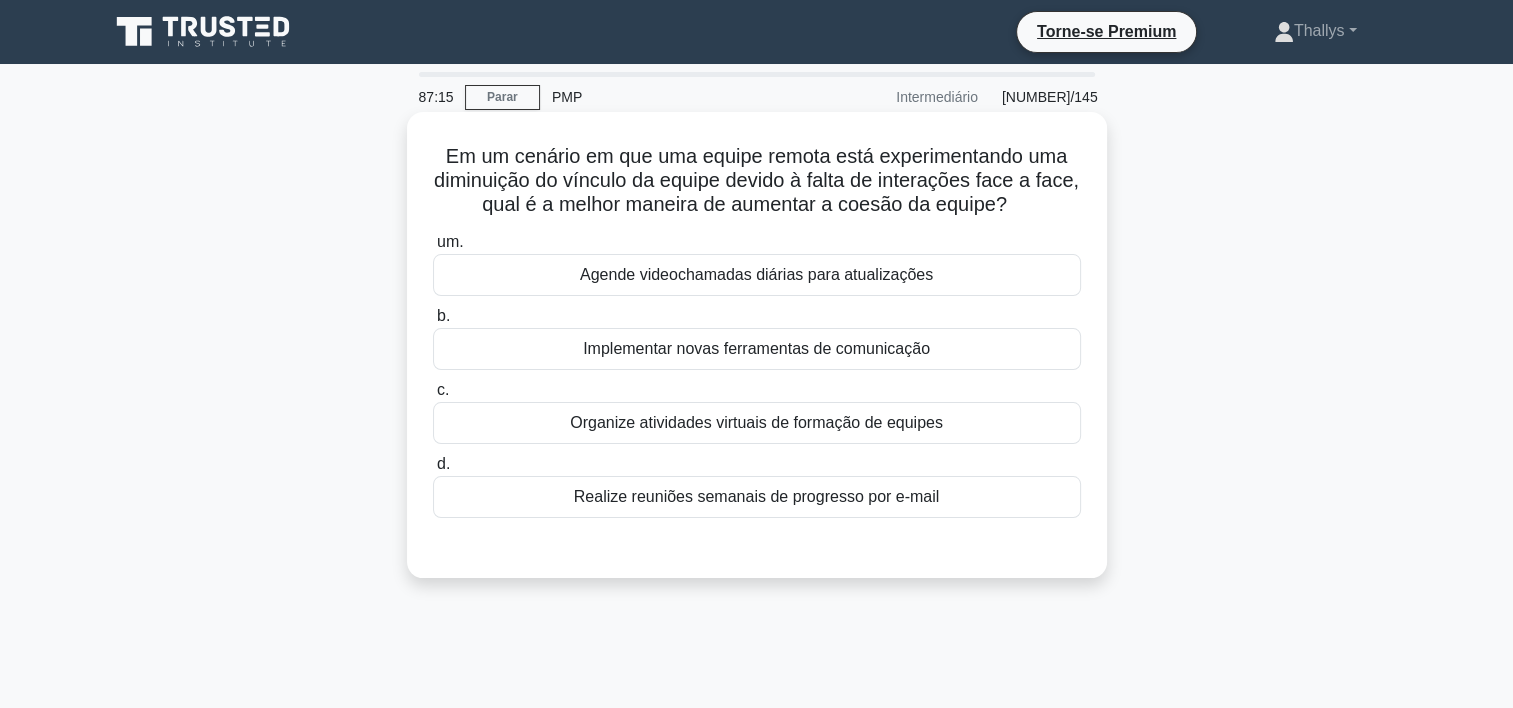 click on "Implementar novas ferramentas de comunicação" at bounding box center [757, 349] 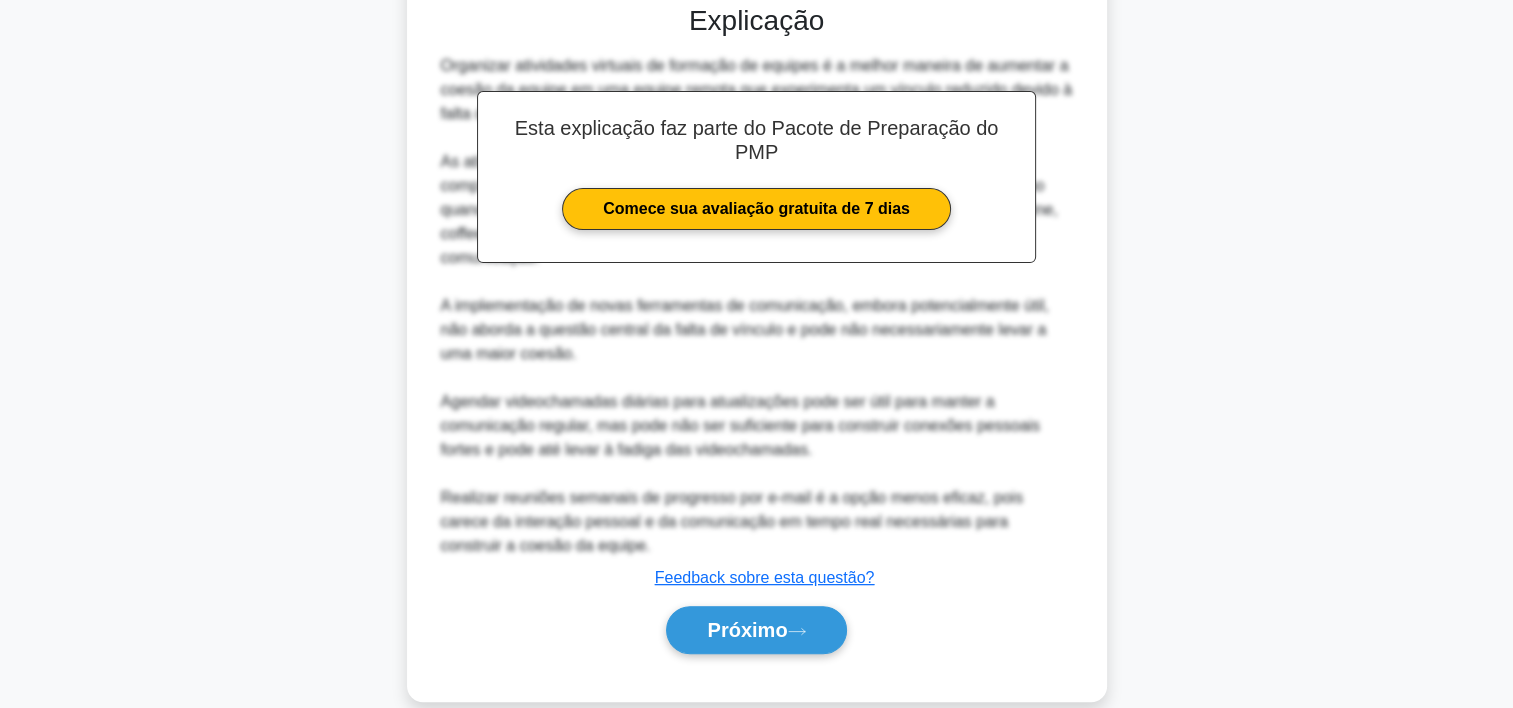 scroll, scrollTop: 549, scrollLeft: 0, axis: vertical 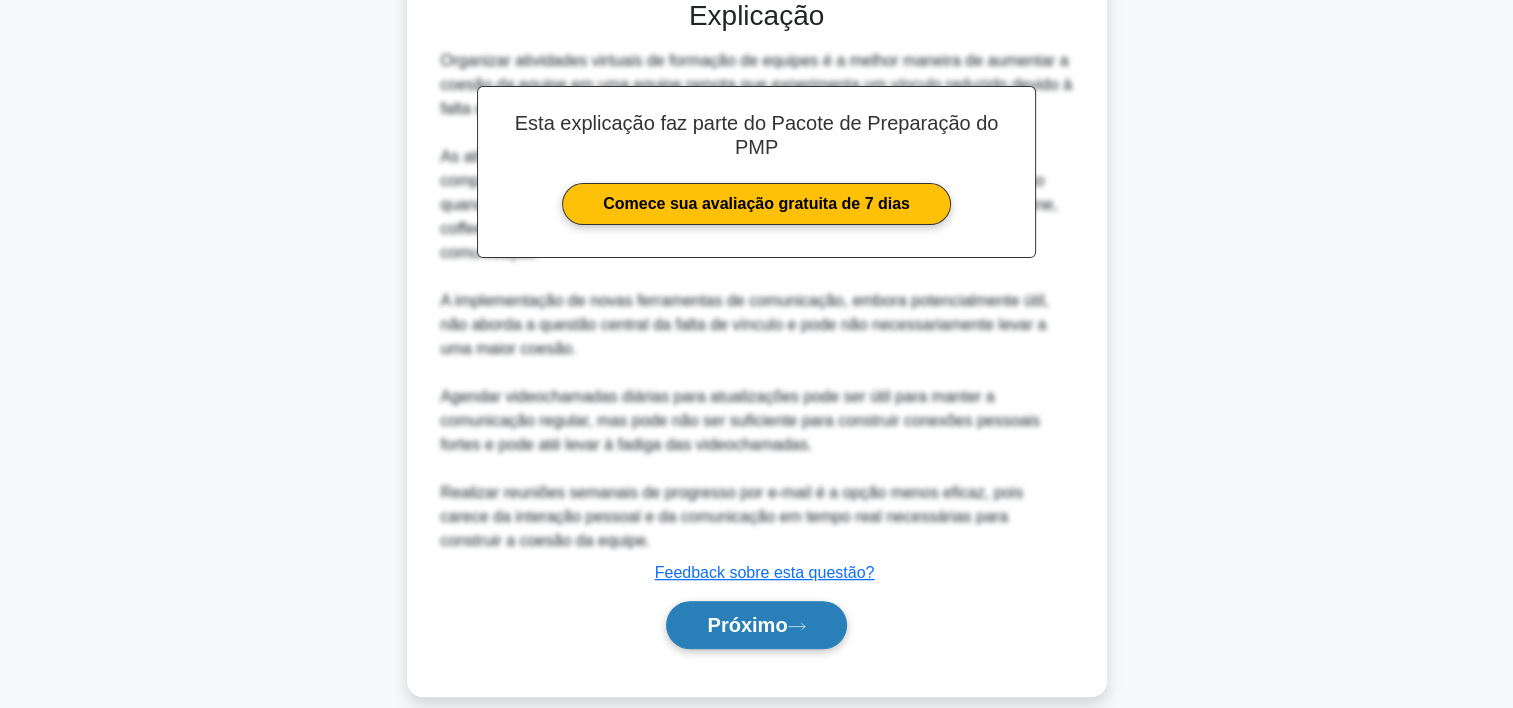 click on "Próximo" at bounding box center (747, 625) 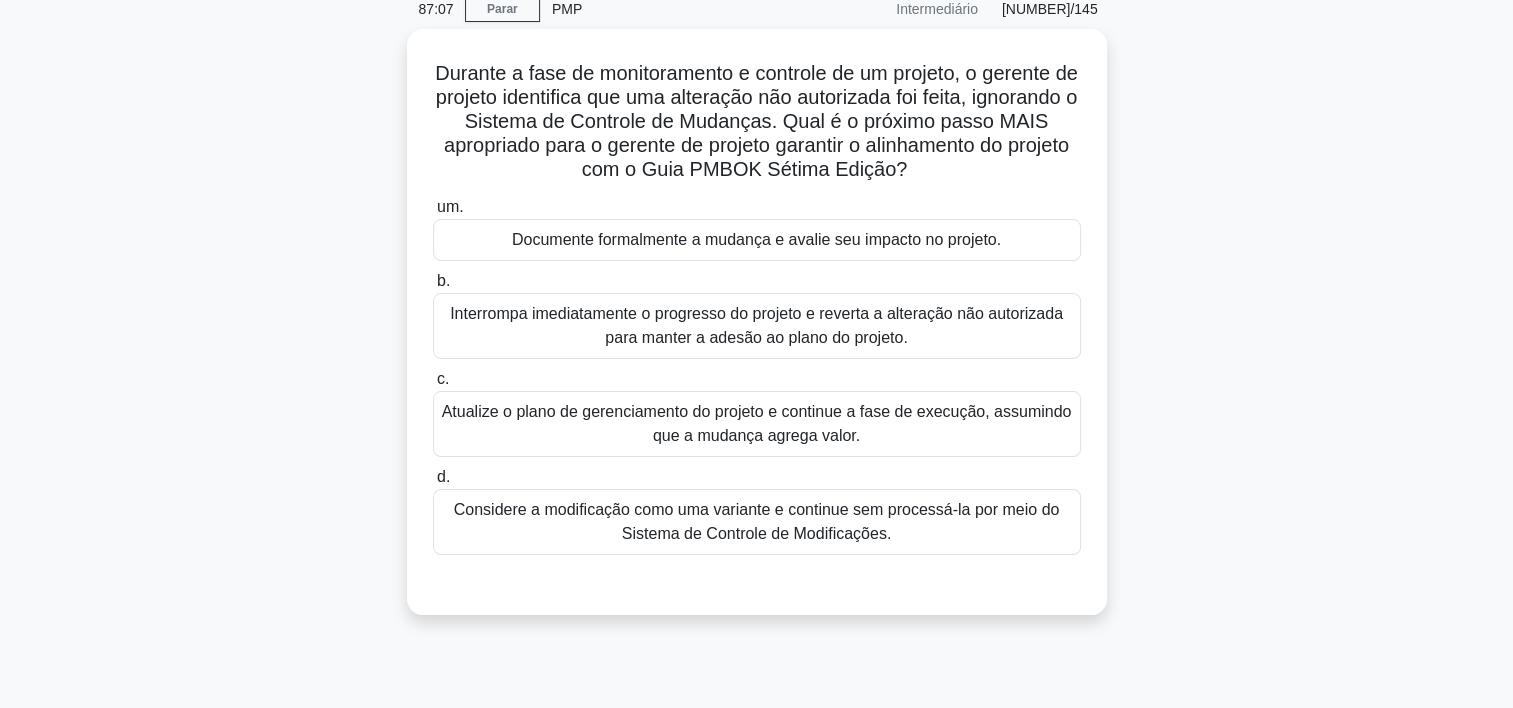 scroll, scrollTop: 88, scrollLeft: 0, axis: vertical 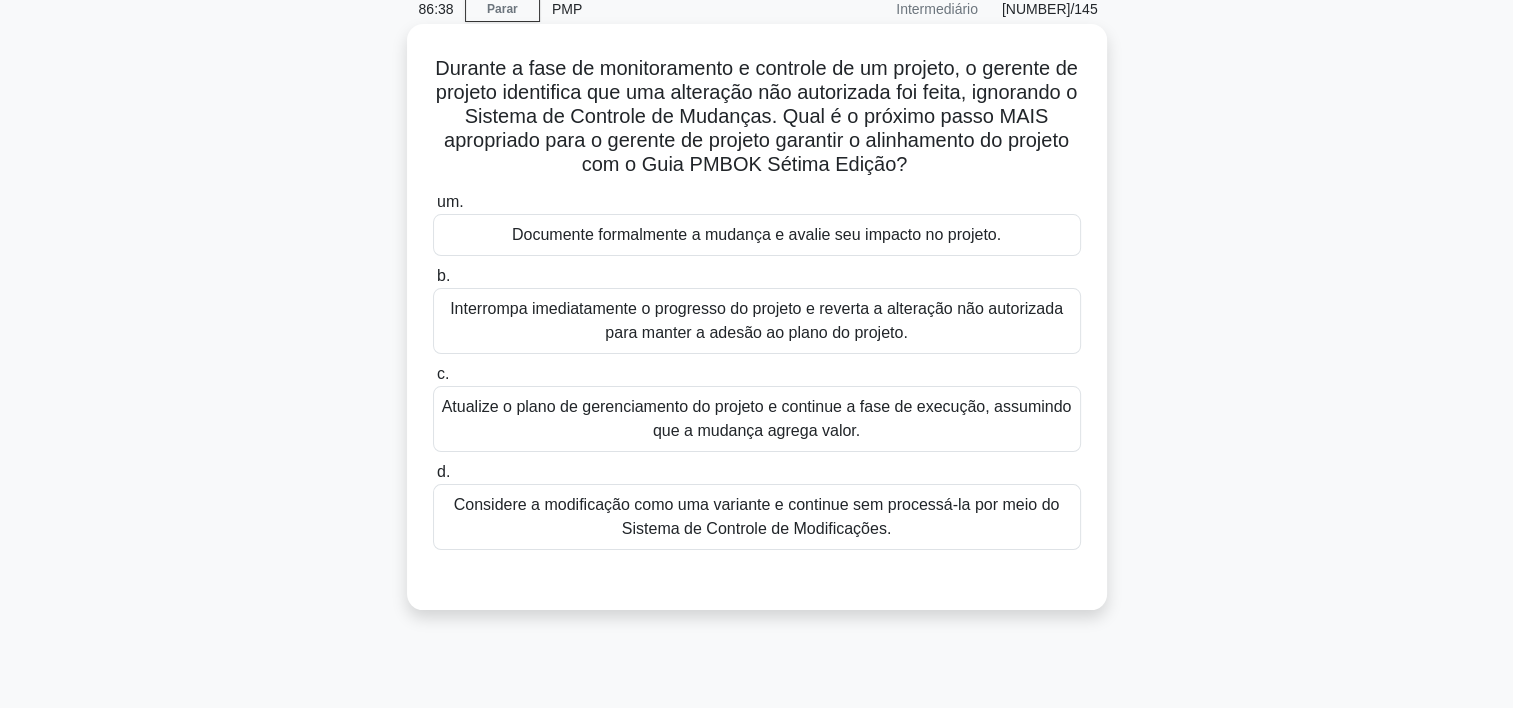 click on "Interrompa imediatamente o progresso do projeto e reverta a alteração não autorizada para manter a adesão ao plano do projeto." at bounding box center (757, 321) 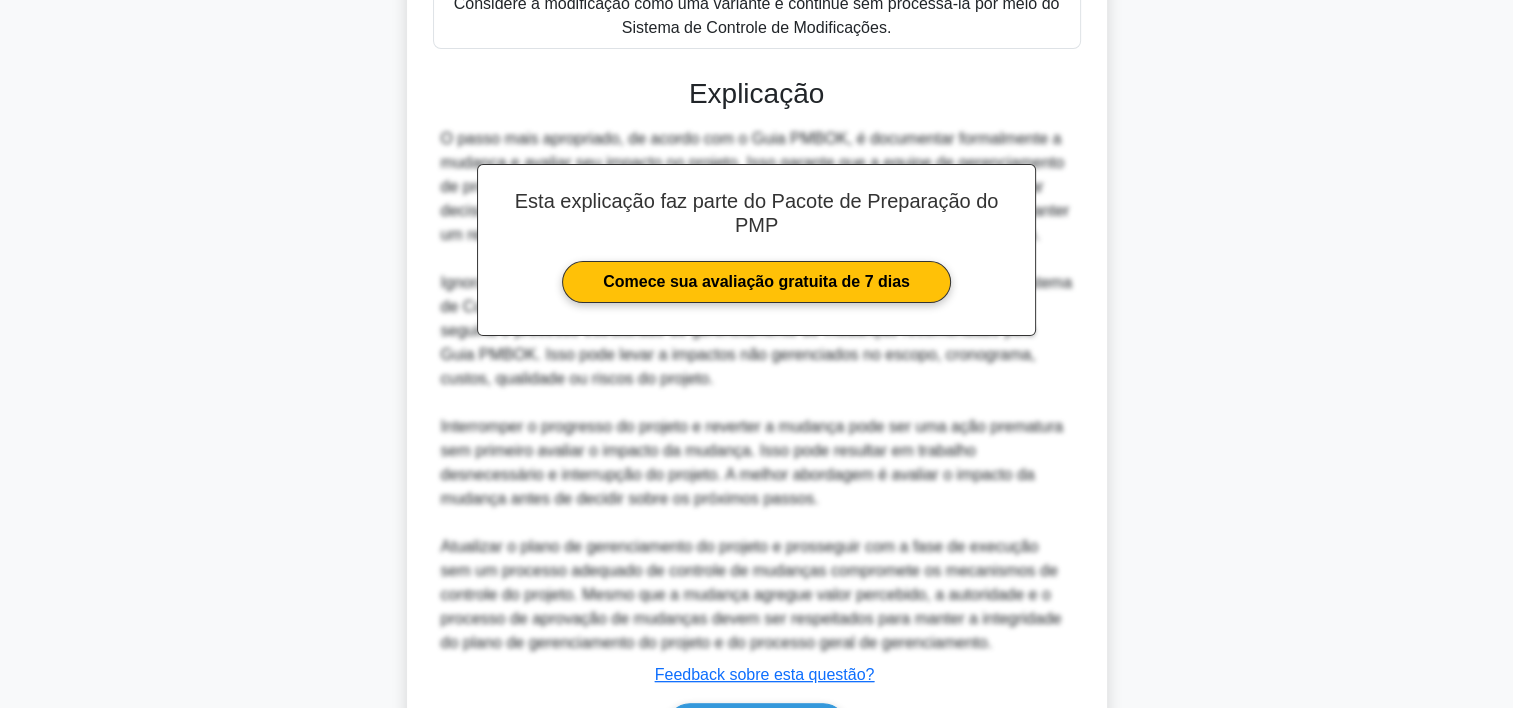 scroll, scrollTop: 717, scrollLeft: 0, axis: vertical 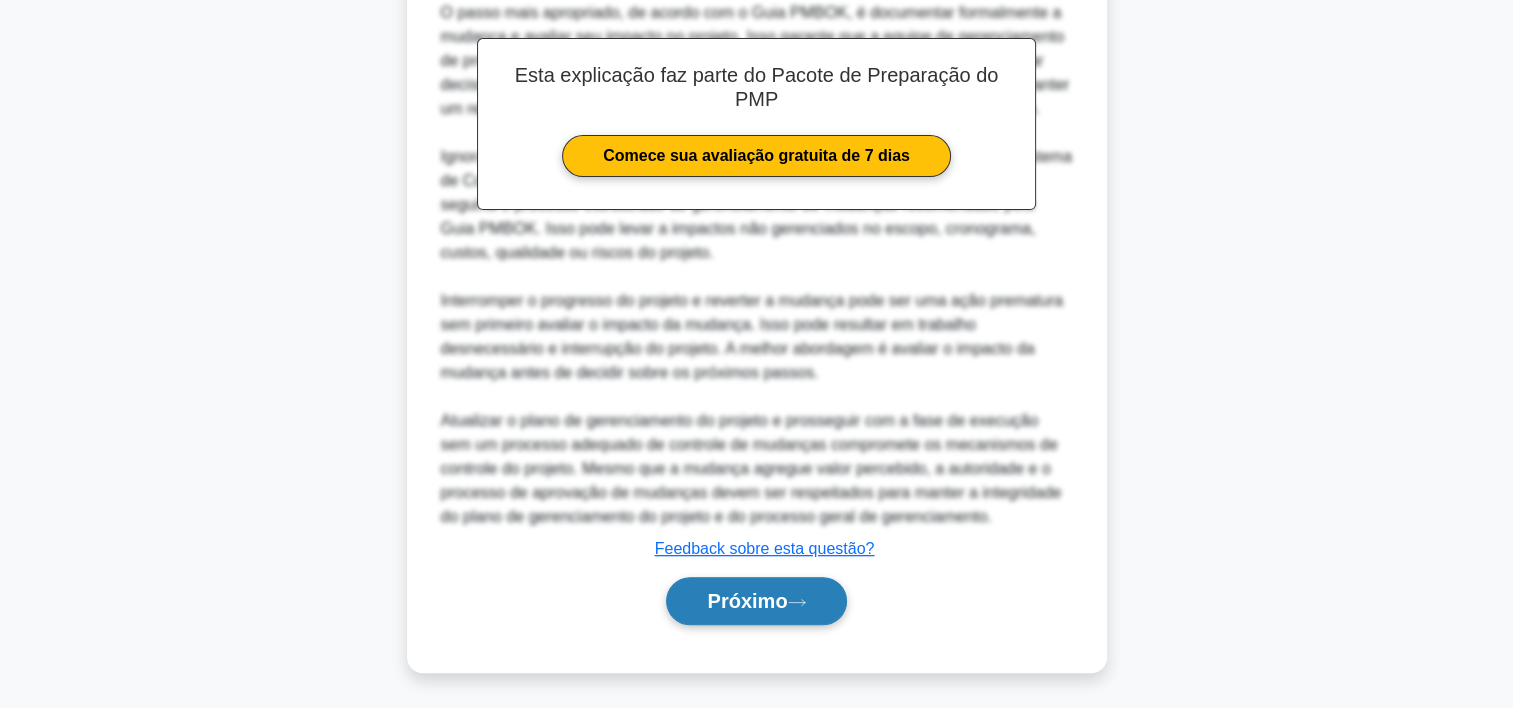 click on "Próximo" at bounding box center [756, 601] 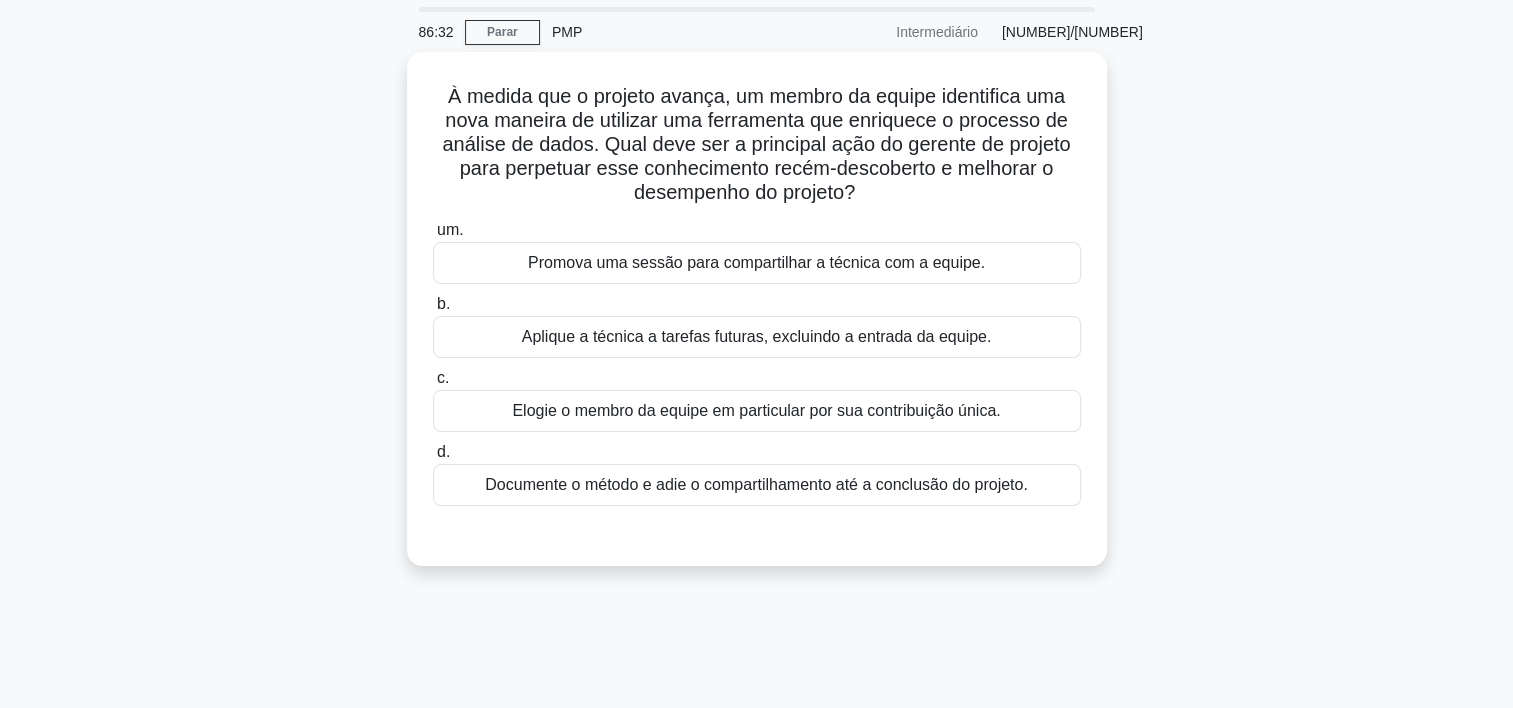 scroll, scrollTop: 64, scrollLeft: 0, axis: vertical 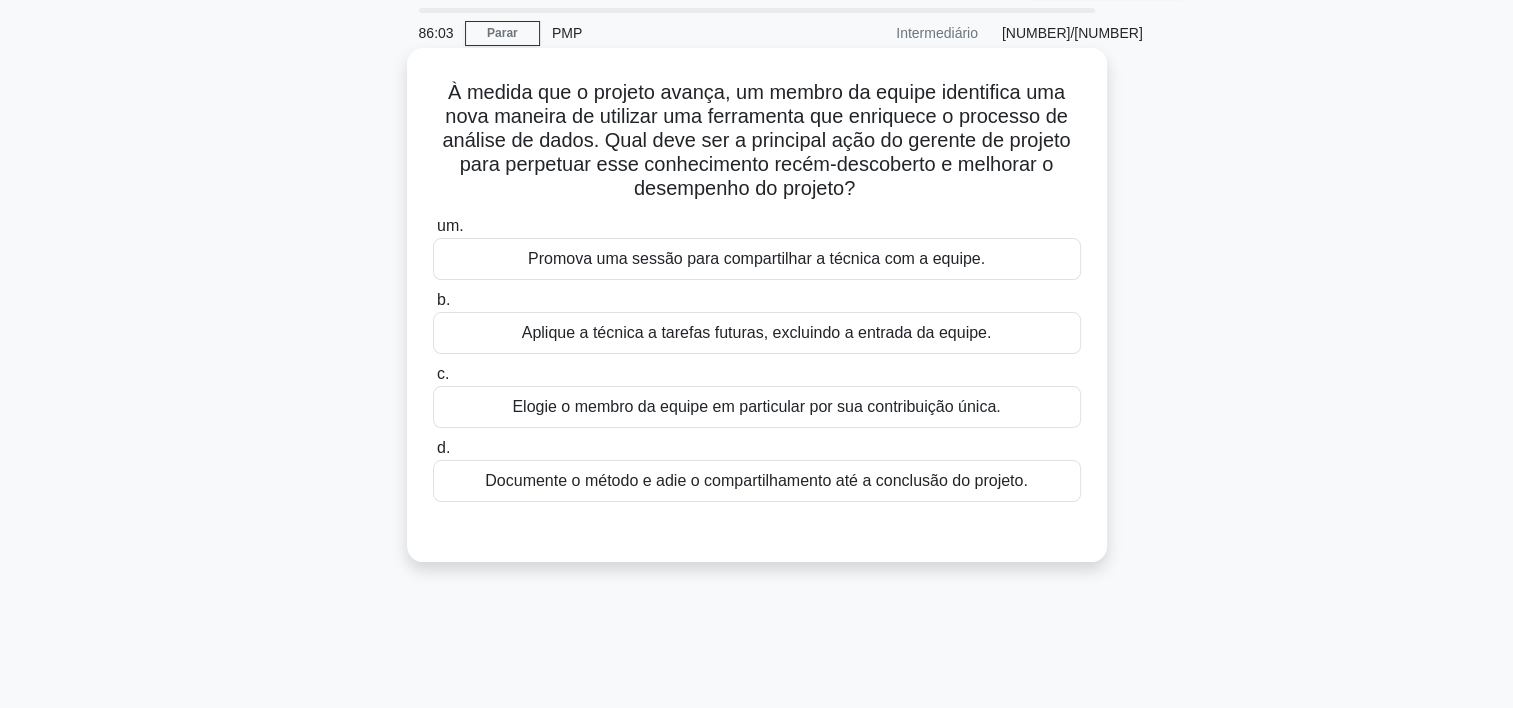 click on "Promova uma sessão para compartilhar a técnica com a equipe." at bounding box center [757, 259] 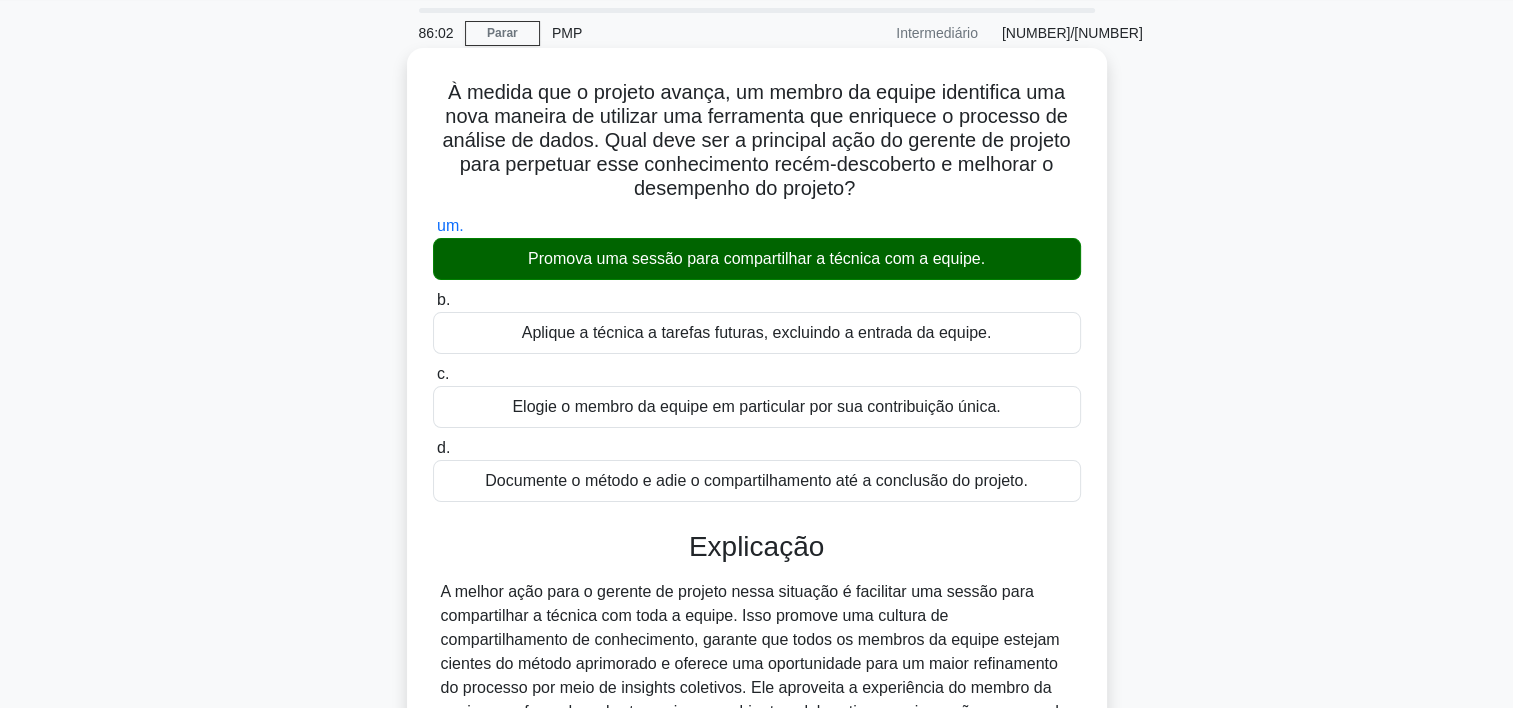 scroll, scrollTop: 524, scrollLeft: 0, axis: vertical 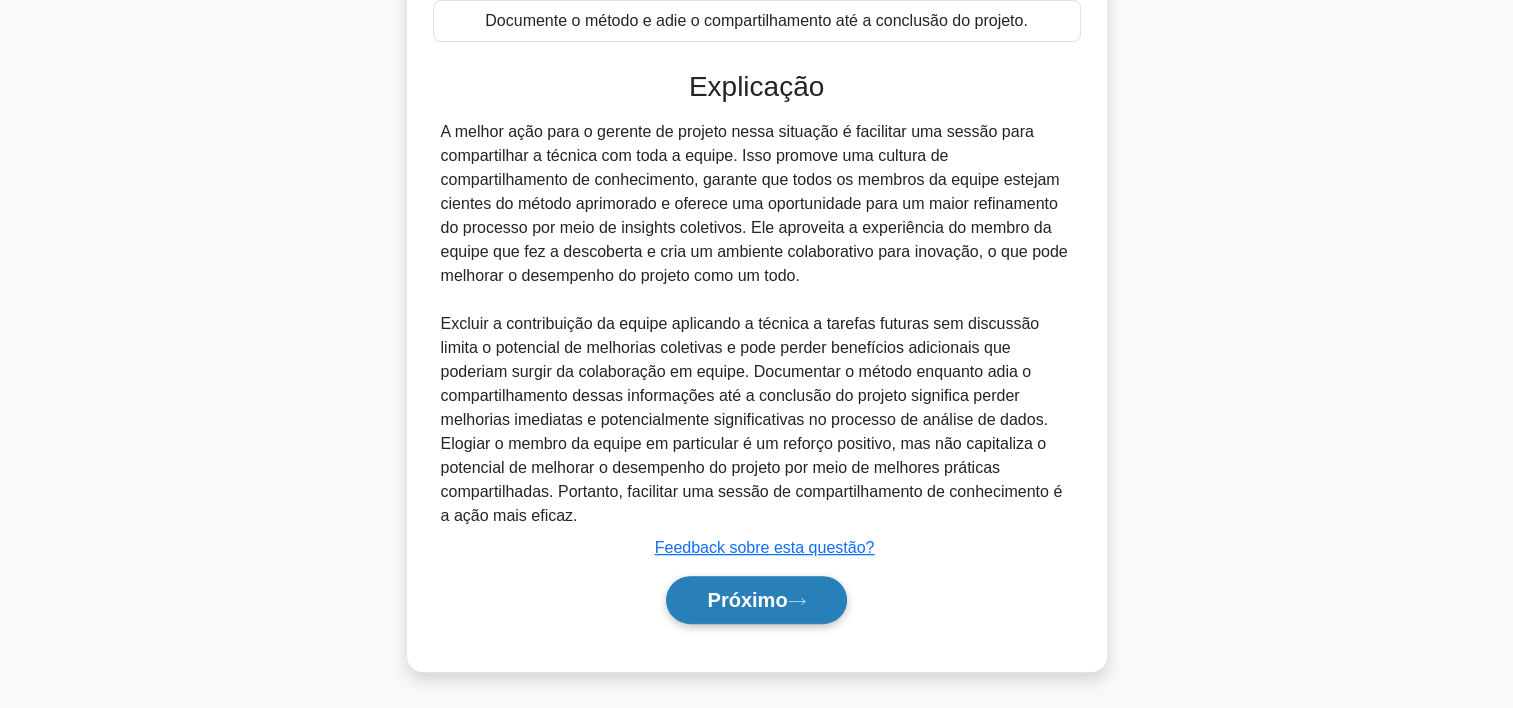click on "Próximo" at bounding box center (756, 600) 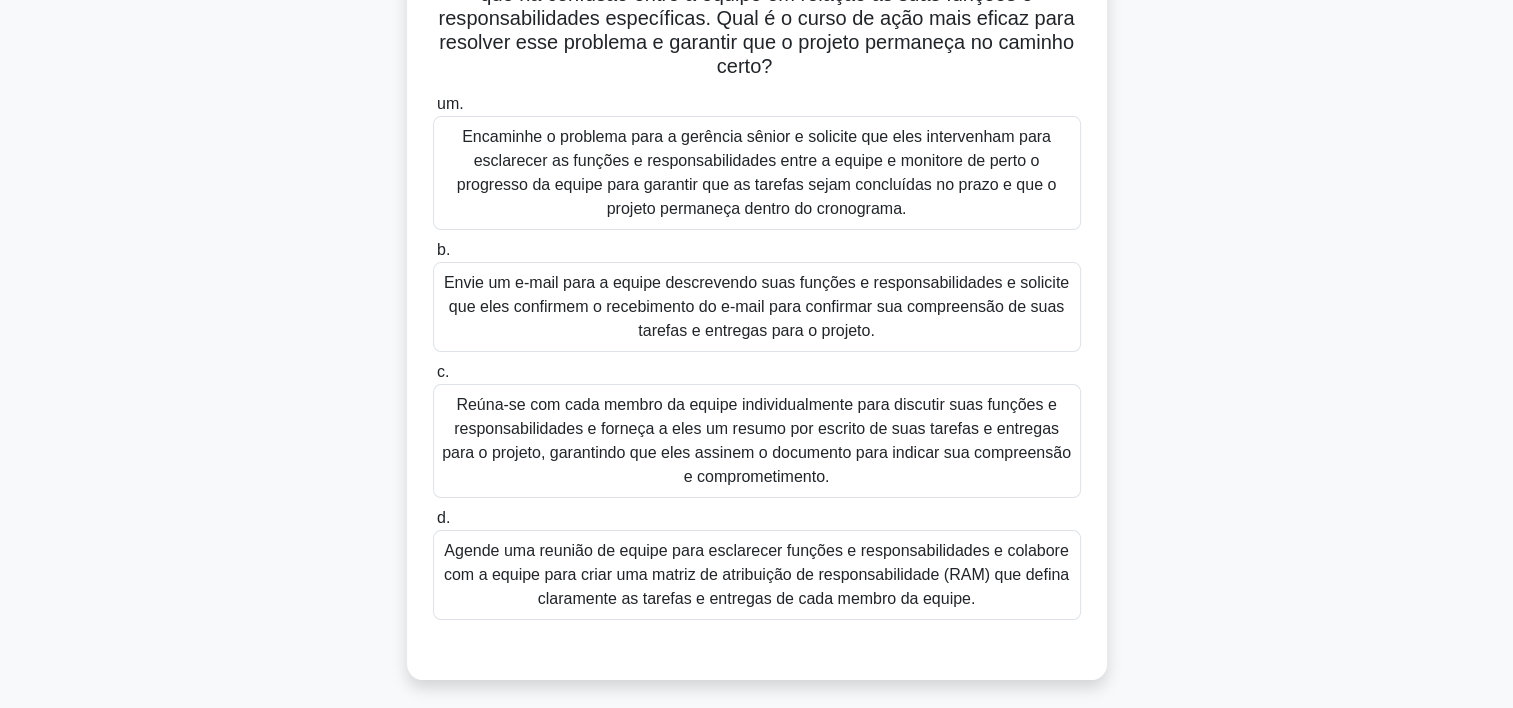 scroll, scrollTop: 247, scrollLeft: 0, axis: vertical 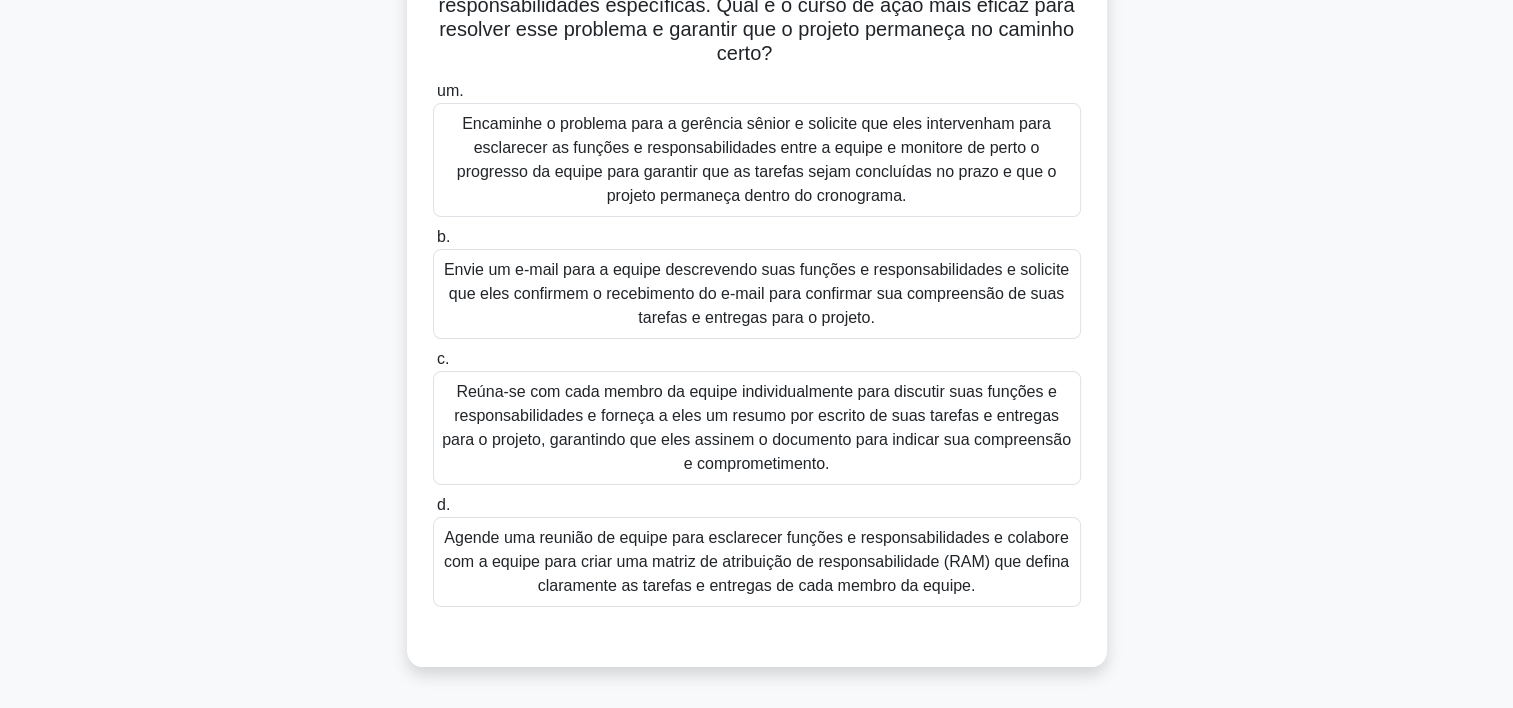 click on "Agende uma reunião de equipe para esclarecer funções e responsabilidades e colabore com a equipe para criar uma matriz de atribuição de responsabilidade (RAM) que defina claramente as tarefas e entregas de cada membro da equipe." at bounding box center [757, 562] 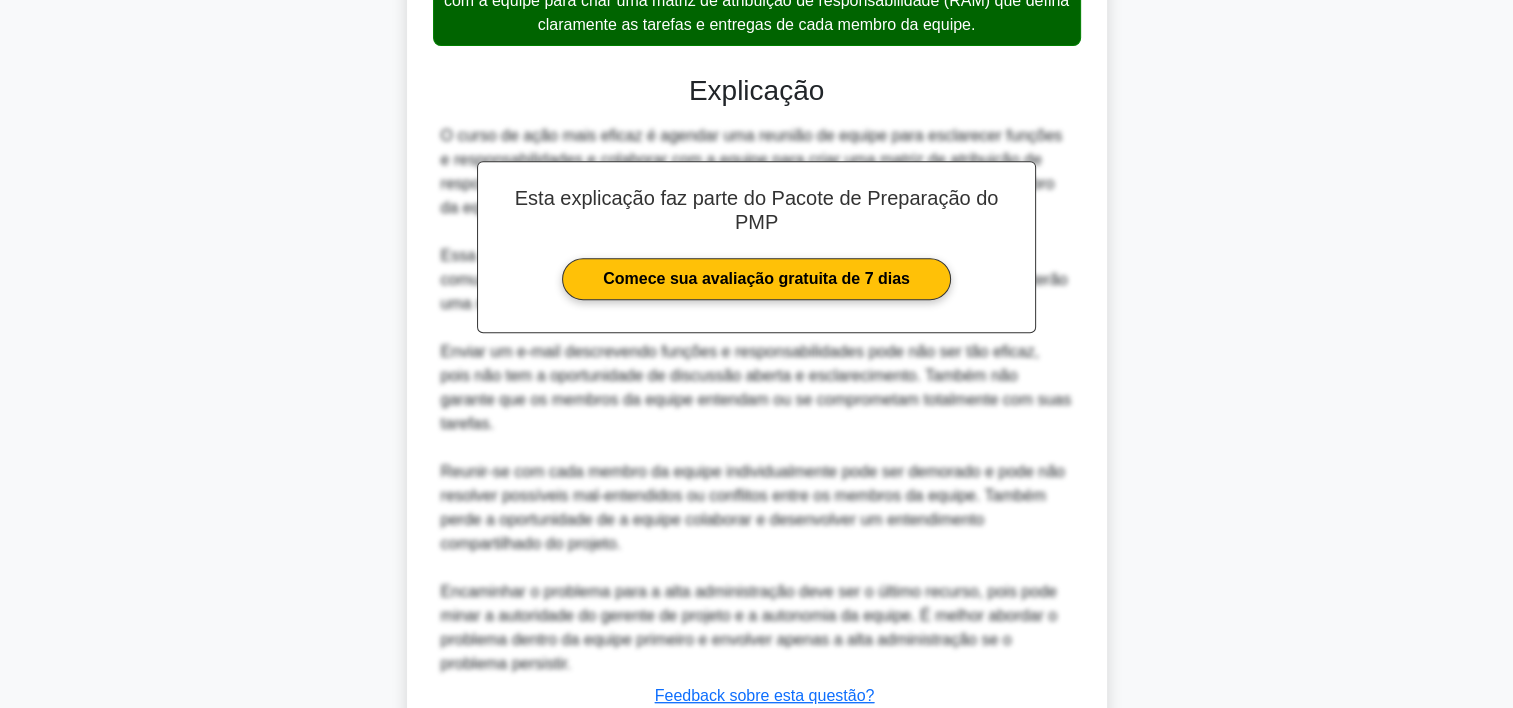scroll, scrollTop: 932, scrollLeft: 0, axis: vertical 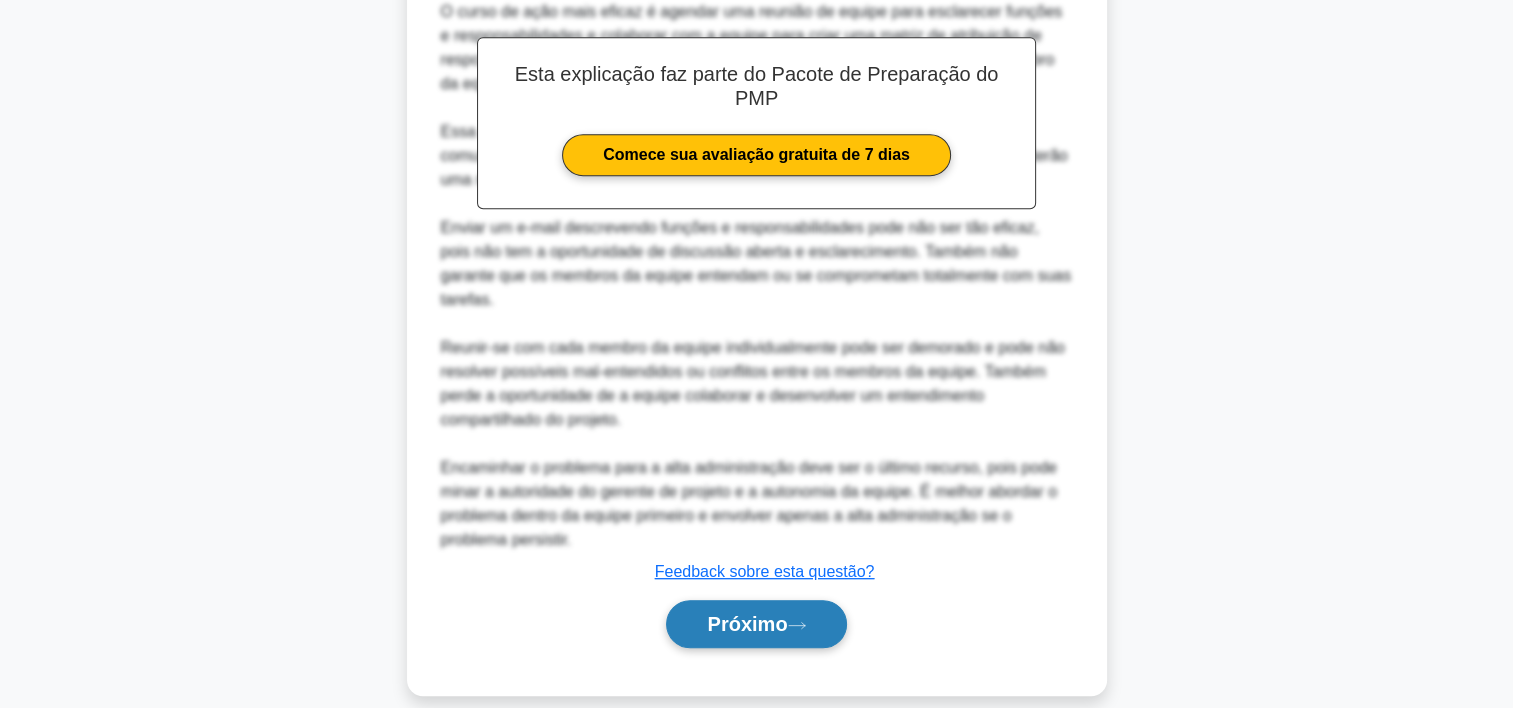 click on "Próximo" at bounding box center (747, 624) 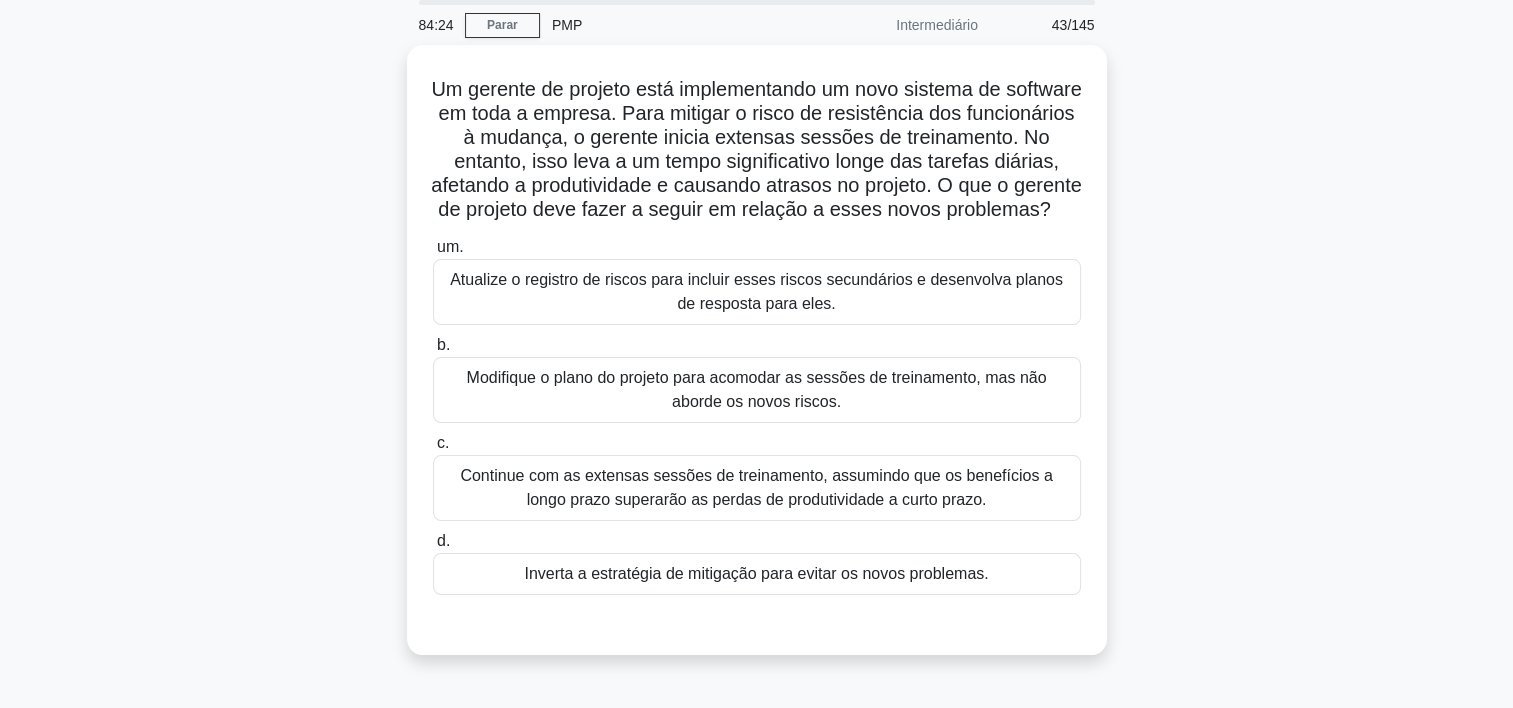 scroll, scrollTop: 76, scrollLeft: 0, axis: vertical 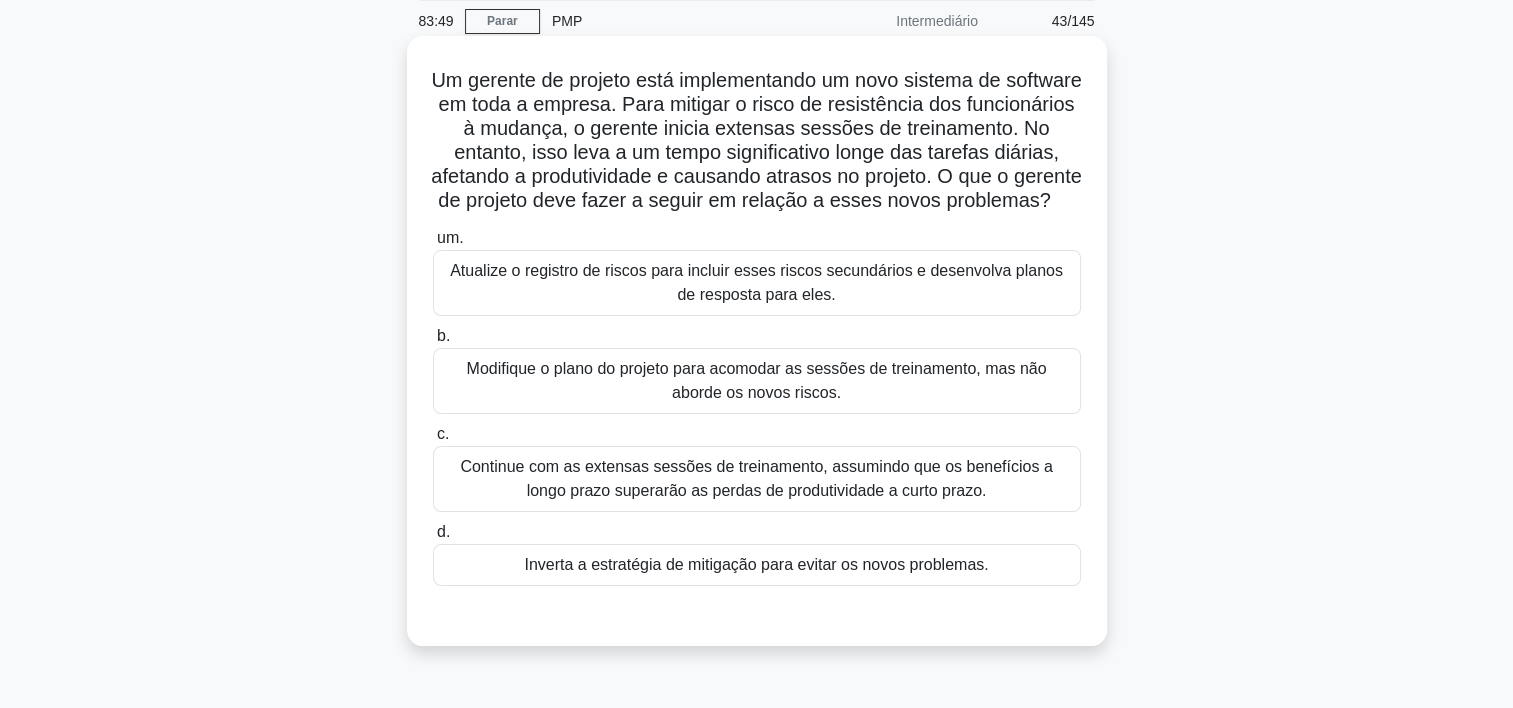 click on "Atualize o registro de riscos para incluir esses riscos secundários e desenvolva planos de resposta para eles." at bounding box center (757, 283) 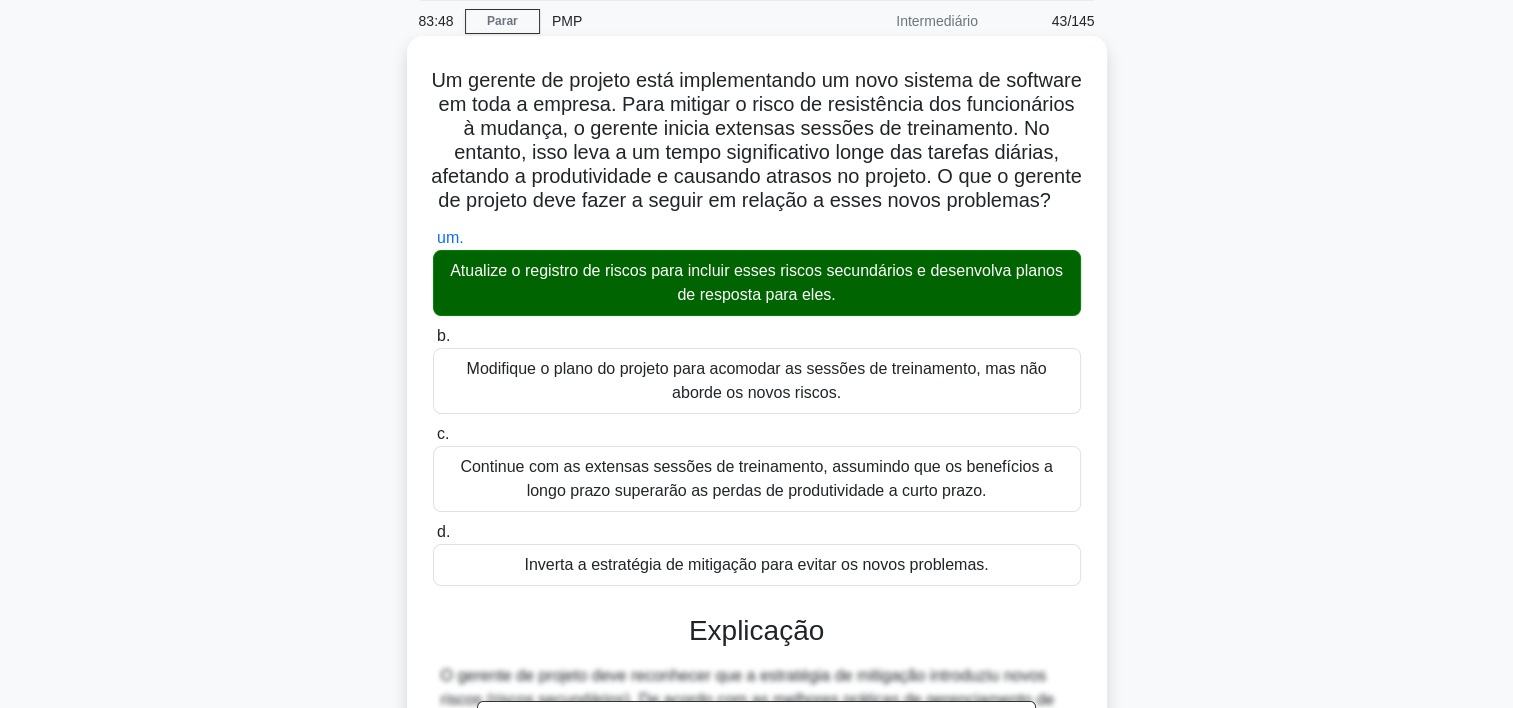 scroll, scrollTop: 476, scrollLeft: 0, axis: vertical 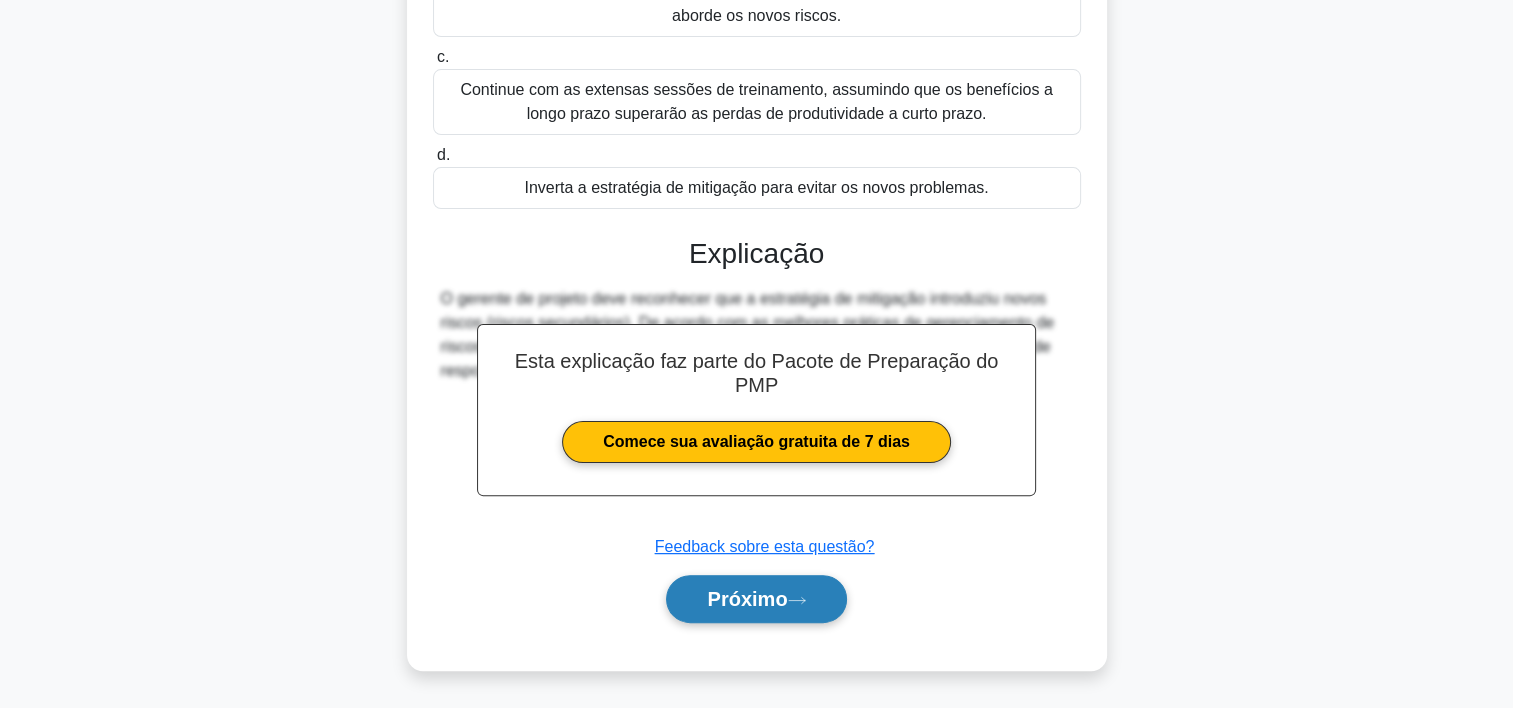 click on "Próximo" at bounding box center (747, 599) 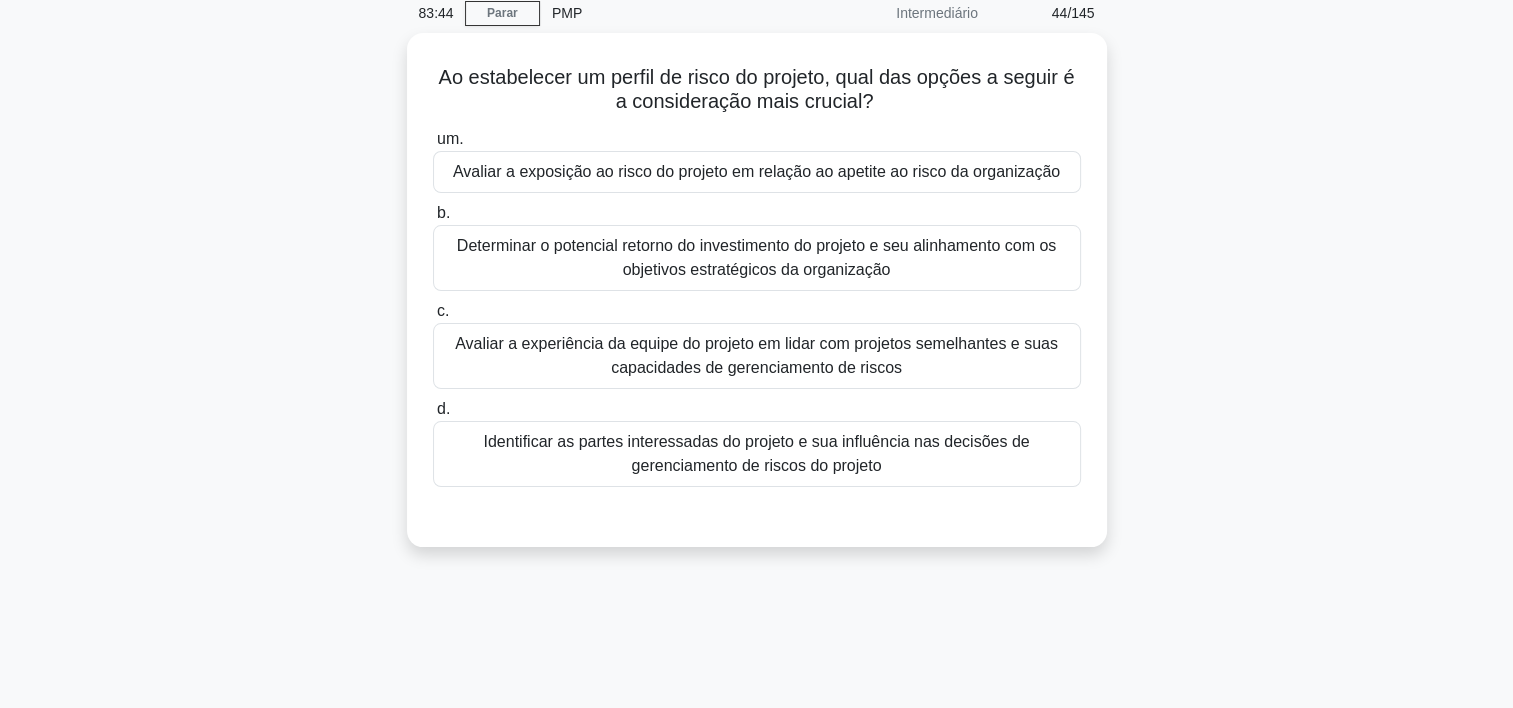 scroll, scrollTop: 56, scrollLeft: 0, axis: vertical 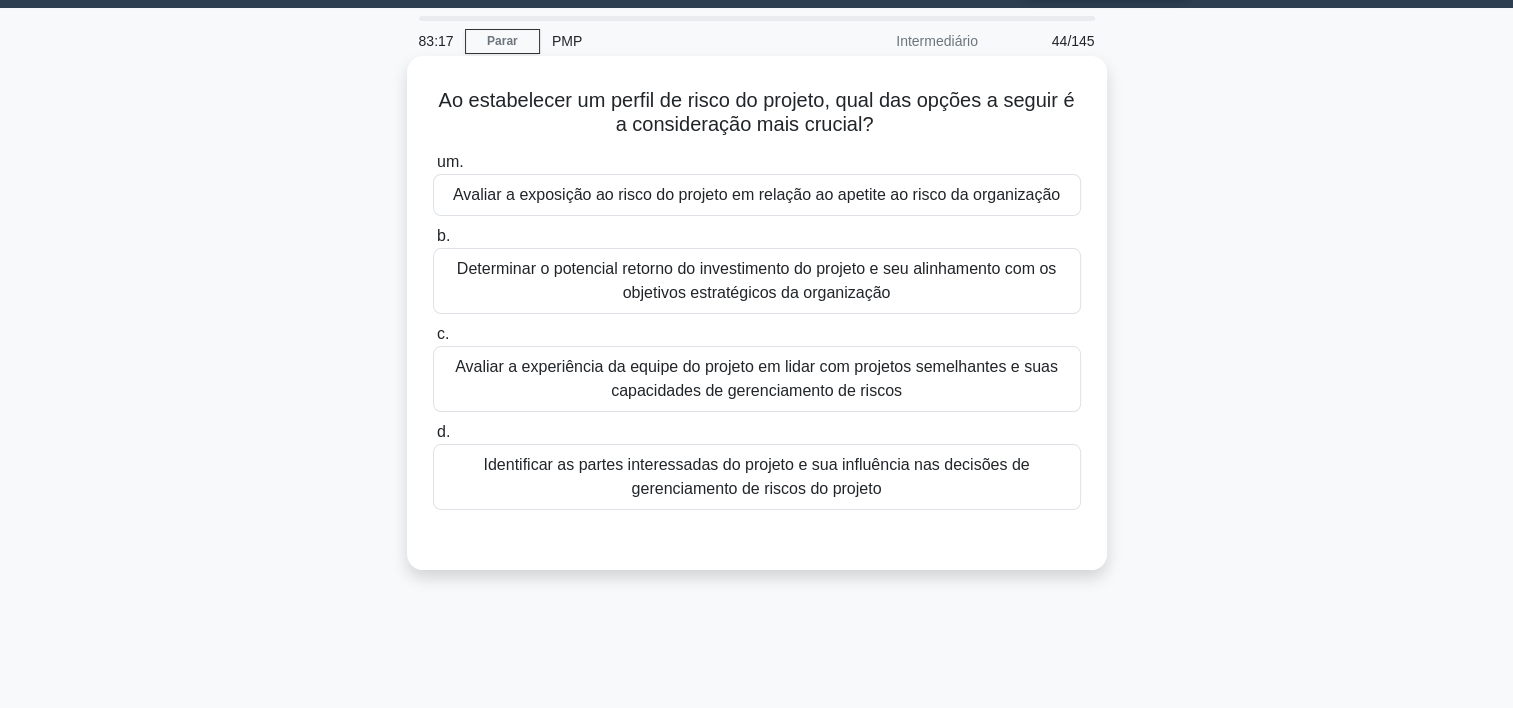 click on "Avaliar a exposição ao risco do projeto em relação ao apetite ao risco da organização" at bounding box center (757, 195) 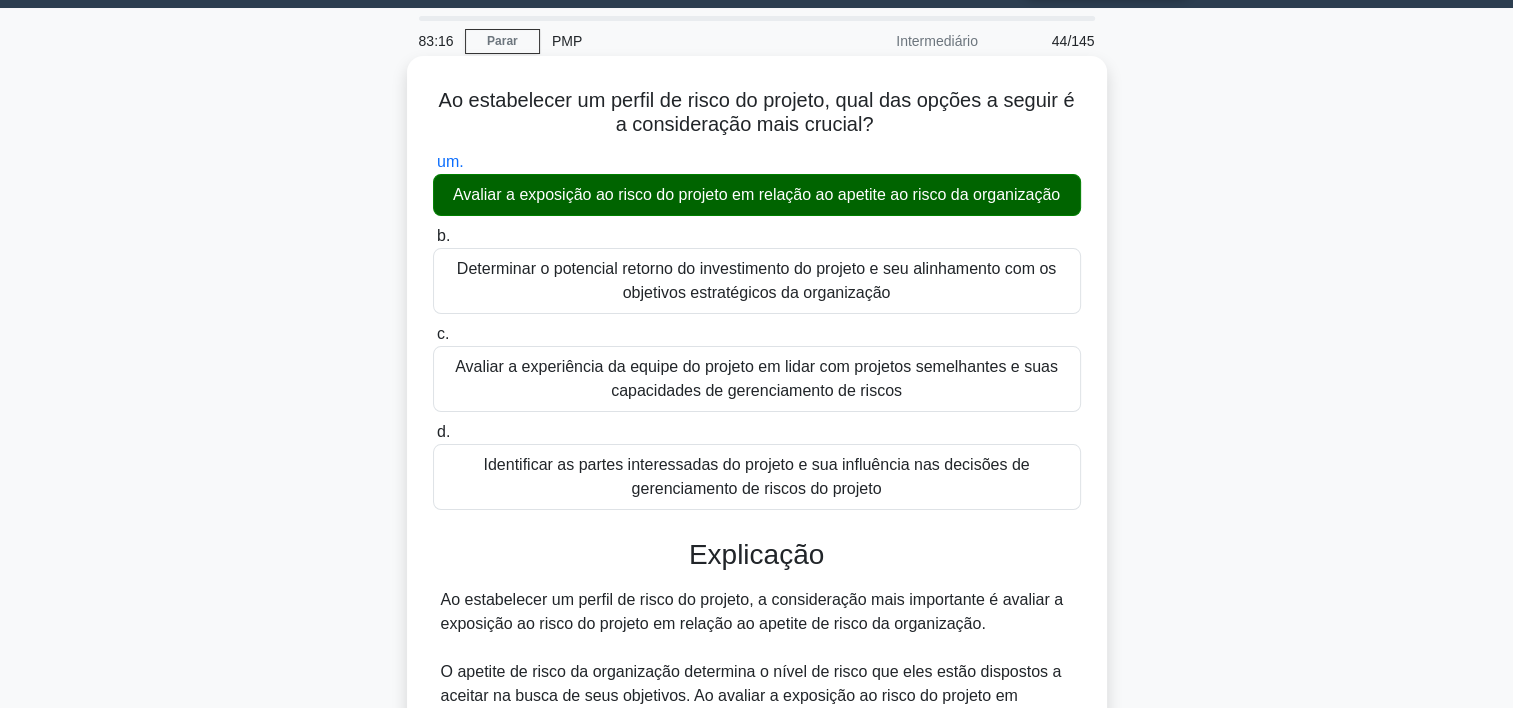 scroll, scrollTop: 428, scrollLeft: 0, axis: vertical 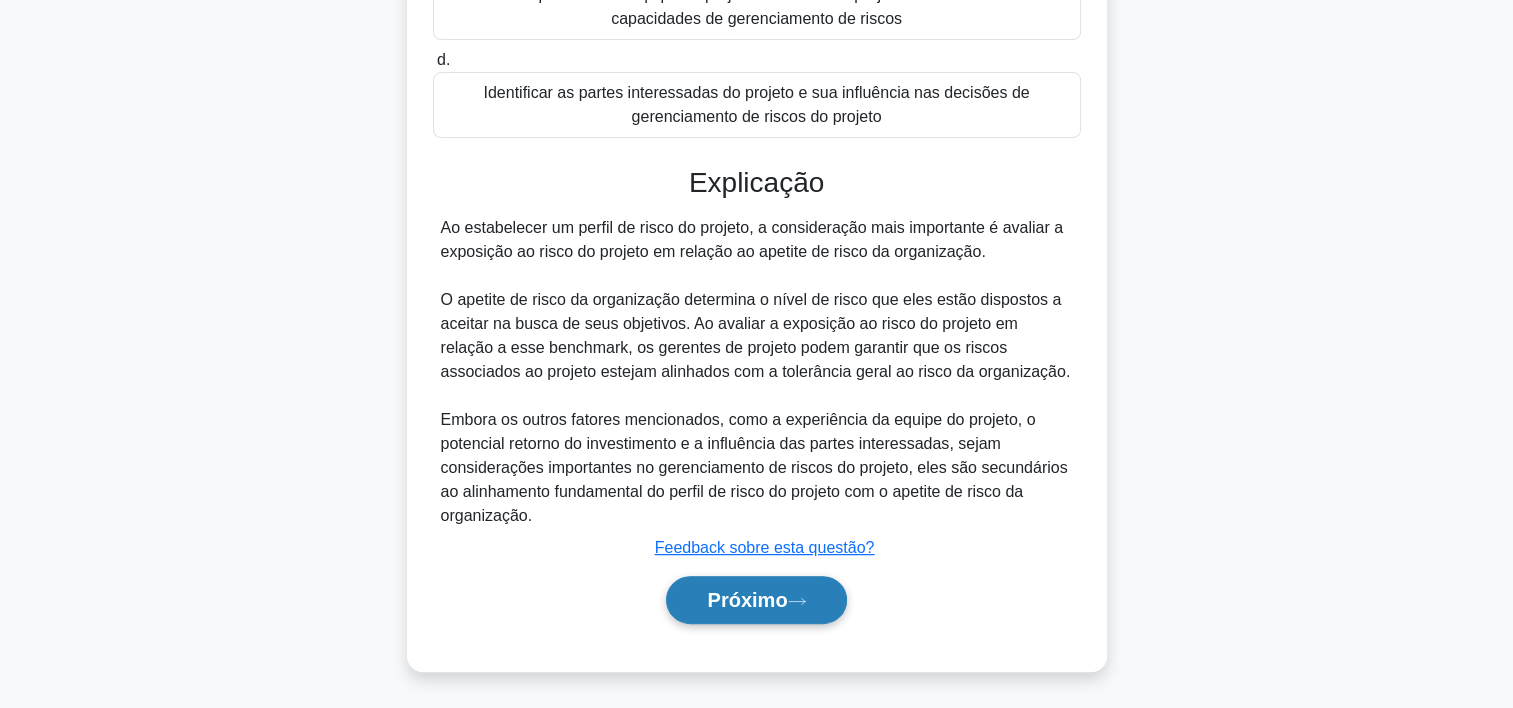 click on "Próximo" at bounding box center [747, 600] 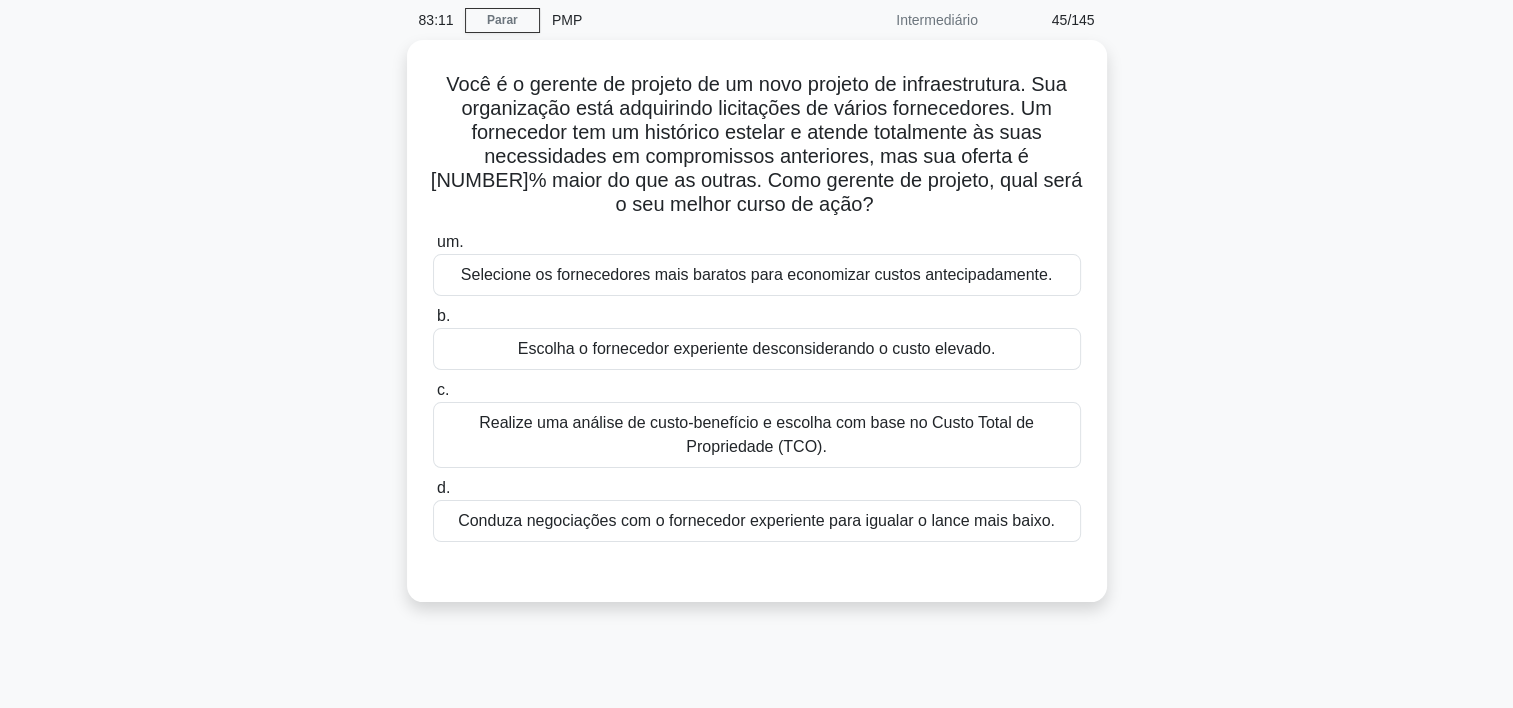 scroll, scrollTop: 80, scrollLeft: 0, axis: vertical 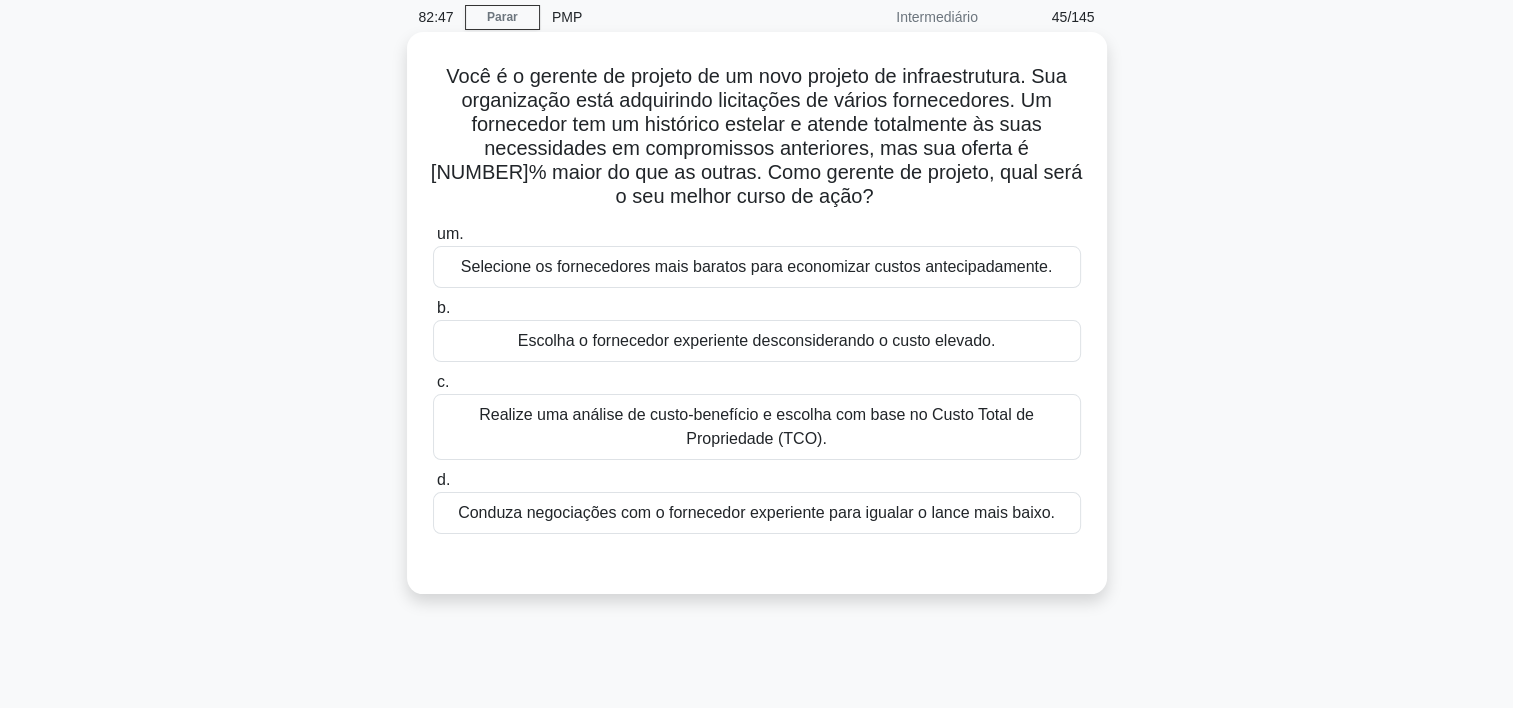 click on "Realize uma análise de custo-benefício e escolha com base no Custo Total de Propriedade (TCO)." at bounding box center (757, 427) 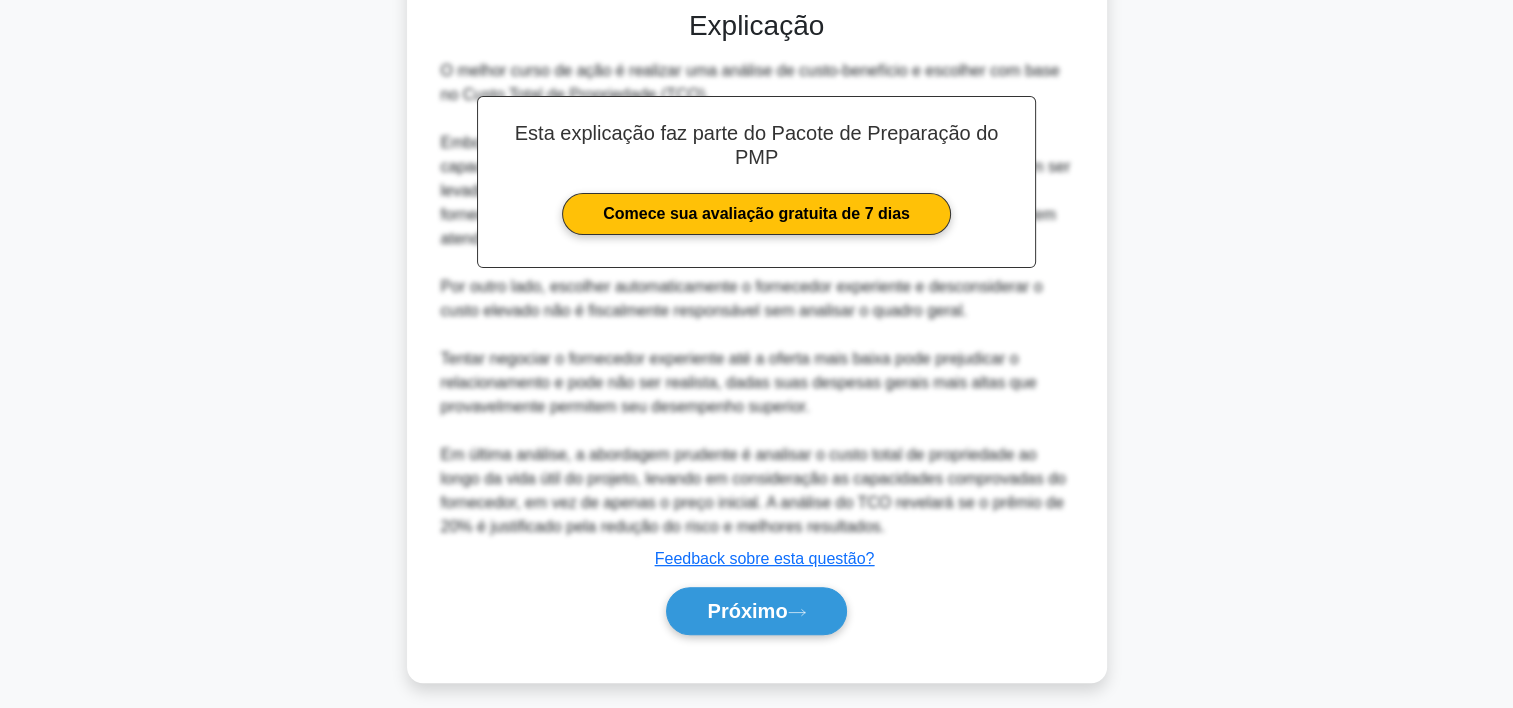 scroll, scrollTop: 644, scrollLeft: 0, axis: vertical 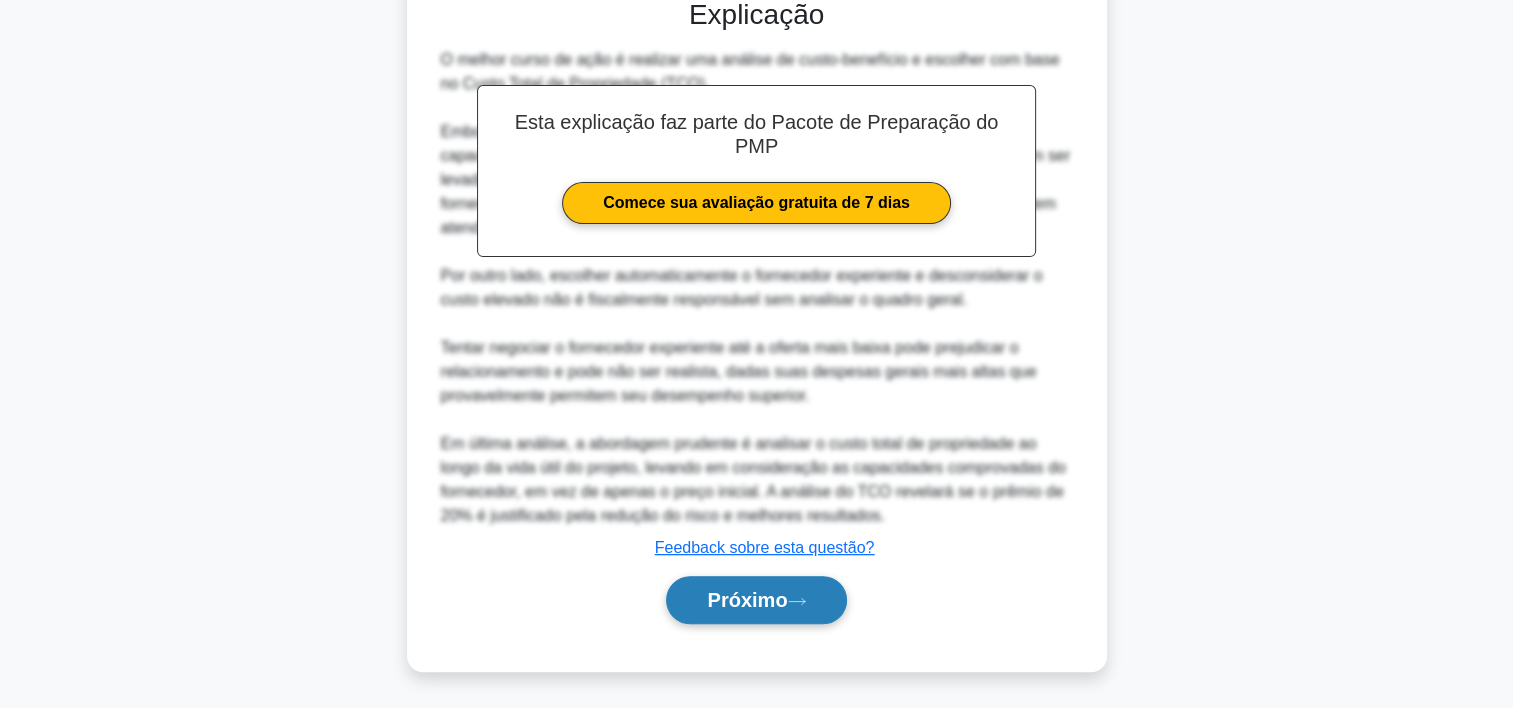 click on "Próximo" at bounding box center [747, 600] 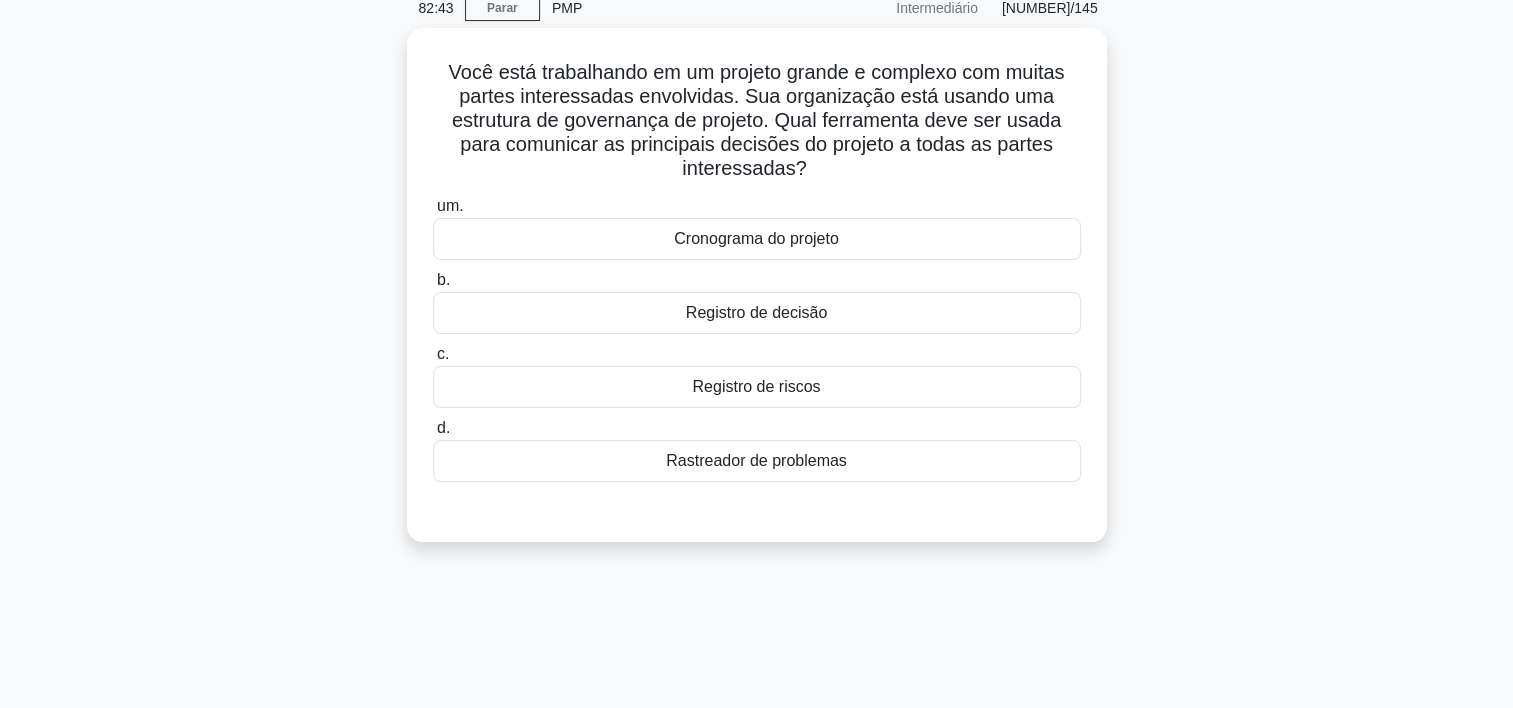 scroll, scrollTop: 88, scrollLeft: 0, axis: vertical 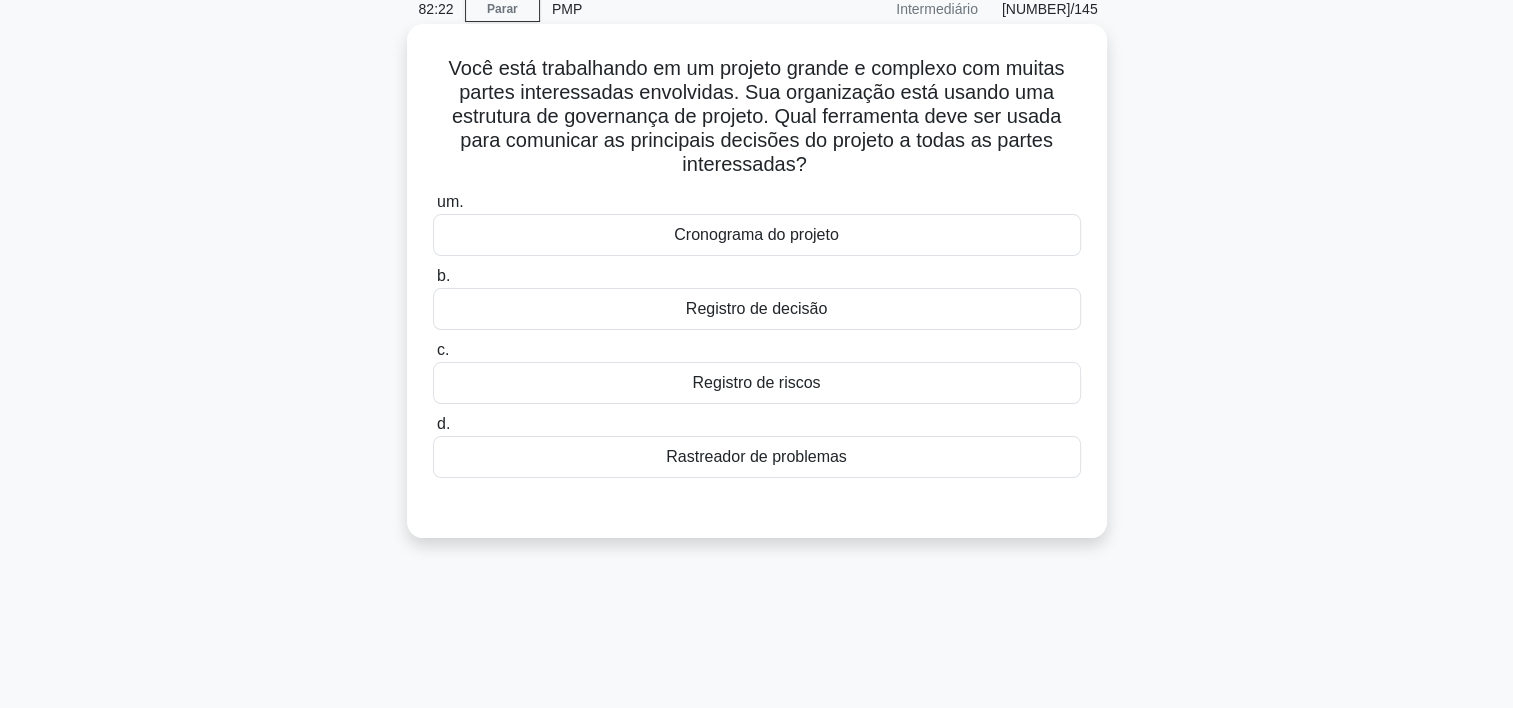 click on "Registro de decisão" at bounding box center (757, 309) 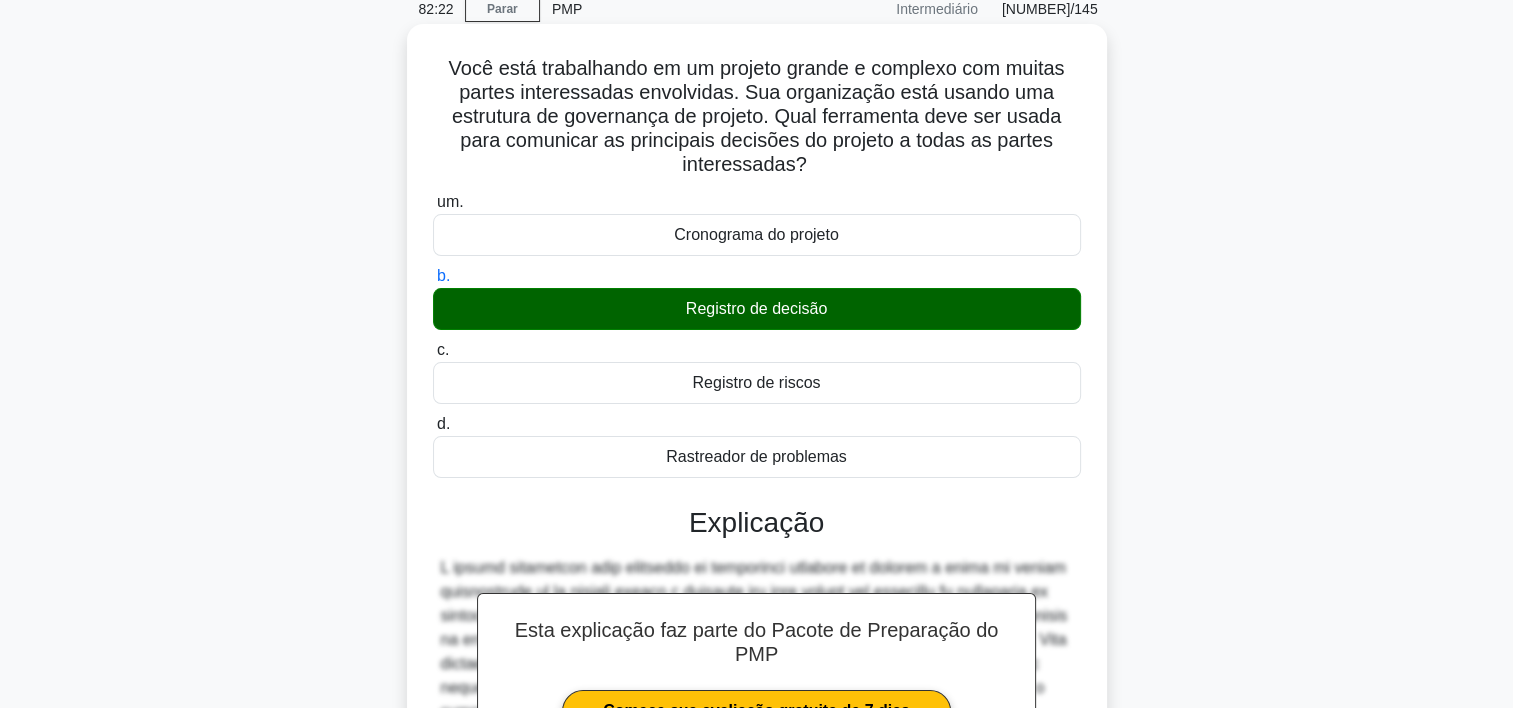 scroll, scrollTop: 428, scrollLeft: 0, axis: vertical 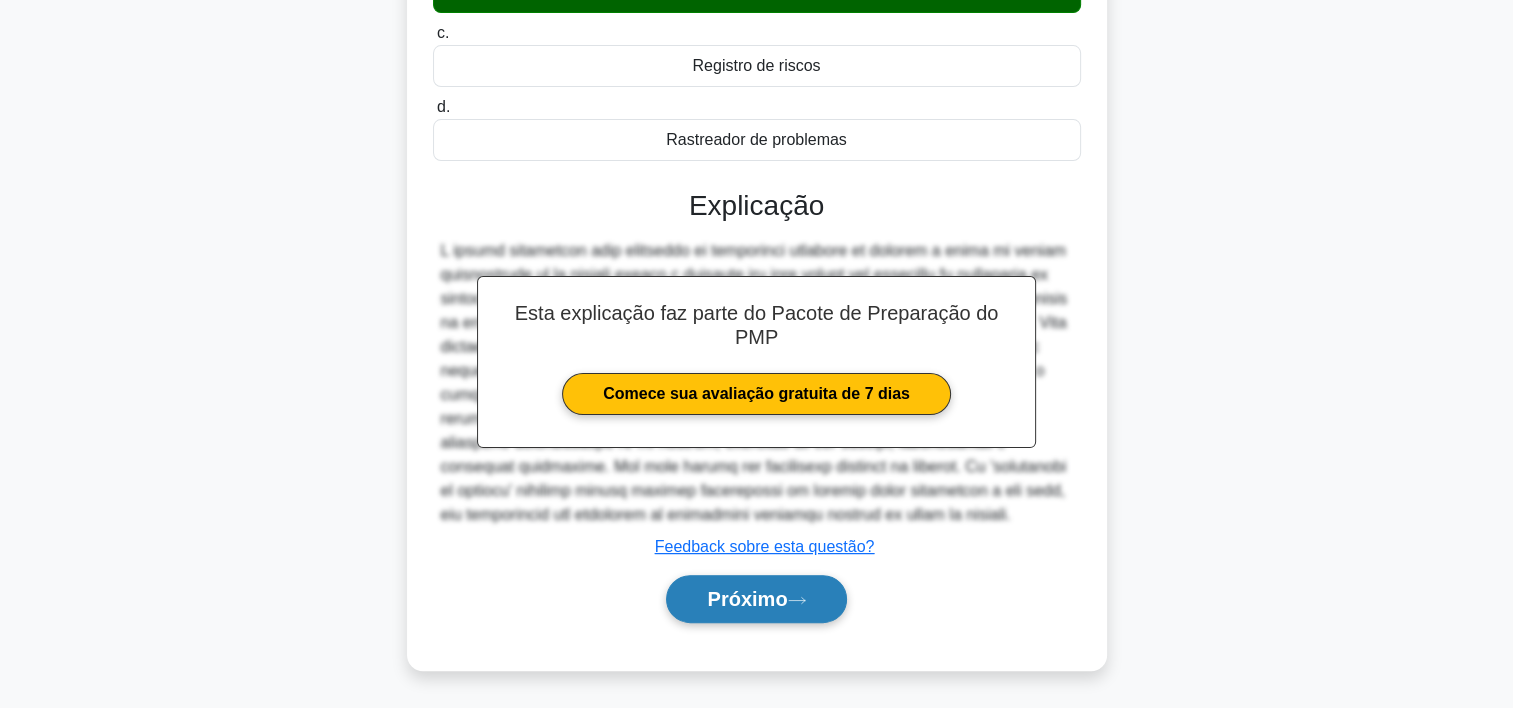 click on "Próximo" at bounding box center (747, 599) 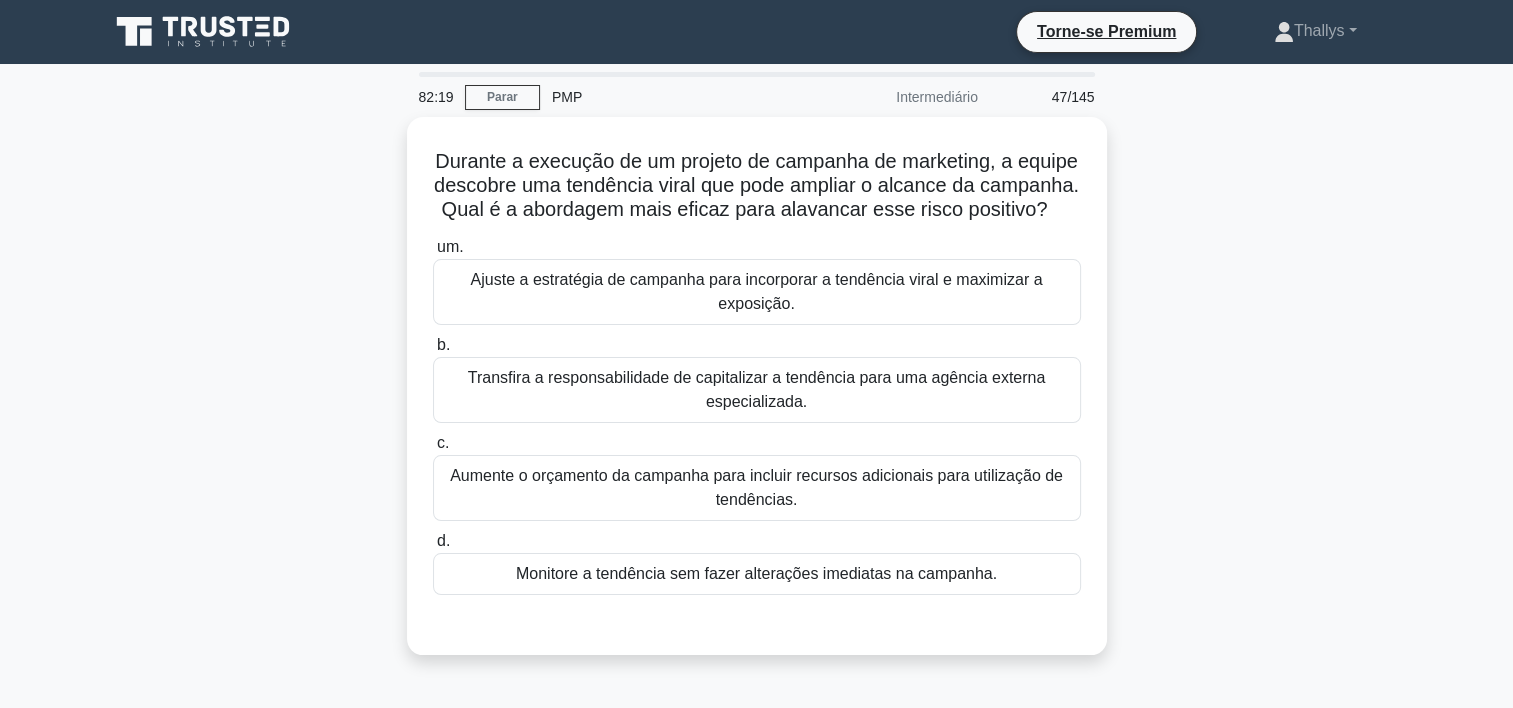 scroll, scrollTop: 10, scrollLeft: 0, axis: vertical 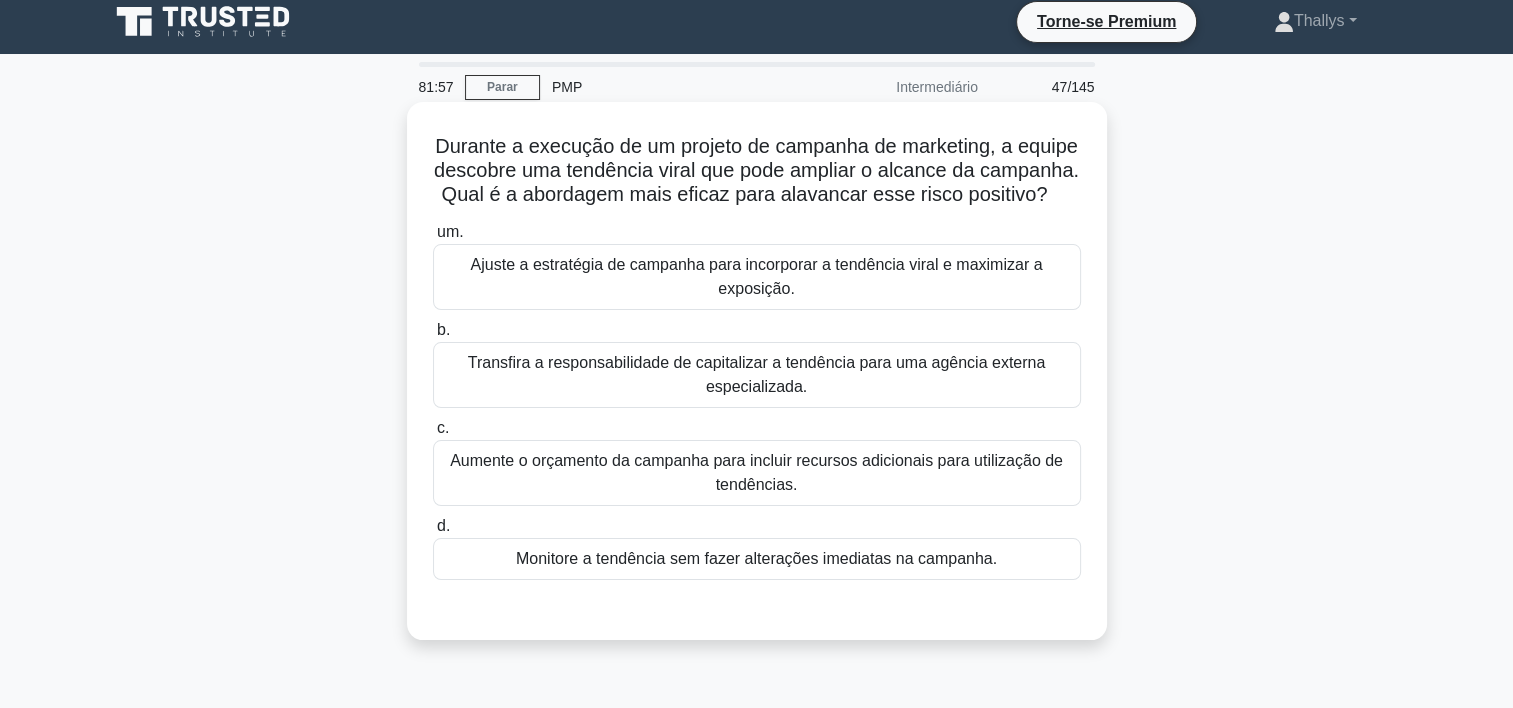 click on "Ajuste a estratégia de campanha para incorporar a tendência viral e maximizar a exposição." at bounding box center (757, 277) 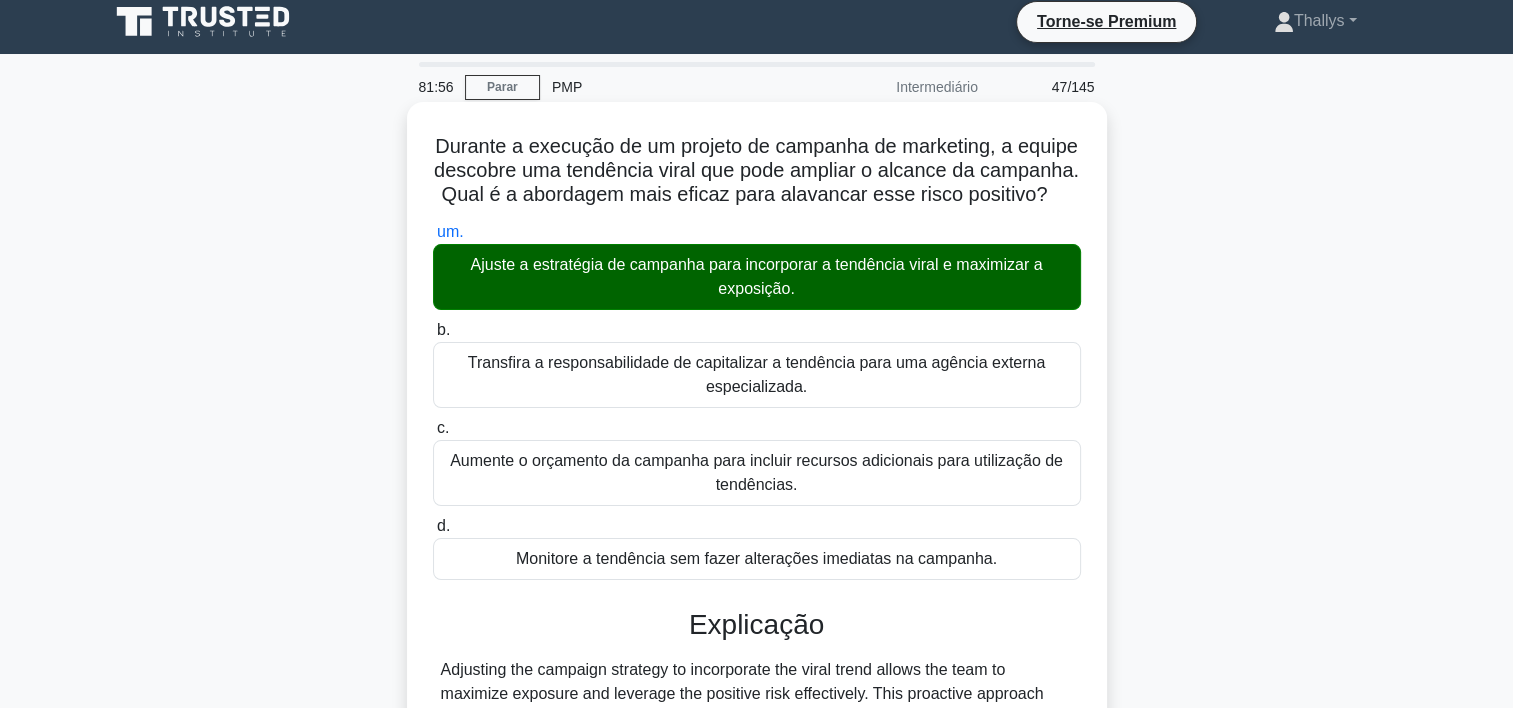 scroll, scrollTop: 372, scrollLeft: 0, axis: vertical 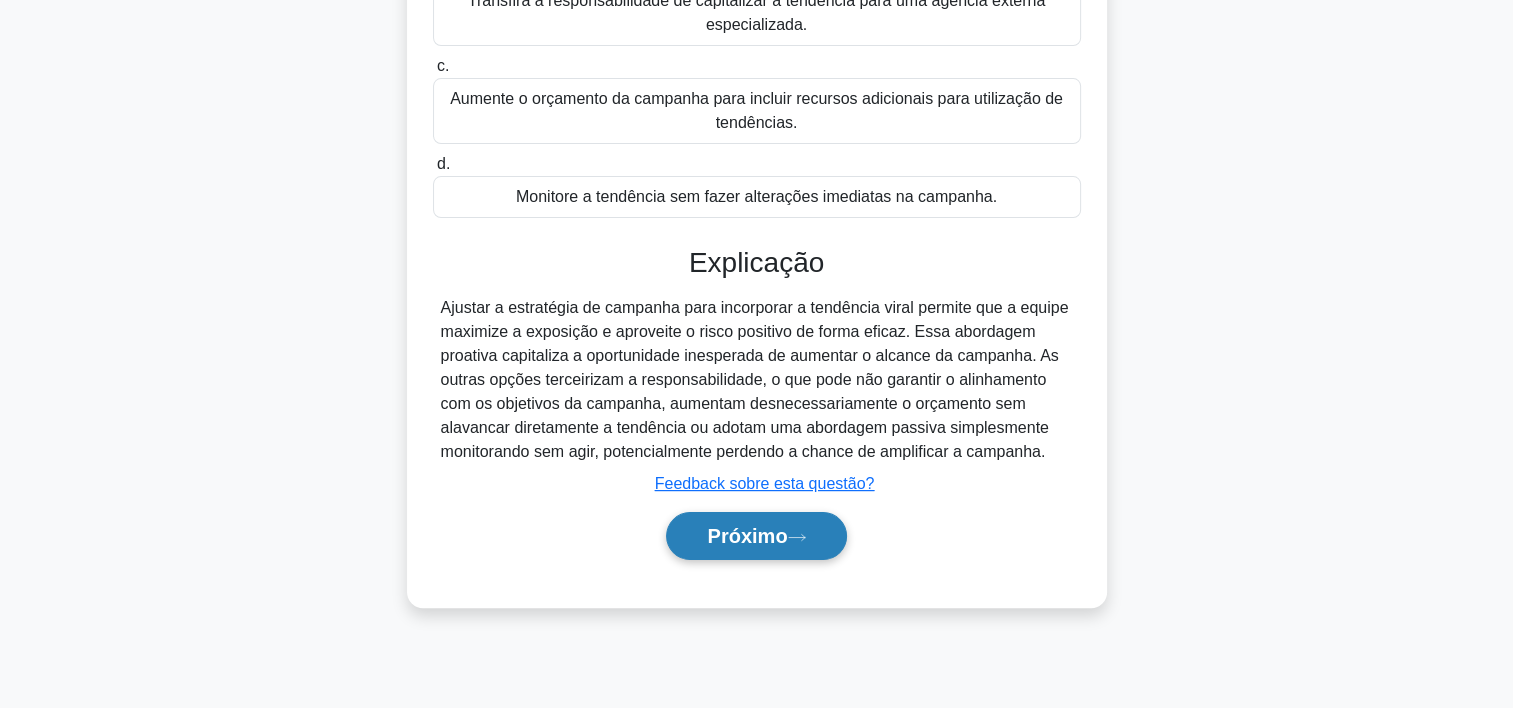 click on "Próximo" at bounding box center (756, 536) 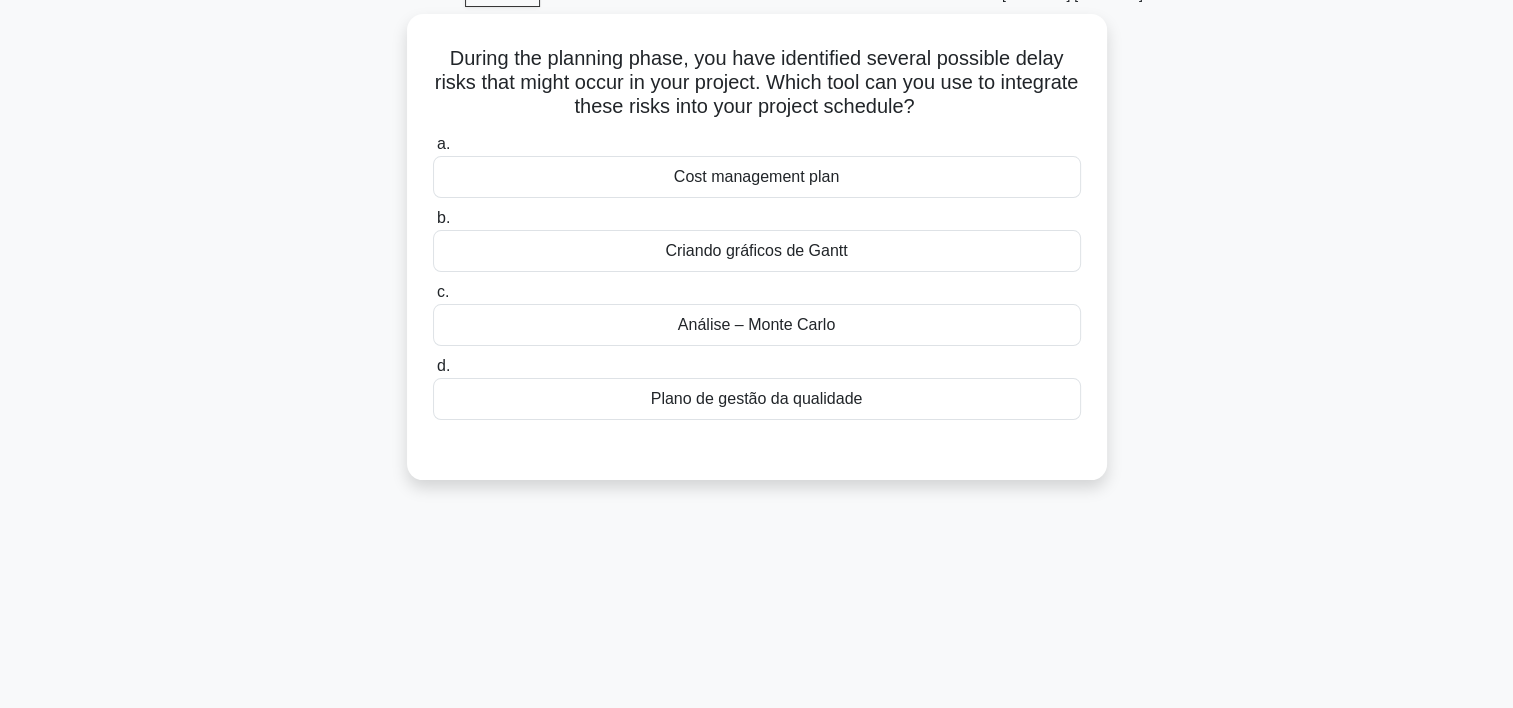 scroll, scrollTop: 0, scrollLeft: 0, axis: both 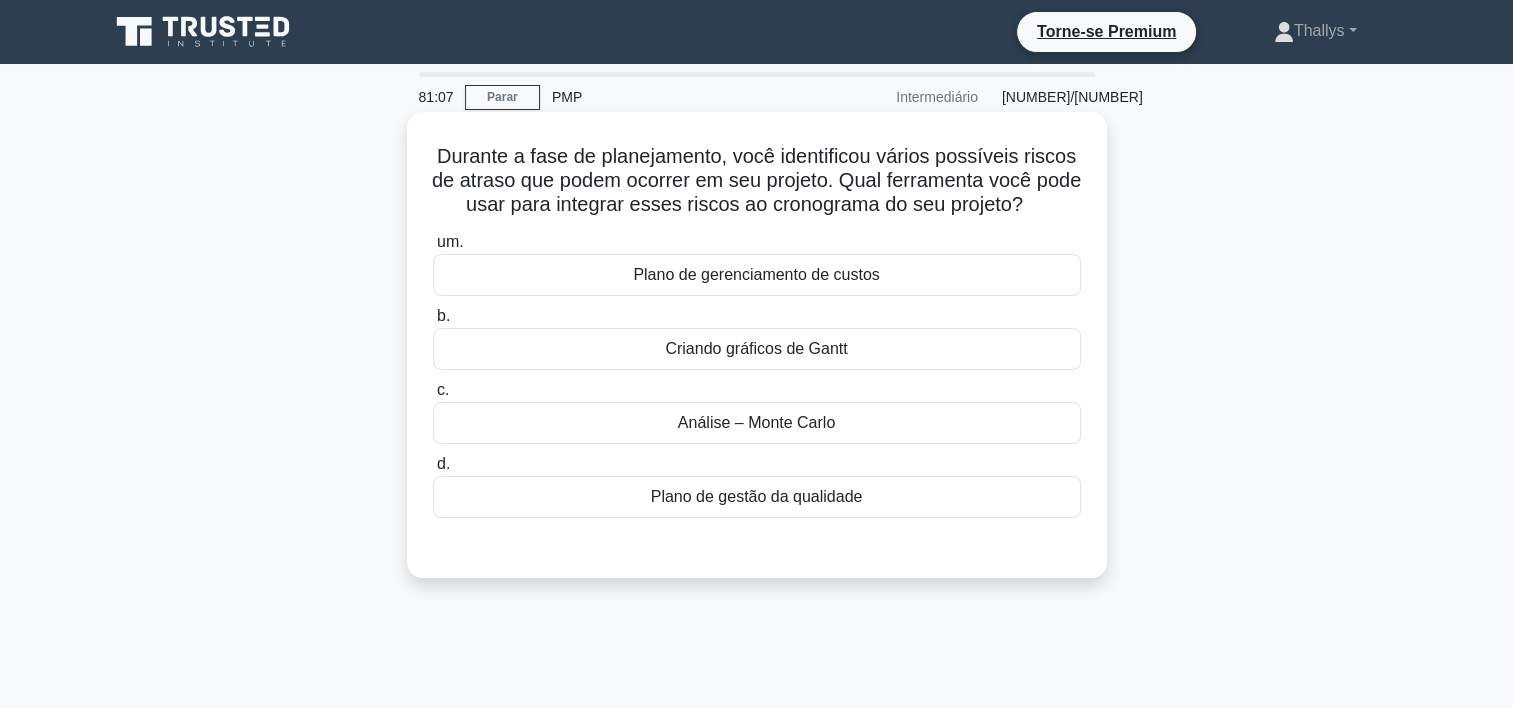 click on "Análise – Monte Carlo" at bounding box center (757, 423) 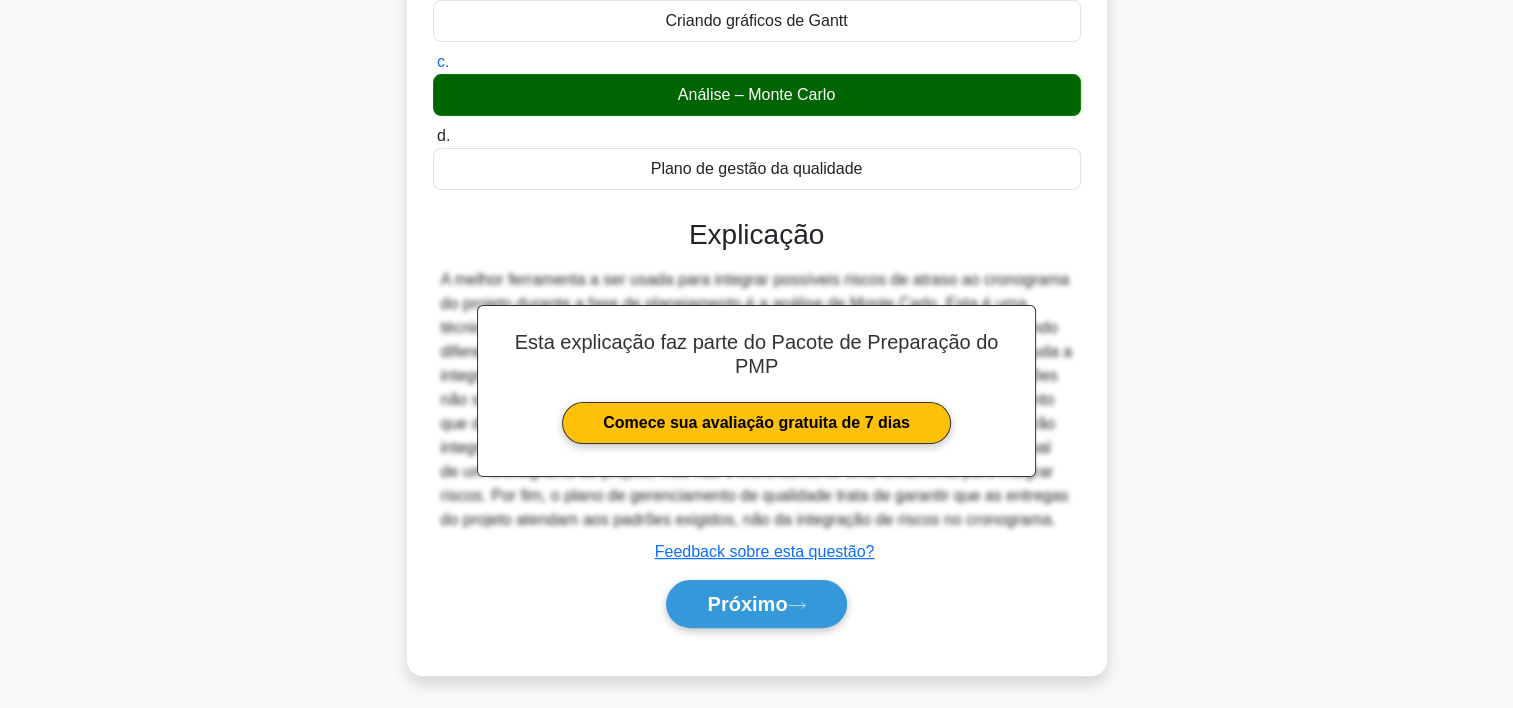 scroll, scrollTop: 372, scrollLeft: 0, axis: vertical 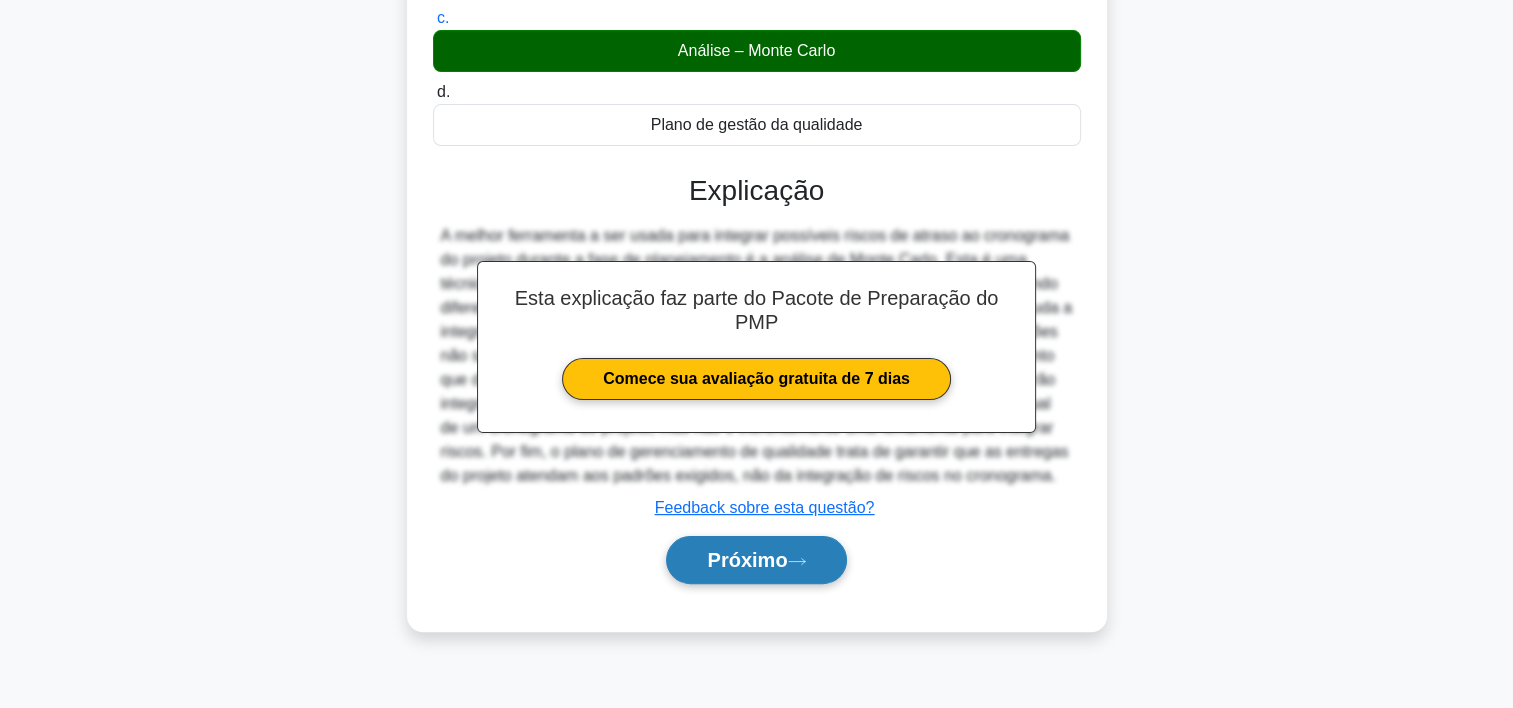 click on "Próximo" at bounding box center [756, 560] 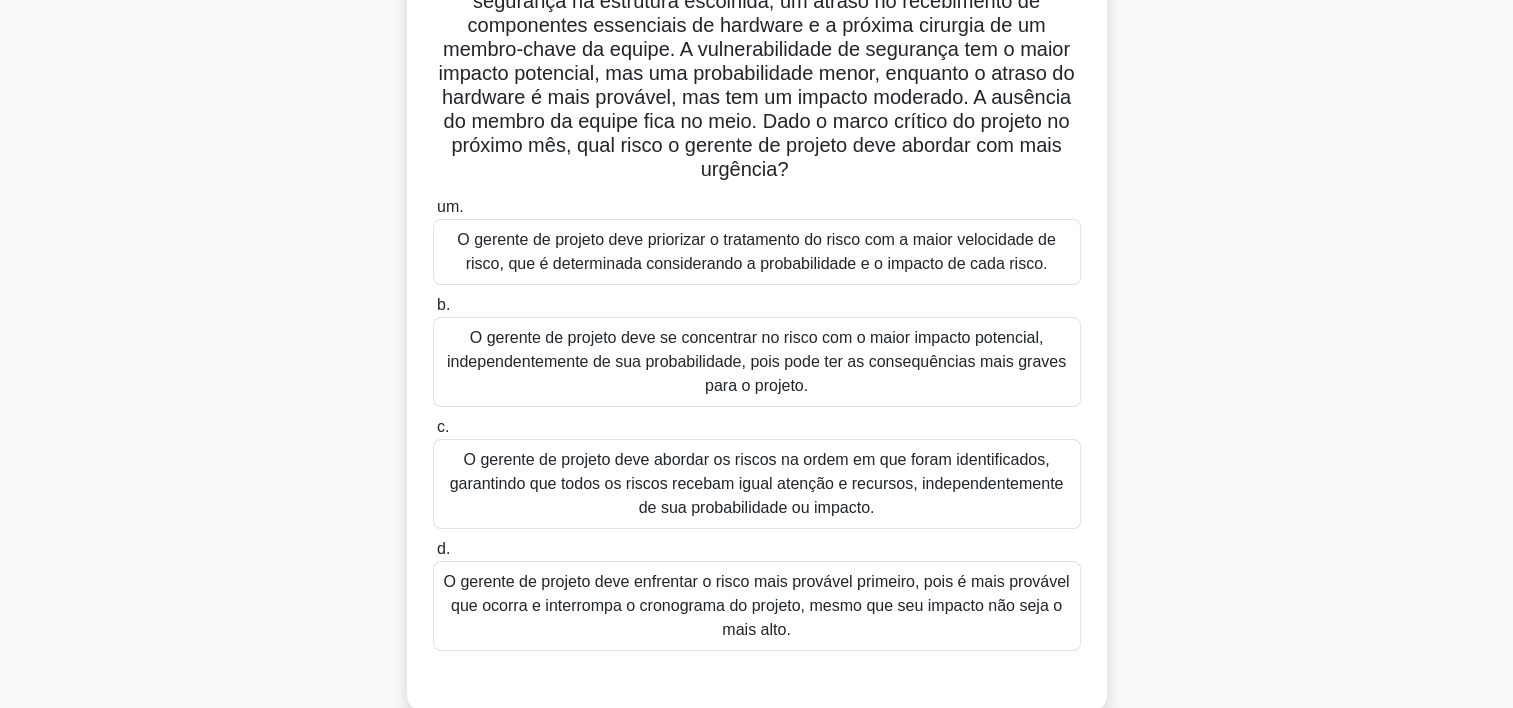 scroll, scrollTop: 208, scrollLeft: 0, axis: vertical 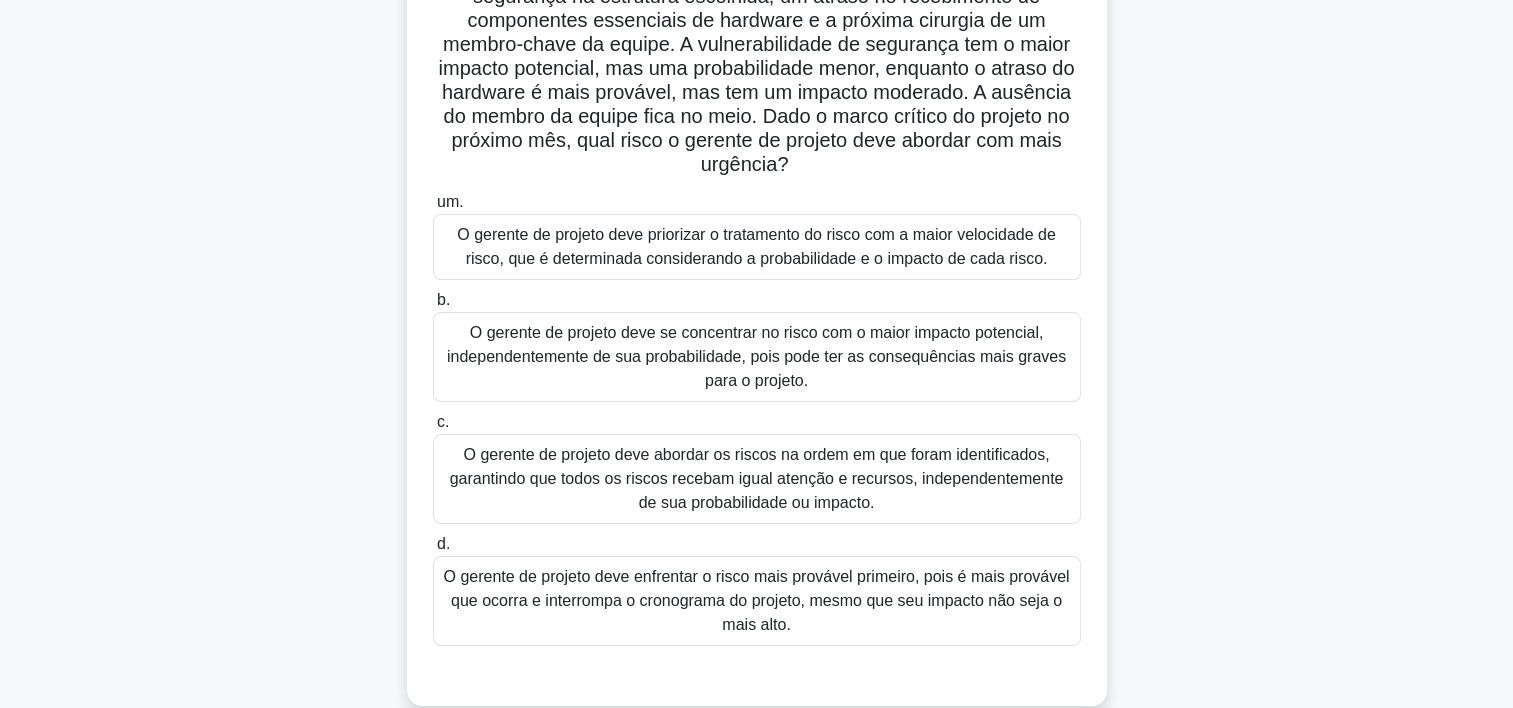 click on "O gerente de projeto deve enfrentar o risco mais provável primeiro, pois é mais provável que ocorra e interrompa o cronograma do projeto, mesmo que seu impacto não seja o mais alto." at bounding box center [757, 601] 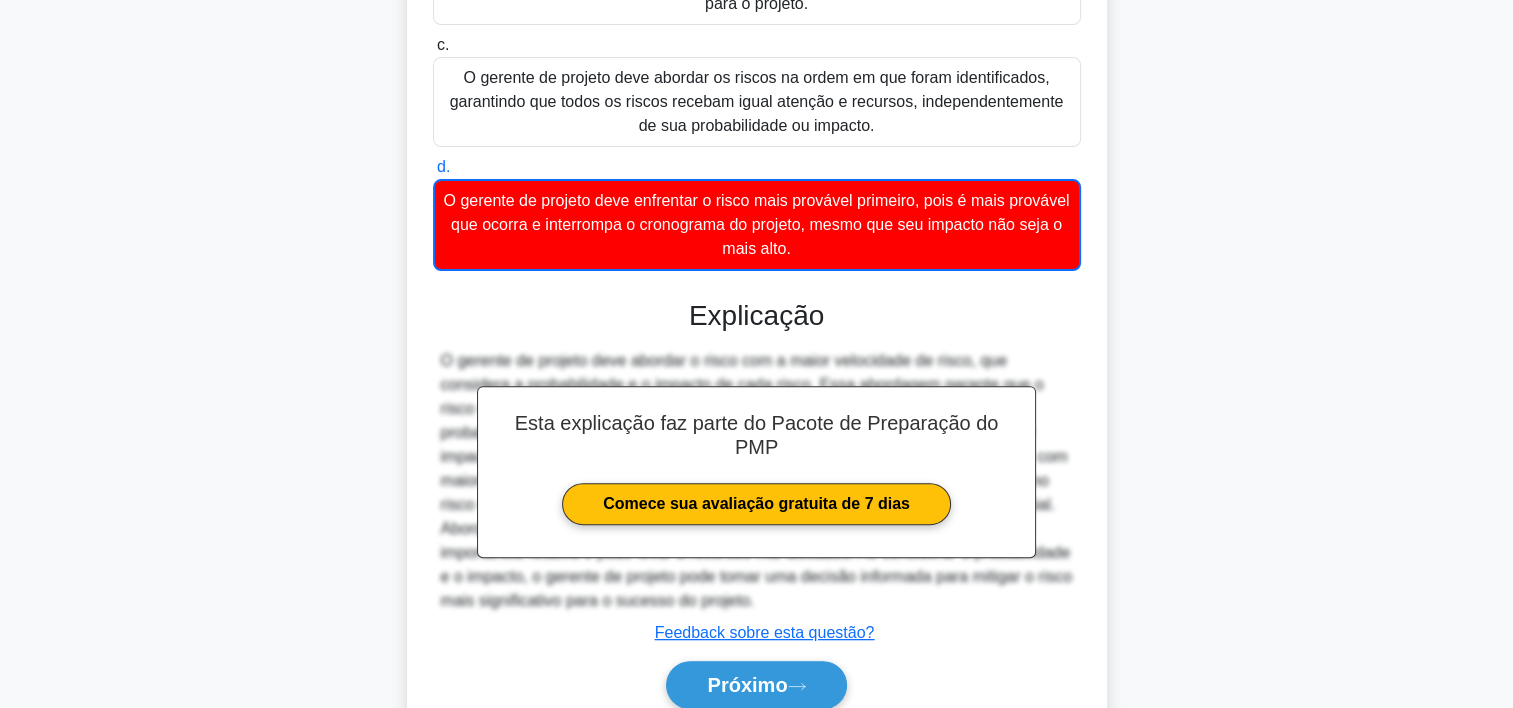 scroll, scrollTop: 669, scrollLeft: 0, axis: vertical 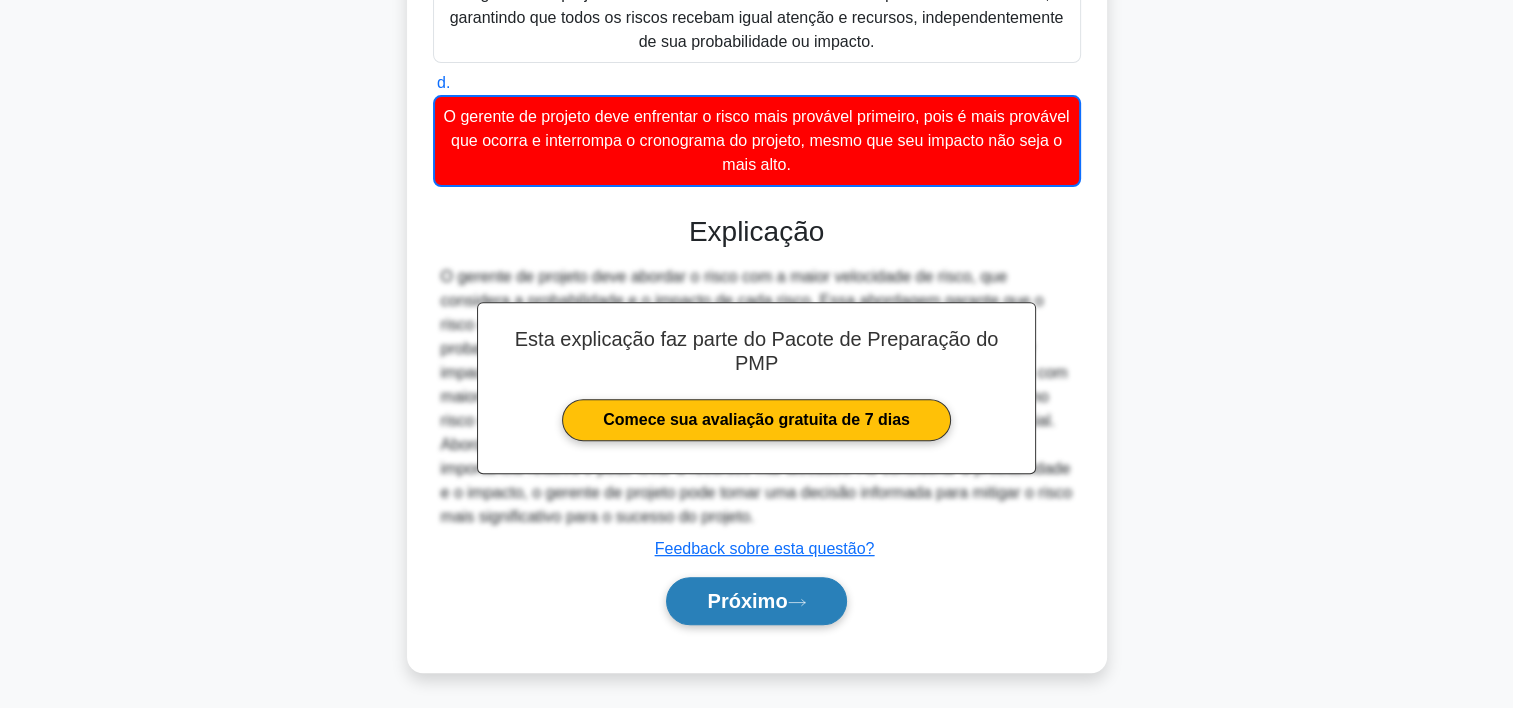 click on "Próximo" at bounding box center (747, 601) 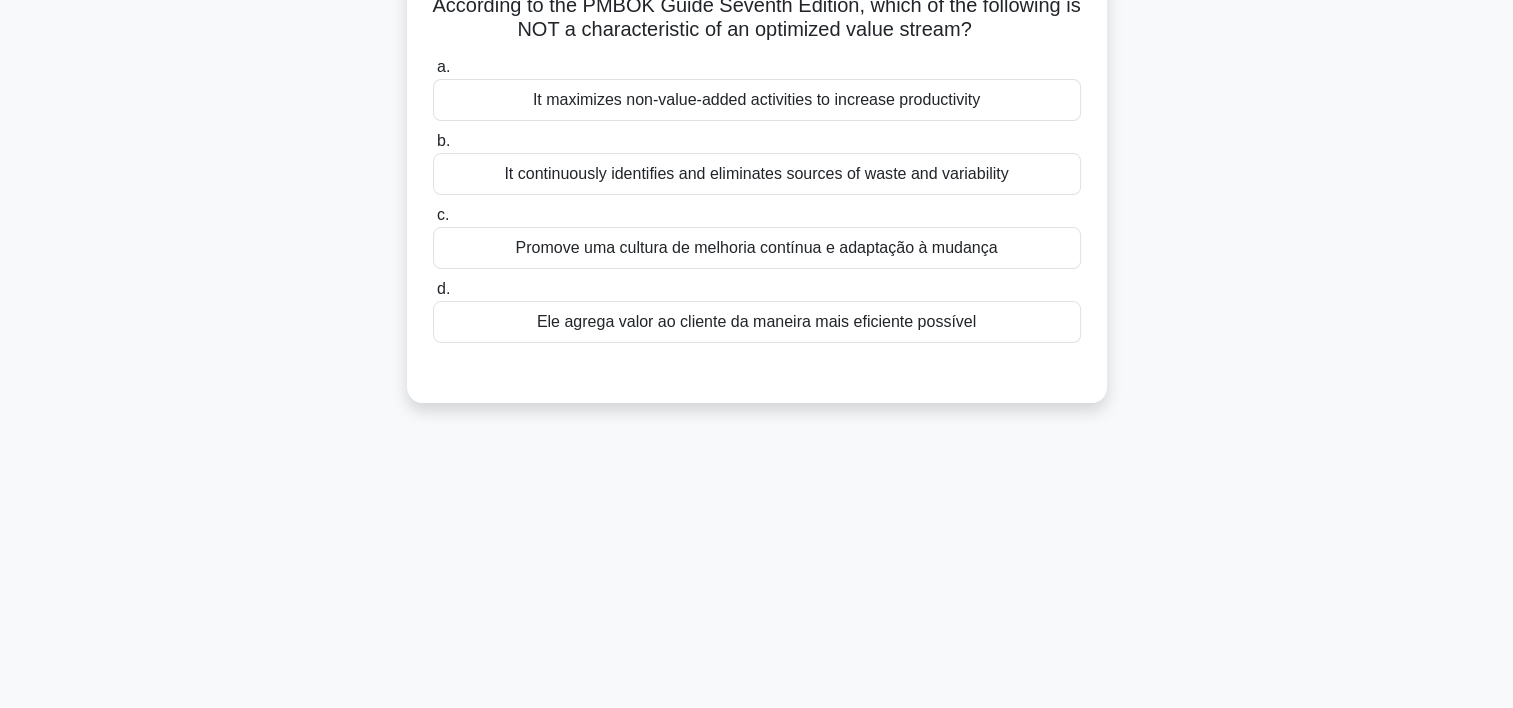 scroll, scrollTop: 0, scrollLeft: 0, axis: both 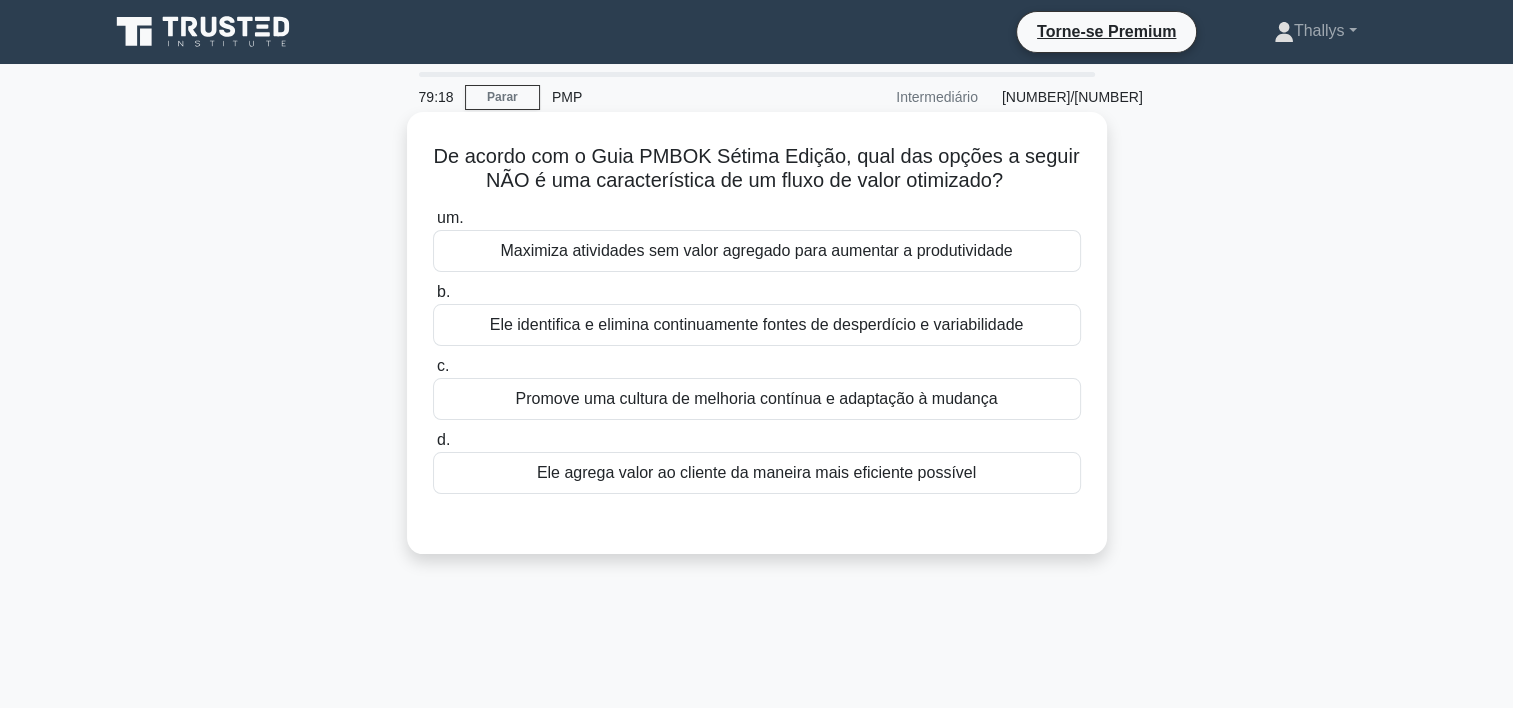 click on "Maximiza atividades sem valor agregado para aumentar a produtividade" at bounding box center (757, 251) 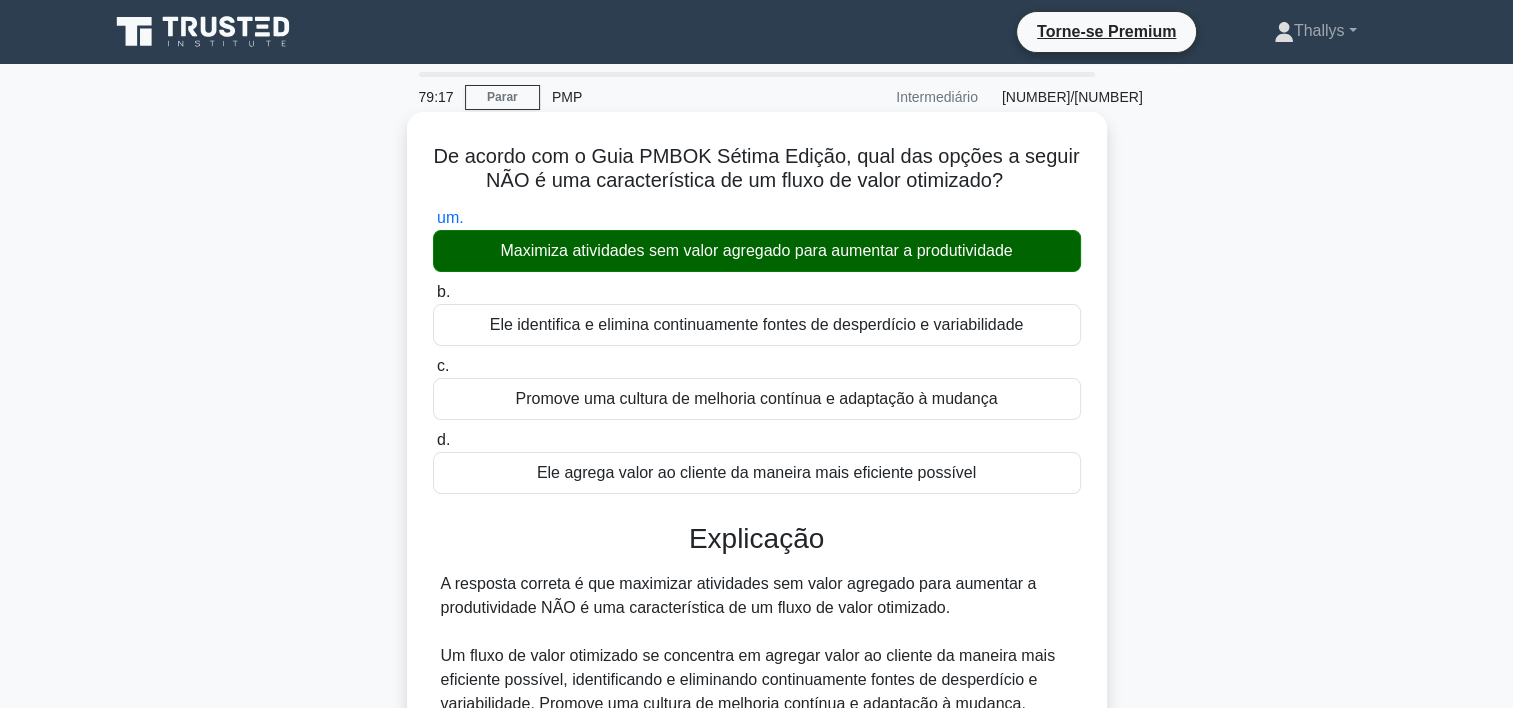 scroll, scrollTop: 372, scrollLeft: 0, axis: vertical 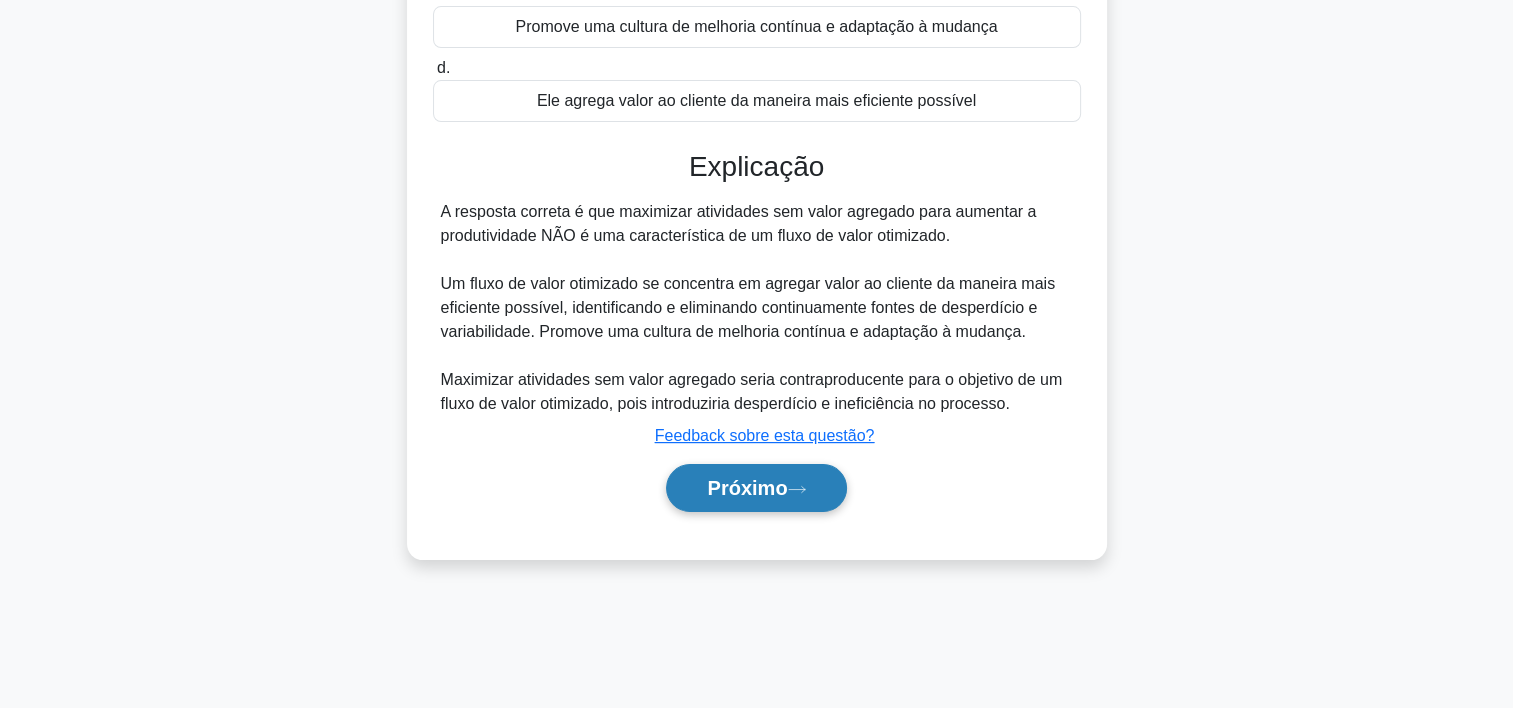 click on "Próximo" at bounding box center [747, 488] 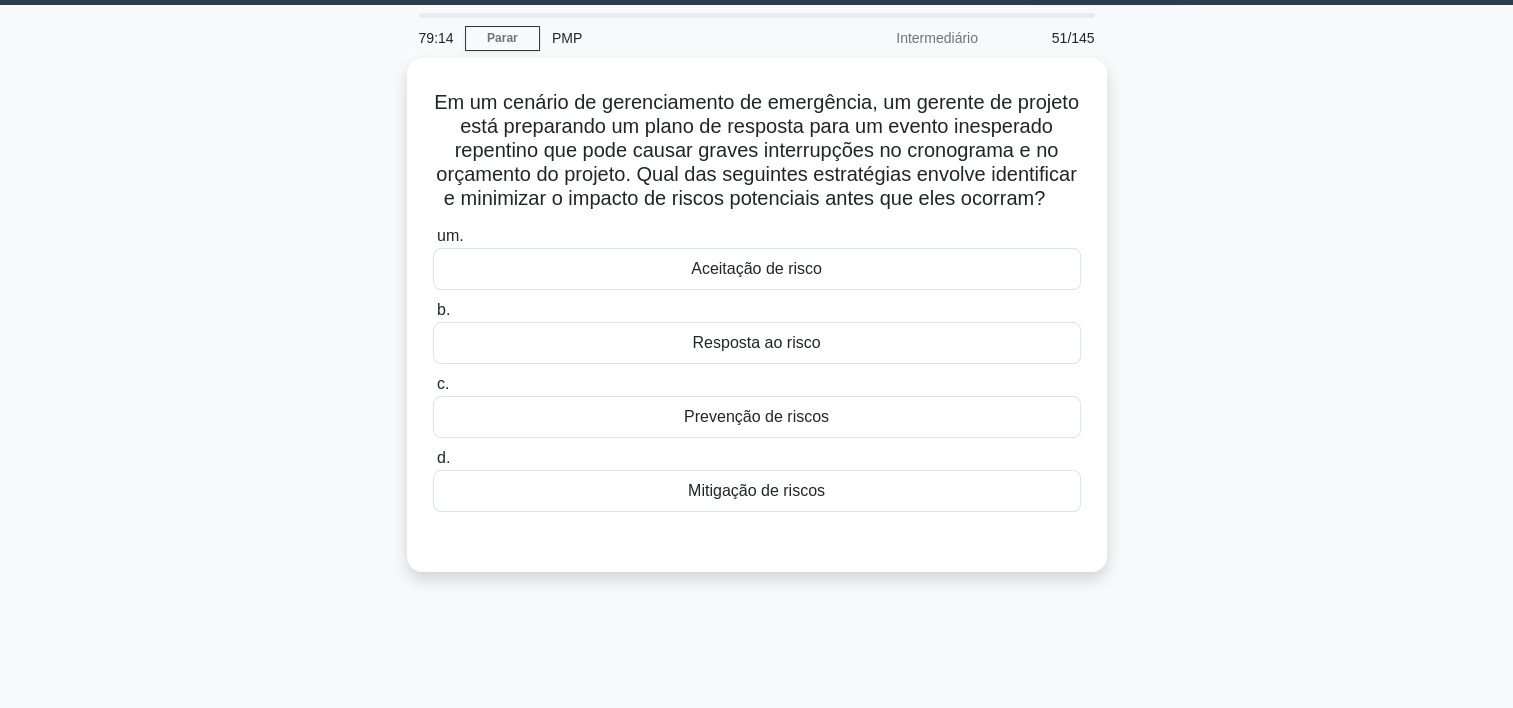 scroll, scrollTop: 57, scrollLeft: 0, axis: vertical 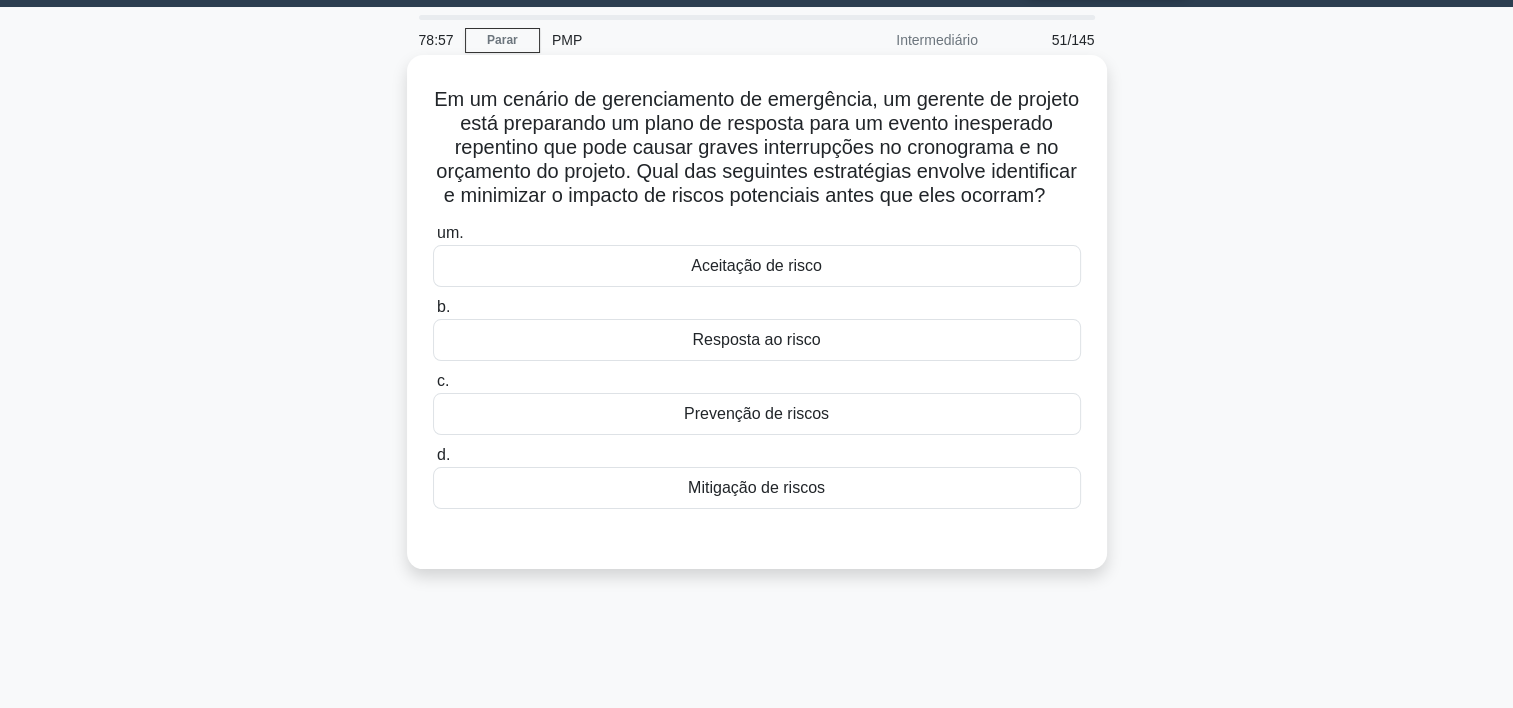 click on "Resposta ao risco" at bounding box center [757, 340] 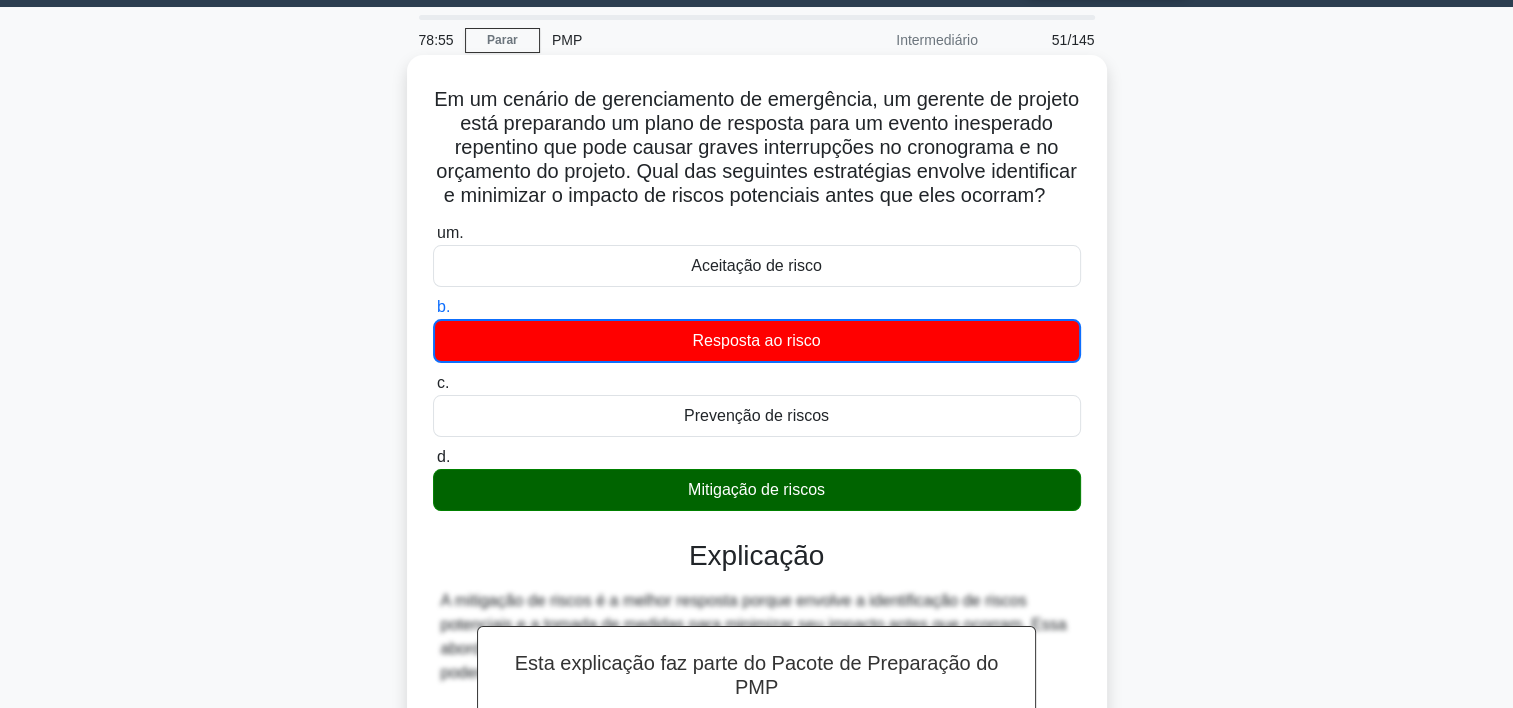 scroll, scrollTop: 477, scrollLeft: 0, axis: vertical 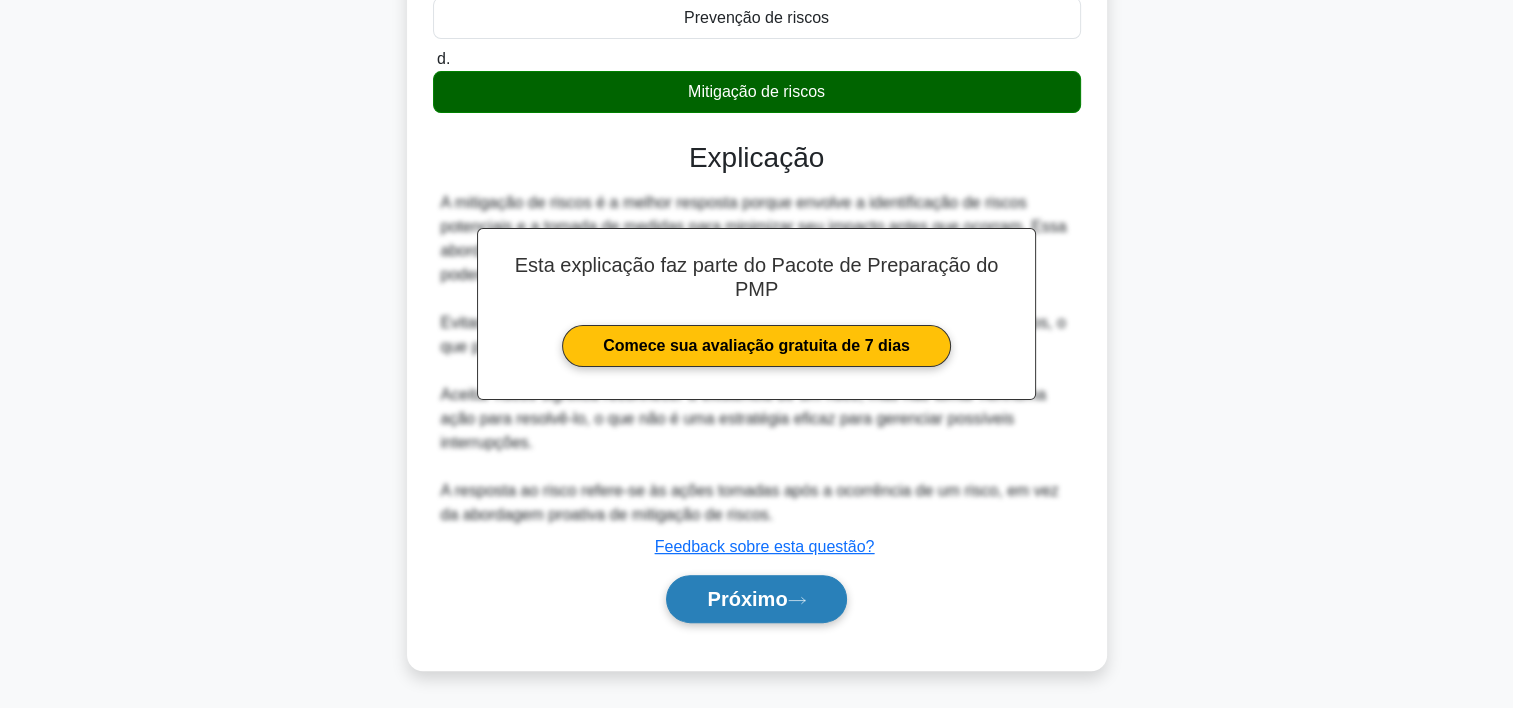 click on "Próximo" at bounding box center (756, 599) 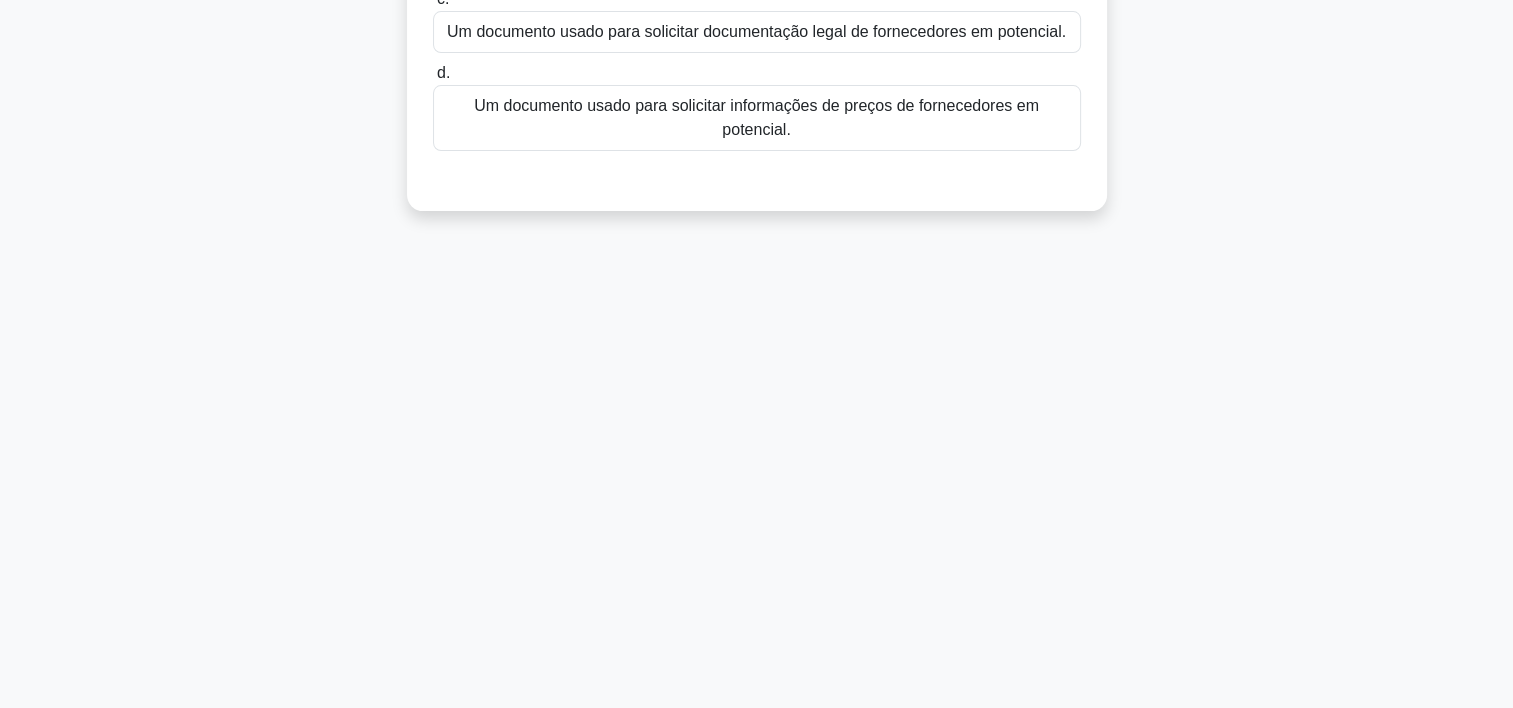 scroll, scrollTop: 0, scrollLeft: 0, axis: both 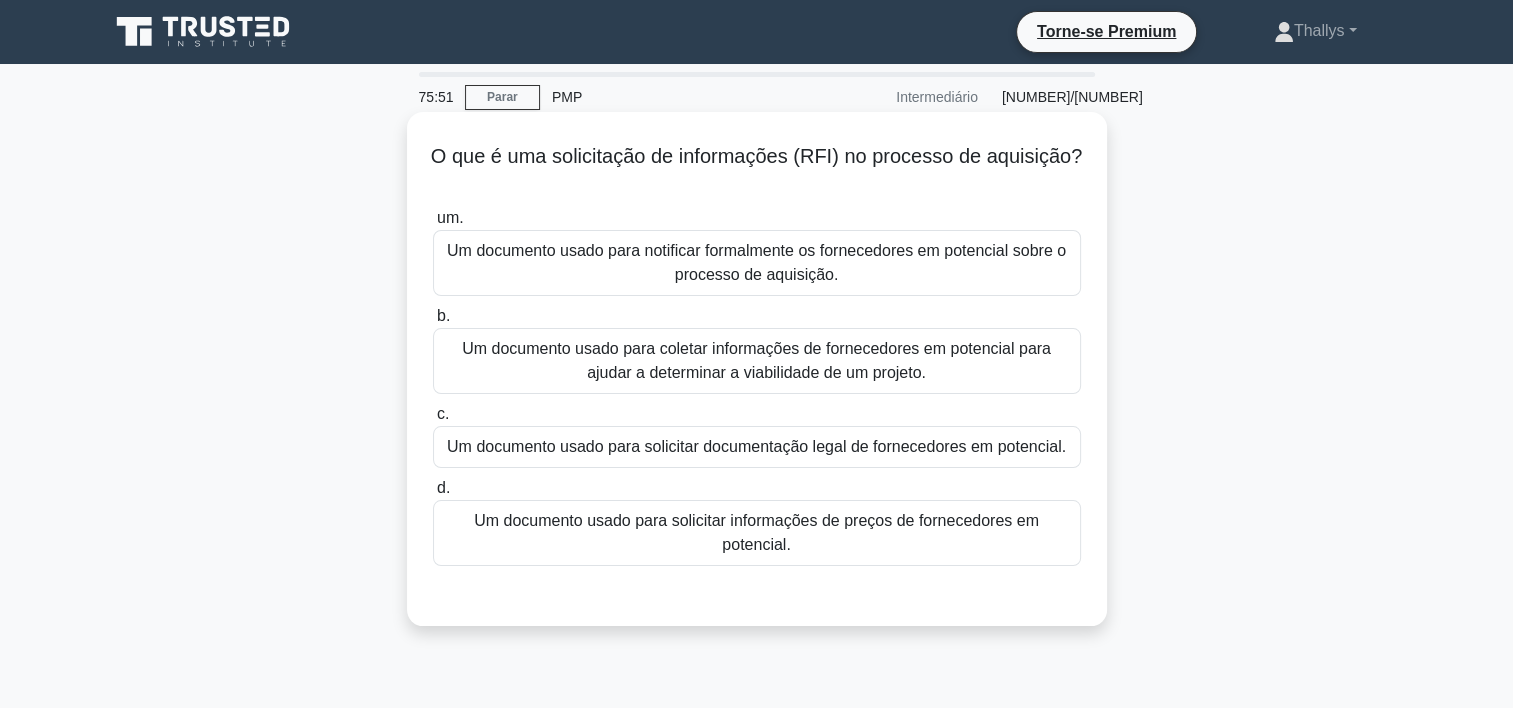 click on "Um documento usado para coletar informações de fornecedores em potencial para ajudar a determinar a viabilidade de um projeto." at bounding box center (757, 361) 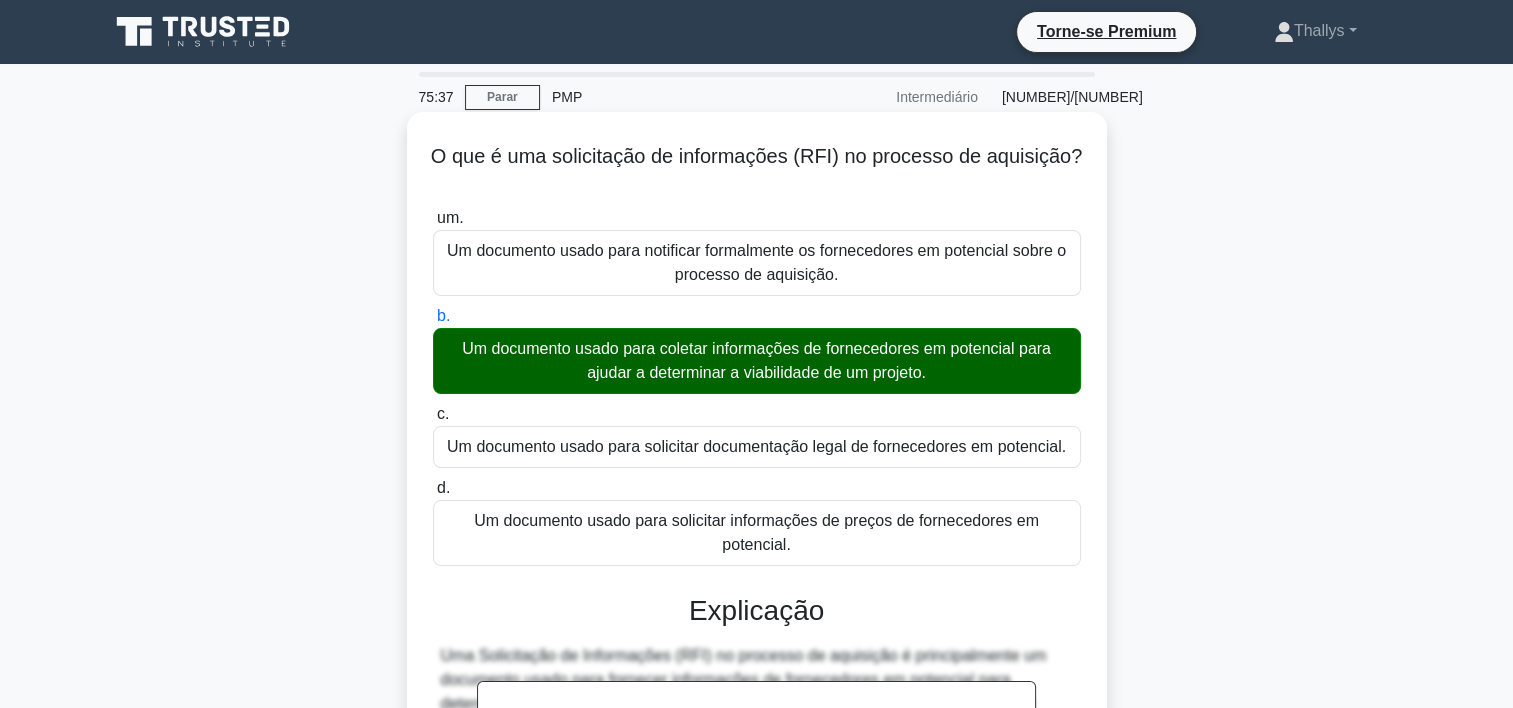 scroll, scrollTop: 372, scrollLeft: 0, axis: vertical 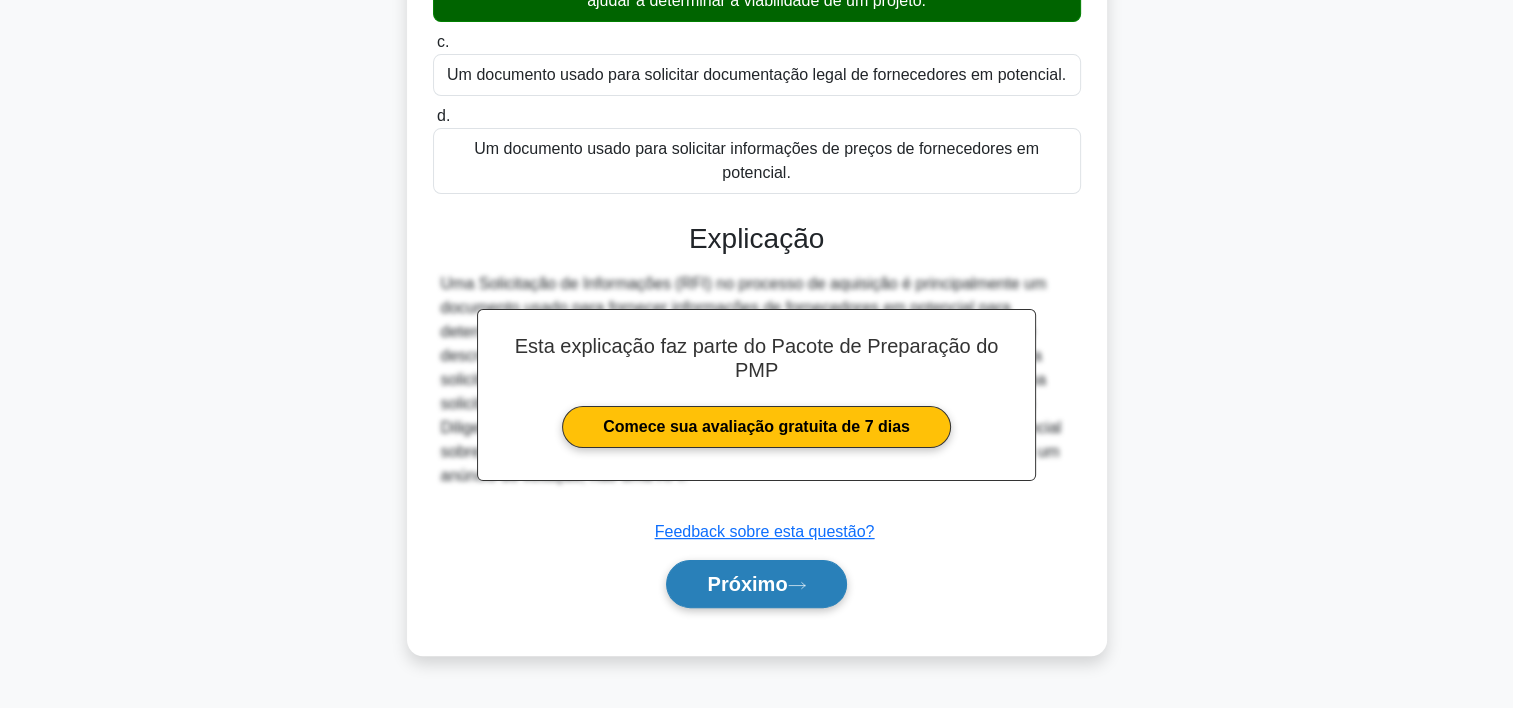 click on "Próximo" at bounding box center [747, 584] 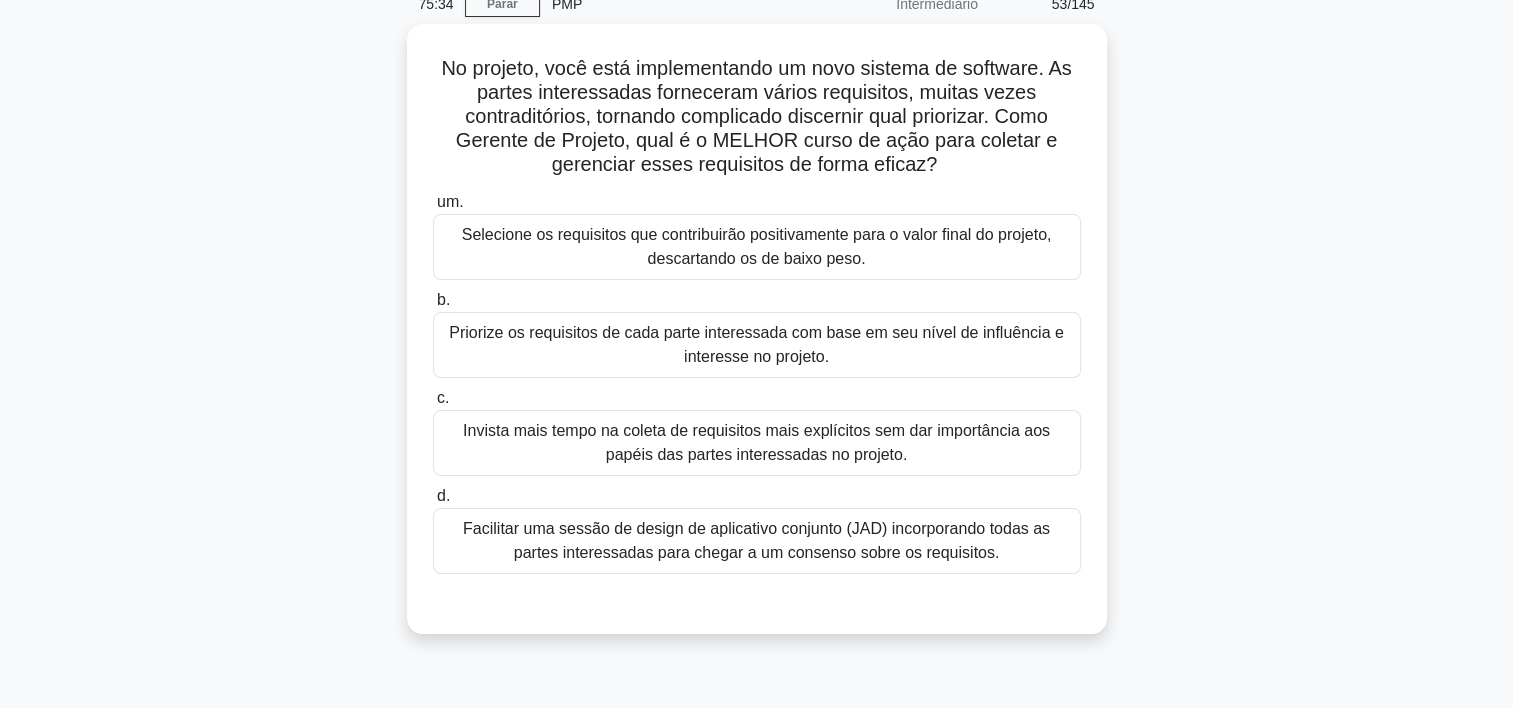 scroll, scrollTop: 87, scrollLeft: 0, axis: vertical 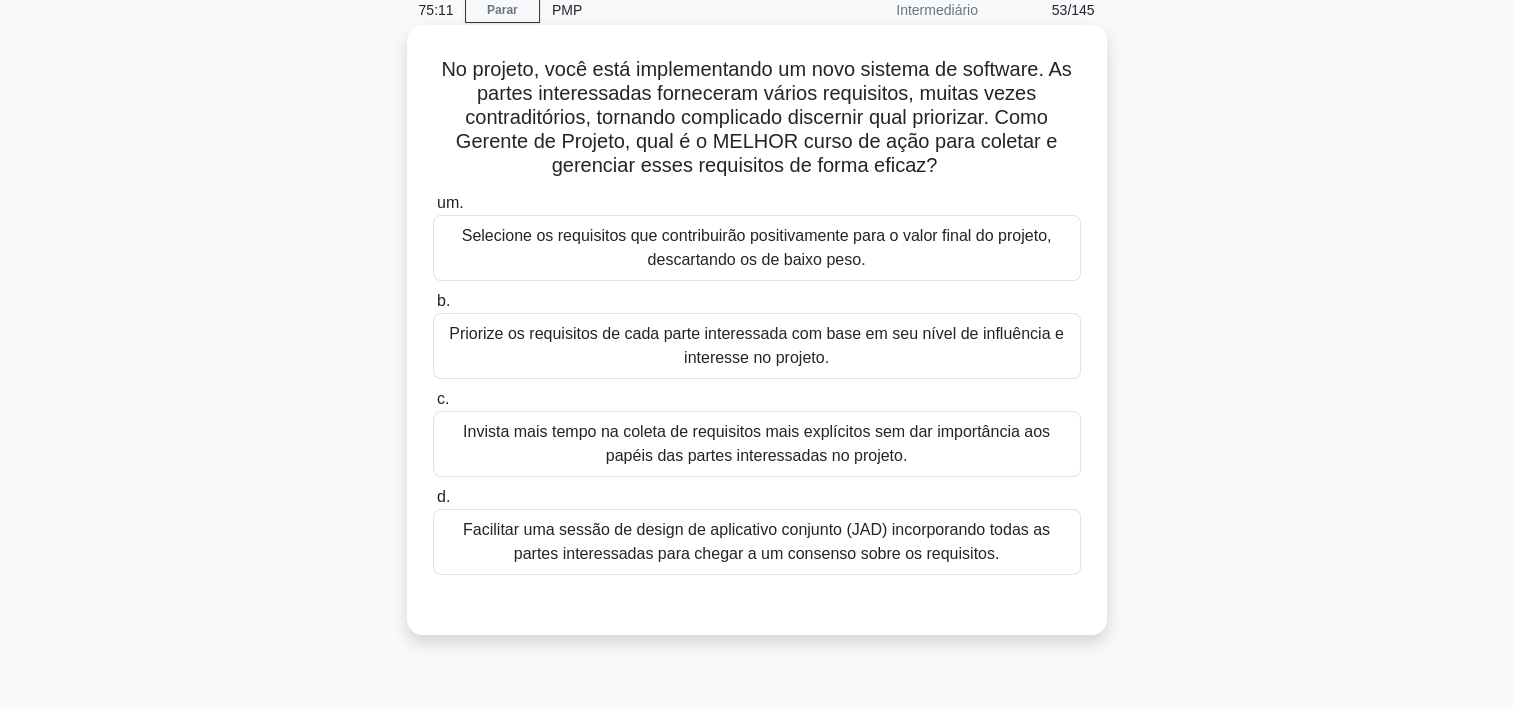 click on "Facilitar uma sessão de design de aplicativo conjunto (JAD) incorporando todas as partes interessadas para chegar a um consenso sobre os requisitos." at bounding box center [757, 542] 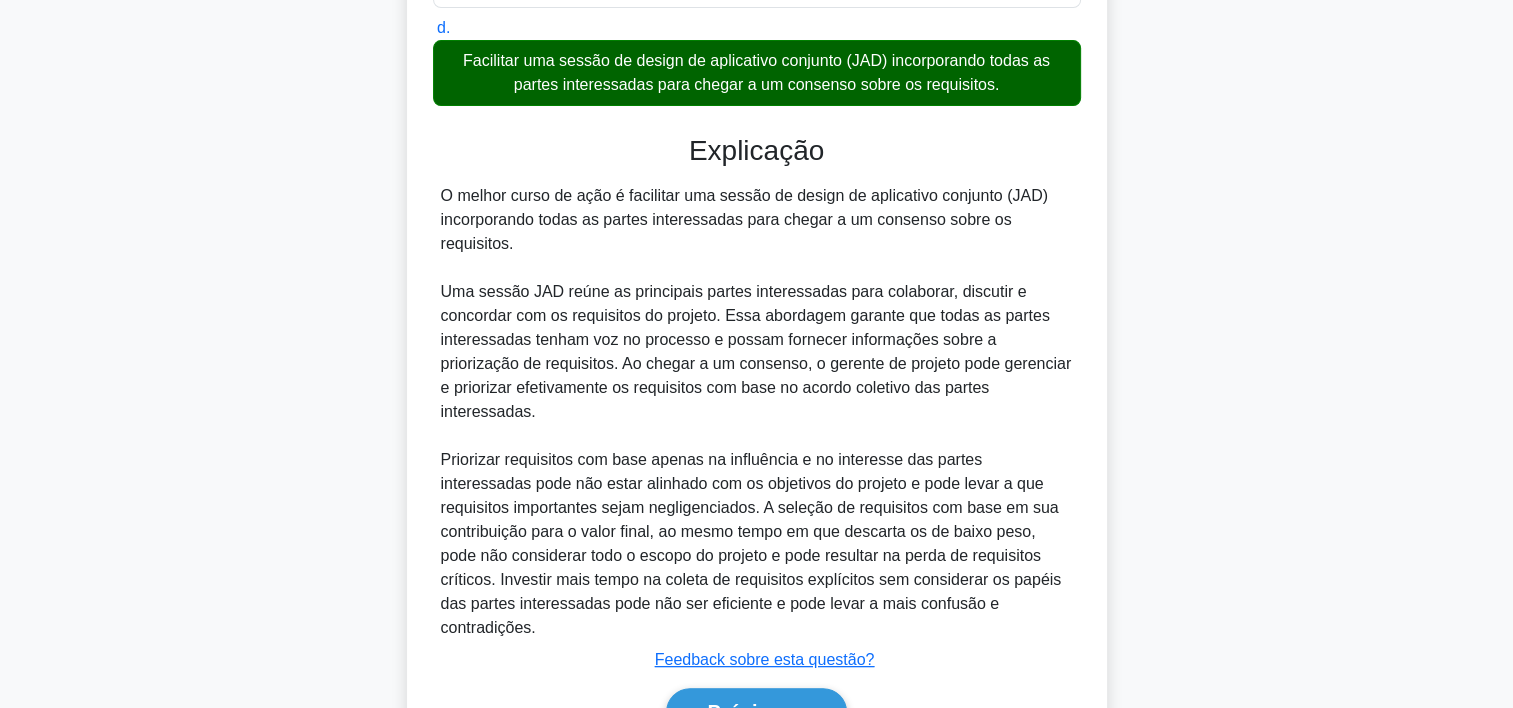 scroll, scrollTop: 620, scrollLeft: 0, axis: vertical 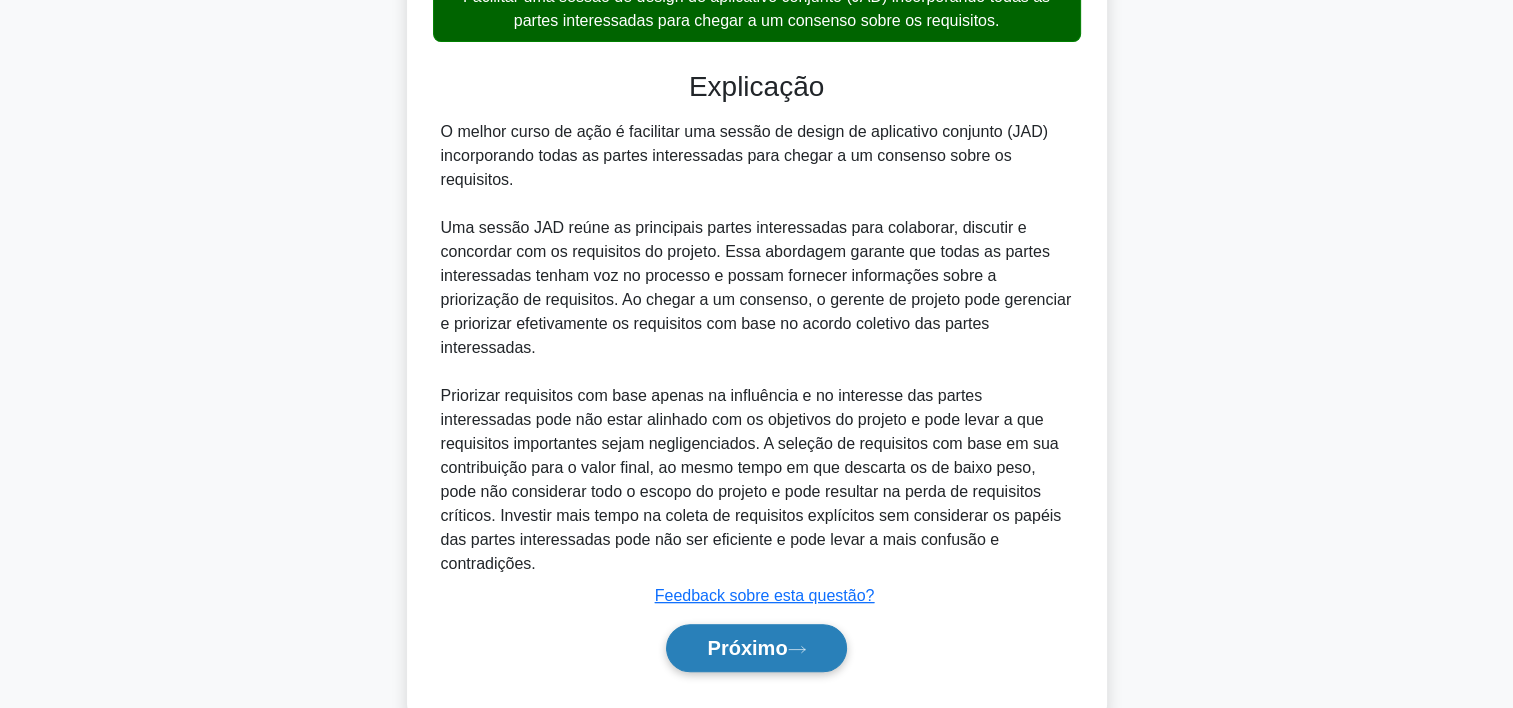 click on "Próximo" at bounding box center (747, 648) 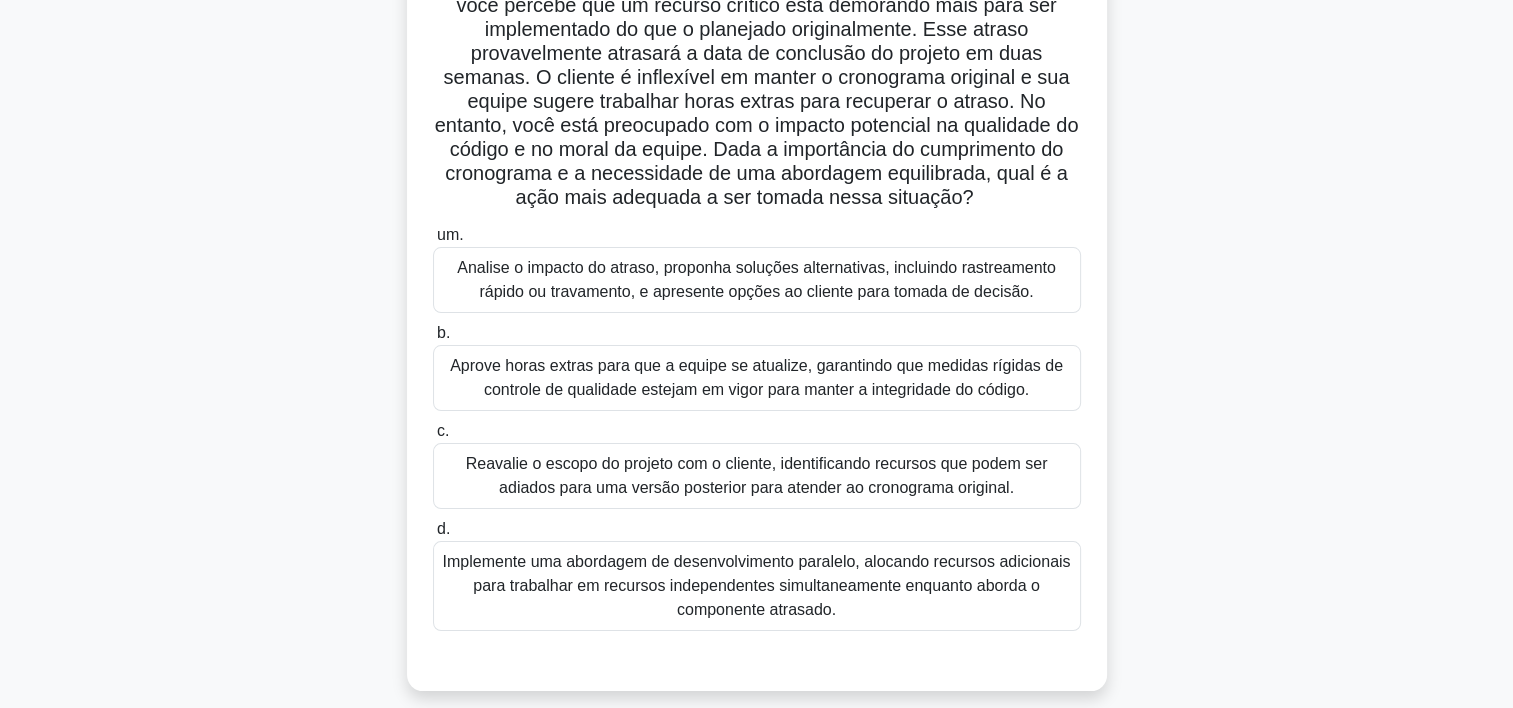scroll, scrollTop: 180, scrollLeft: 0, axis: vertical 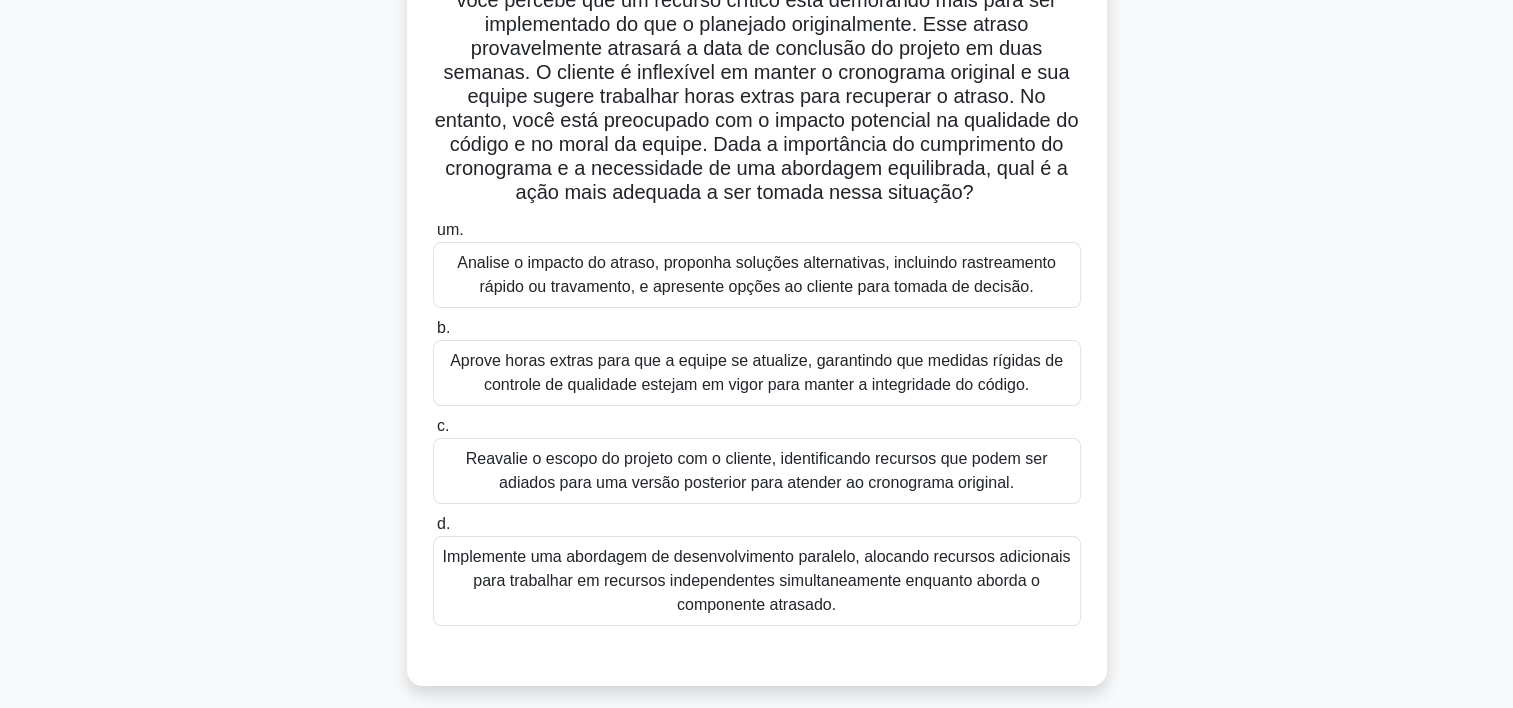 click on "Reavalie o escopo do projeto com o cliente, identificando recursos que podem ser adiados para uma versão posterior para atender ao cronograma original." at bounding box center [757, 471] 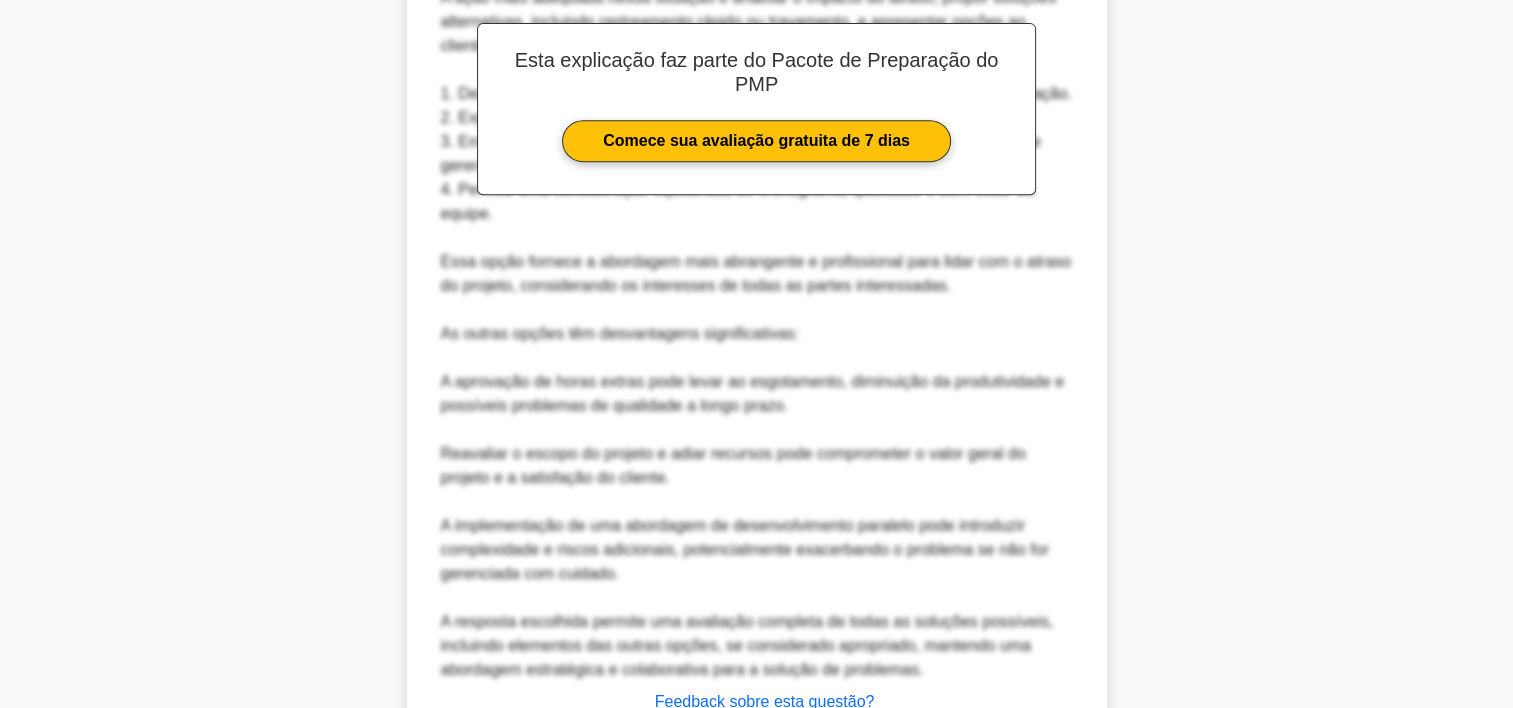 scroll, scrollTop: 1053, scrollLeft: 0, axis: vertical 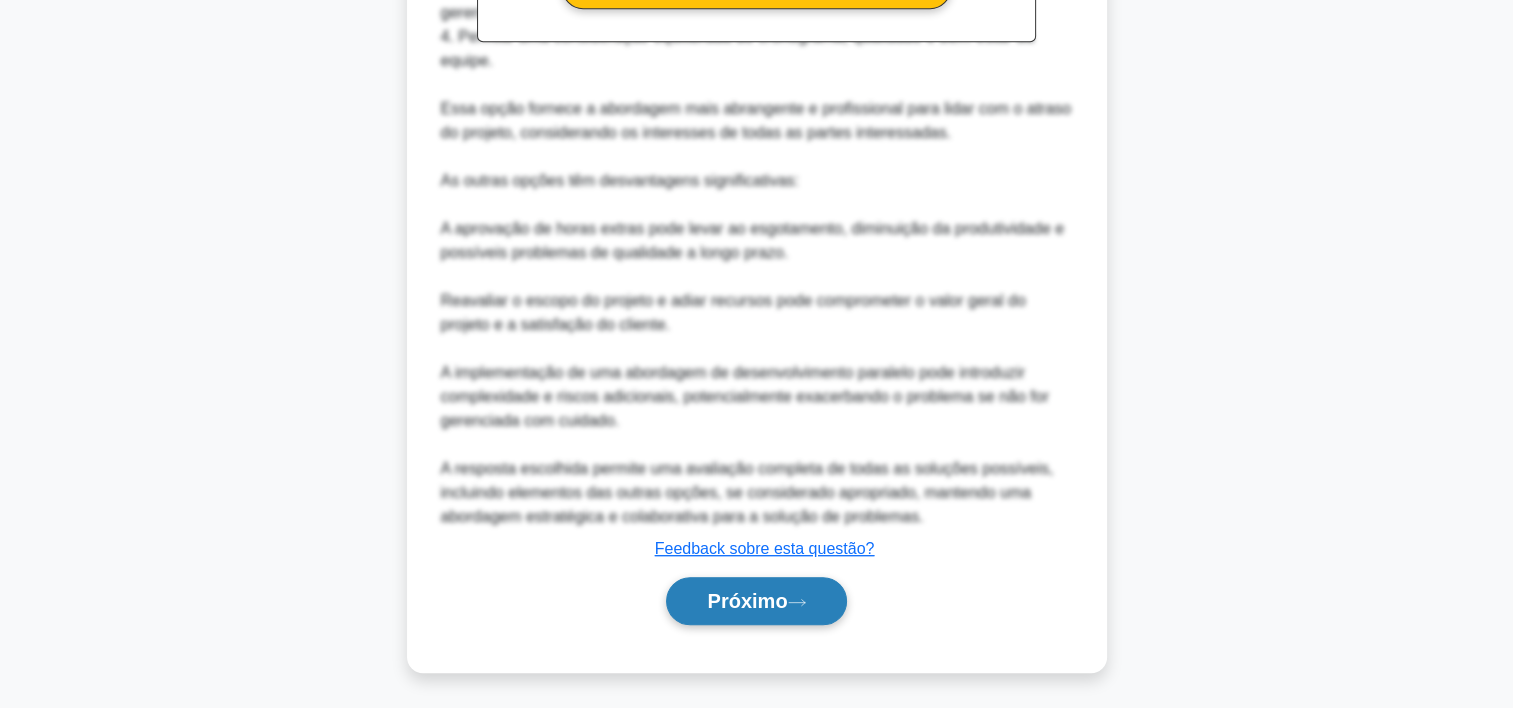 click on "Próximo" at bounding box center [756, 601] 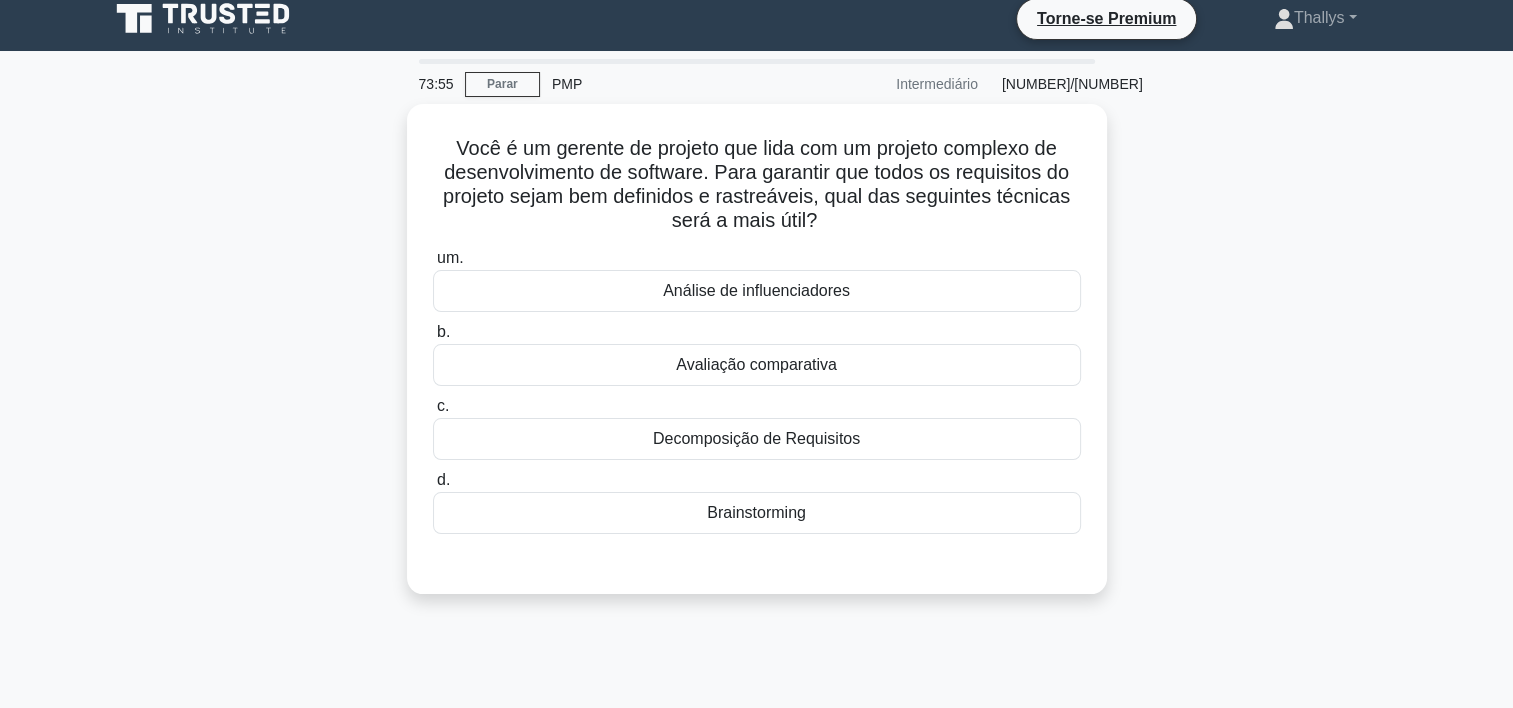 scroll, scrollTop: 12, scrollLeft: 0, axis: vertical 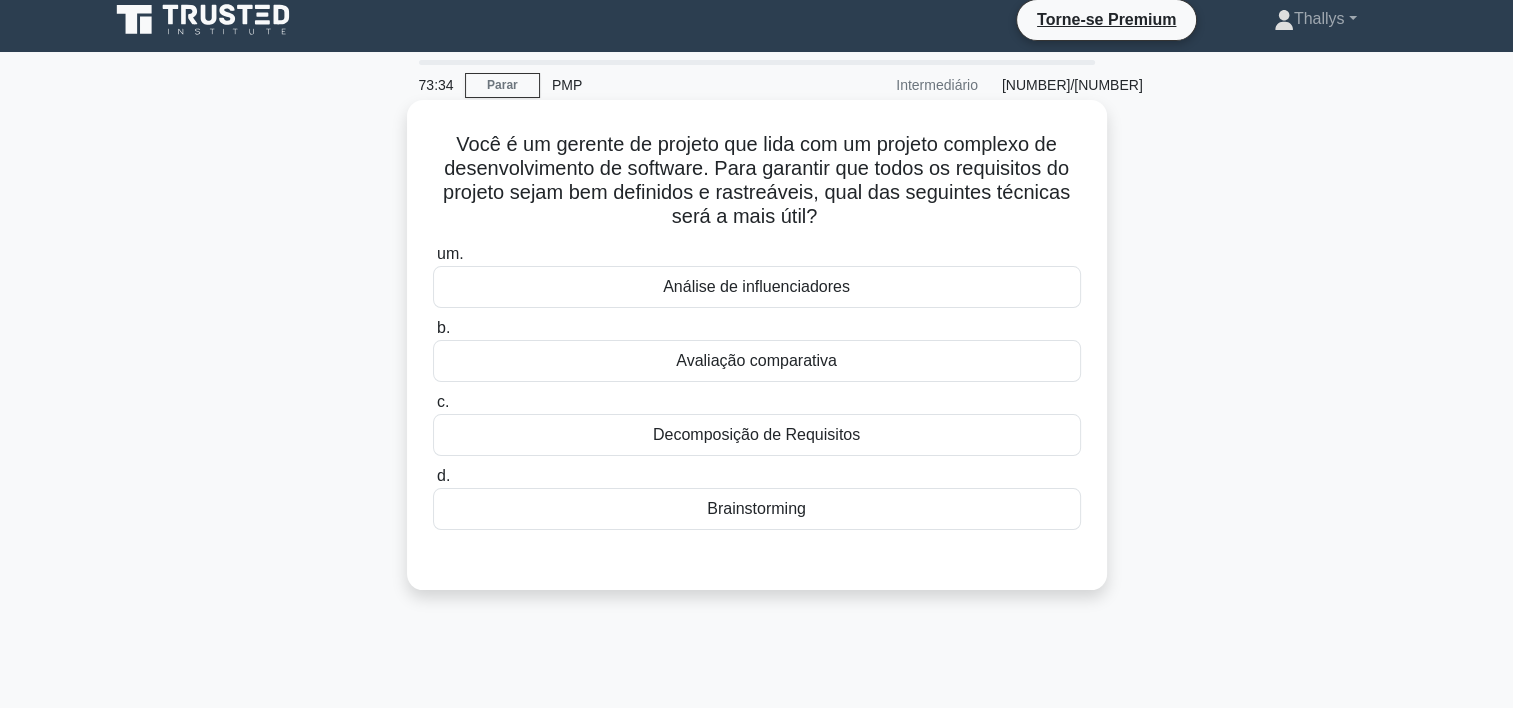 click on "Brainstorming" at bounding box center [757, 509] 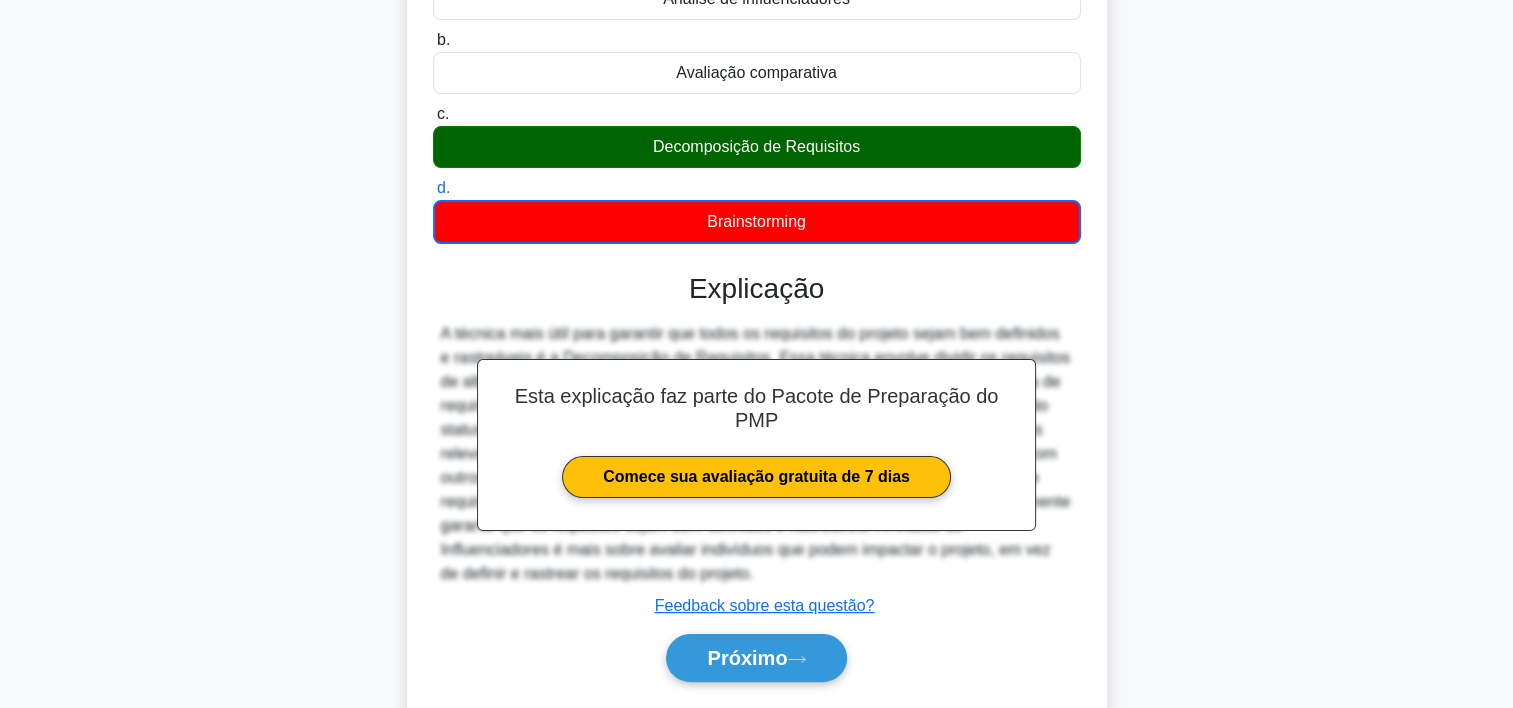 scroll, scrollTop: 372, scrollLeft: 0, axis: vertical 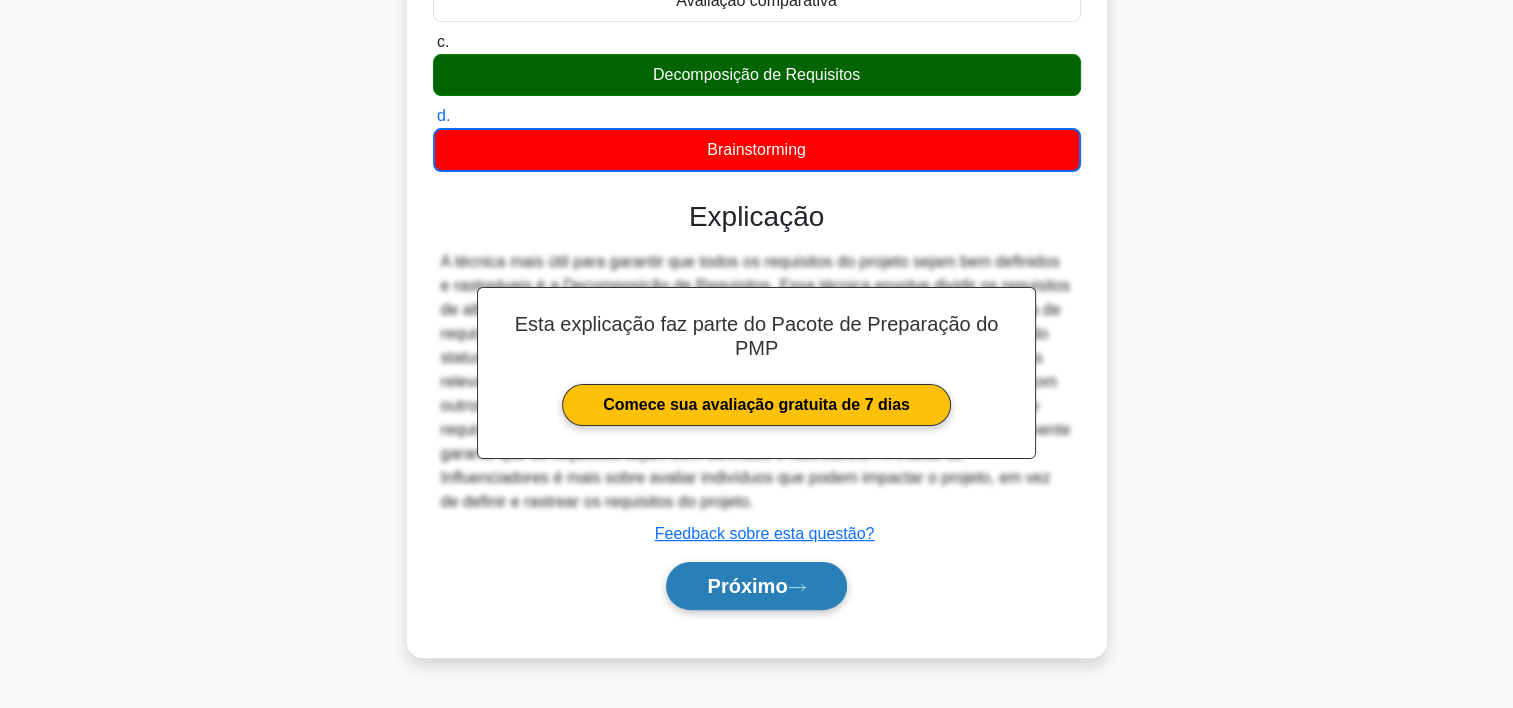 click on "Próximo" at bounding box center [756, 586] 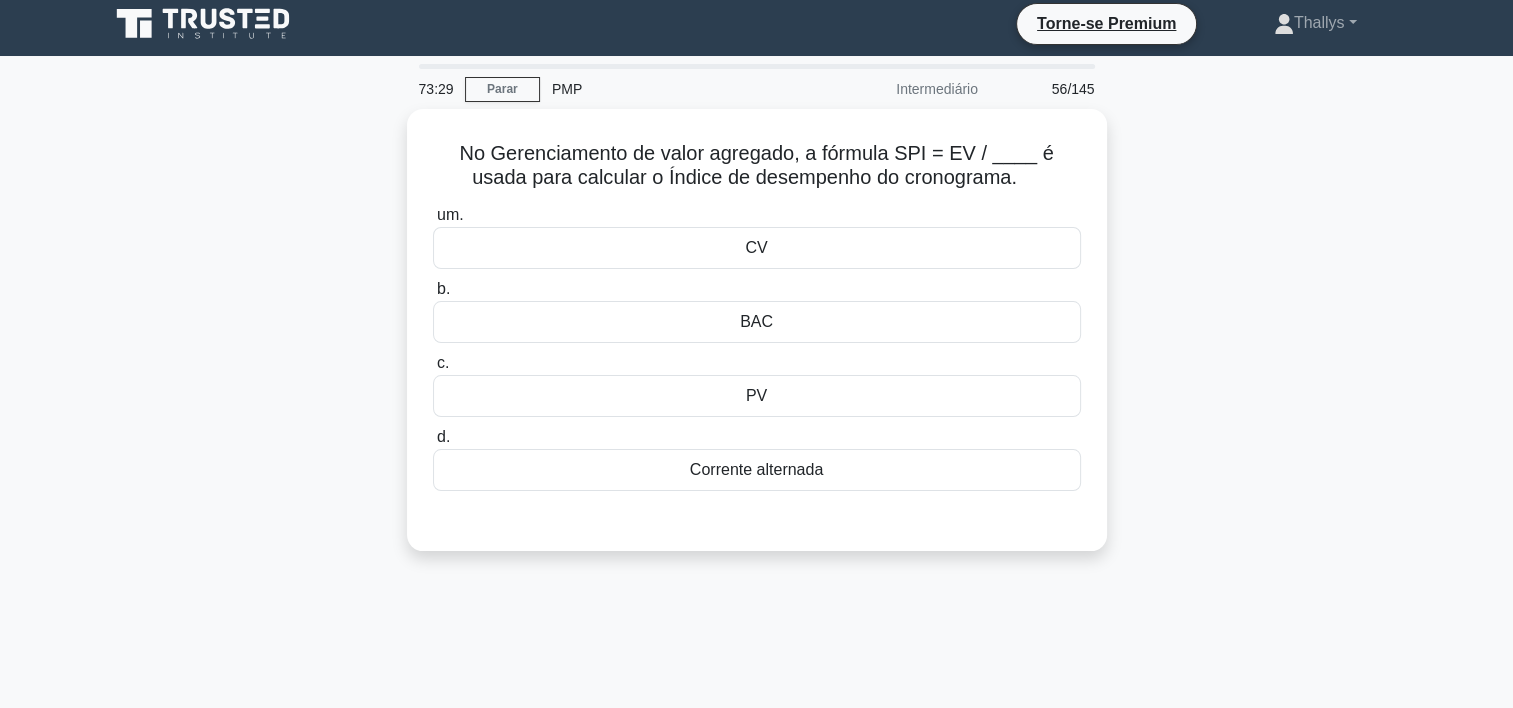 scroll, scrollTop: 7, scrollLeft: 0, axis: vertical 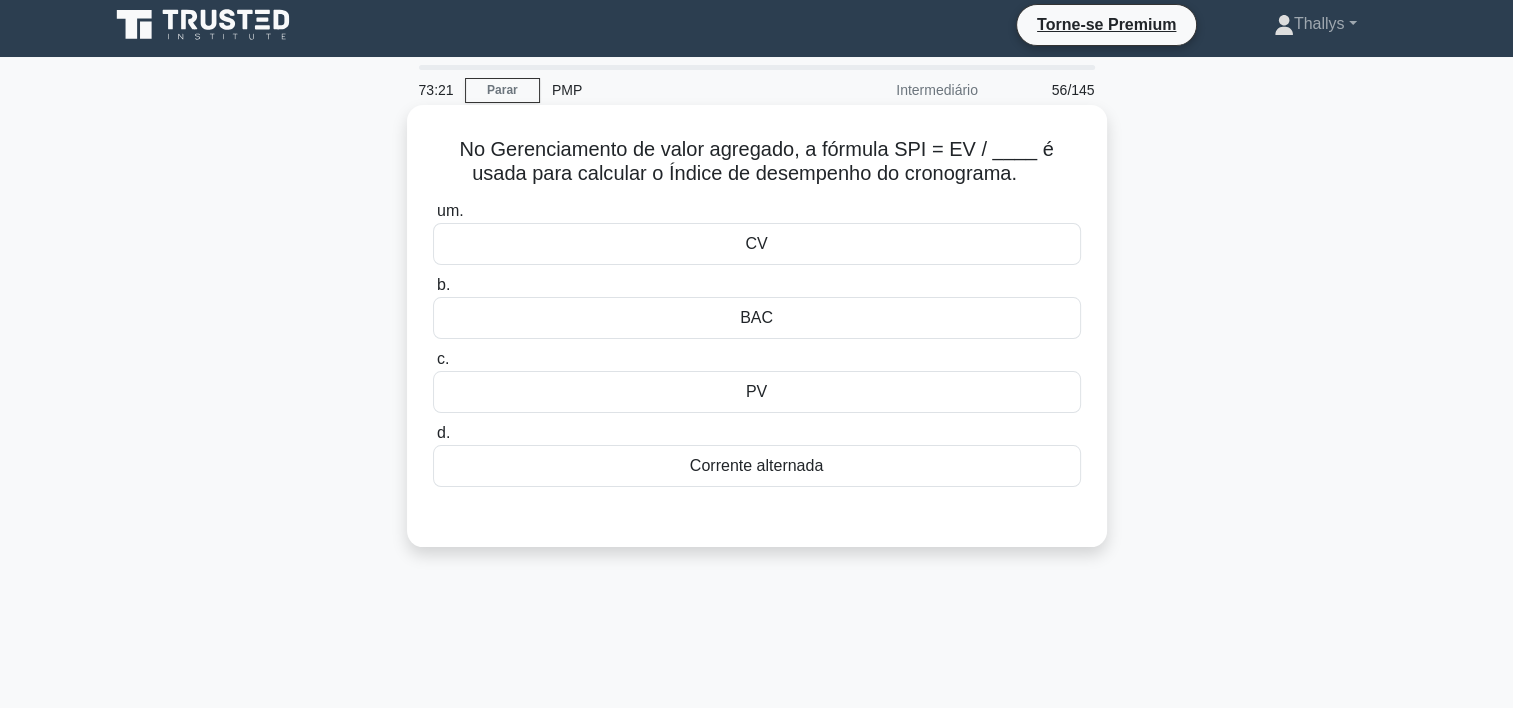 click on "PV" at bounding box center [757, 392] 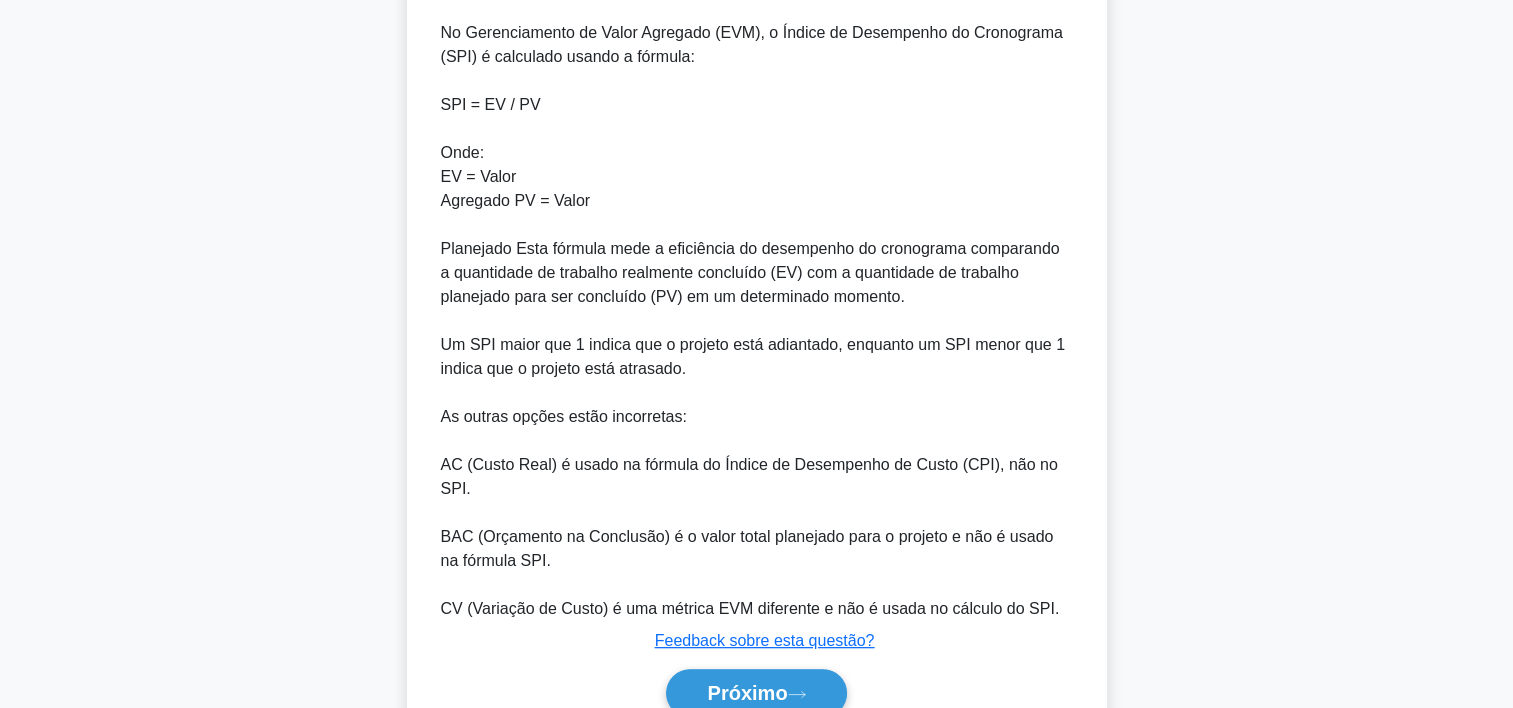 scroll, scrollTop: 668, scrollLeft: 0, axis: vertical 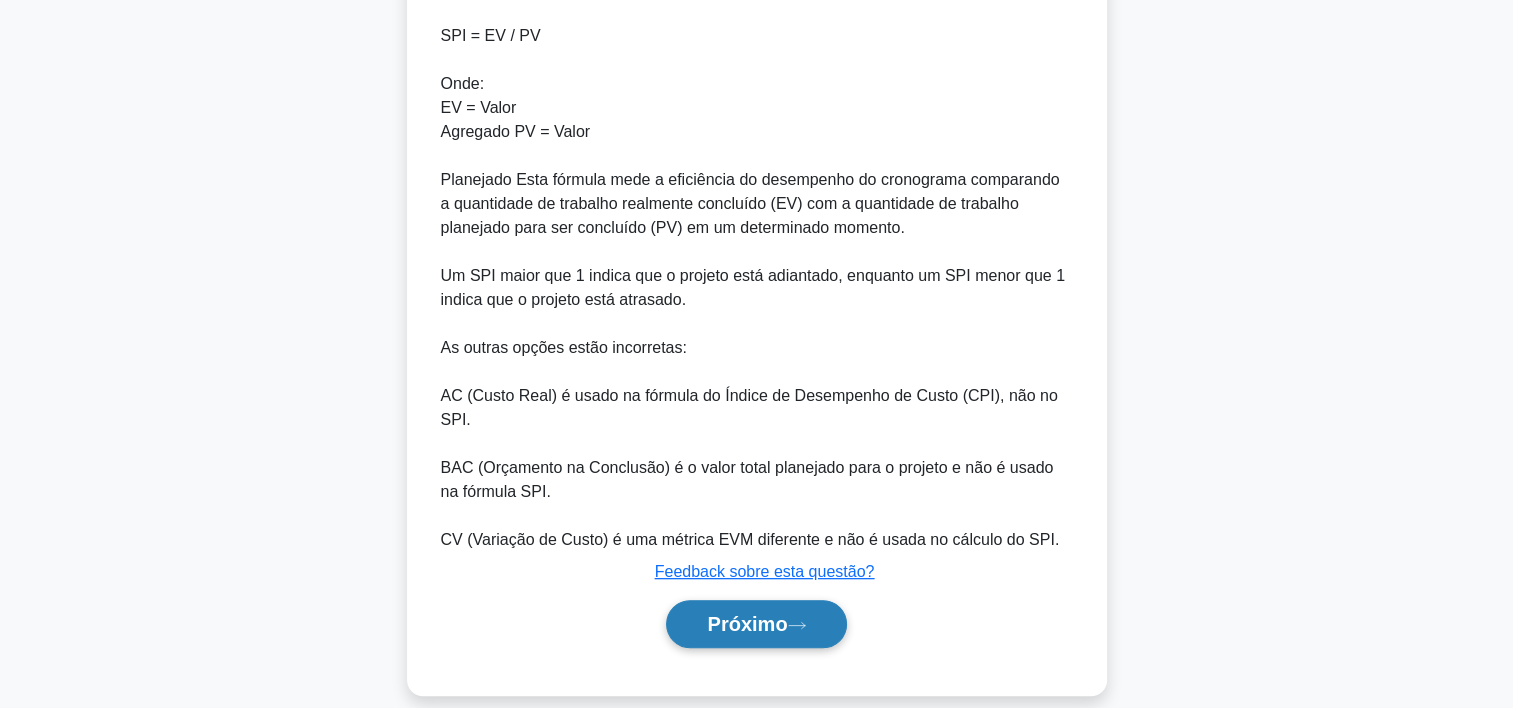 click on "Próximo" at bounding box center (756, 624) 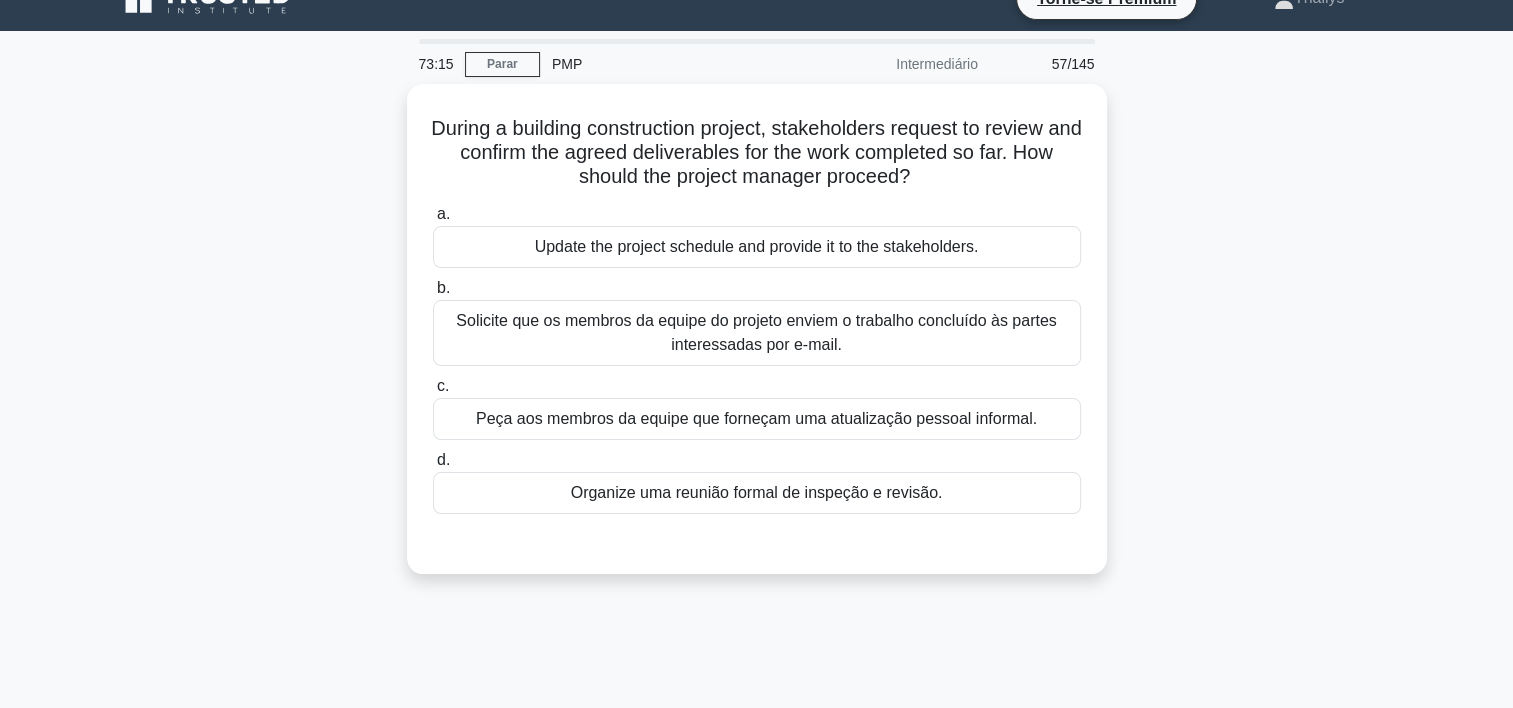 scroll, scrollTop: 0, scrollLeft: 0, axis: both 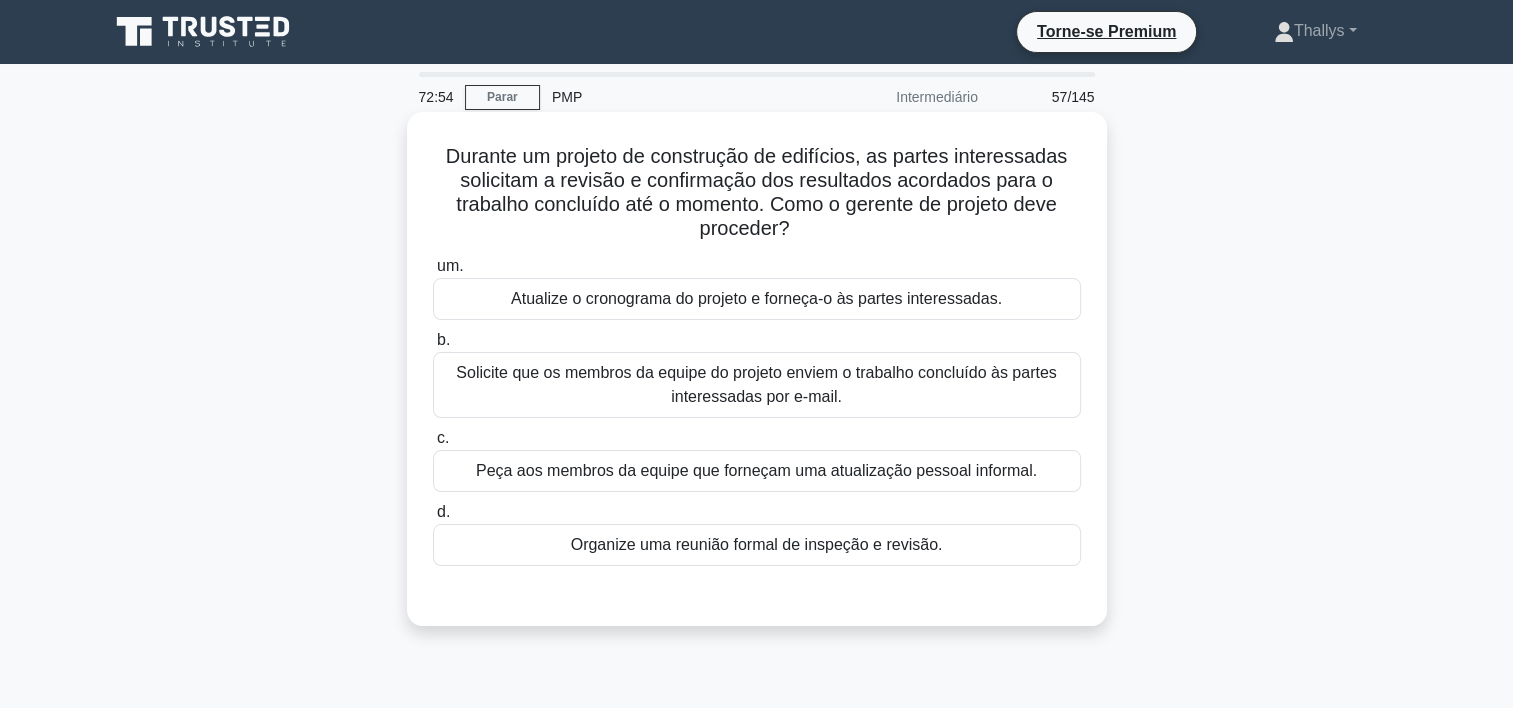 click on "Organize uma reunião formal de inspeção e revisão." at bounding box center [757, 545] 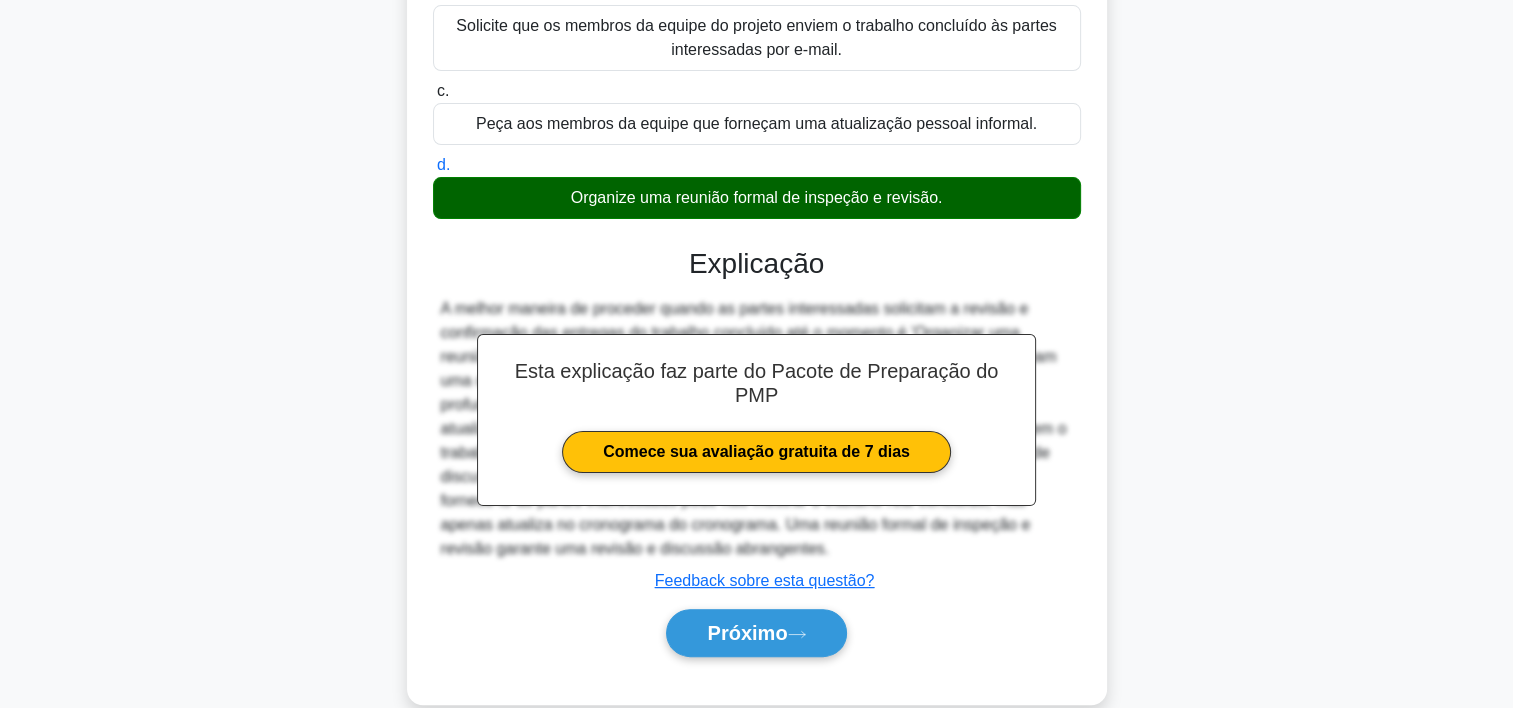 scroll, scrollTop: 380, scrollLeft: 0, axis: vertical 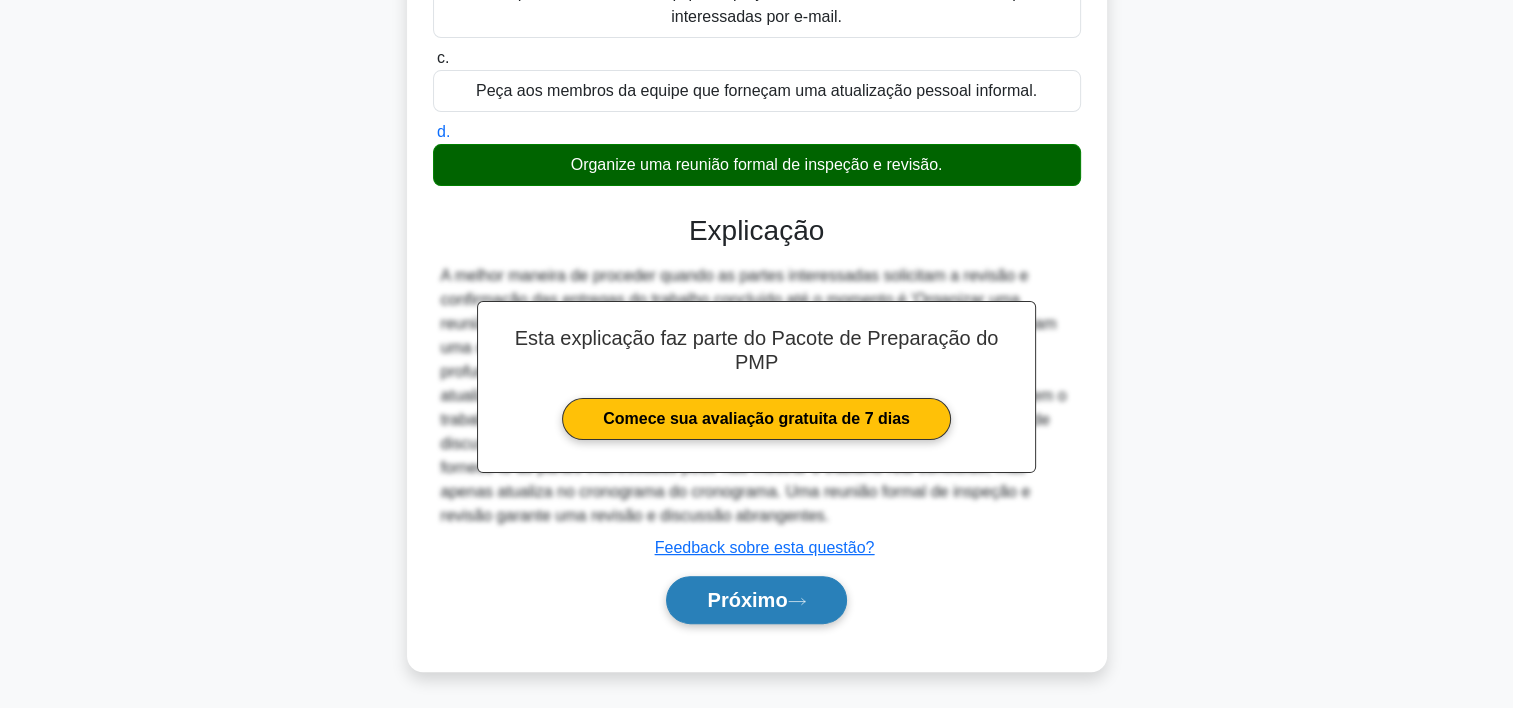 click on "Próximo" at bounding box center (747, 600) 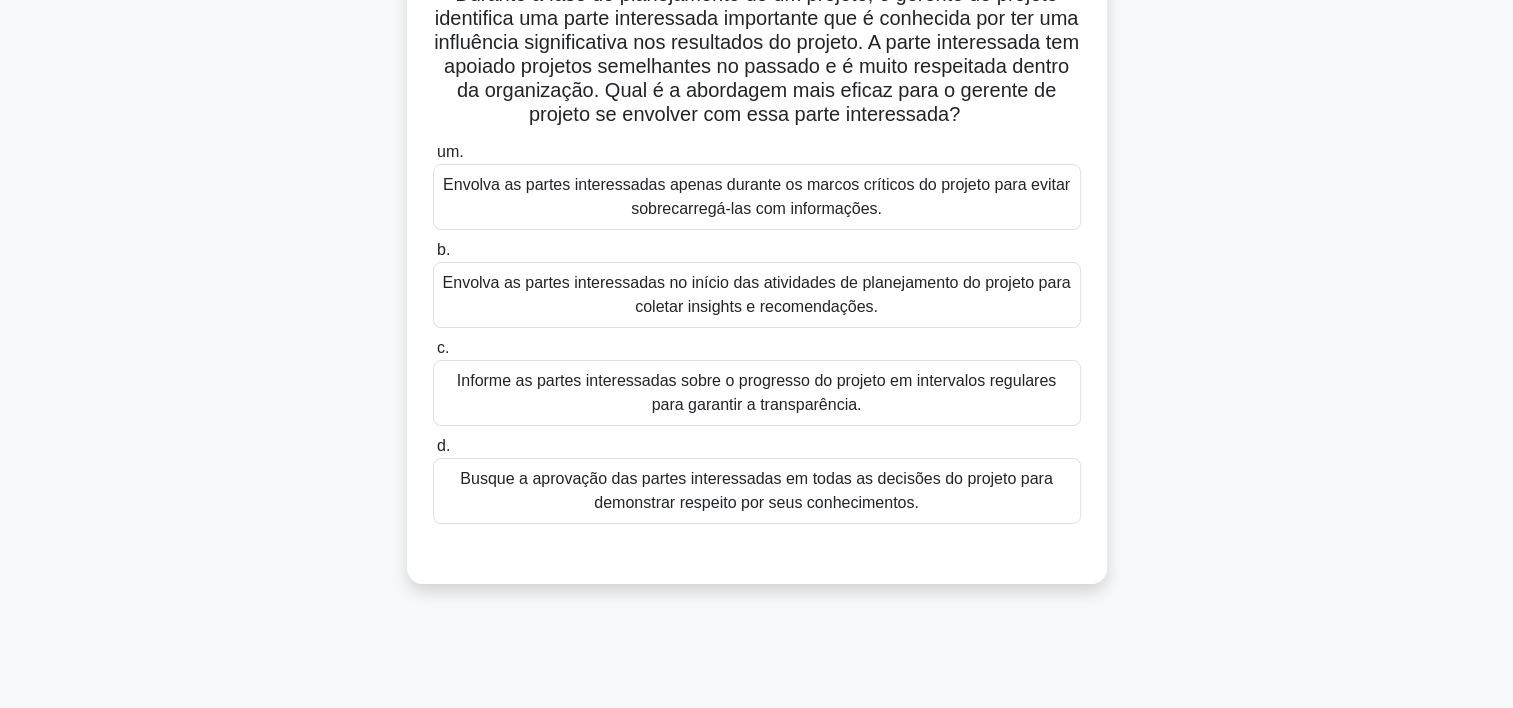 scroll, scrollTop: 168, scrollLeft: 0, axis: vertical 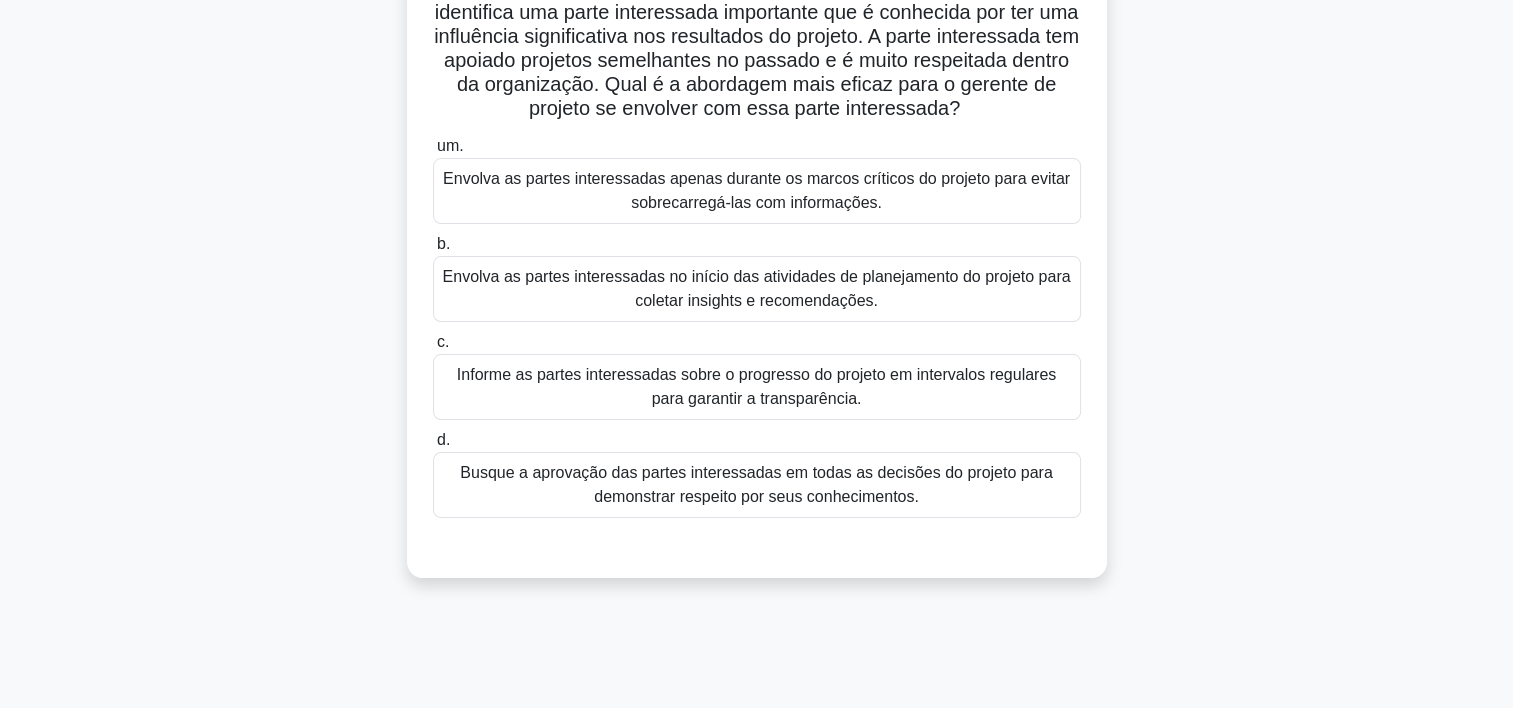 click on "Envolva as partes interessadas no início das atividades de planejamento do projeto para coletar insights e recomendações." at bounding box center (757, 289) 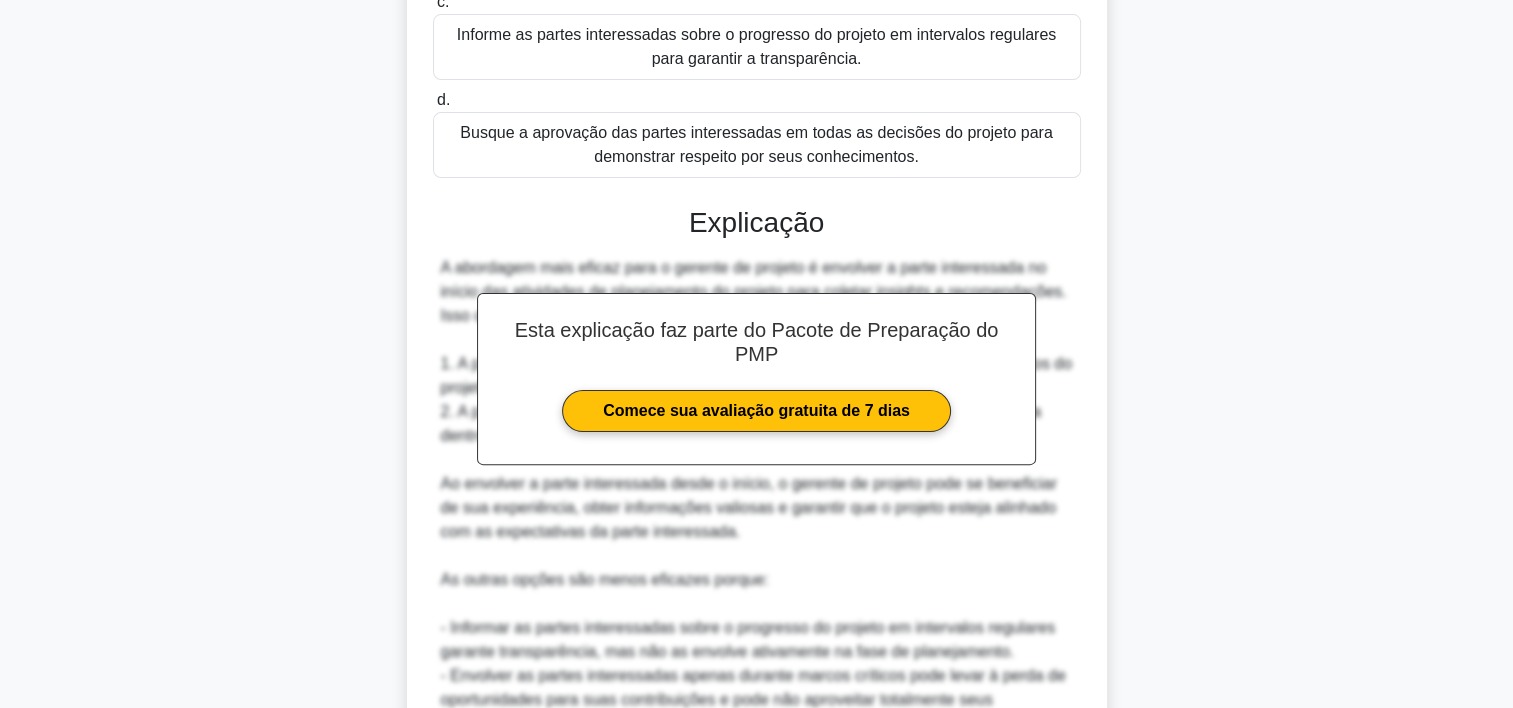 scroll, scrollTop: 764, scrollLeft: 0, axis: vertical 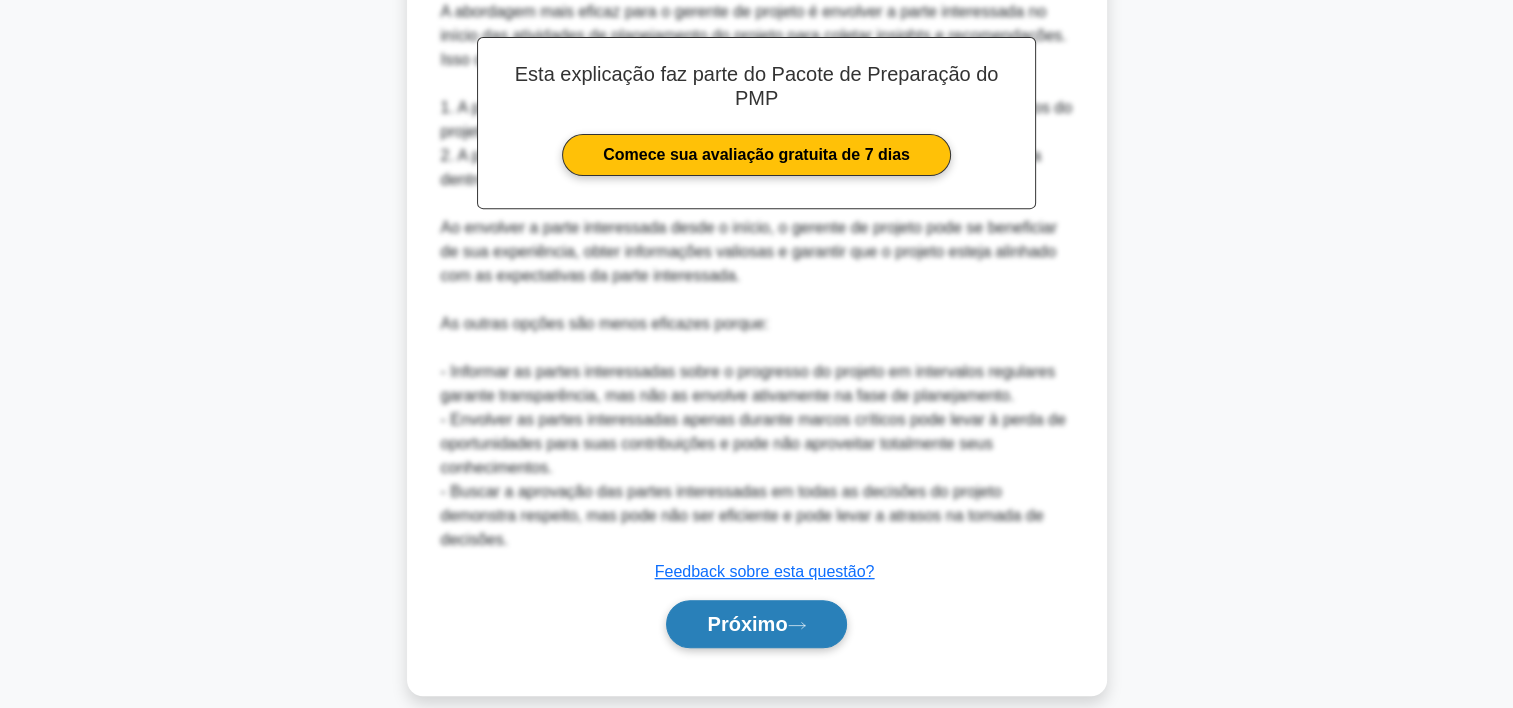 click on "Próximo" at bounding box center (747, 624) 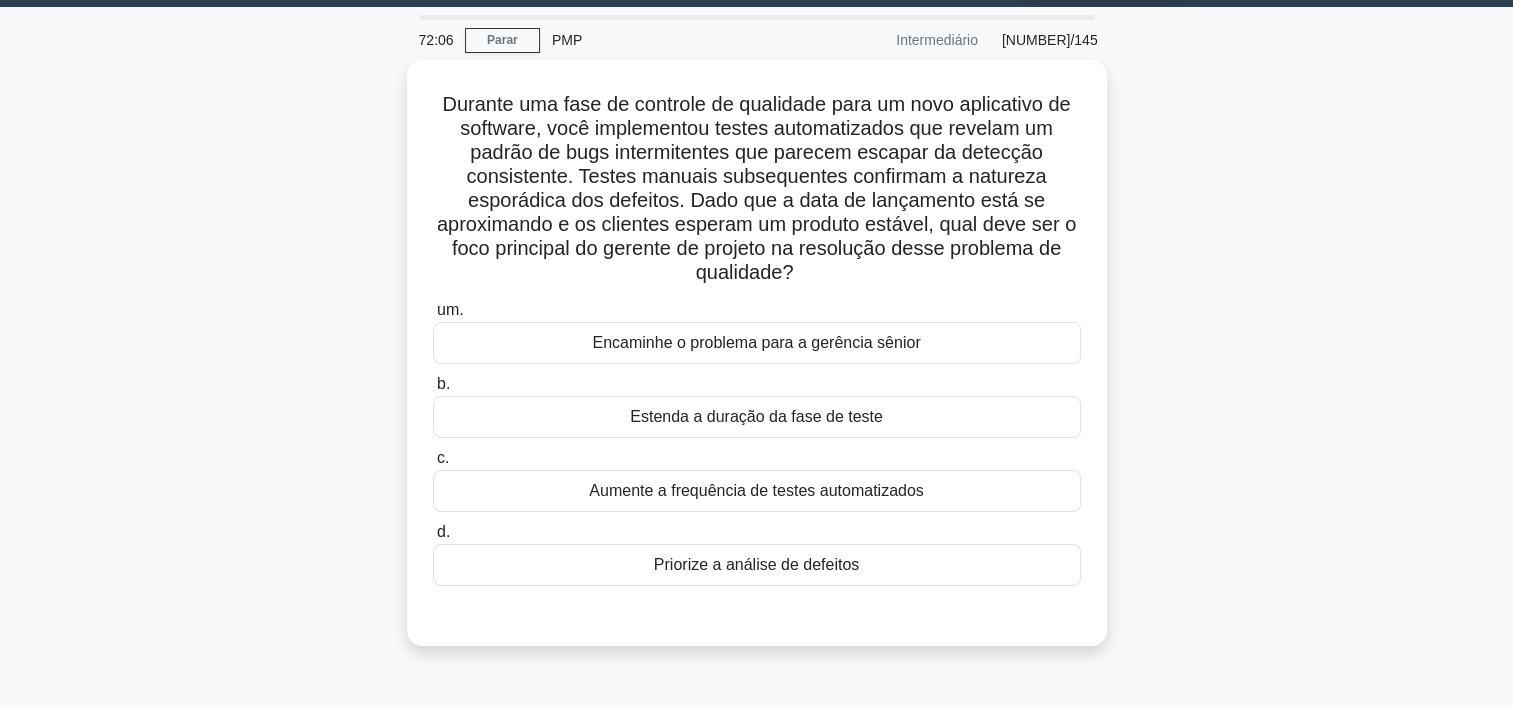 scroll, scrollTop: 59, scrollLeft: 0, axis: vertical 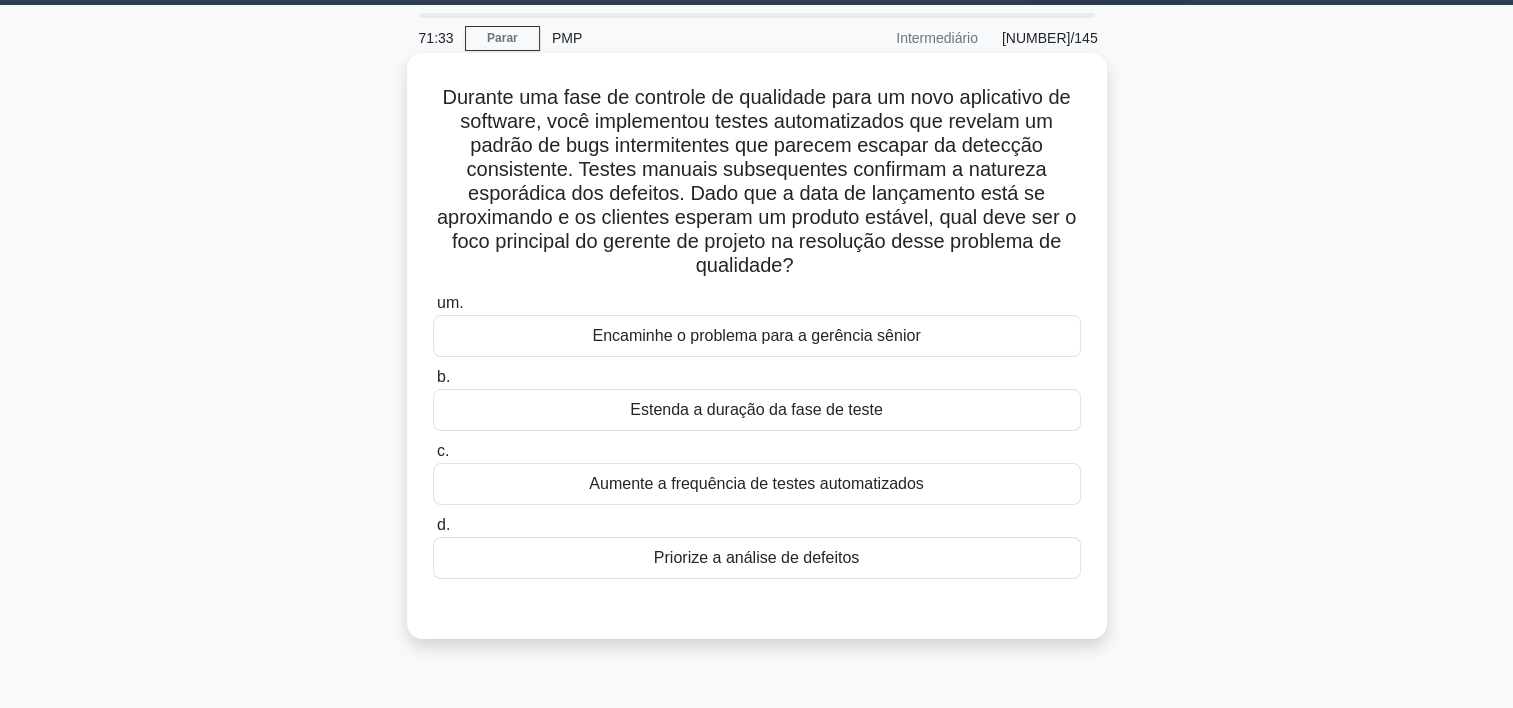 click on "Aumente a frequência de testes automatizados" at bounding box center [757, 484] 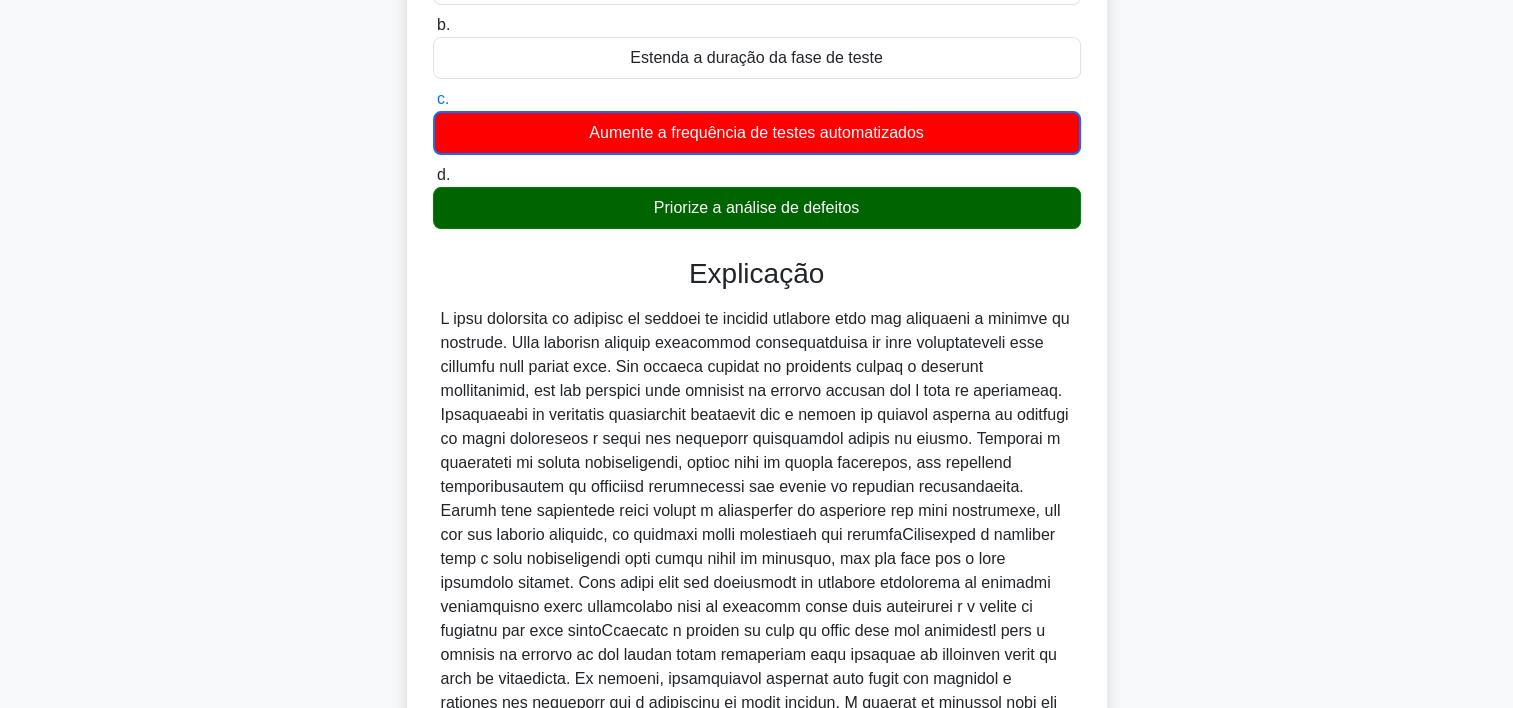 scroll, scrollTop: 645, scrollLeft: 0, axis: vertical 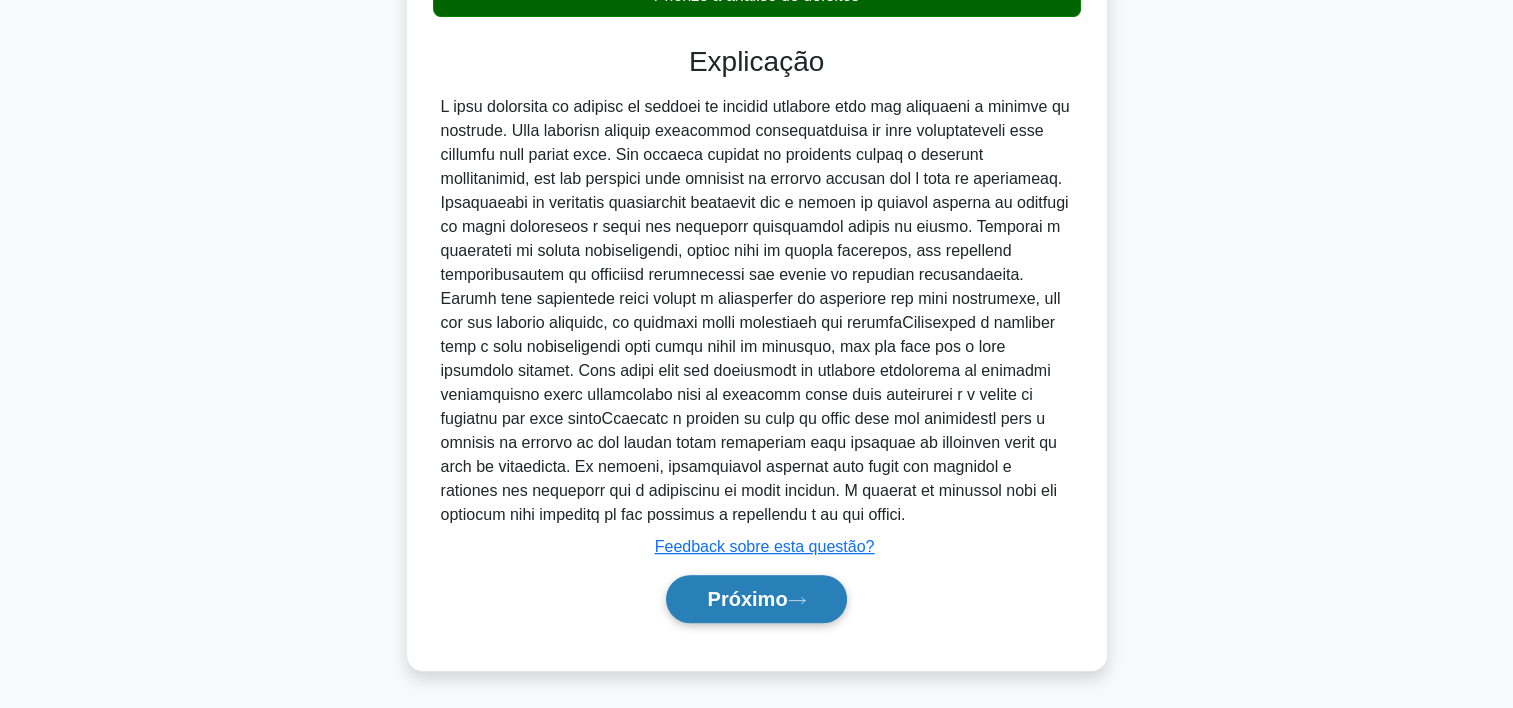 click on "Próximo" at bounding box center (756, 599) 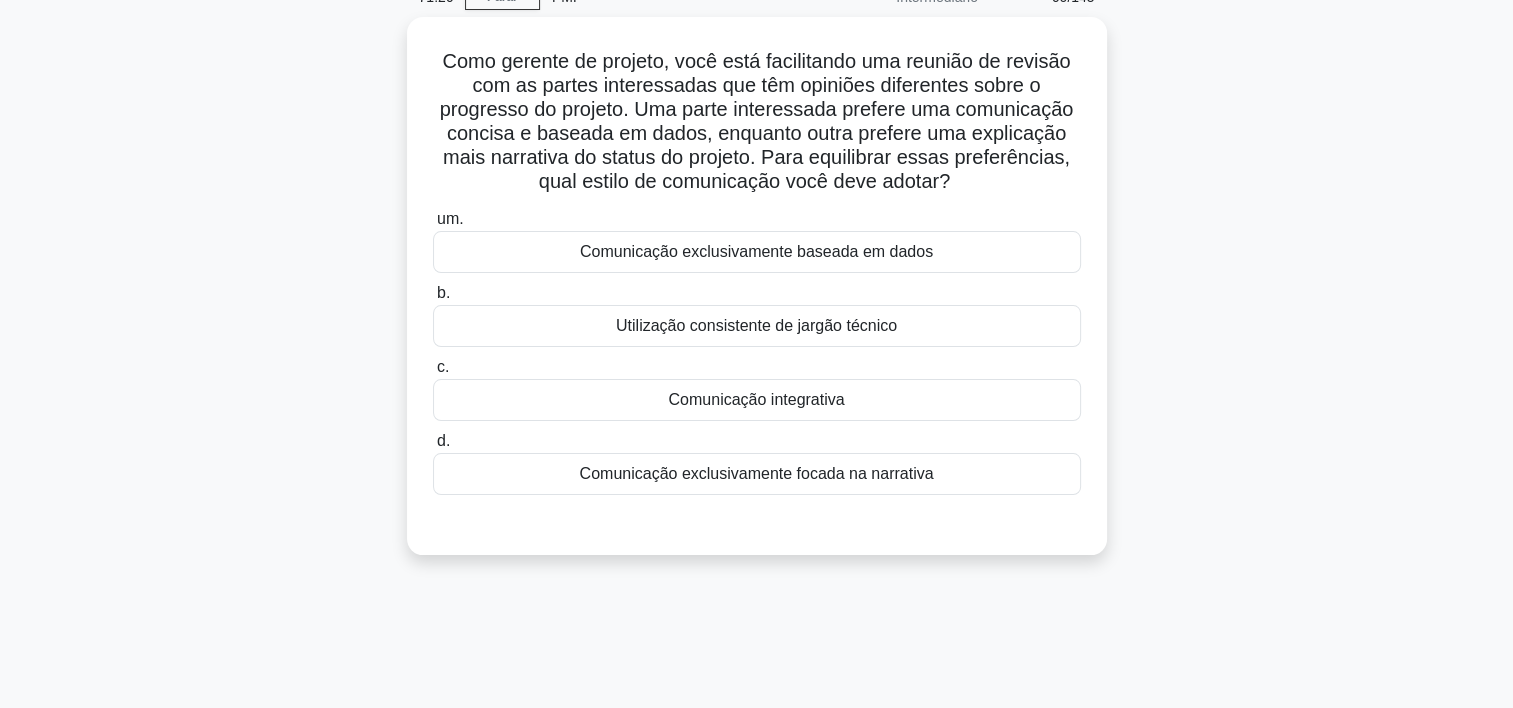scroll, scrollTop: 96, scrollLeft: 0, axis: vertical 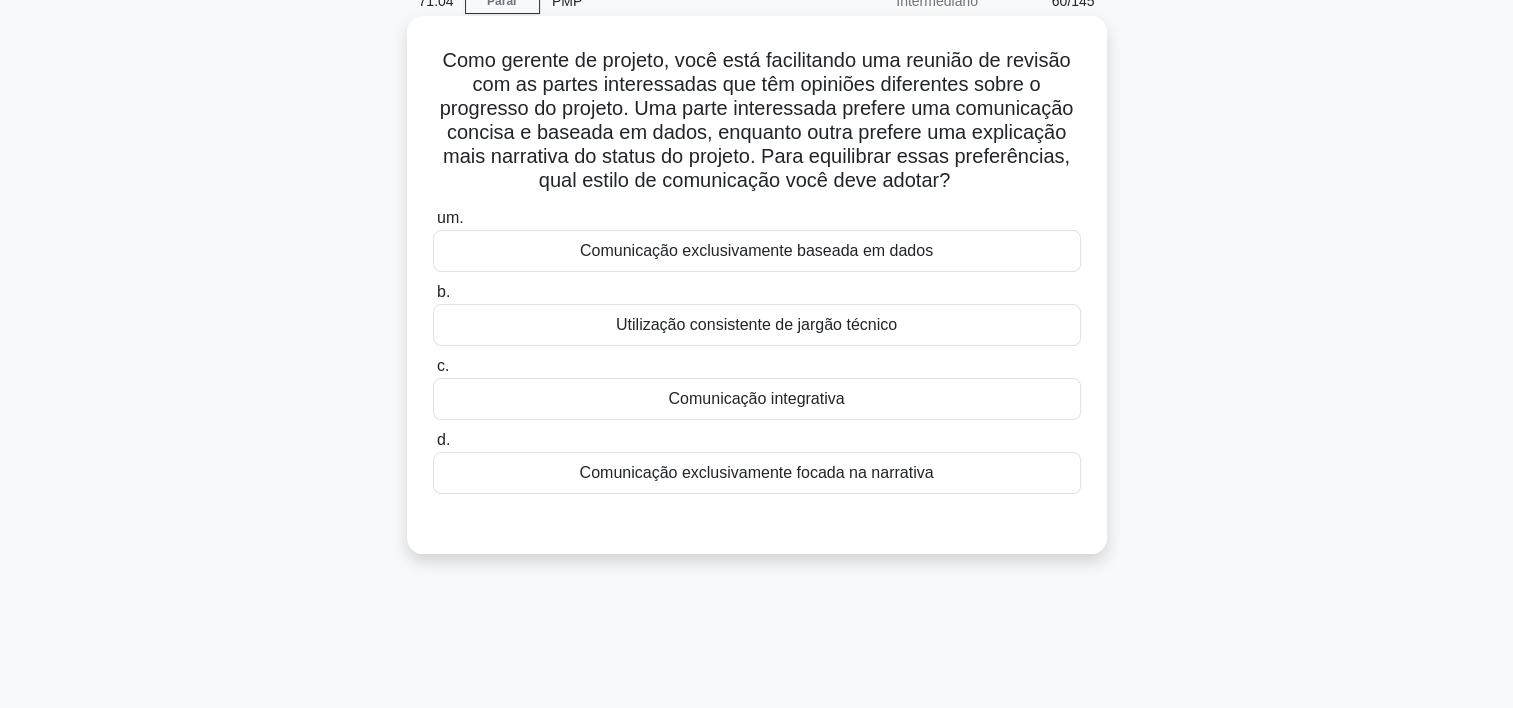 click on "c.
Comunicação integrativa" at bounding box center [757, 387] 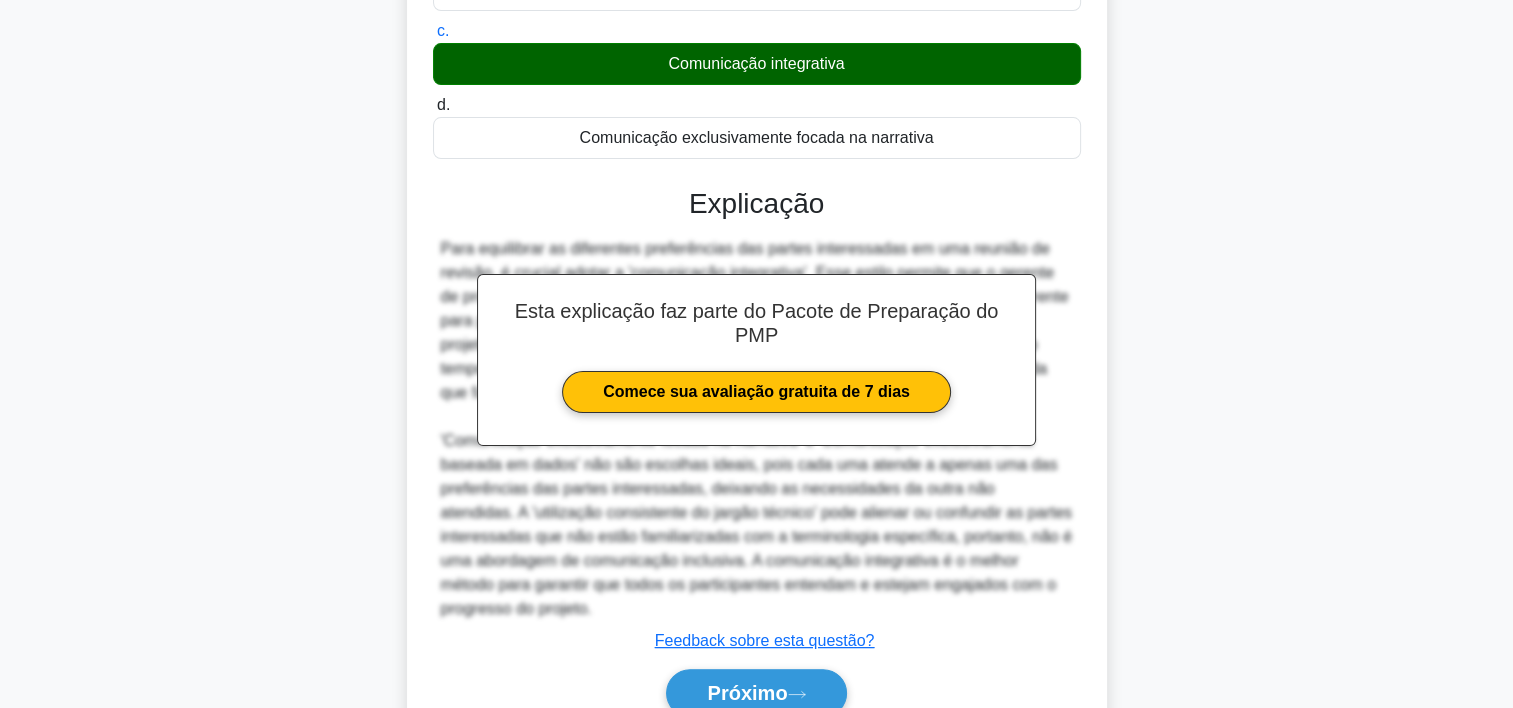 scroll, scrollTop: 524, scrollLeft: 0, axis: vertical 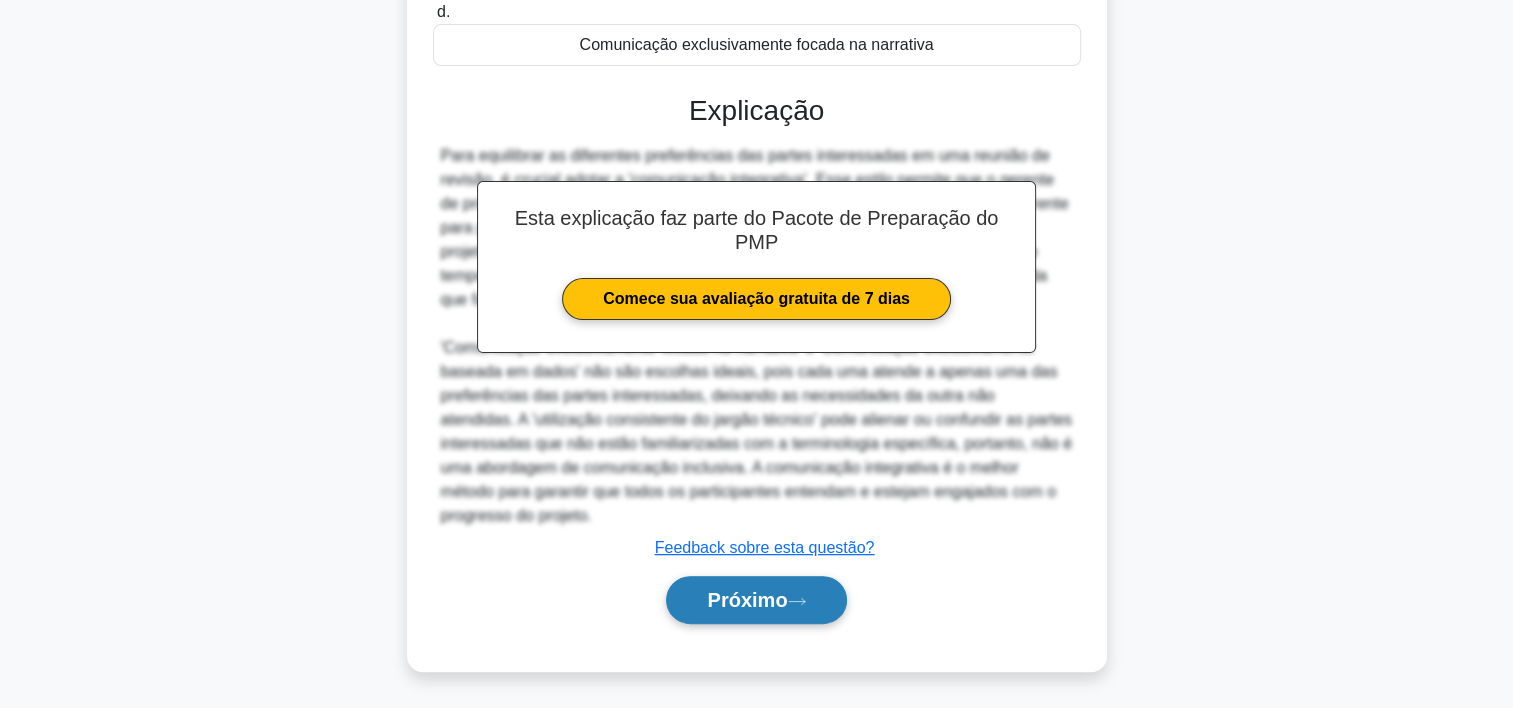 click on "Próximo" at bounding box center (747, 600) 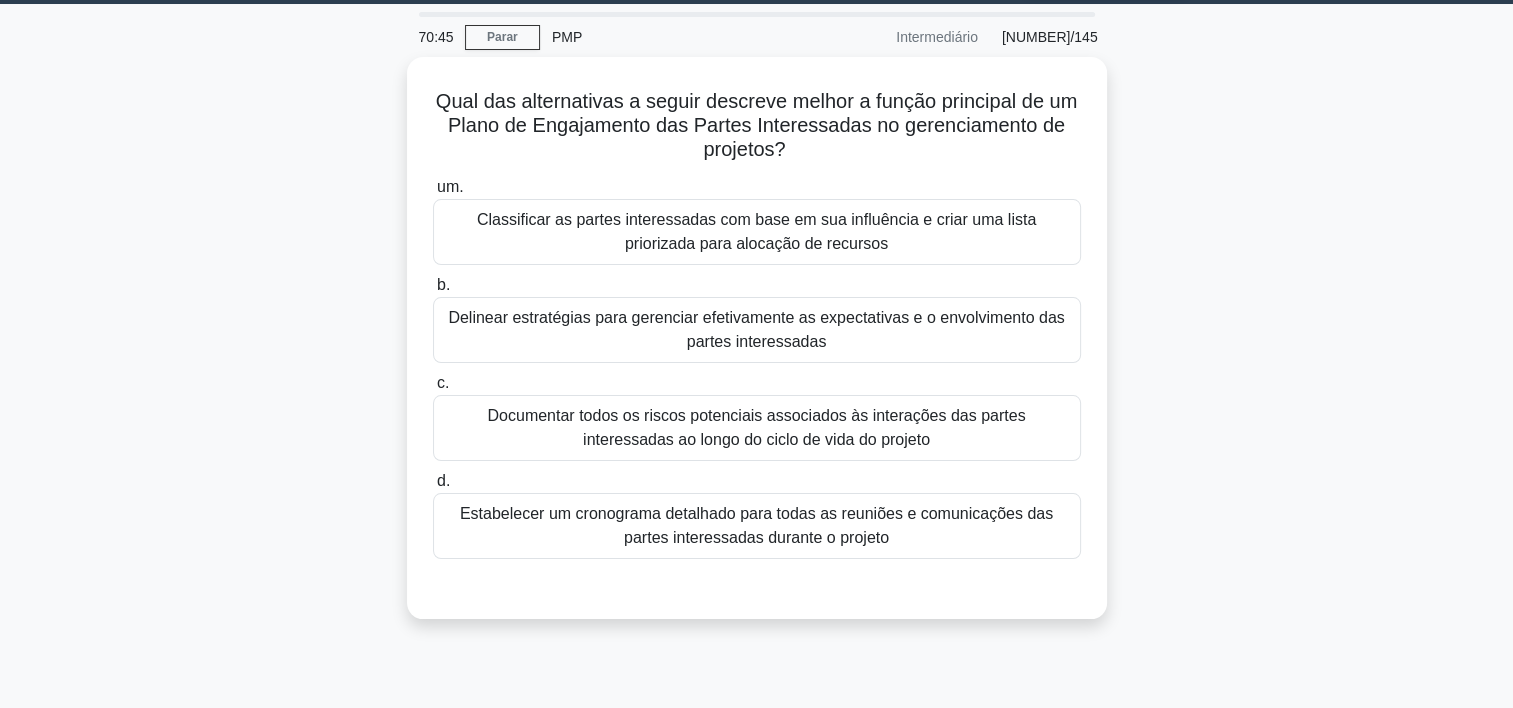 scroll, scrollTop: 63, scrollLeft: 0, axis: vertical 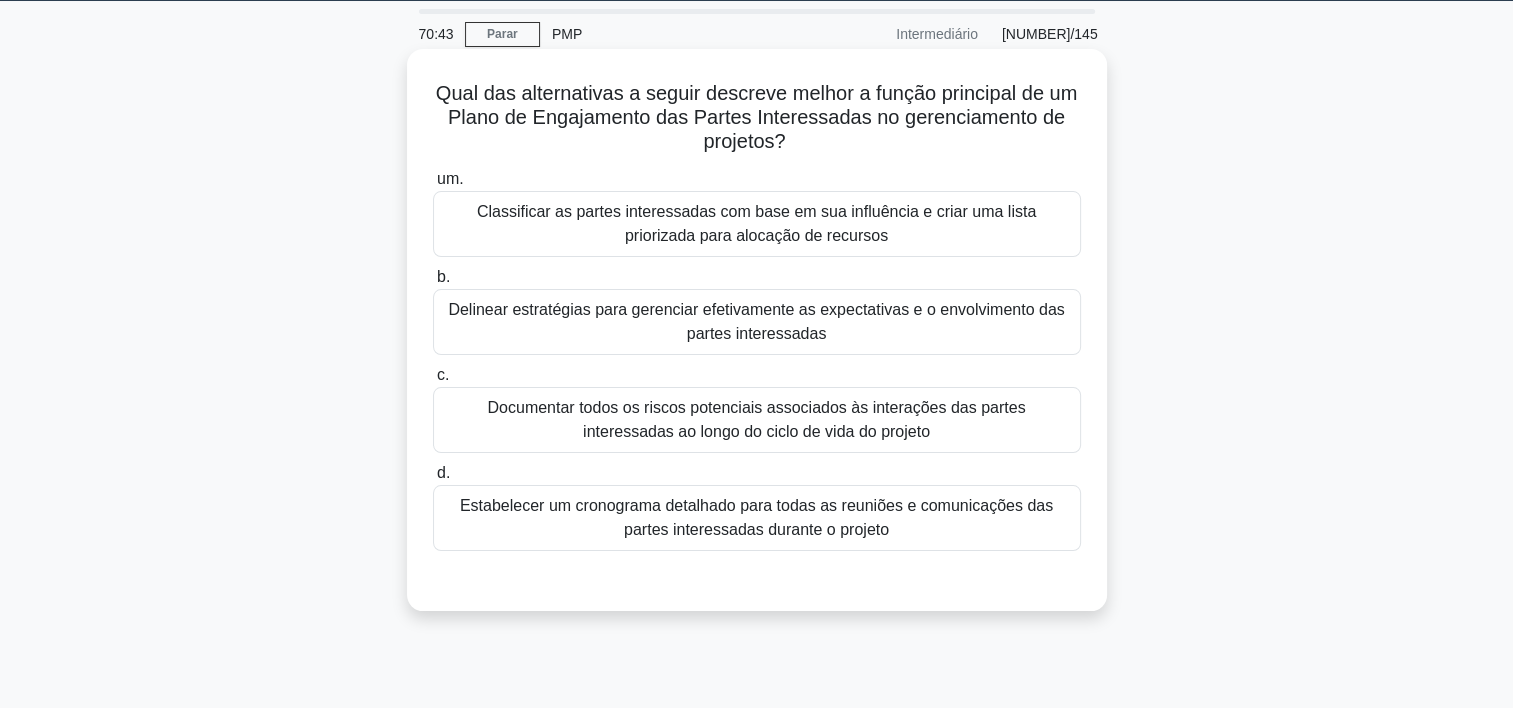 click on "Delinear estratégias para gerenciar efetivamente as expectativas e o envolvimento das partes interessadas" at bounding box center (757, 322) 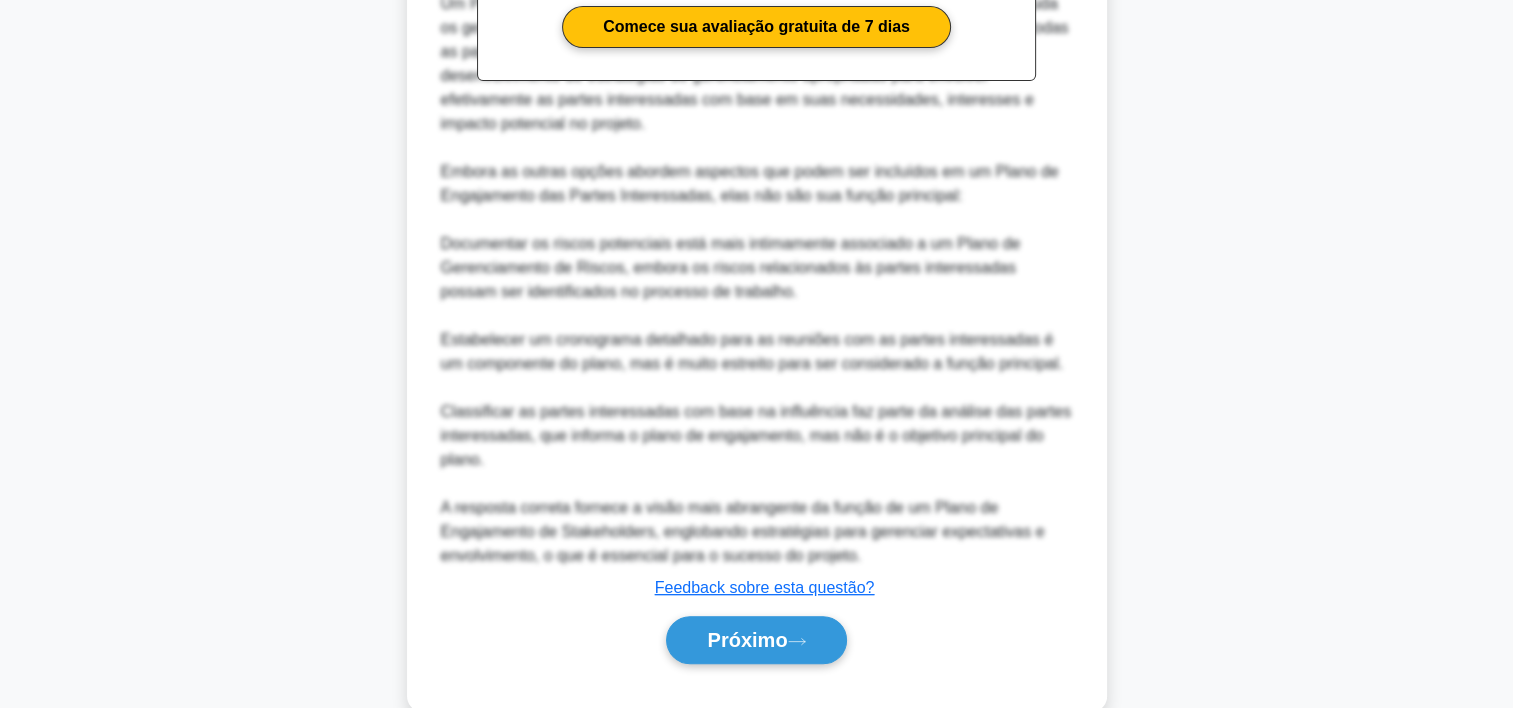 scroll, scrollTop: 860, scrollLeft: 0, axis: vertical 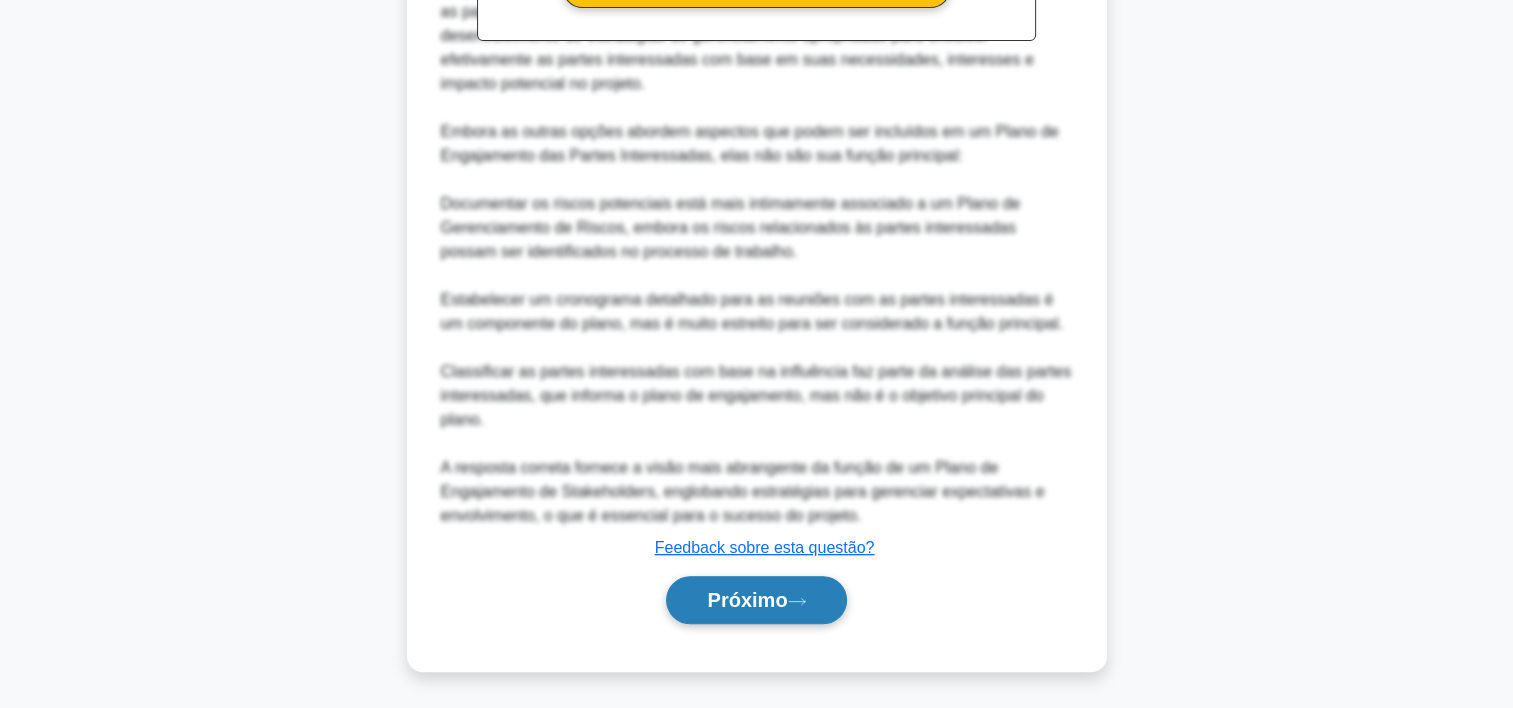 click on "Próximo" at bounding box center (747, 600) 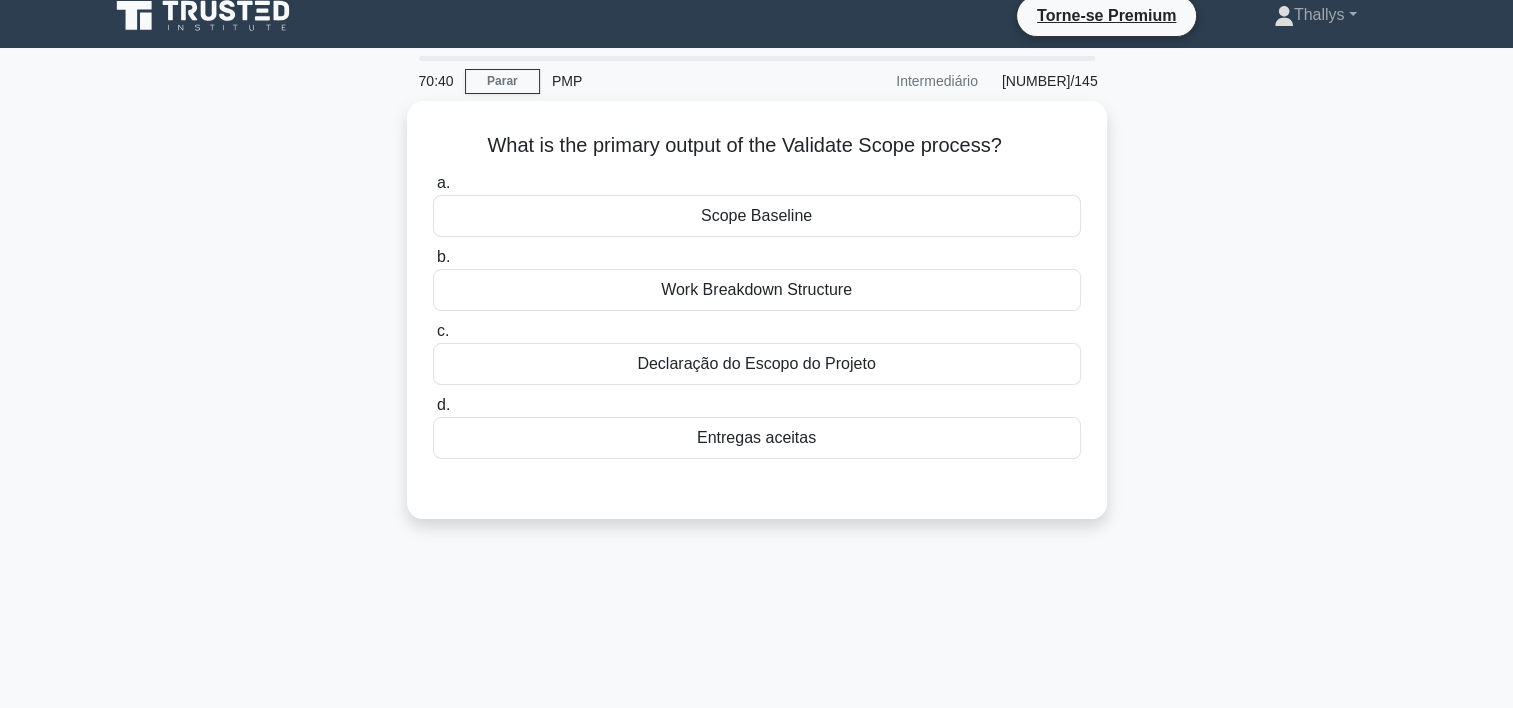 scroll, scrollTop: 0, scrollLeft: 0, axis: both 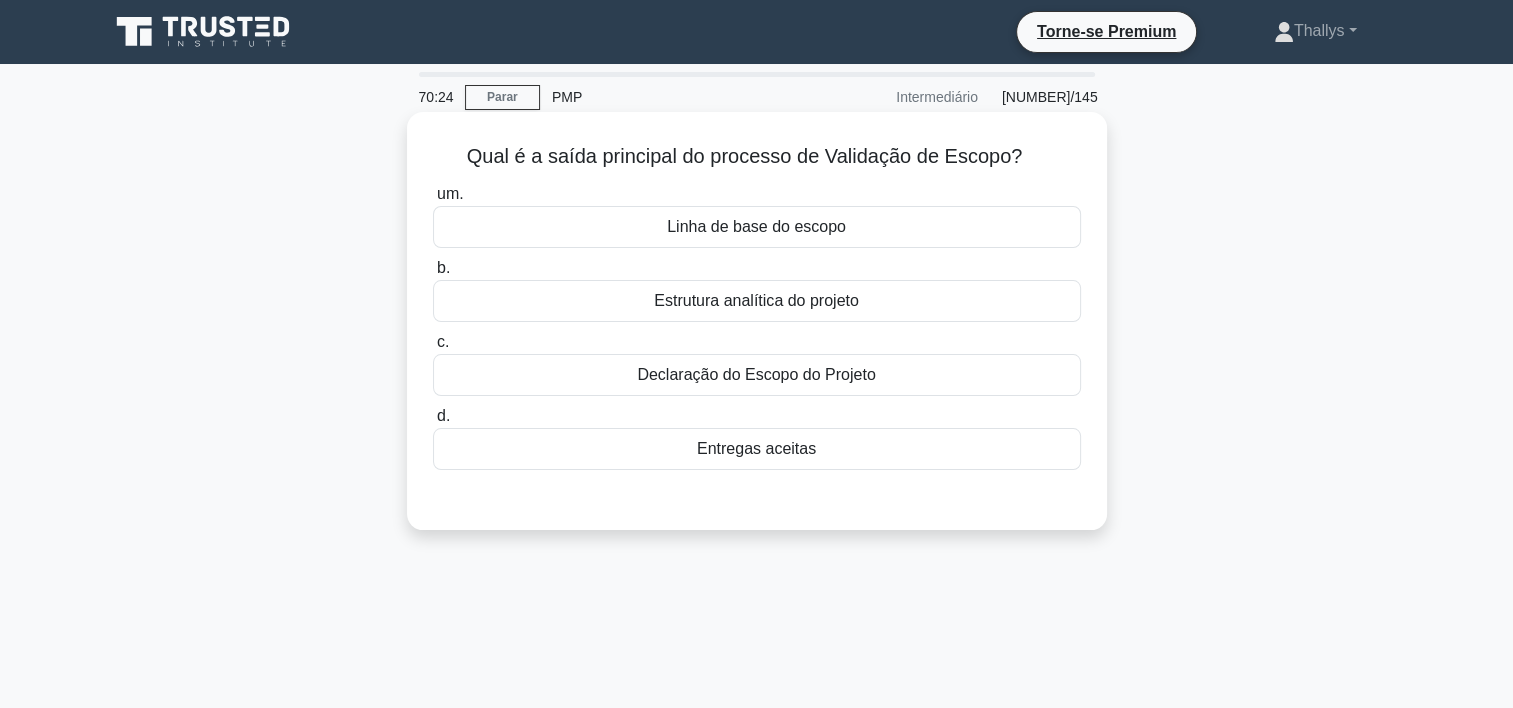 click on "Linha de base do escopo" at bounding box center (757, 227) 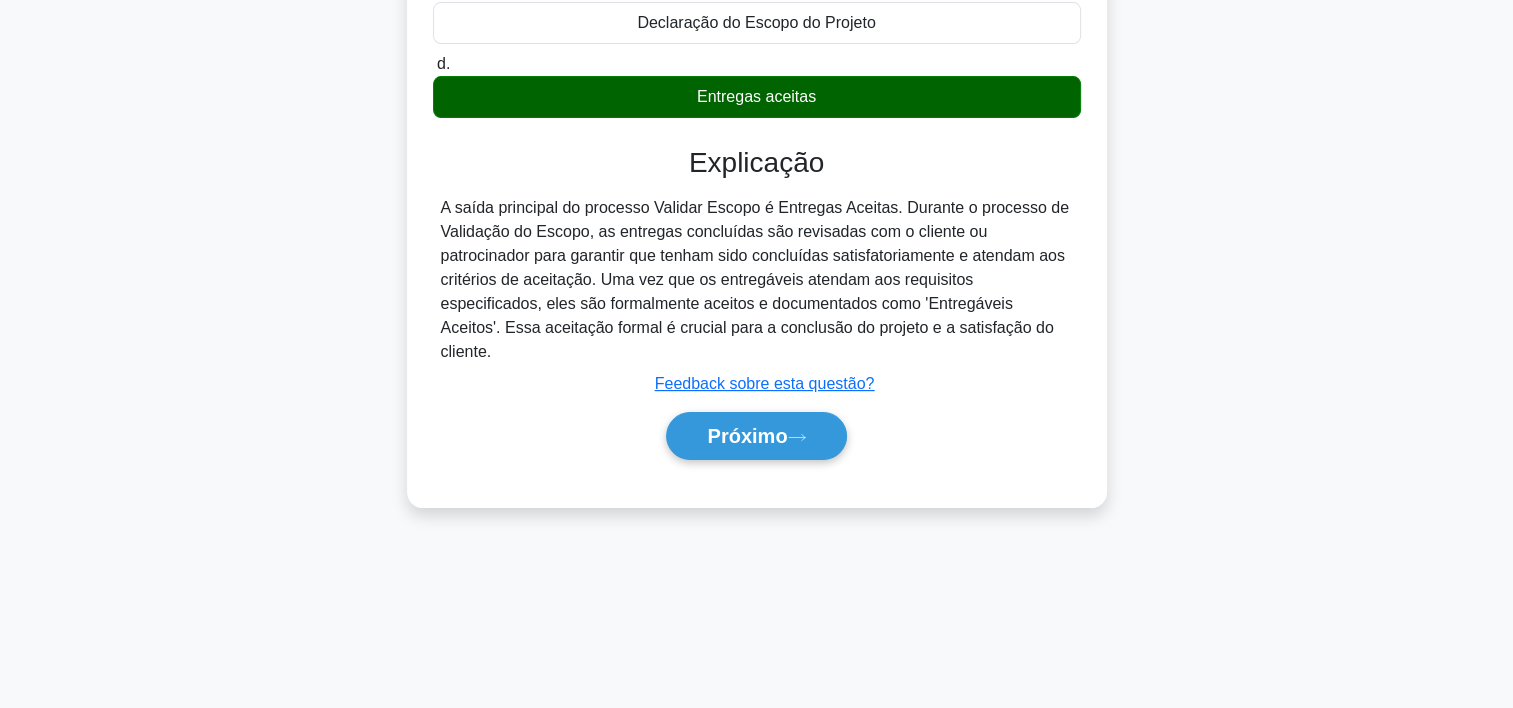 scroll, scrollTop: 372, scrollLeft: 0, axis: vertical 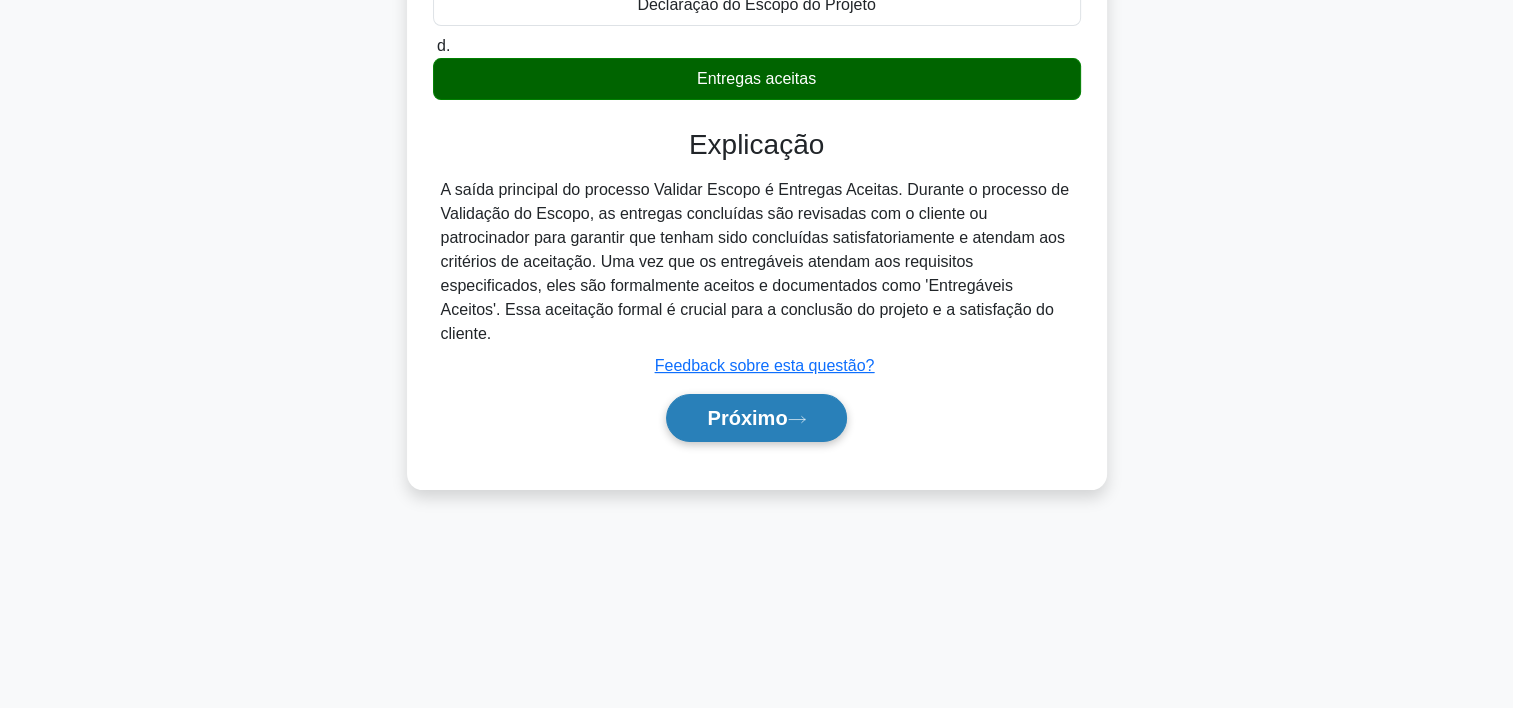 click on "Próximo" at bounding box center (747, 418) 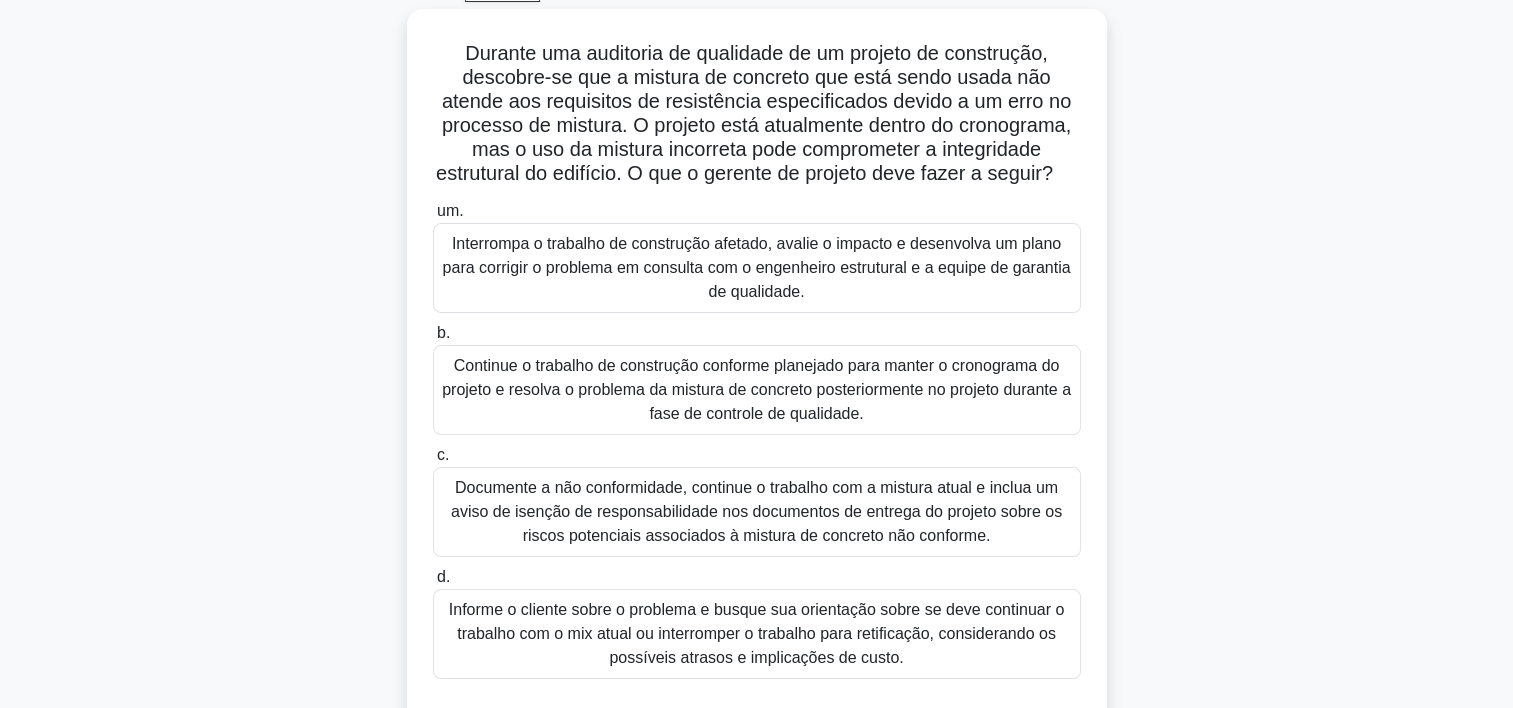 scroll, scrollTop: 128, scrollLeft: 0, axis: vertical 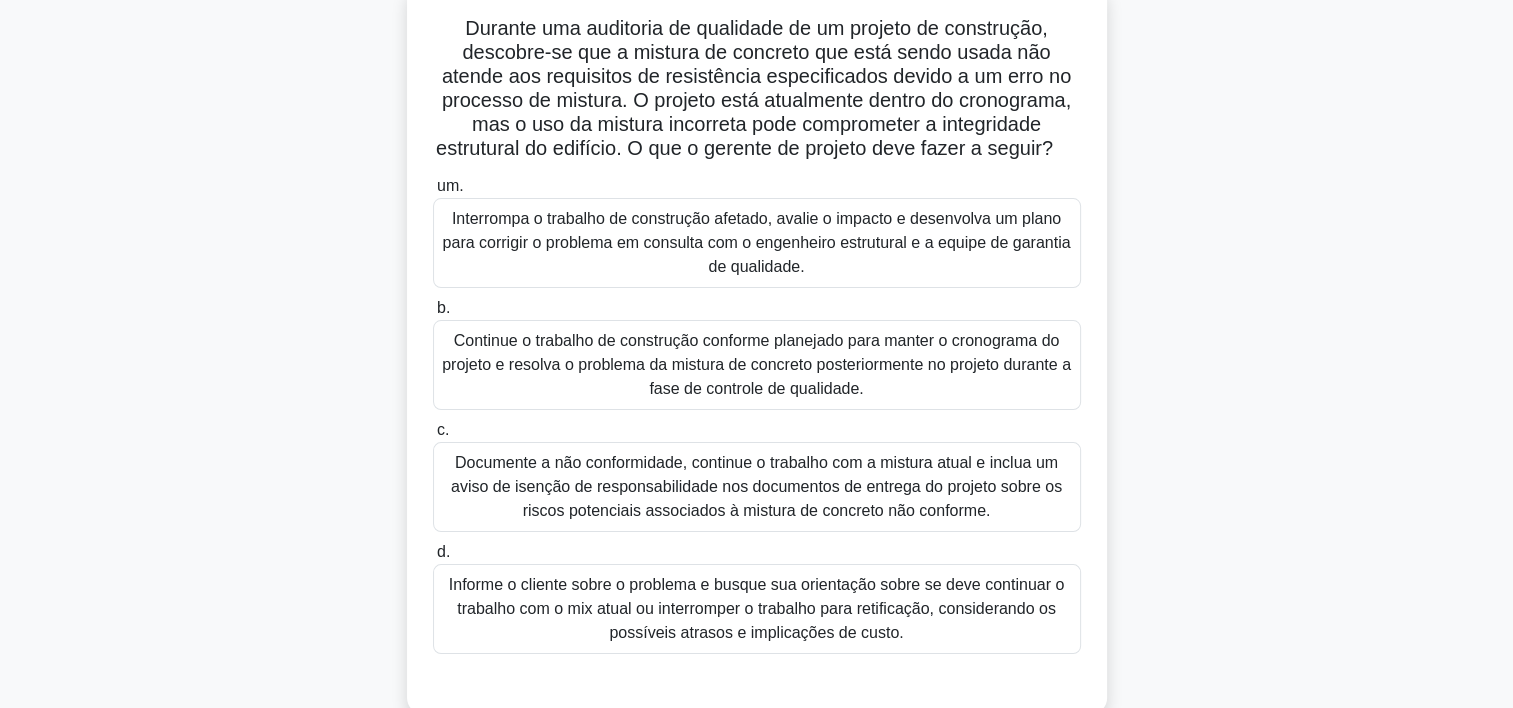 click on "Interrompa o trabalho de construção afetado, avalie o impacto e desenvolva um plano para corrigir o problema em consulta com o engenheiro estrutural e a equipe de garantia de qualidade." at bounding box center (757, 243) 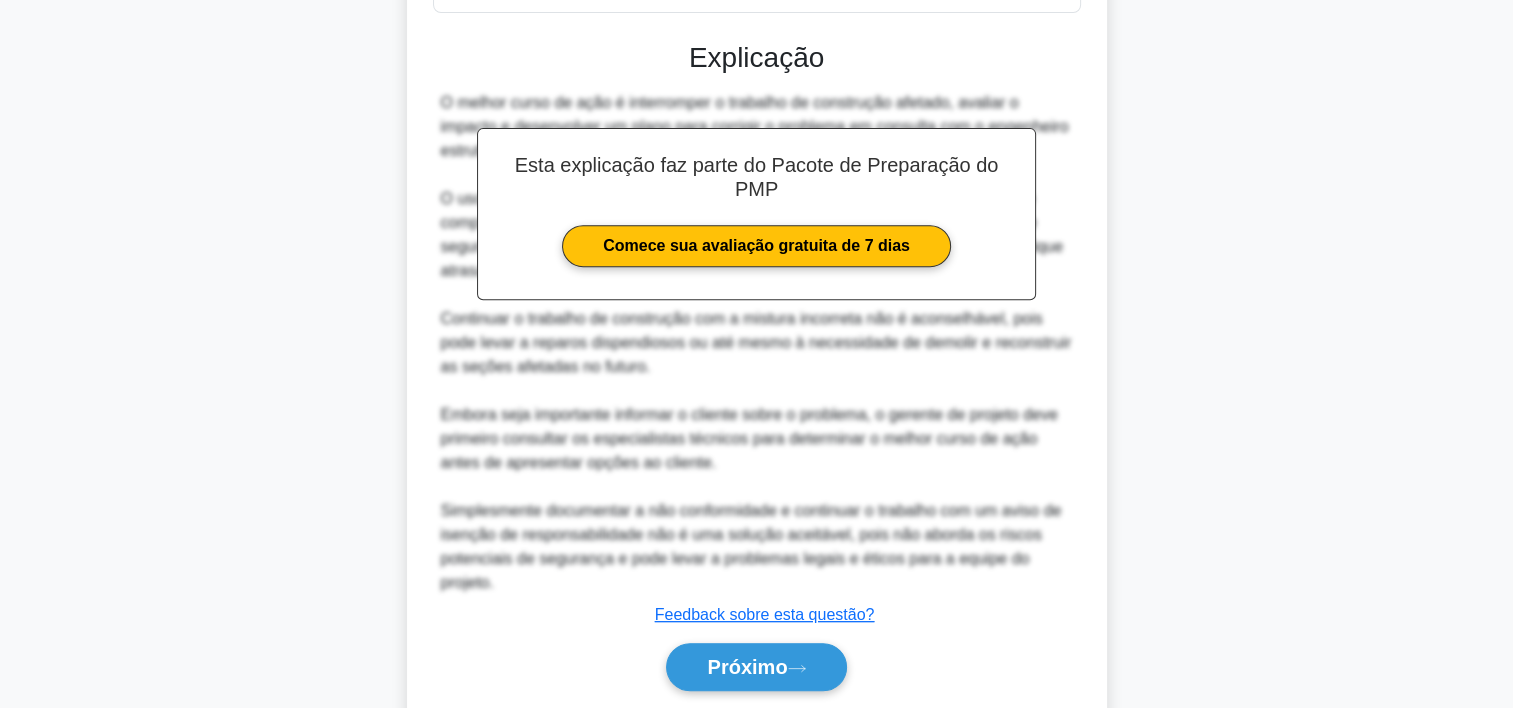 scroll, scrollTop: 860, scrollLeft: 0, axis: vertical 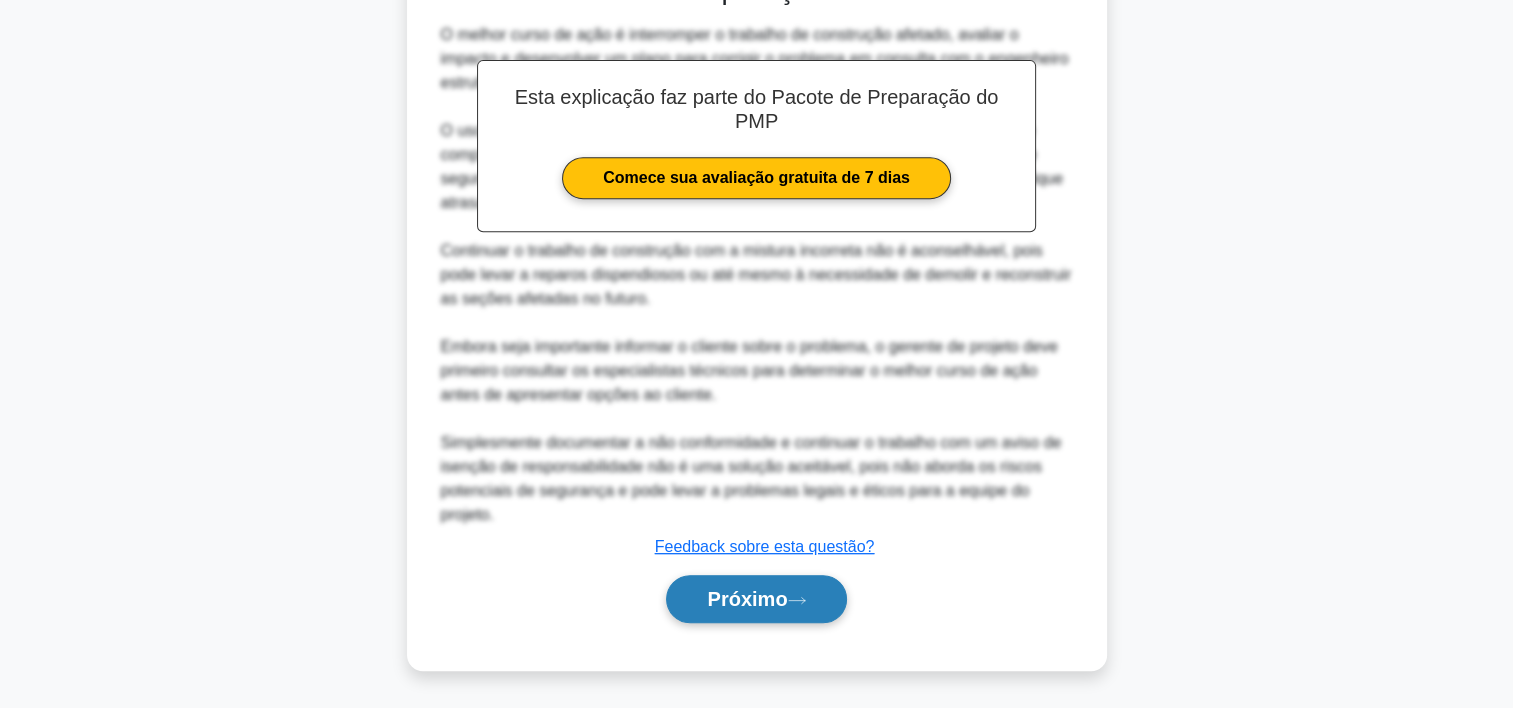 click on "Próximo" at bounding box center [756, 599] 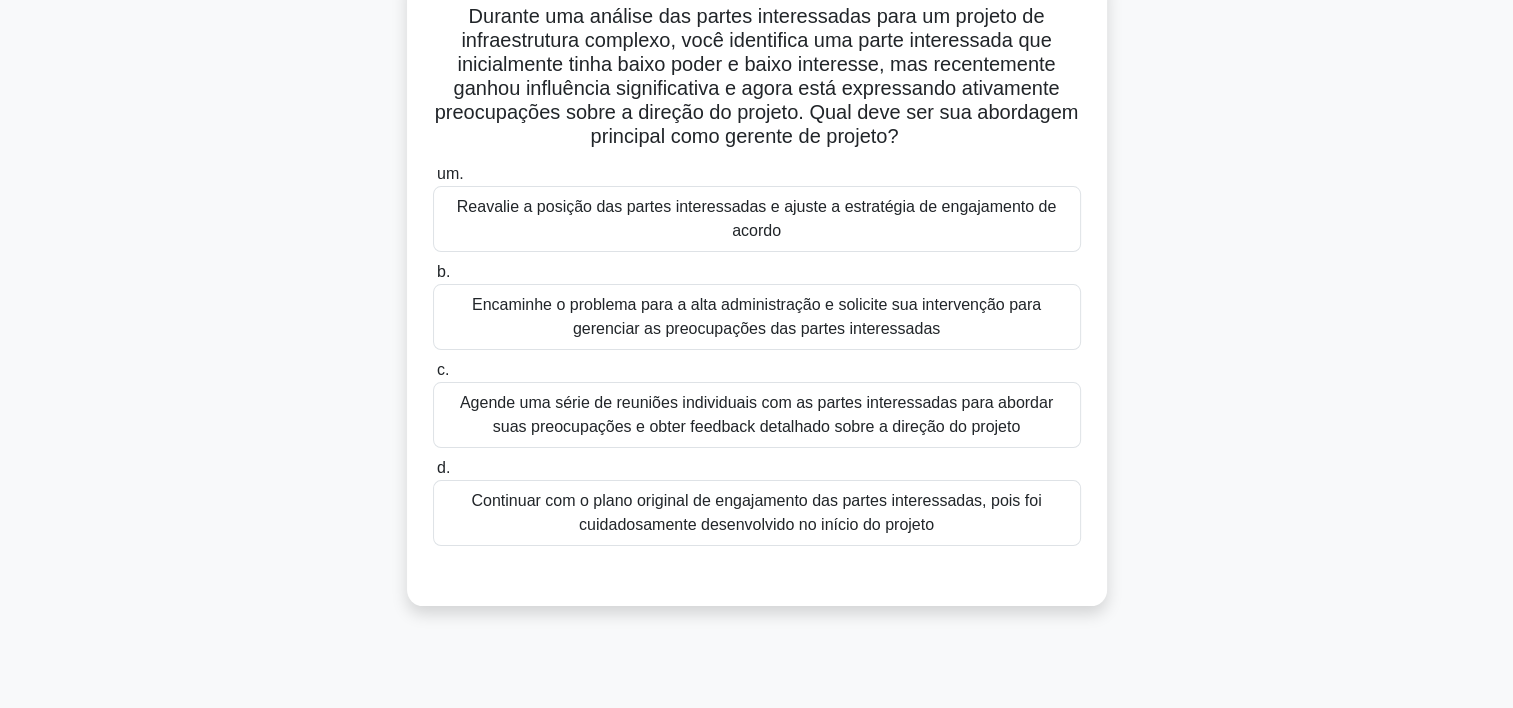 scroll, scrollTop: 108, scrollLeft: 0, axis: vertical 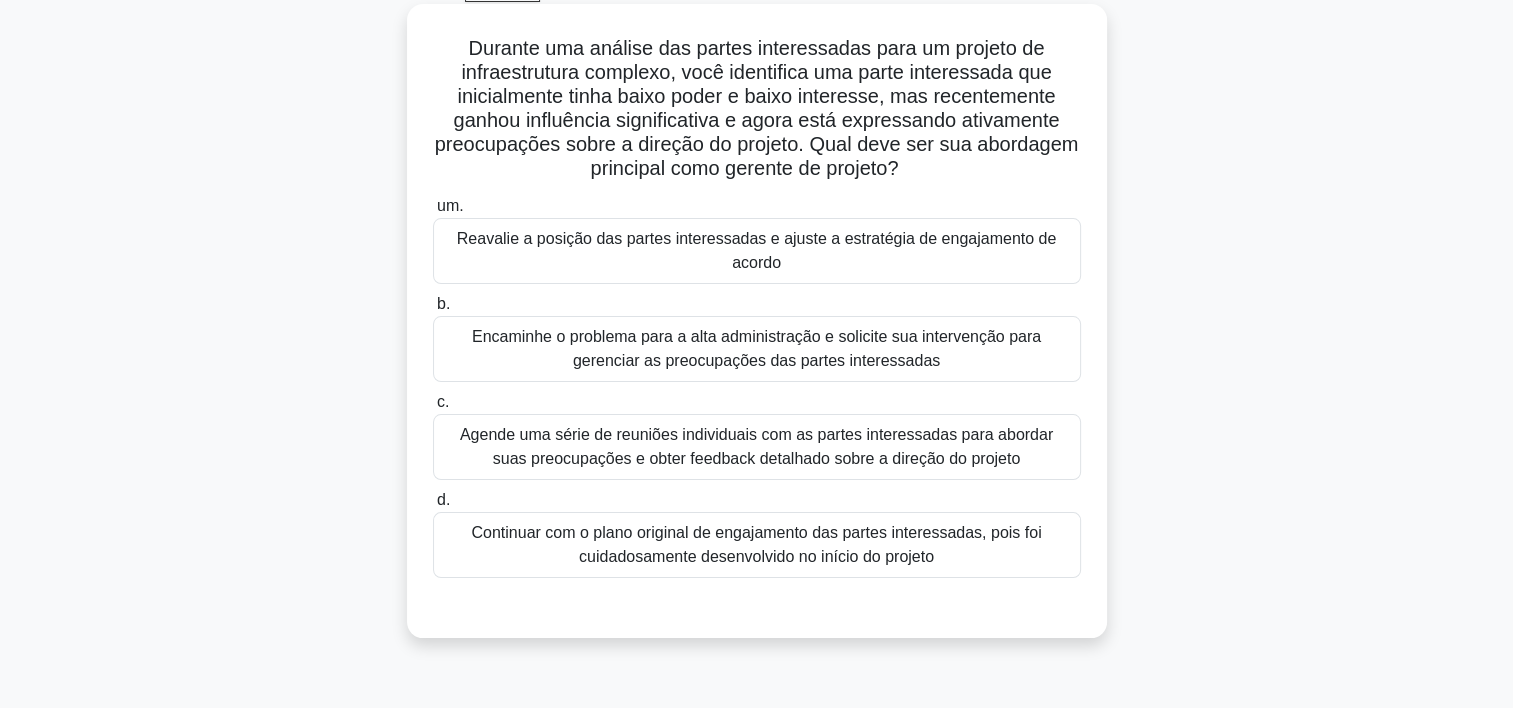 click on "um.
Reavalie a posição das partes interessadas e ajuste a estratégia de engajamento de acordo
b.
Encaminhe o problema para a alta administração e solicite sua intervenção para gerenciar as preocupações das partes interessadas
c.
d." at bounding box center [757, 386] 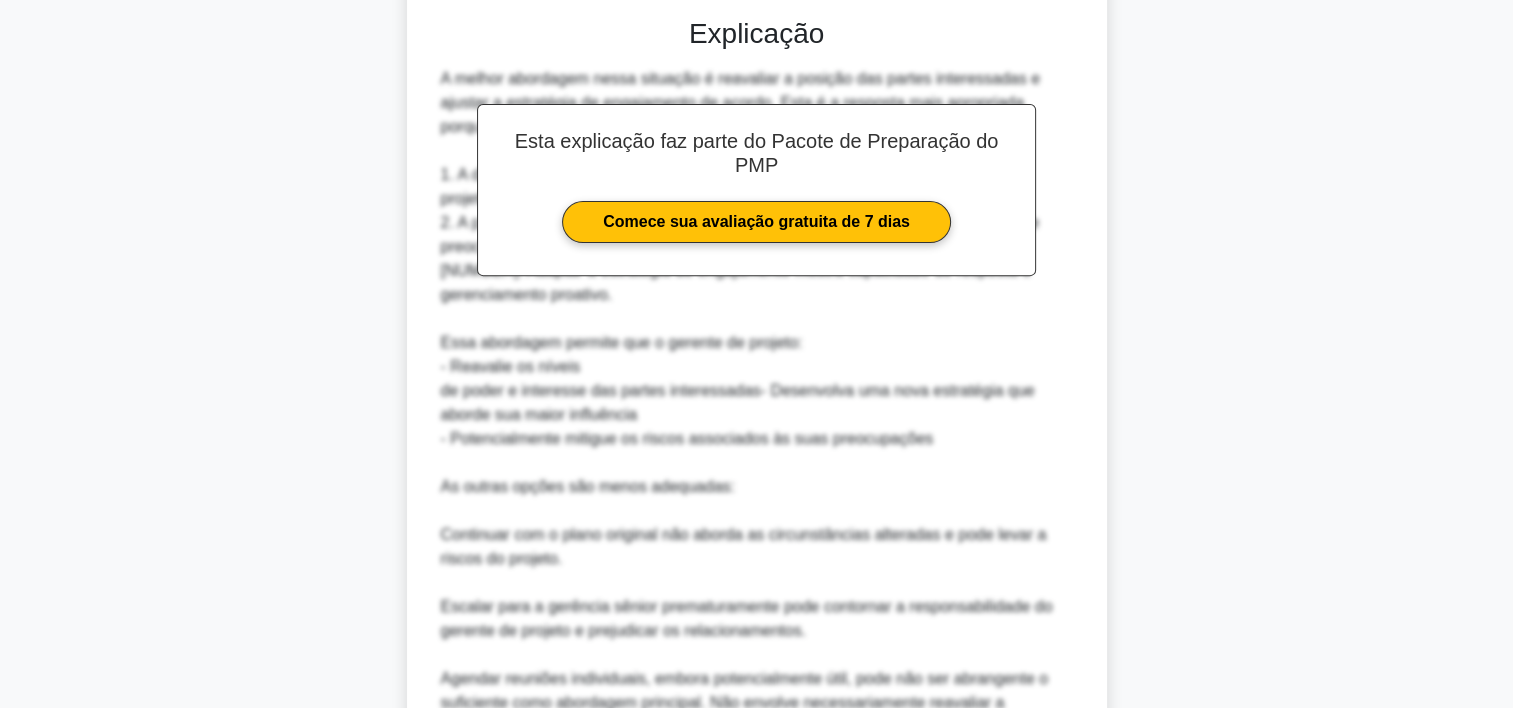 scroll, scrollTop: 980, scrollLeft: 0, axis: vertical 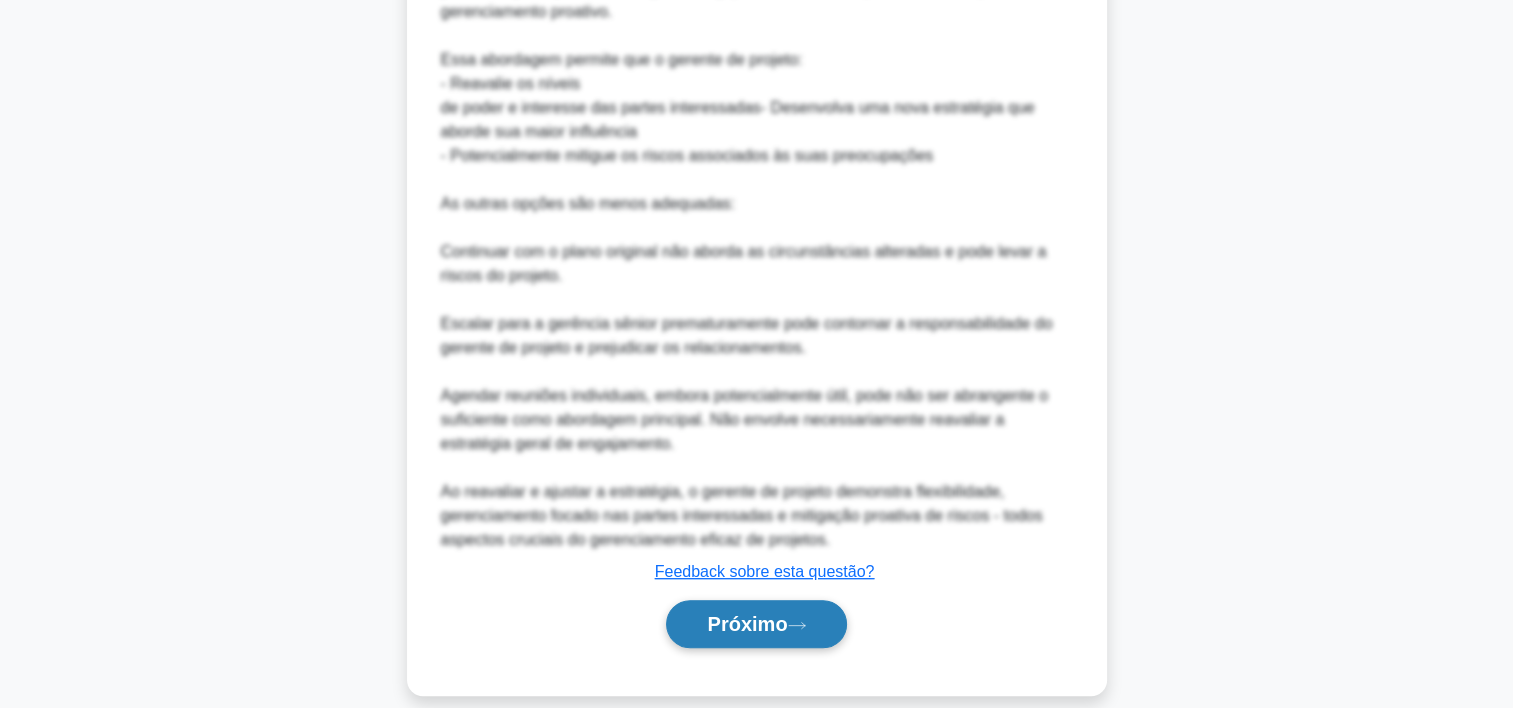 click on "Próximo" at bounding box center (747, 624) 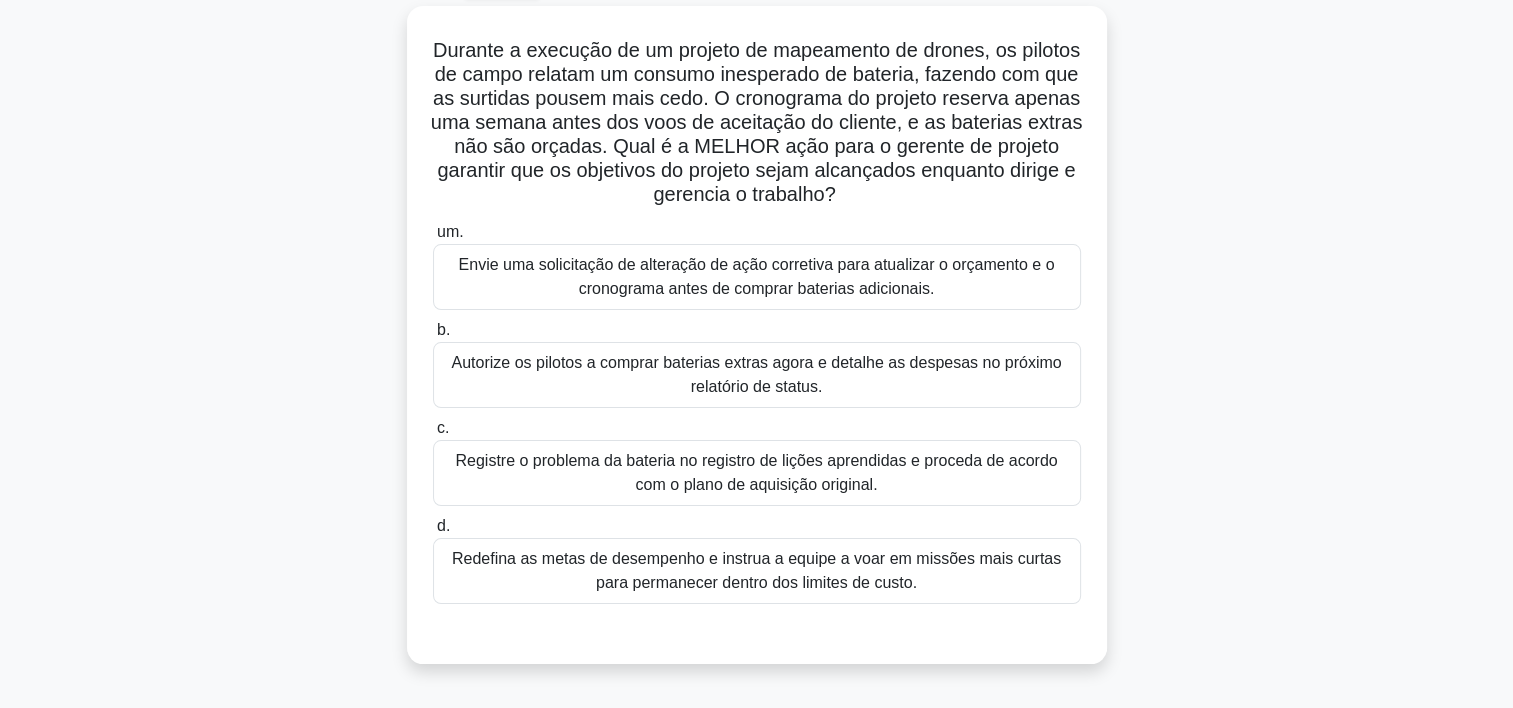 scroll, scrollTop: 112, scrollLeft: 0, axis: vertical 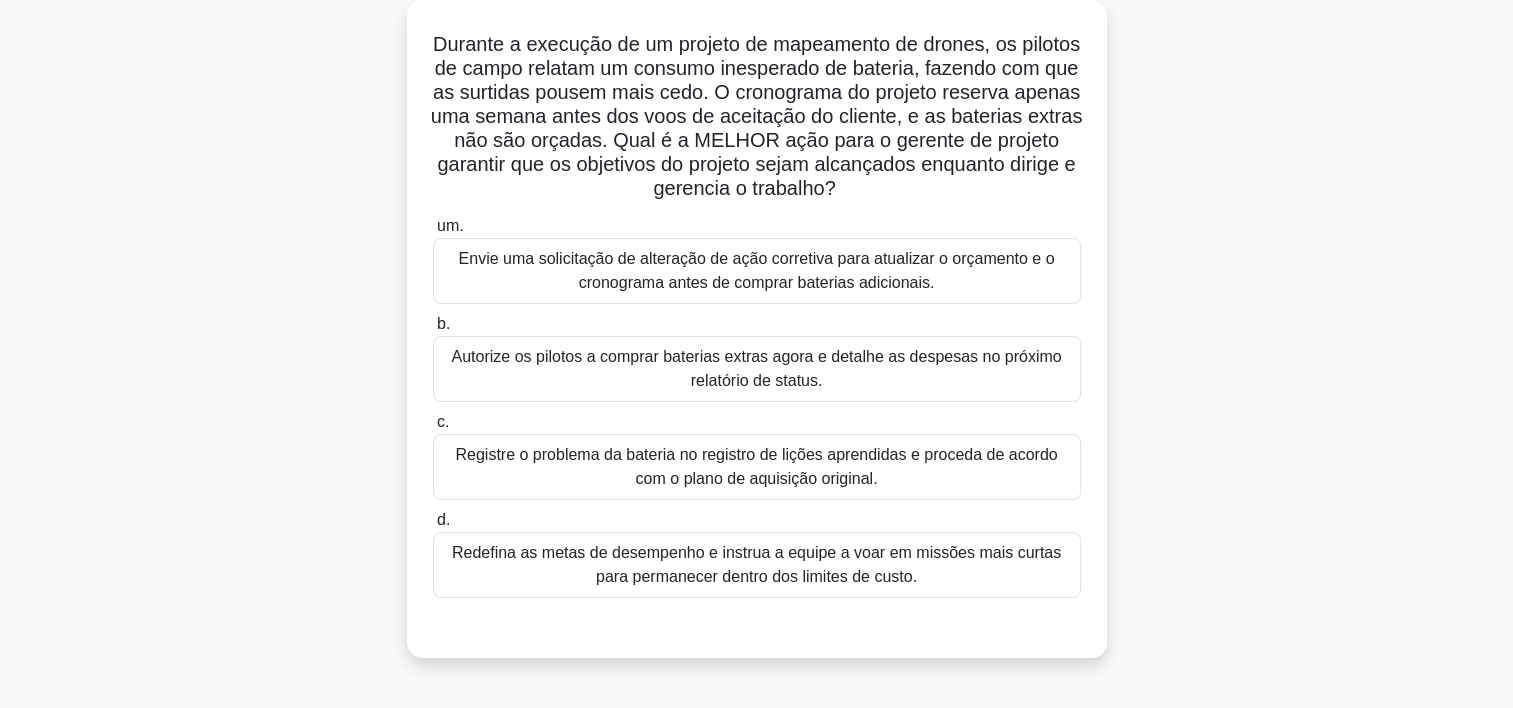 click on "Envie uma solicitação de alteração de ação corretiva para atualizar o orçamento e o cronograma antes de comprar baterias adicionais." at bounding box center [757, 271] 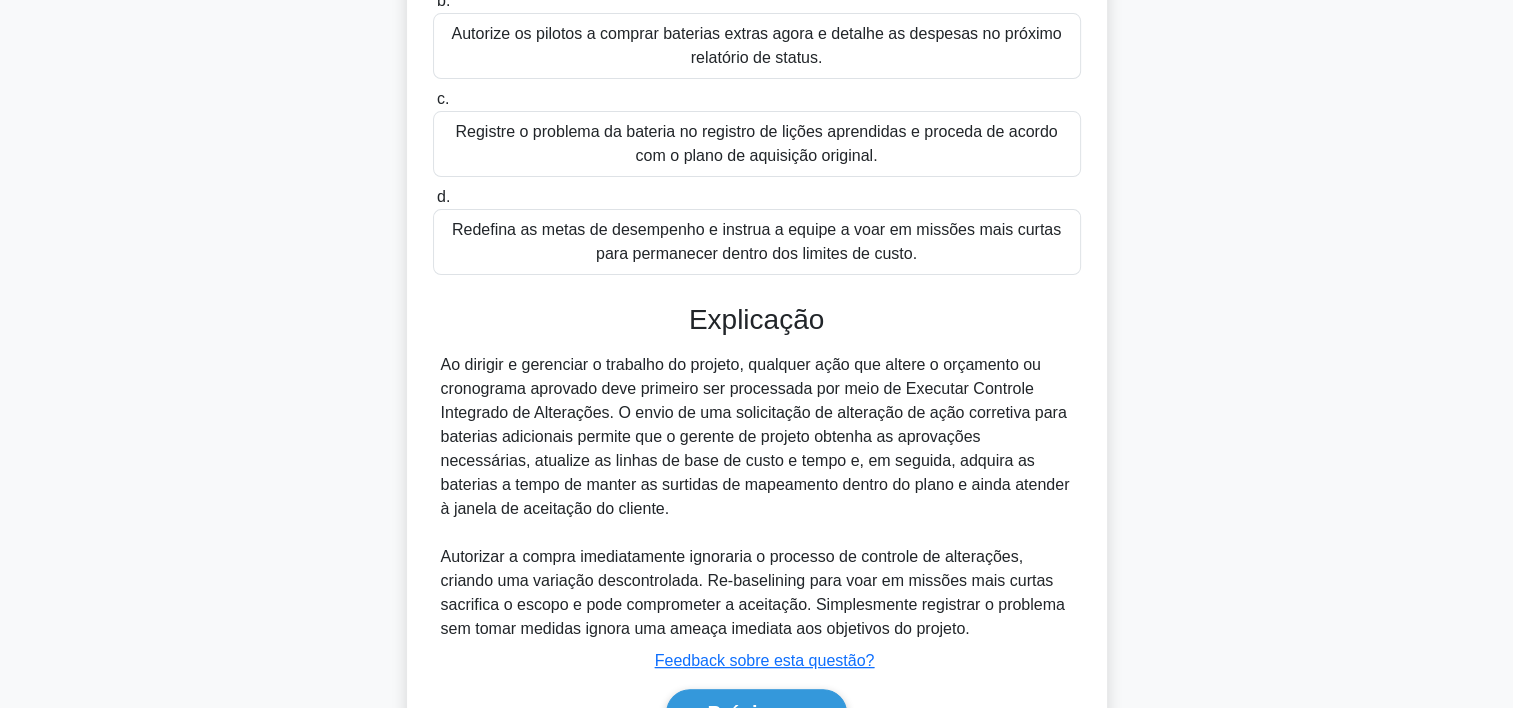 scroll, scrollTop: 548, scrollLeft: 0, axis: vertical 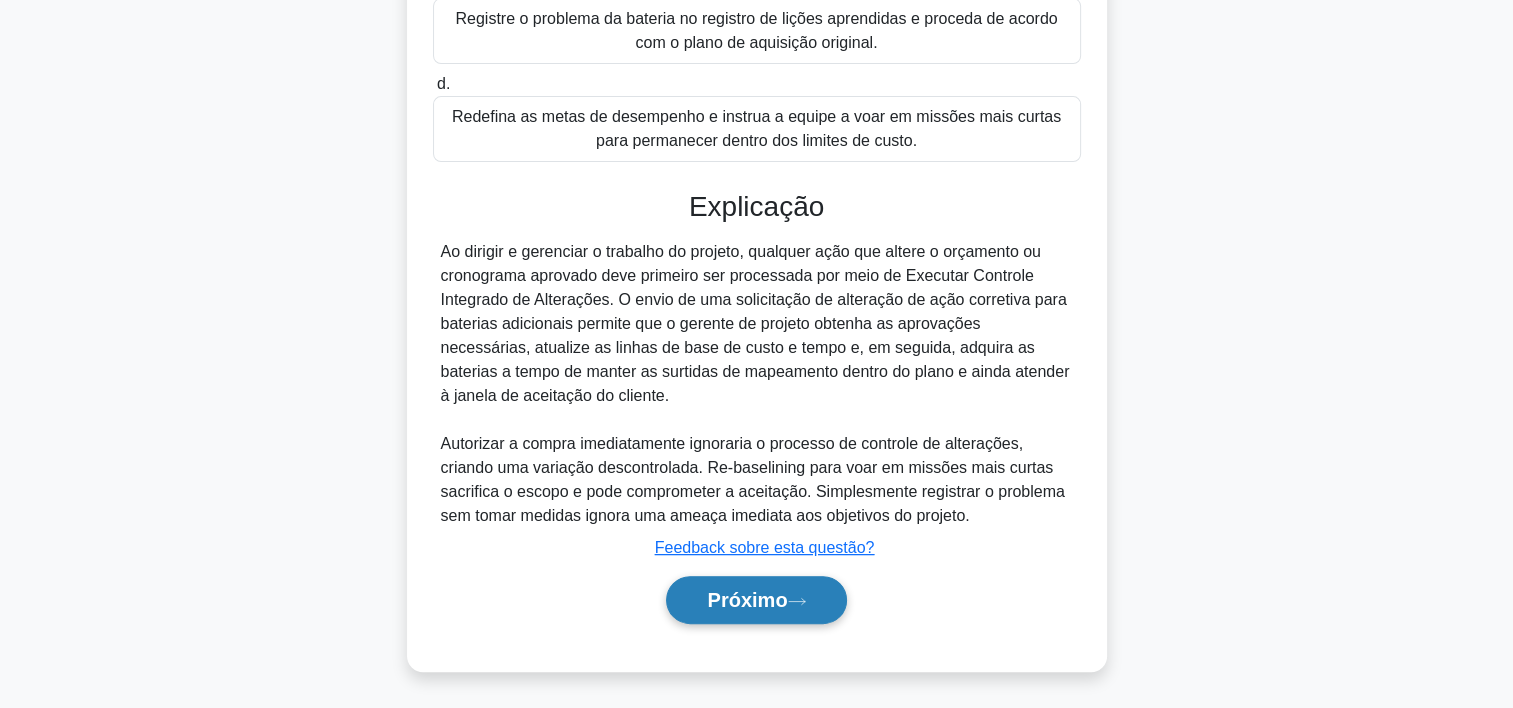 click on "Próximo" at bounding box center (747, 600) 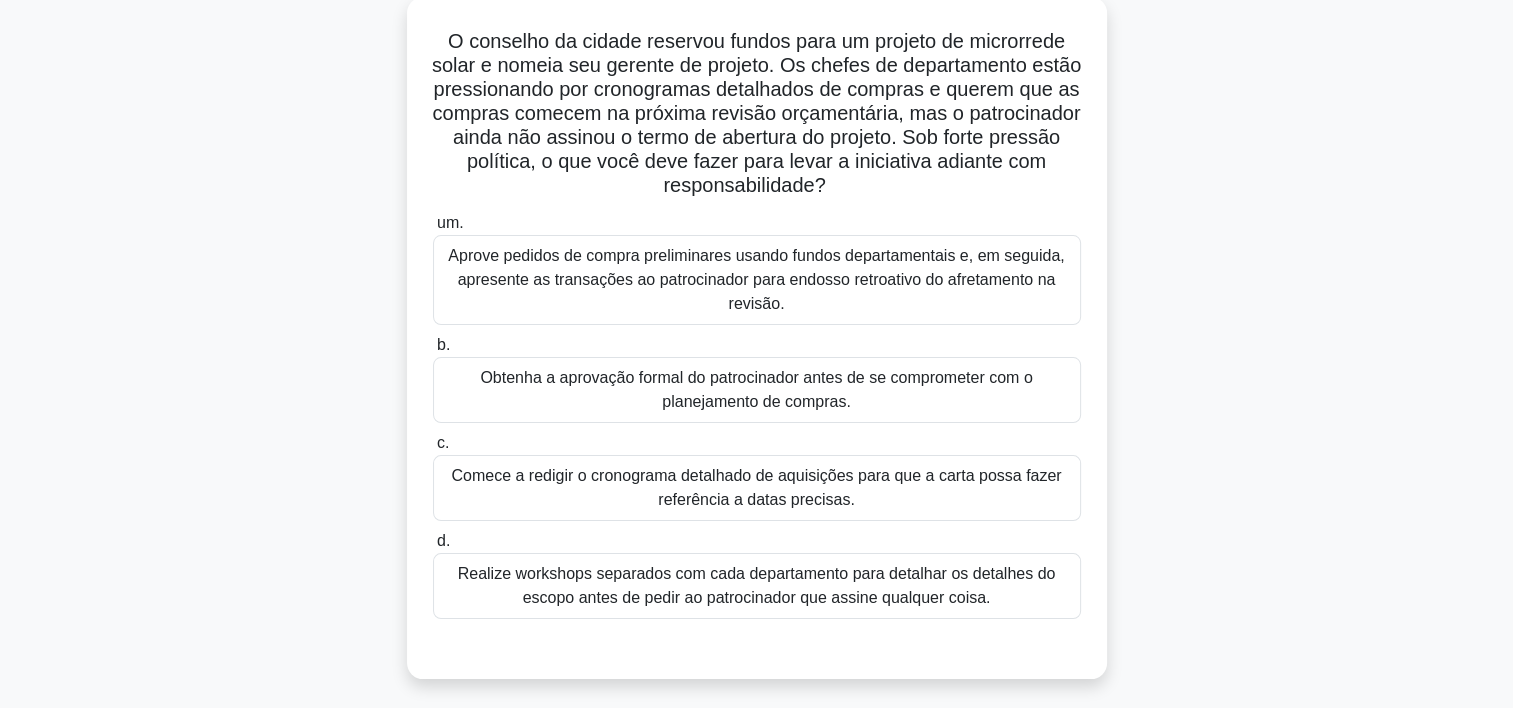 scroll, scrollTop: 124, scrollLeft: 0, axis: vertical 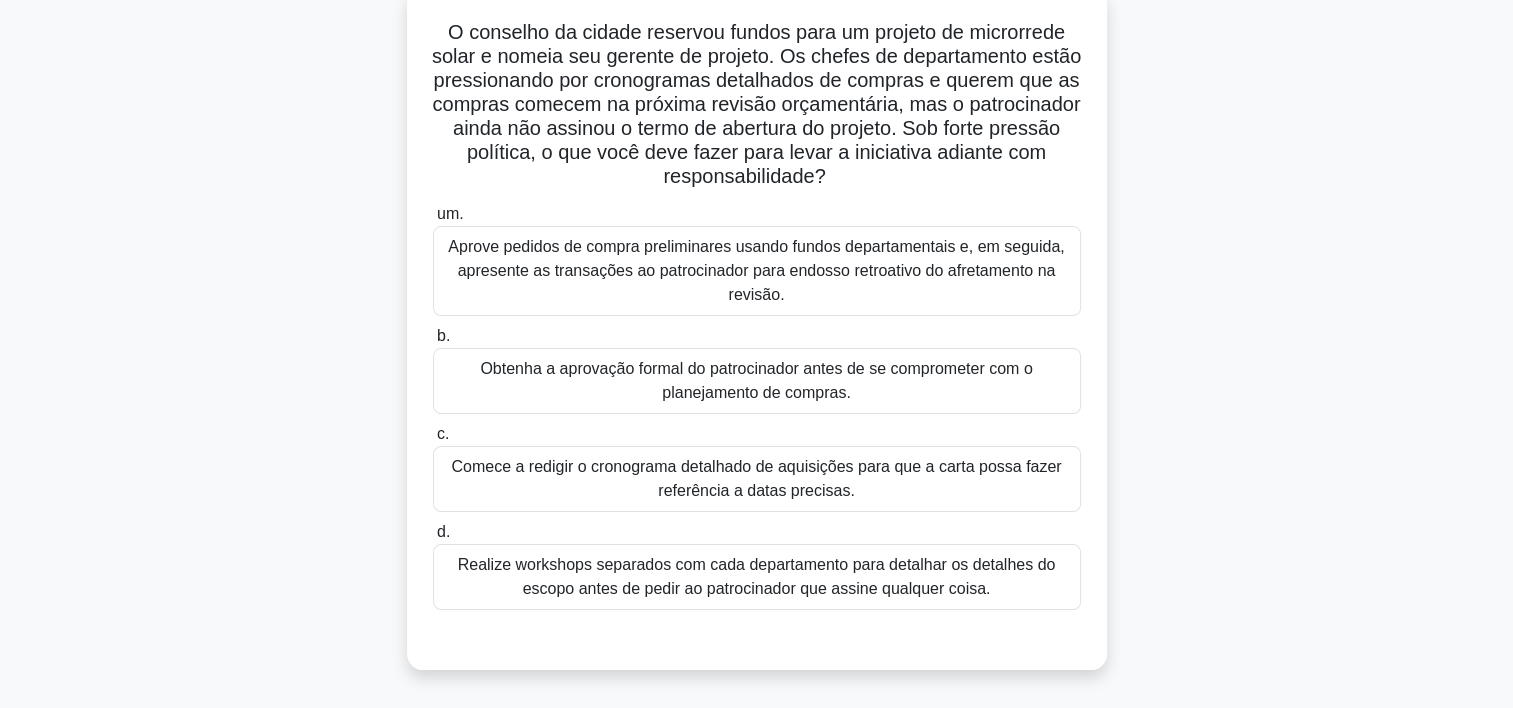 click on "Realize workshops separados com cada departamento para detalhar os detalhes do escopo antes de pedir ao patrocinador que assine qualquer coisa." at bounding box center [757, 577] 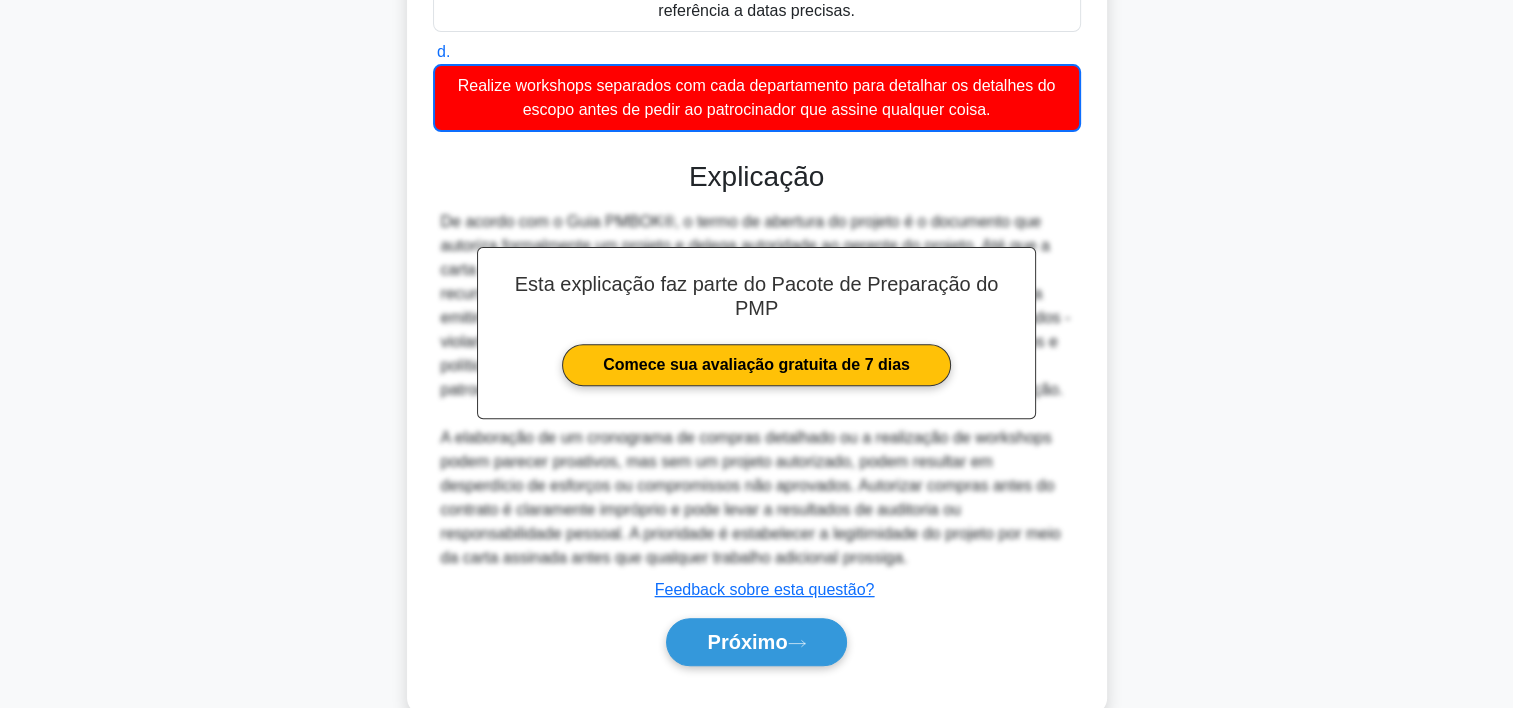 scroll, scrollTop: 645, scrollLeft: 0, axis: vertical 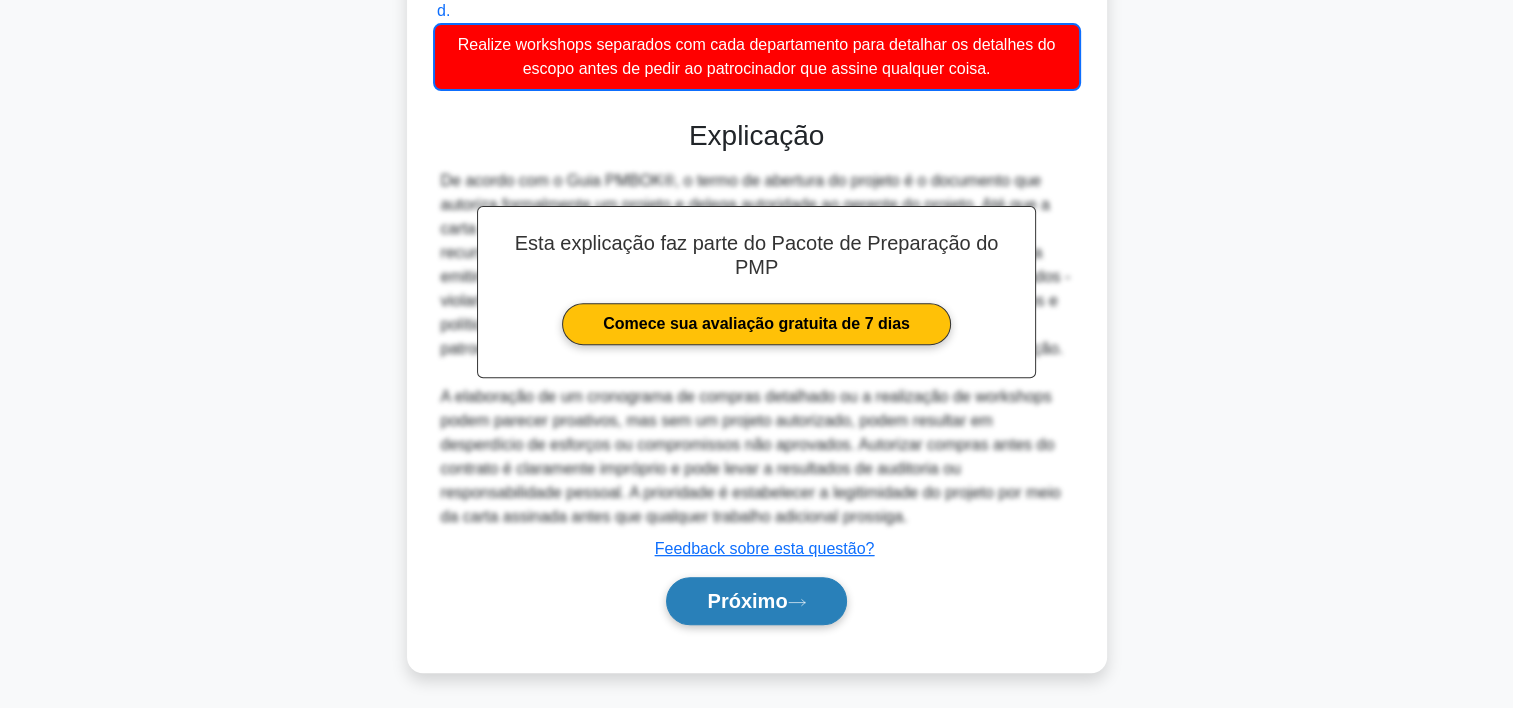 click on "Próximo" at bounding box center [756, 601] 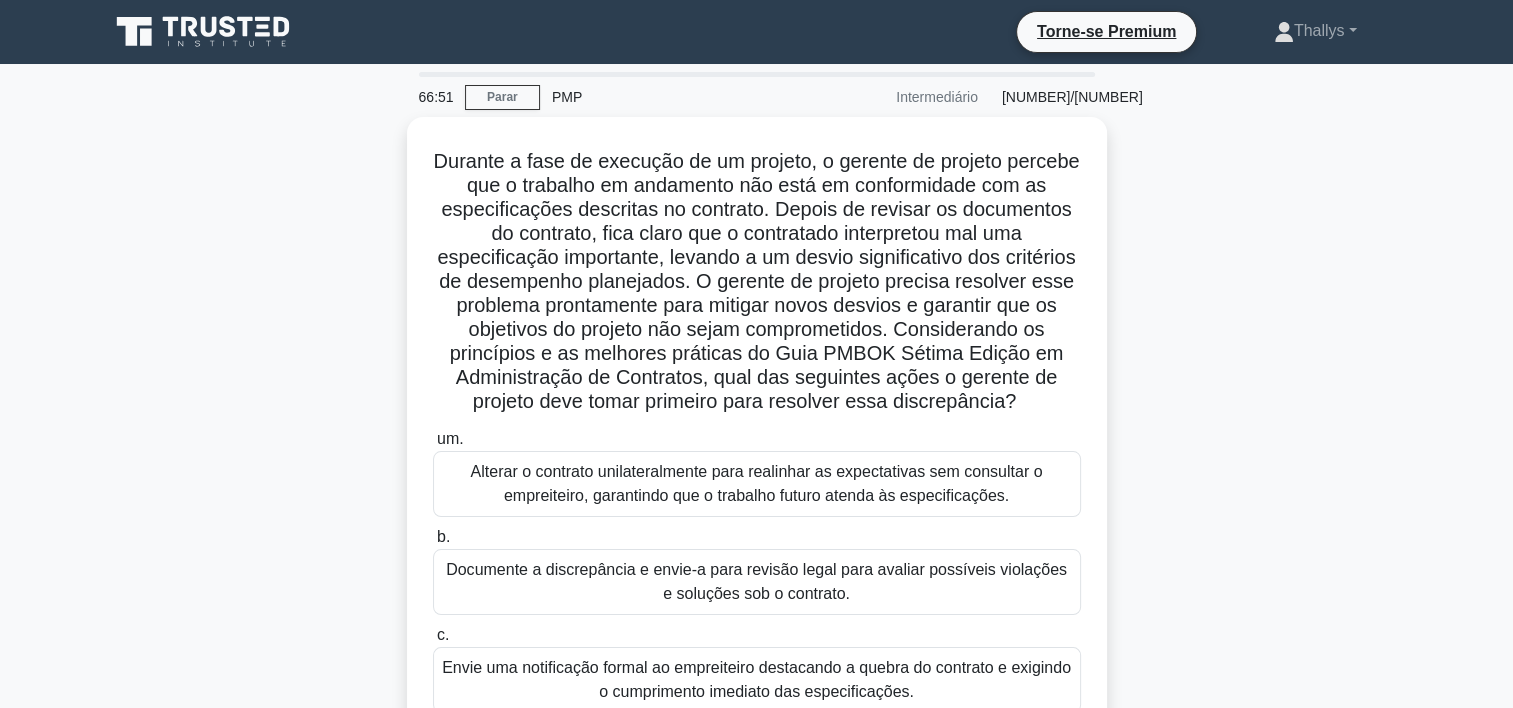 scroll, scrollTop: 28, scrollLeft: 0, axis: vertical 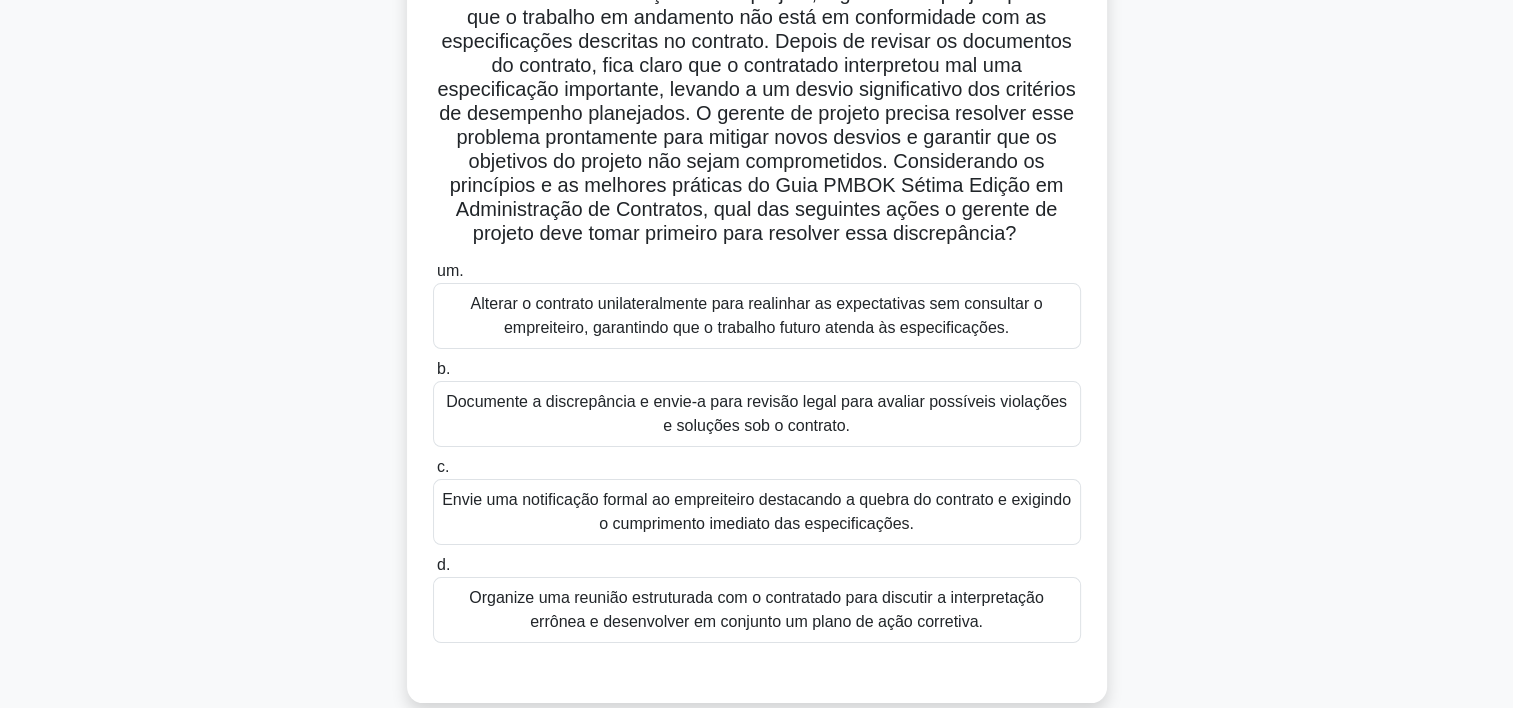 click on "Durante a fase de execução de um projeto, o gerente de projeto percebe que o trabalho em andamento não está em conformidade com as especificações descritas no contrato. Depois de revisar os documentos do contrato, fica claro que o contratado interpretou mal uma especificação importante, levando a um desvio significativo dos critérios de desempenho planejados. O gerente de projeto precisa resolver esse problema prontamente para mitigar novos desvios e garantir que os objetivos do projeto não sejam comprometidos. Considerando os princípios e as melhores práticas do Guia PMBOK Sétima Edição em Administração de Contratos, qual das seguintes ações o gerente de projeto deve tomar primeiro para resolver essa discrepância?    .spinner_0XTQ {origem da transformação: centro; animação:spinner_y6GP .75s linear infinito}@keyframes spinner_y6GP{100%{transformar:girar(360deg)}}
um. b." at bounding box center [757, 338] 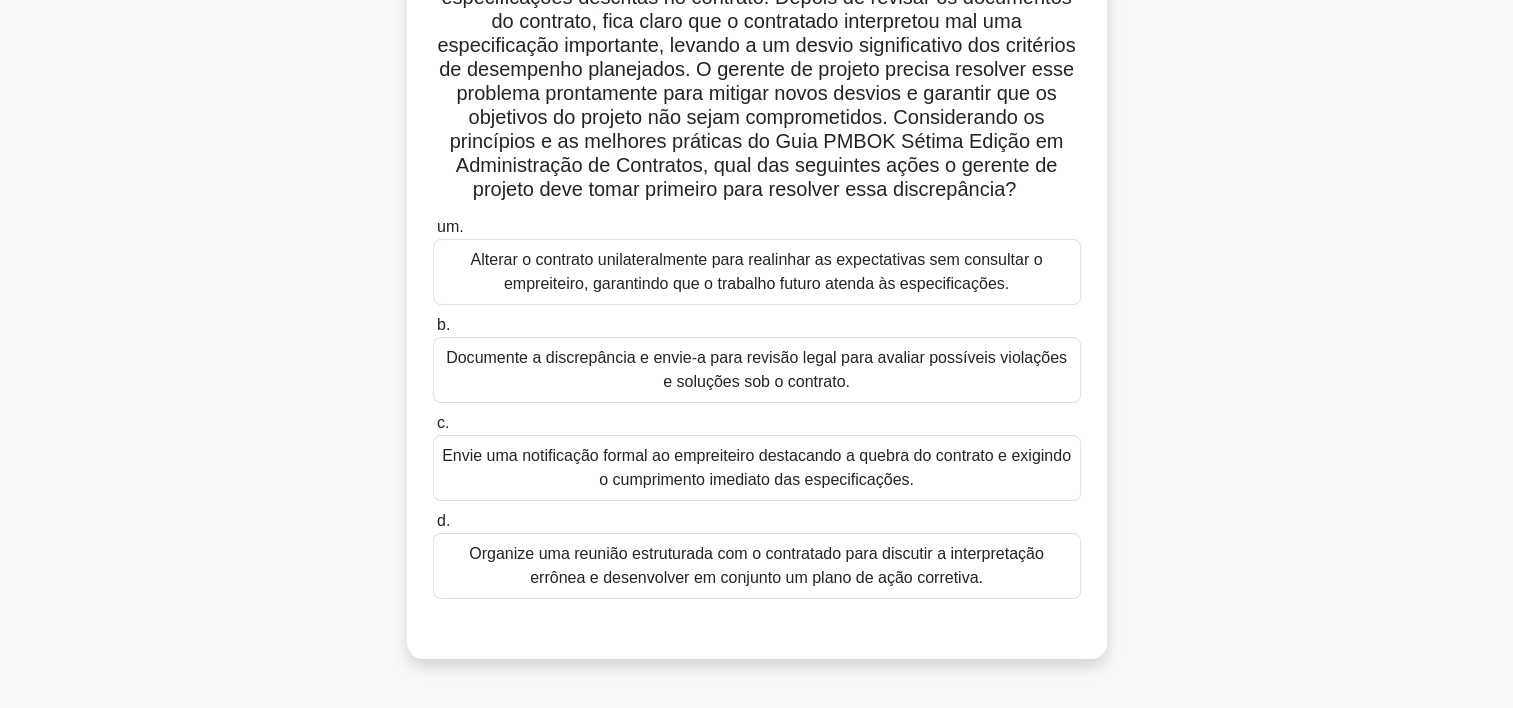 scroll, scrollTop: 212, scrollLeft: 0, axis: vertical 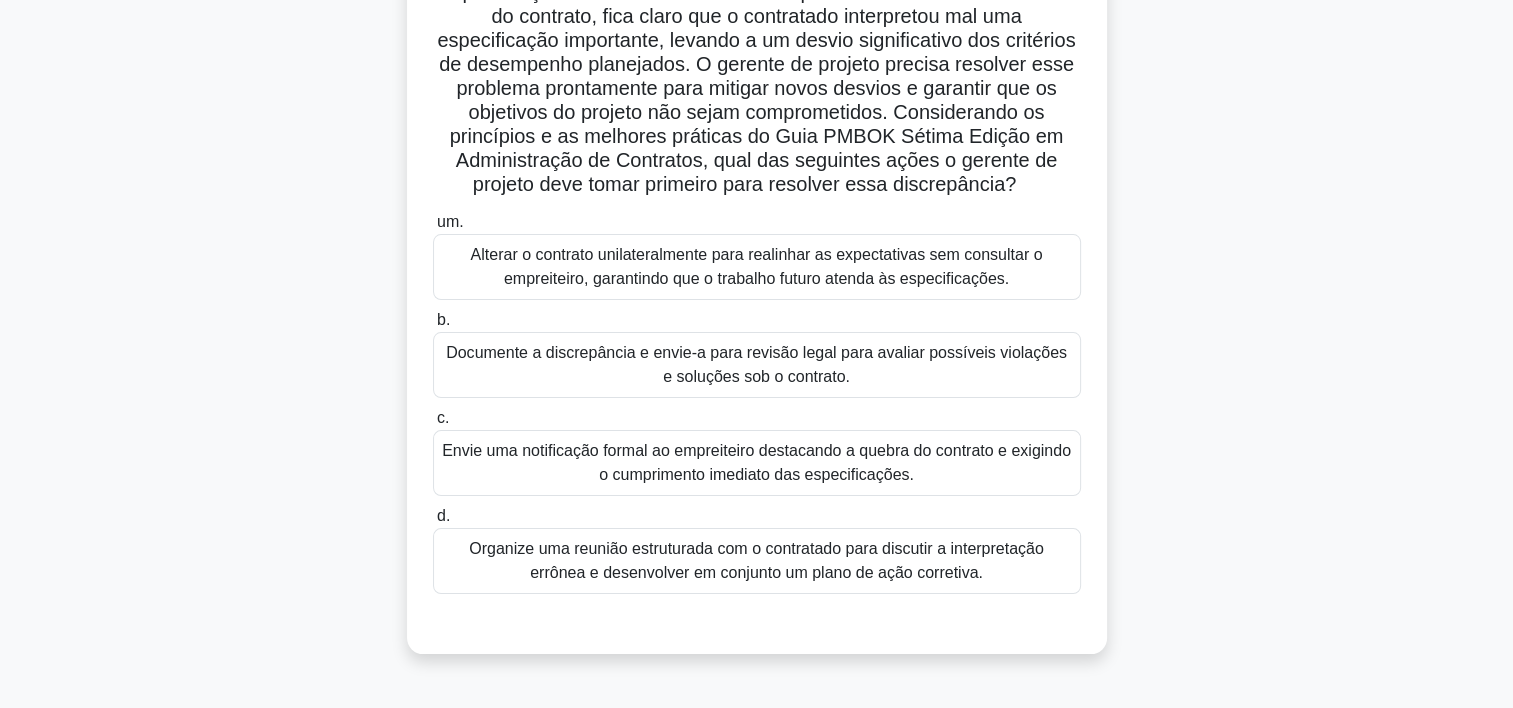 click on "Organize uma reunião estruturada com o contratado para discutir a interpretação errônea e desenvolver em conjunto um plano de ação corretiva." at bounding box center [757, 561] 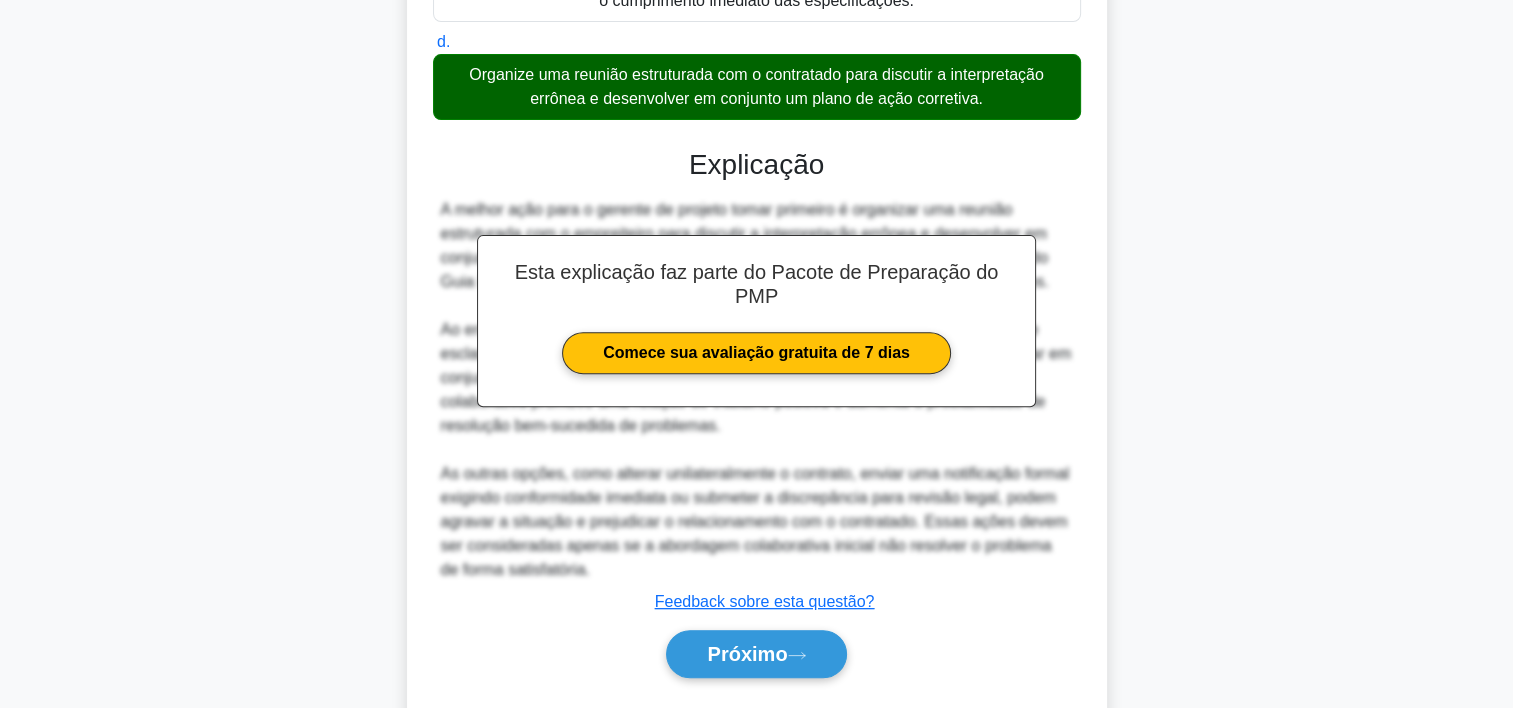 scroll, scrollTop: 764, scrollLeft: 0, axis: vertical 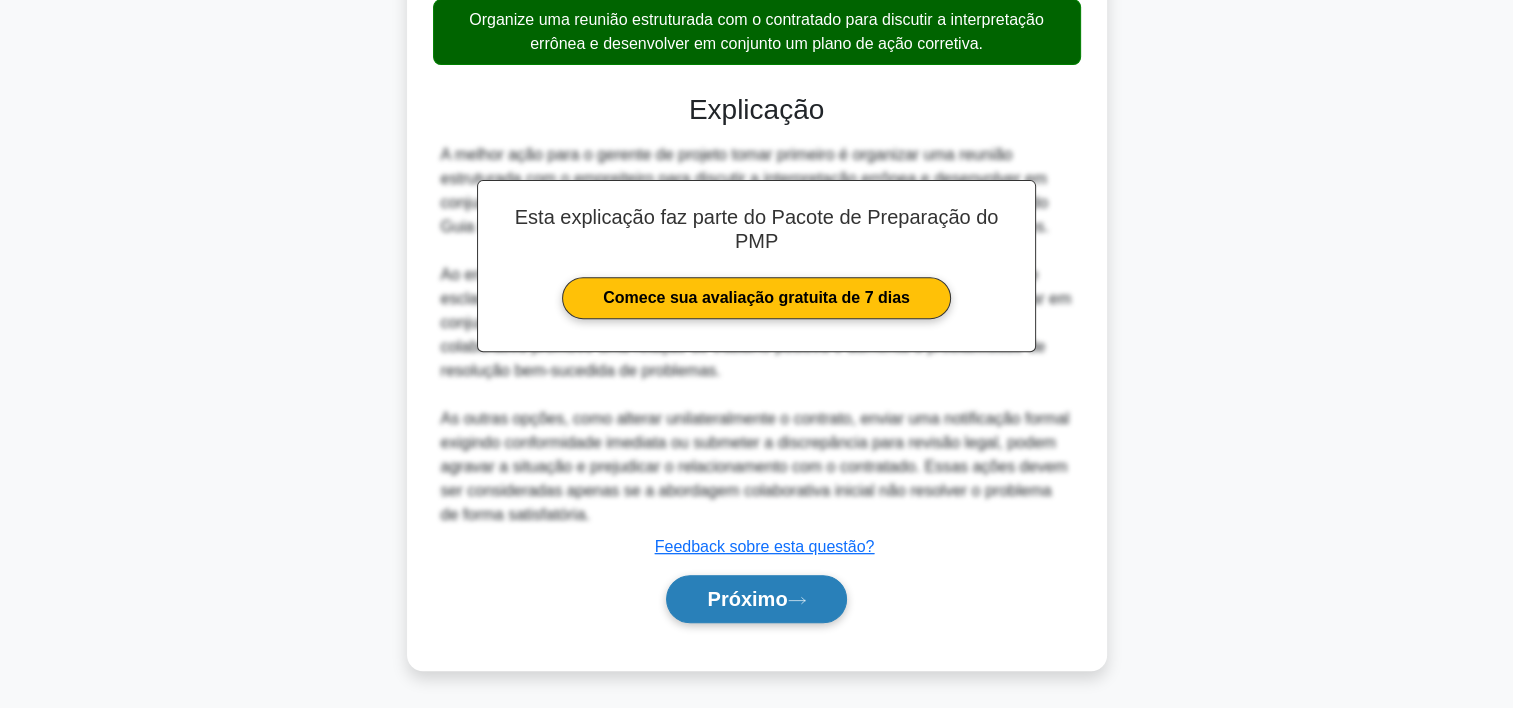click on "Próximo" at bounding box center (756, 599) 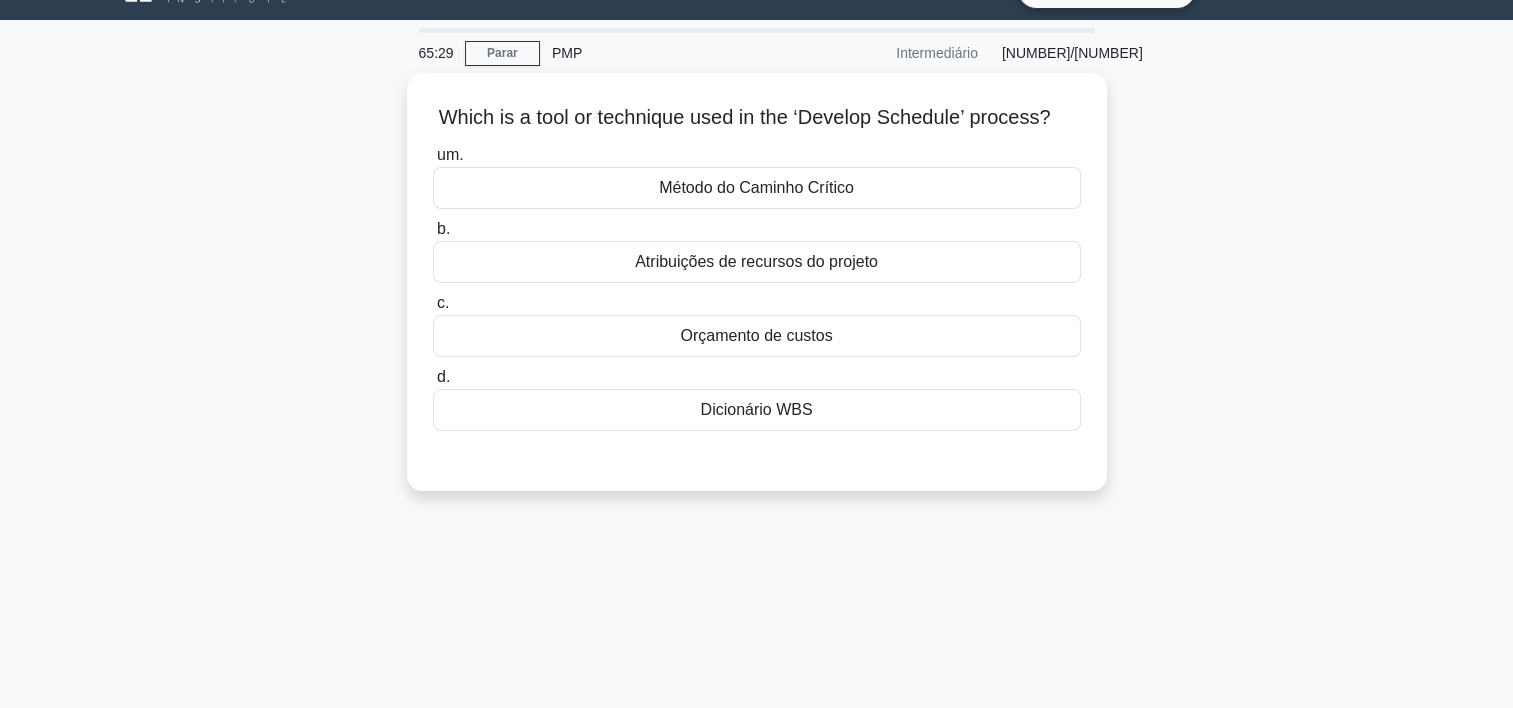 scroll, scrollTop: 0, scrollLeft: 0, axis: both 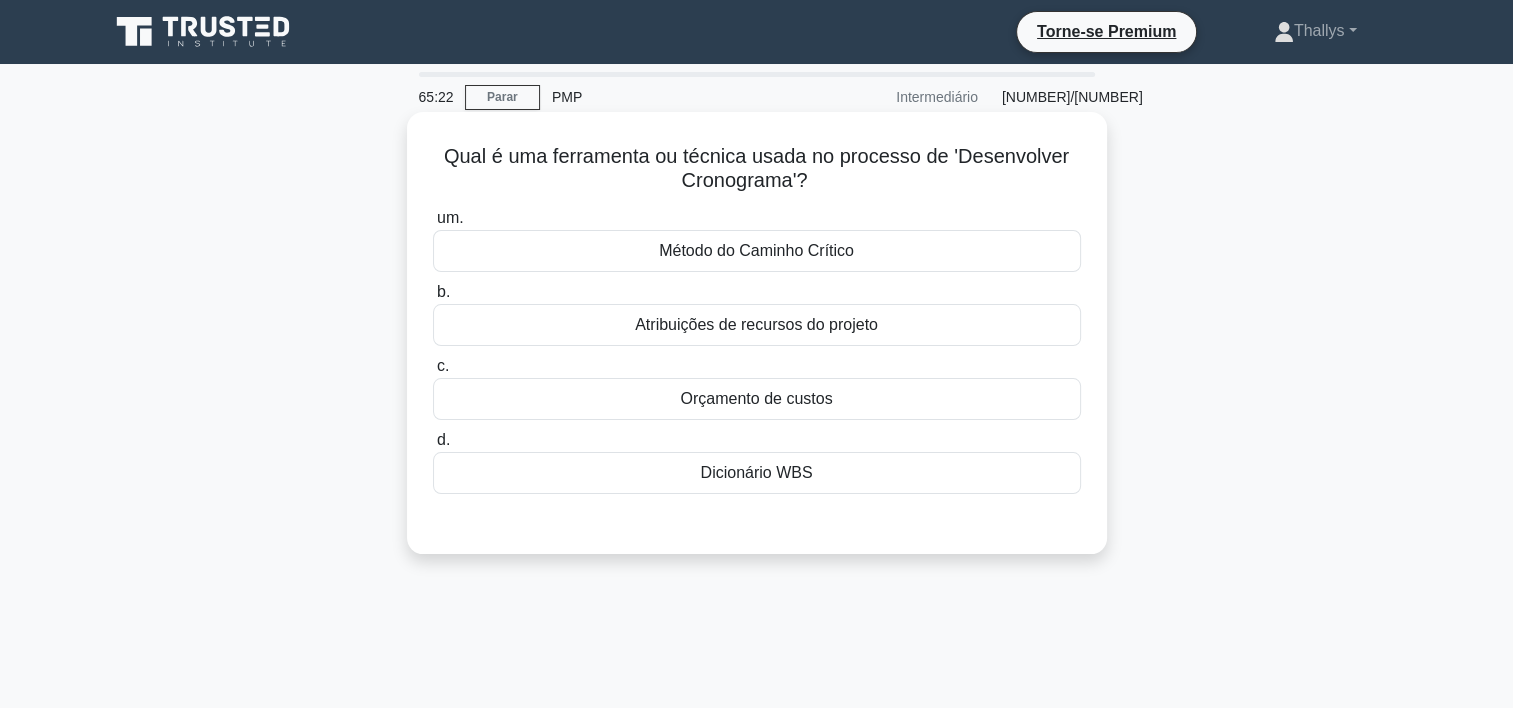 click on "Dicionário WBS" at bounding box center (757, 473) 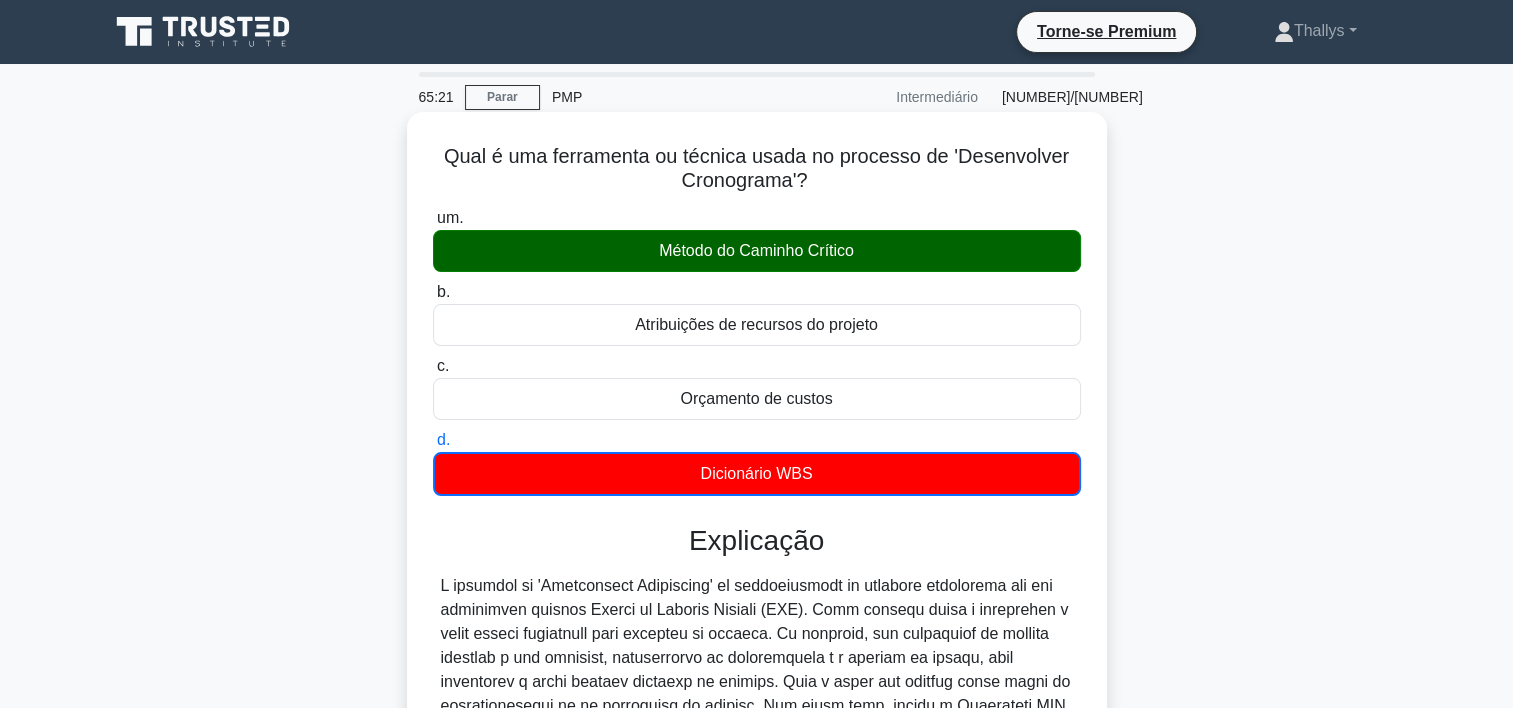 scroll, scrollTop: 477, scrollLeft: 0, axis: vertical 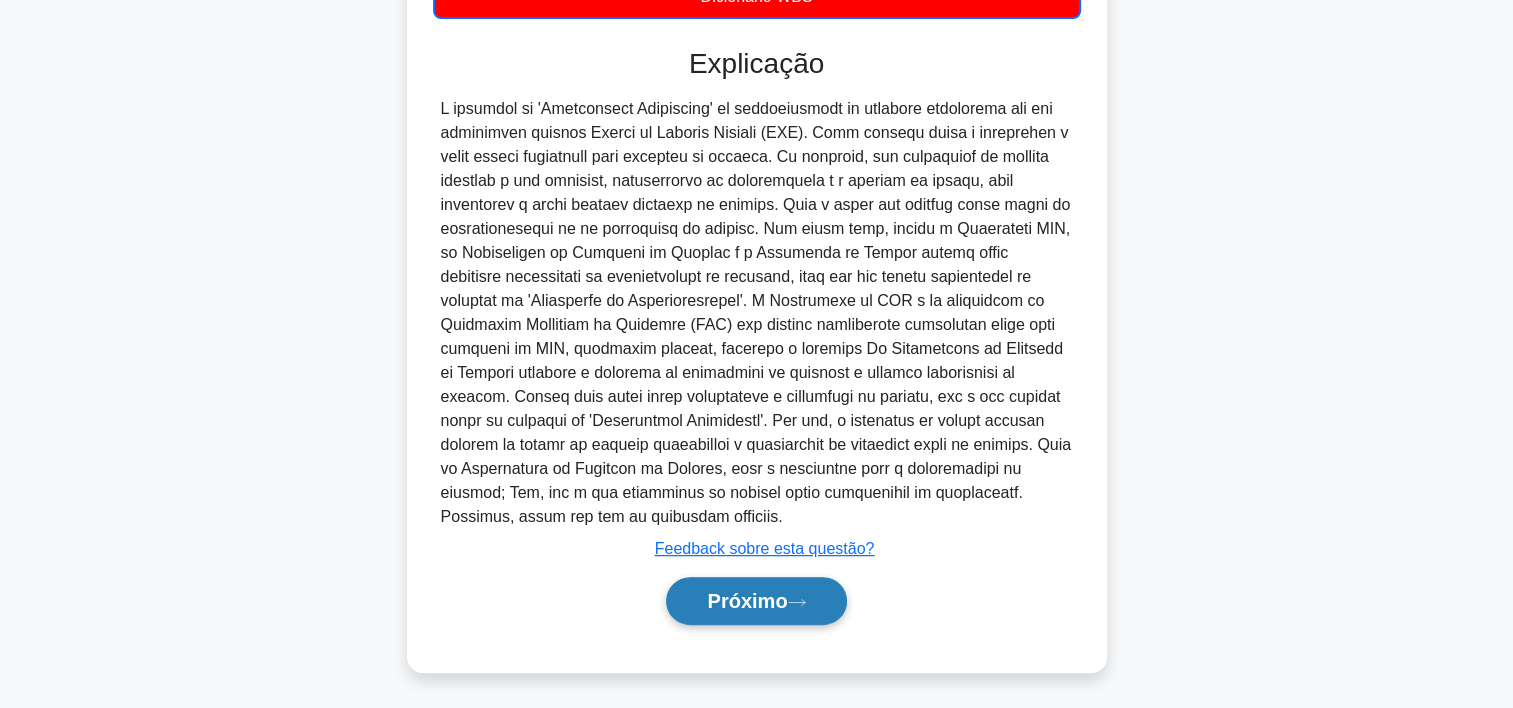 click on "Próximo" at bounding box center (756, 601) 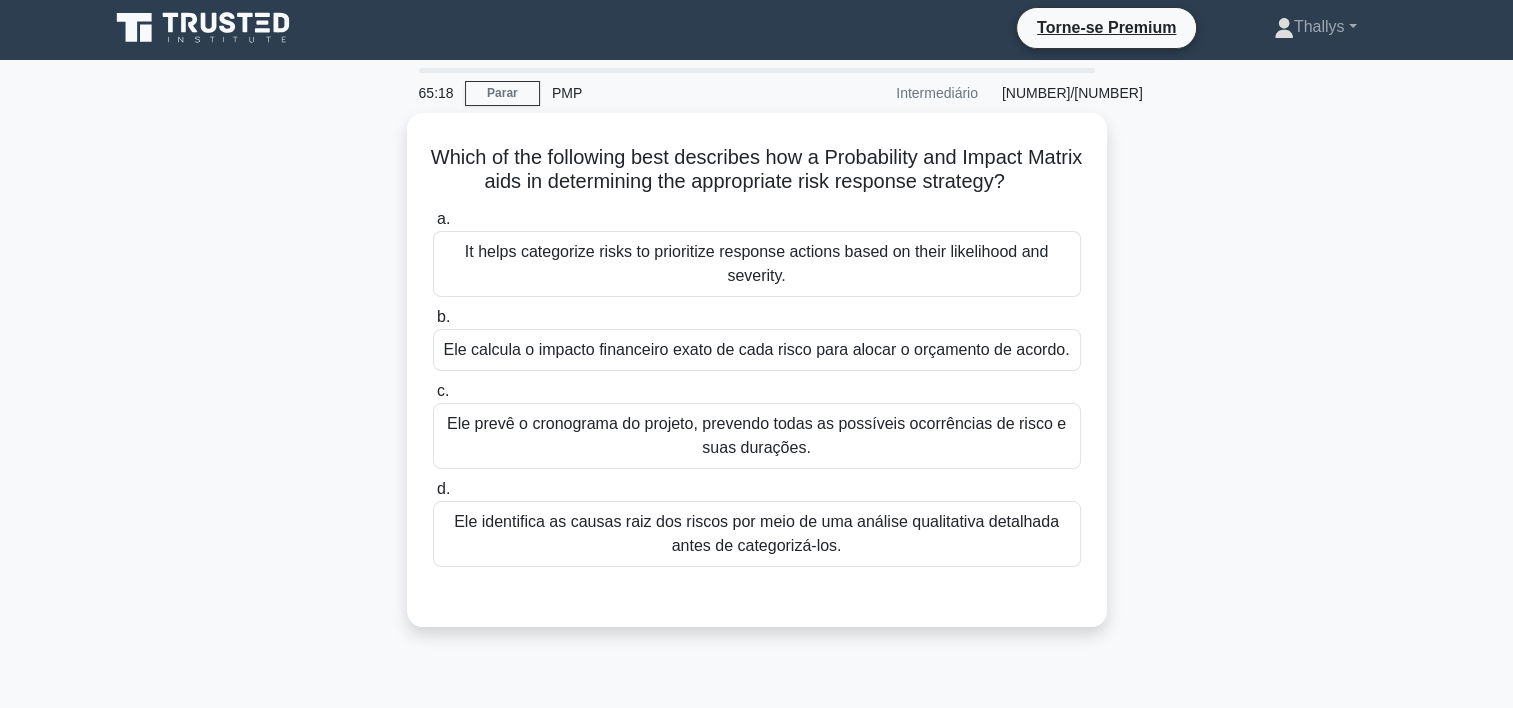 scroll, scrollTop: 0, scrollLeft: 0, axis: both 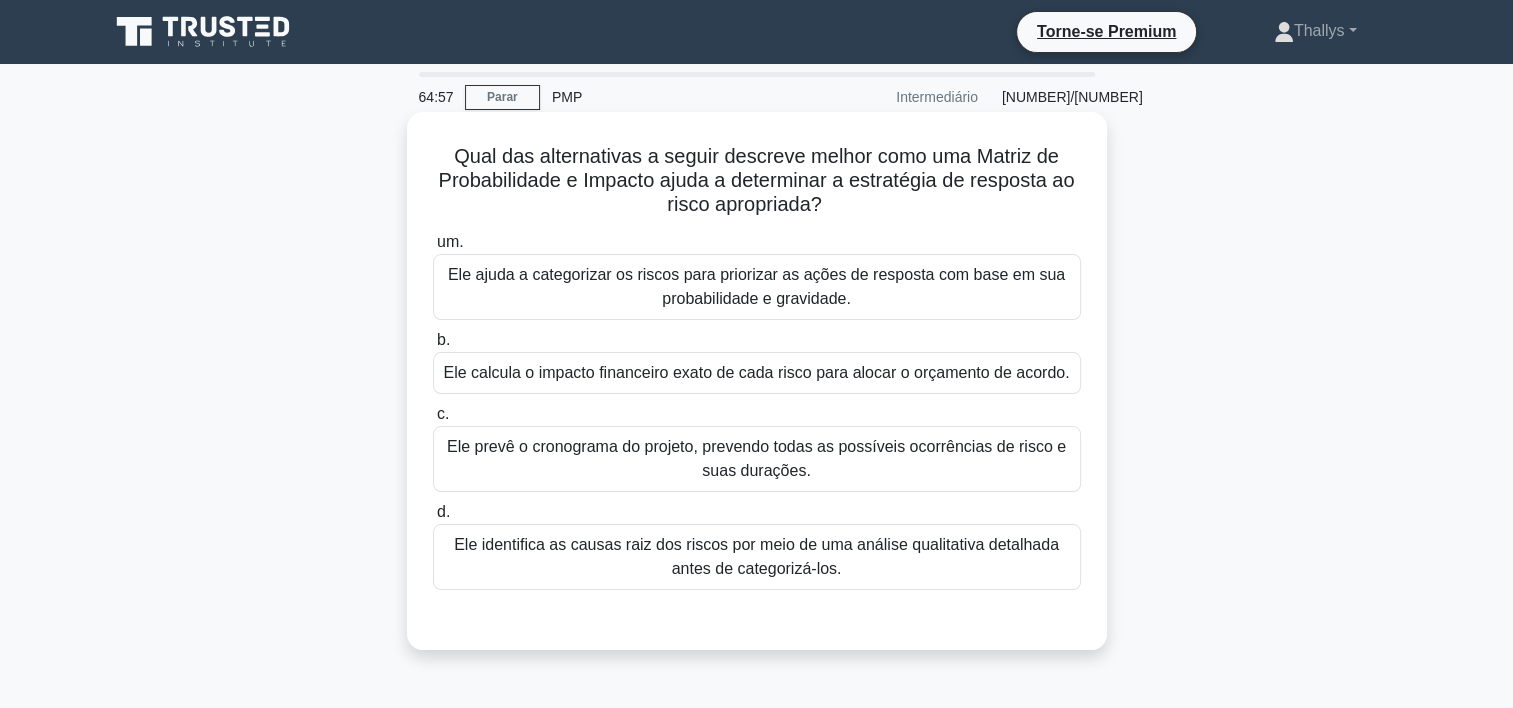 click on "Ele ajuda a categorizar os riscos para priorizar as ações de resposta com base em sua probabilidade e gravidade." at bounding box center (757, 287) 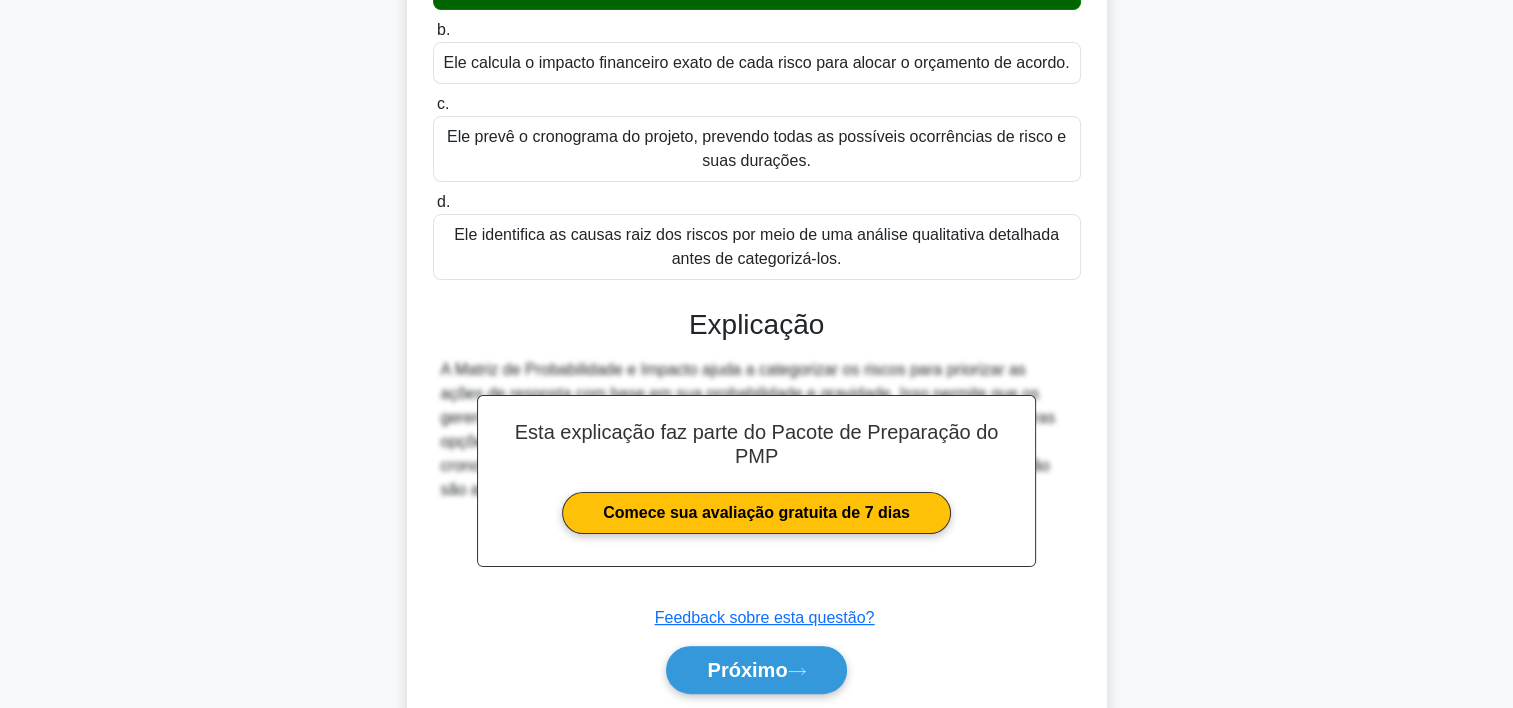 scroll, scrollTop: 380, scrollLeft: 0, axis: vertical 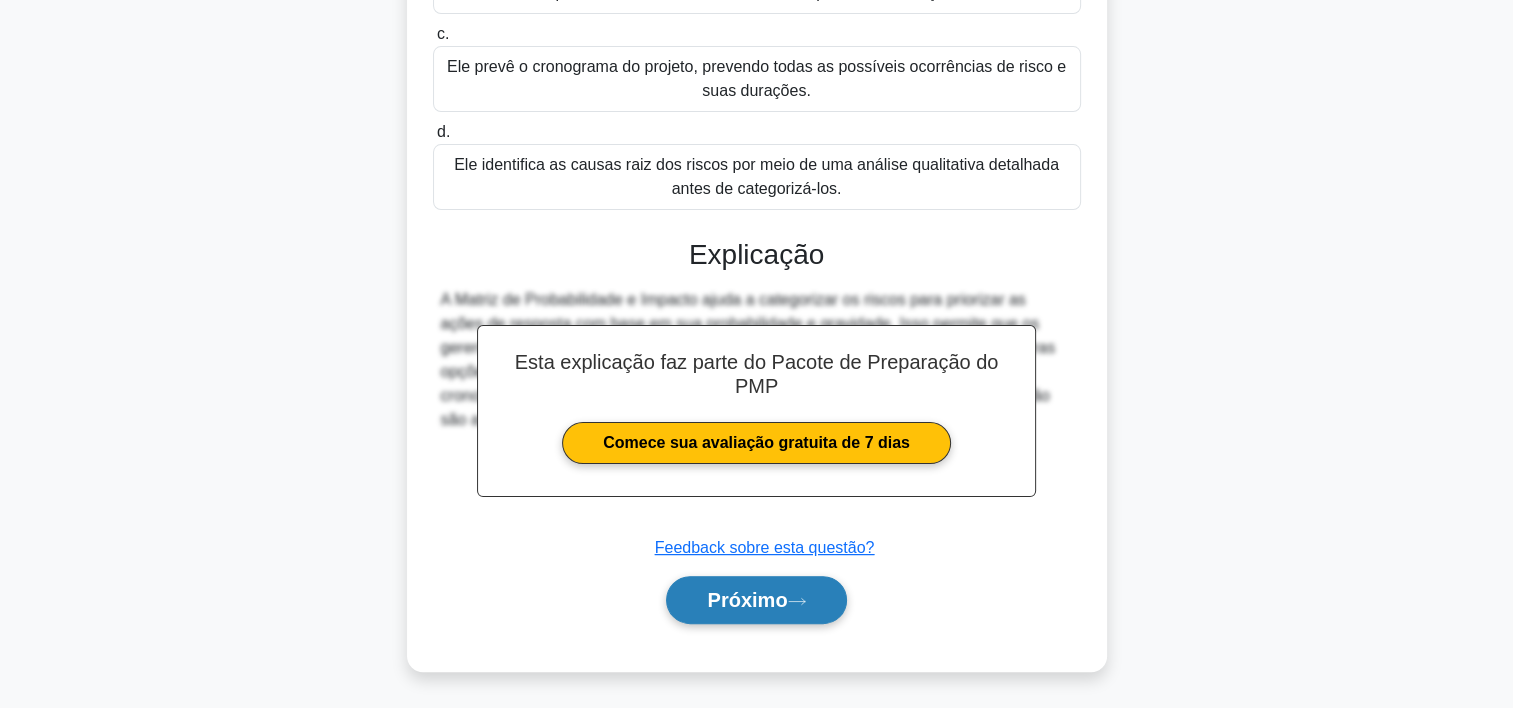 click on "Próximo" at bounding box center (747, 600) 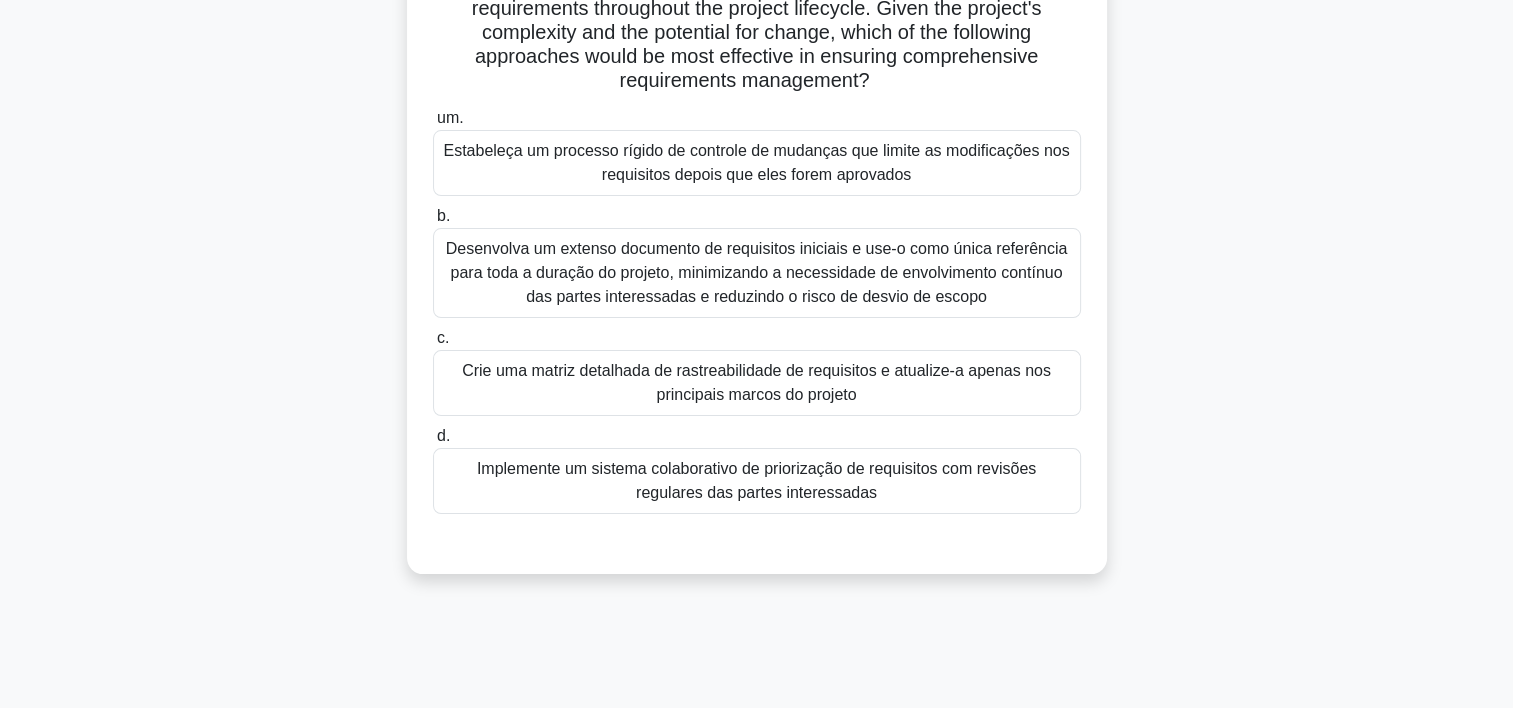 scroll, scrollTop: 125, scrollLeft: 0, axis: vertical 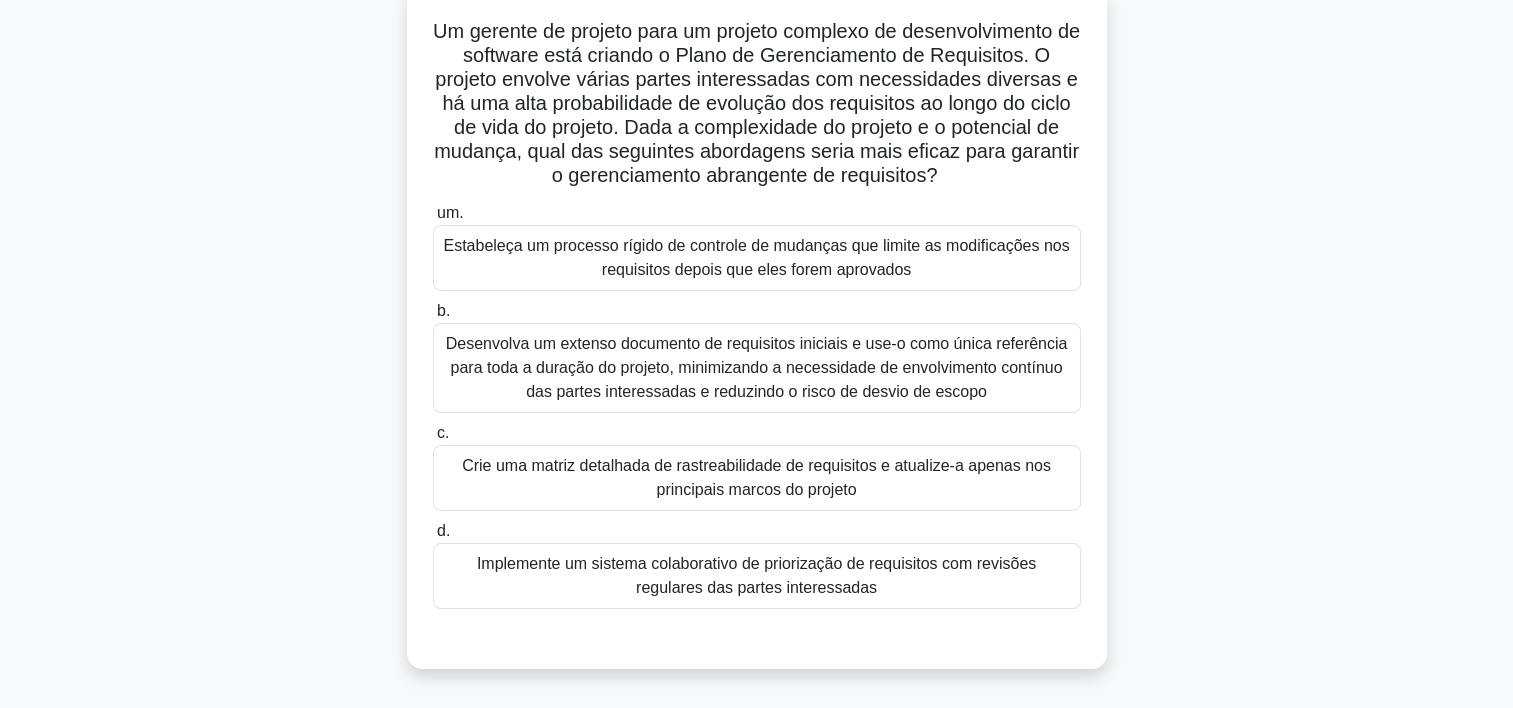 click on "Implemente um sistema colaborativo de priorização de requisitos com revisões regulares das partes interessadas" at bounding box center [757, 576] 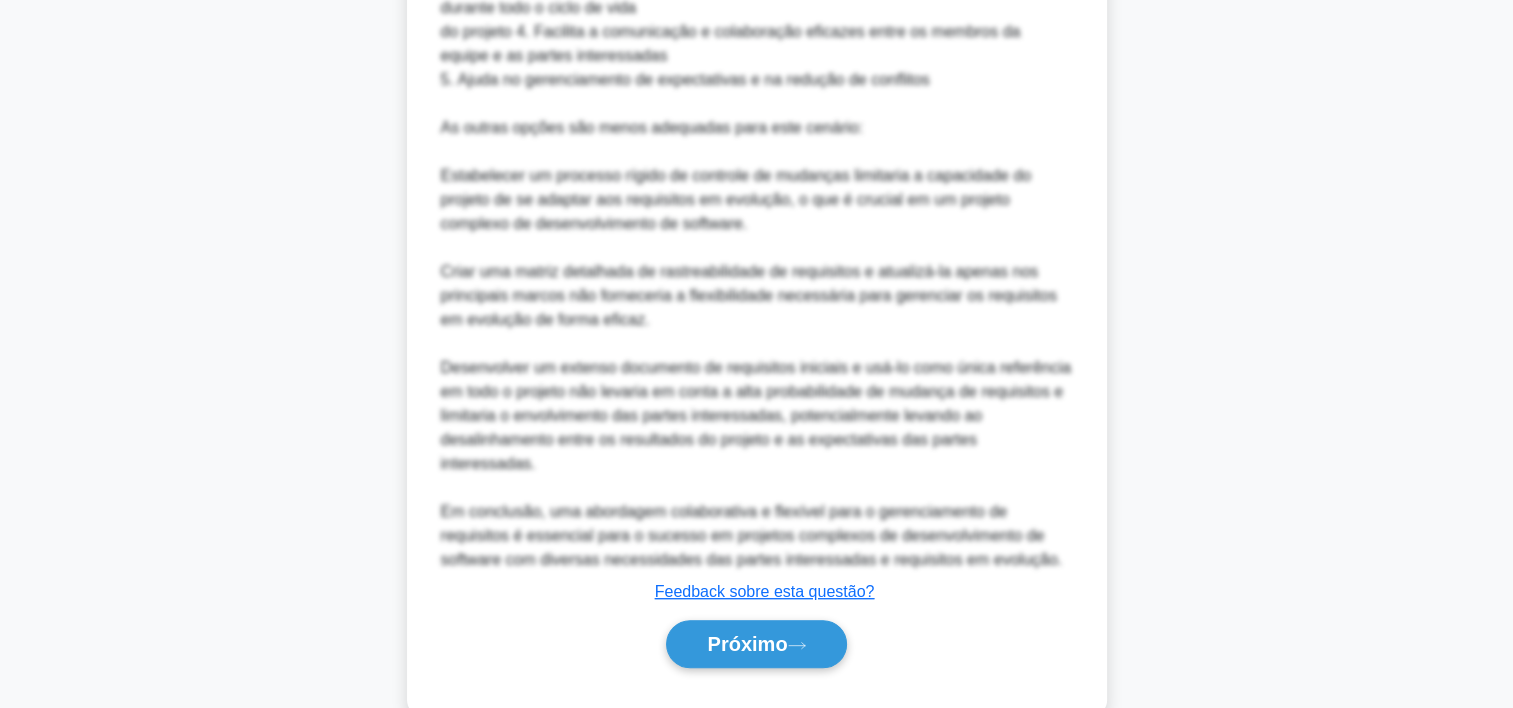 scroll, scrollTop: 1076, scrollLeft: 0, axis: vertical 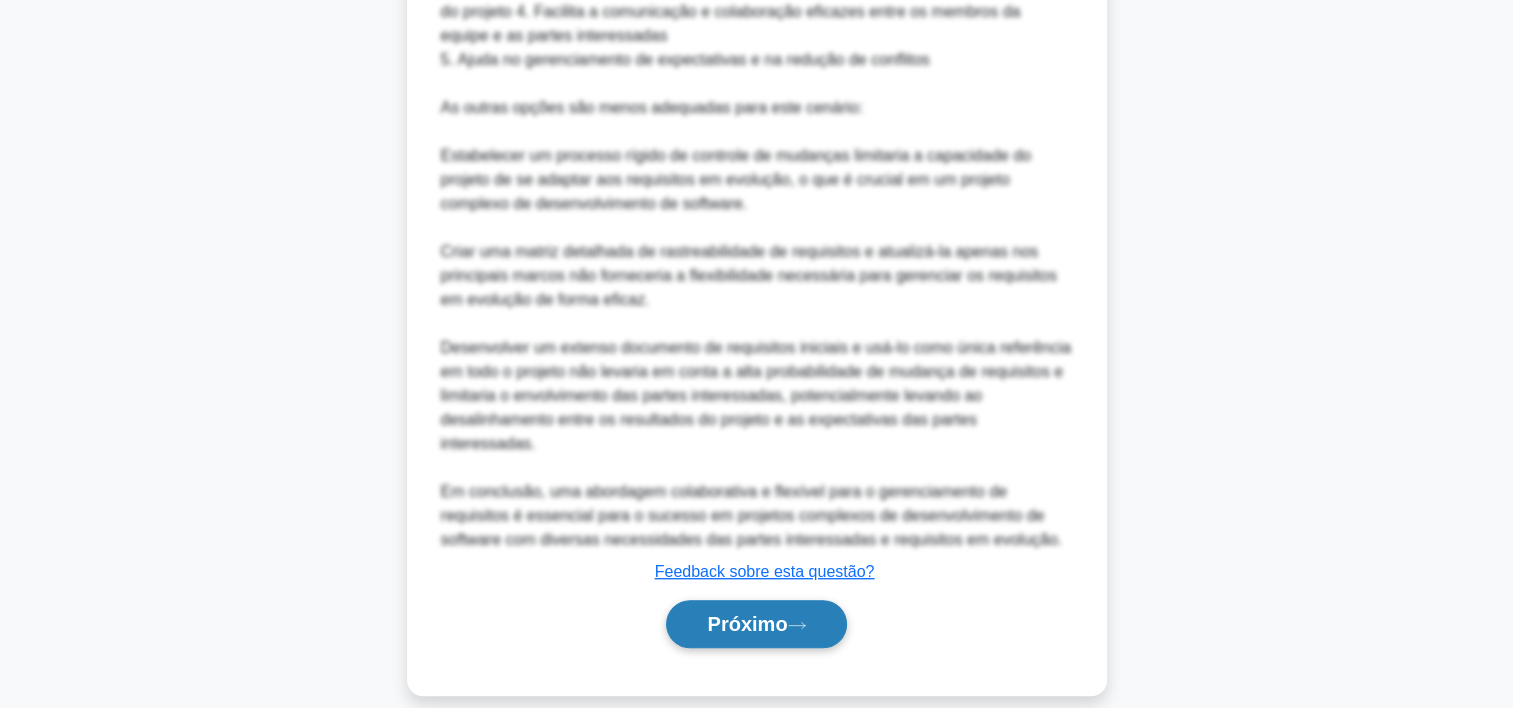 click on "Próximo" at bounding box center [756, 624] 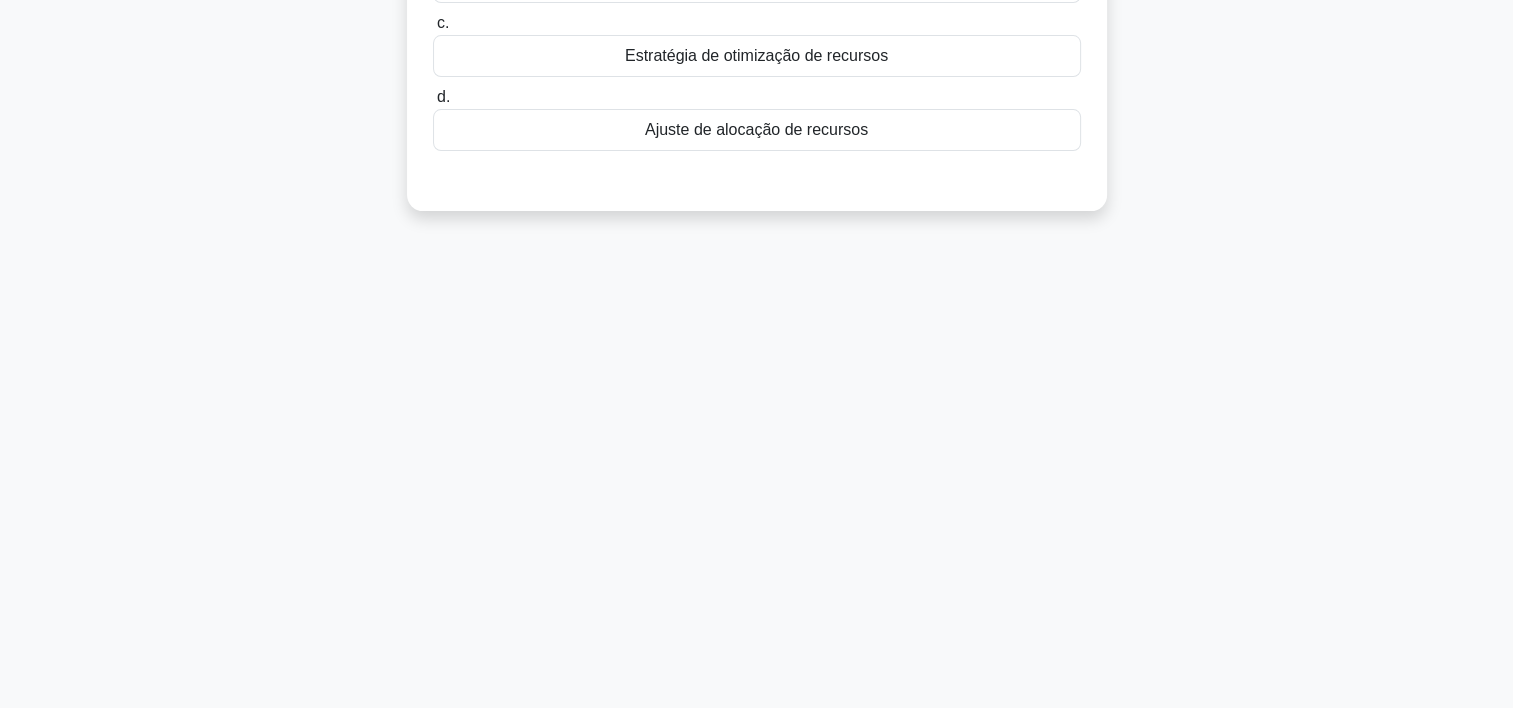 scroll, scrollTop: 0, scrollLeft: 0, axis: both 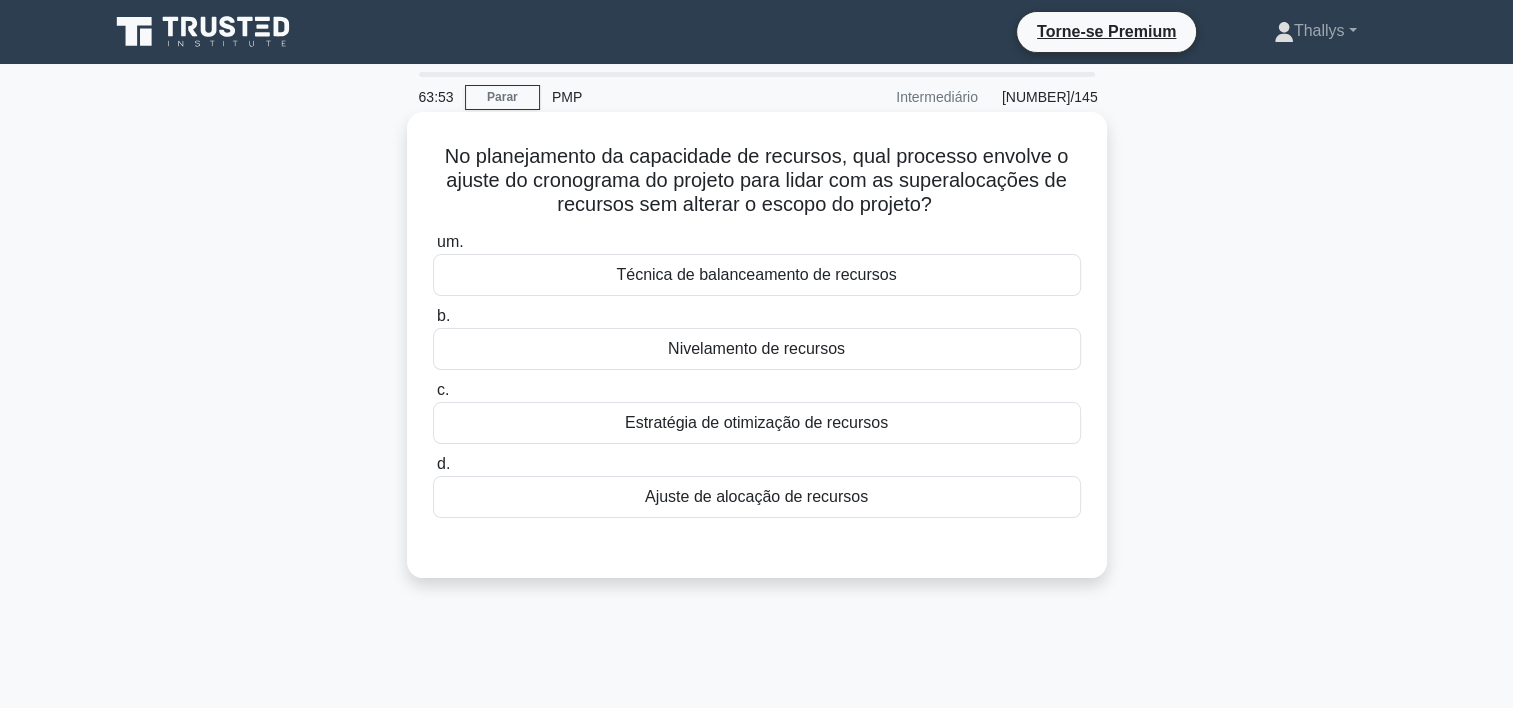 click on "b.
Nivelamento de recursos" at bounding box center (757, 337) 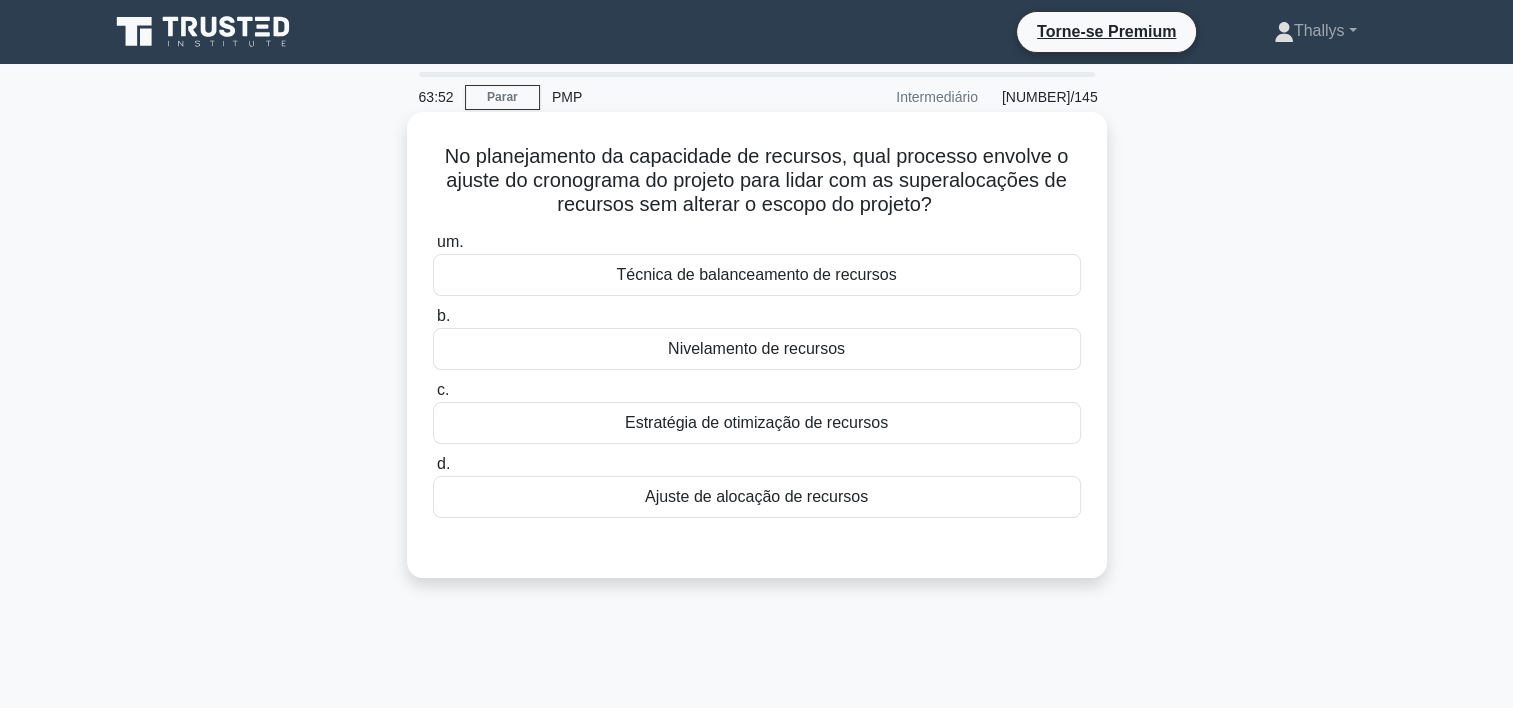 click on "Nivelamento de recursos" at bounding box center (757, 349) 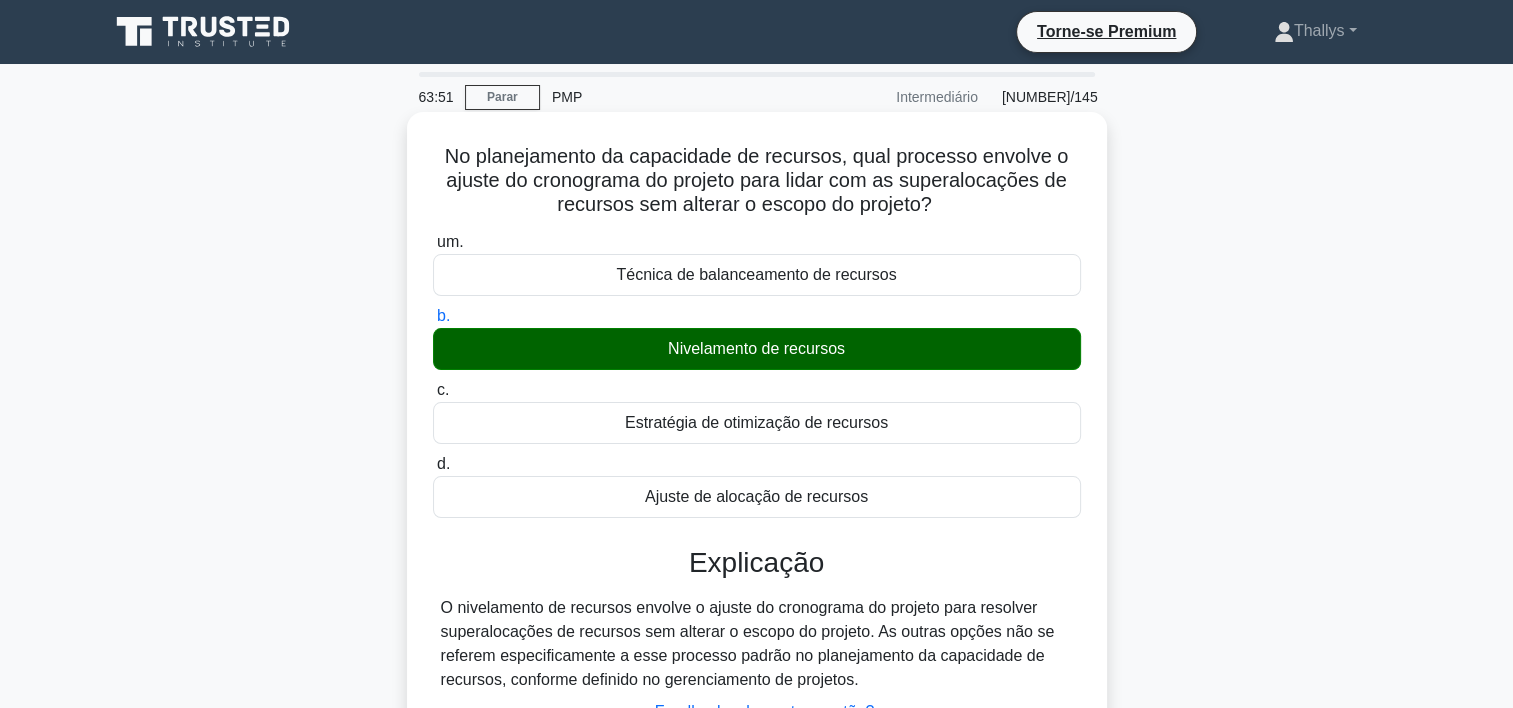 scroll, scrollTop: 372, scrollLeft: 0, axis: vertical 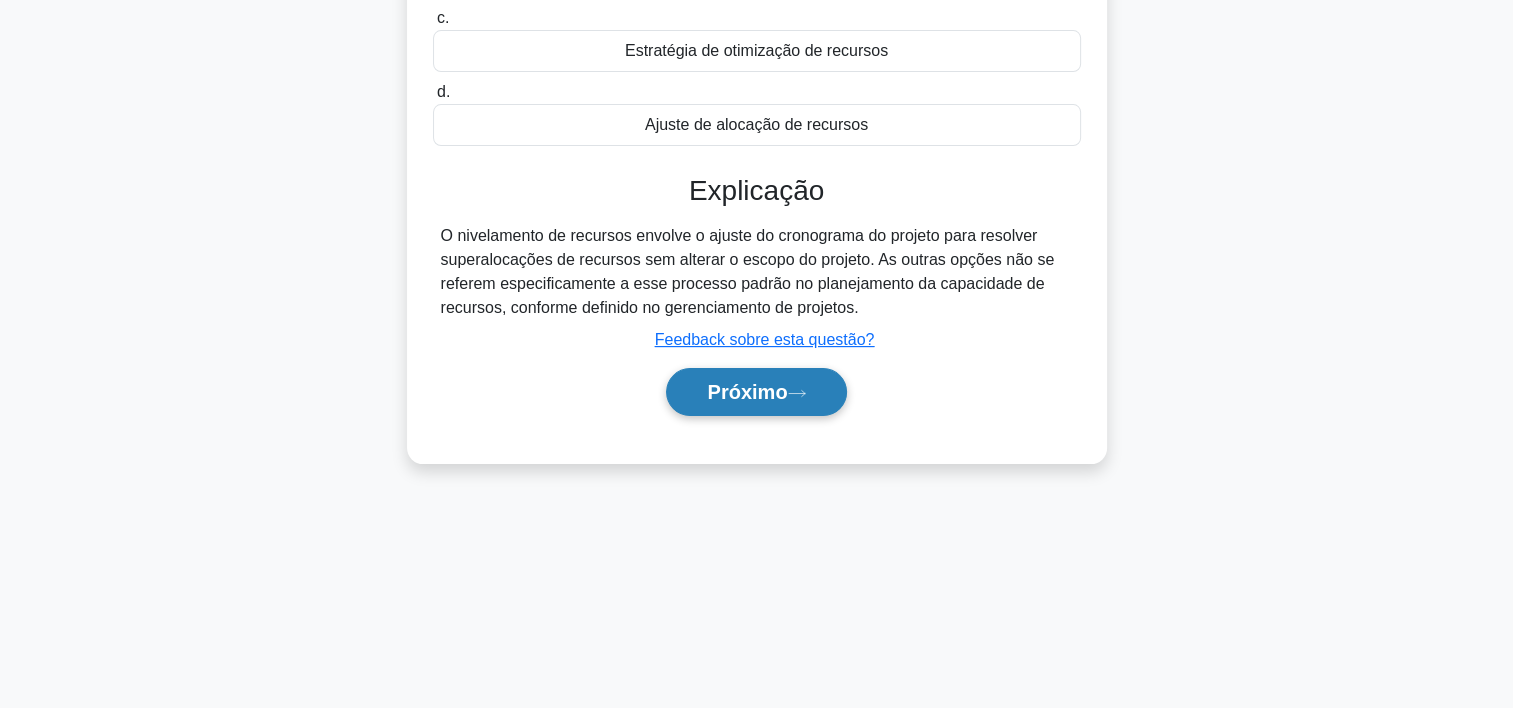 click on "Próximo" at bounding box center [756, 392] 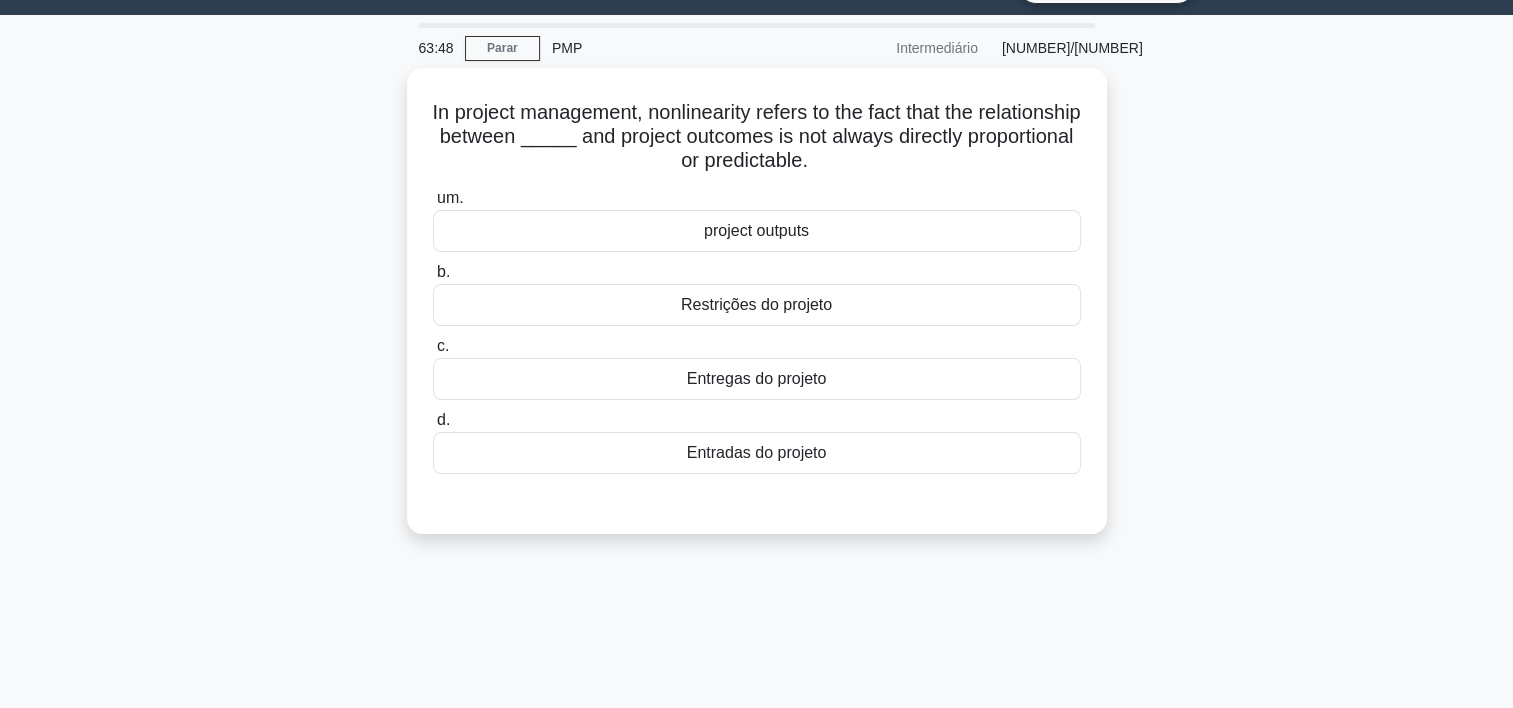 scroll, scrollTop: 48, scrollLeft: 0, axis: vertical 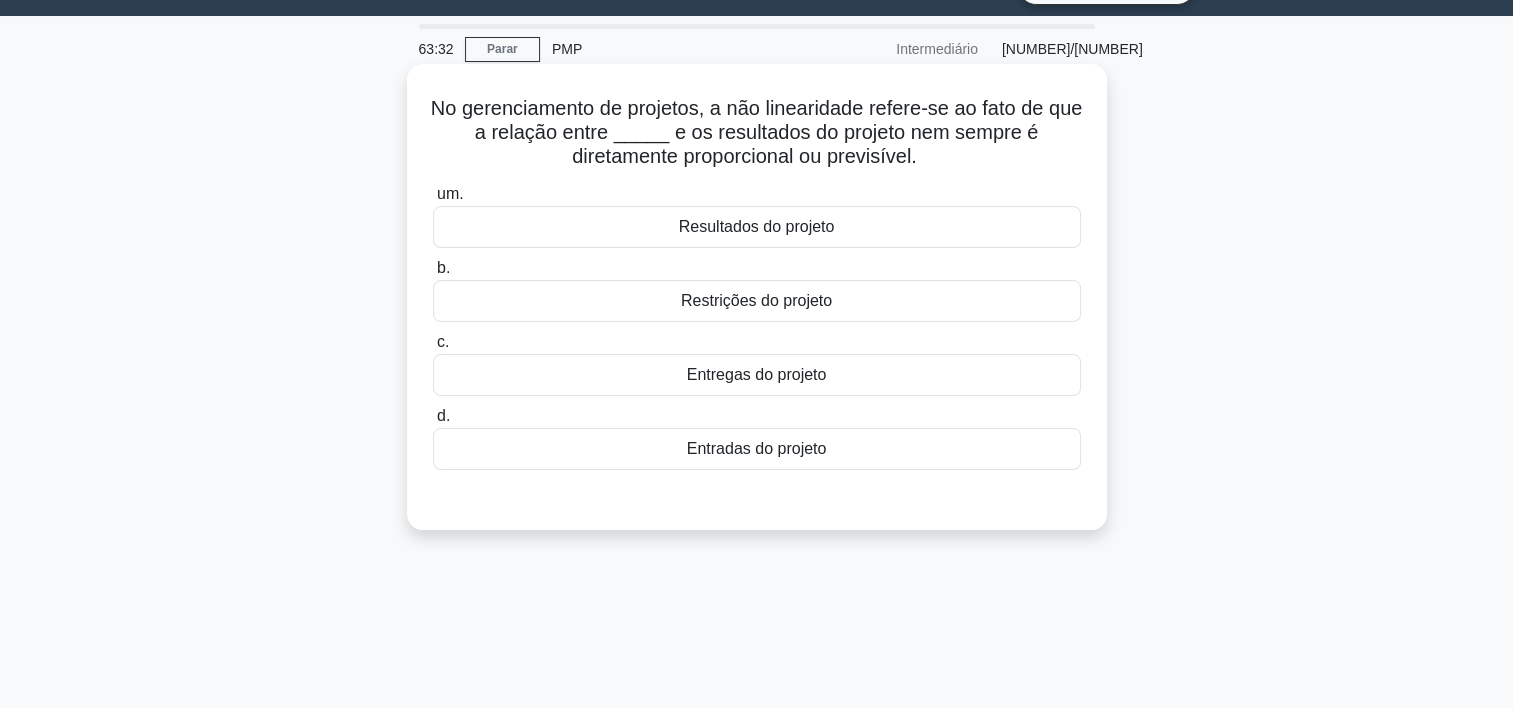 click on "Entregas do projeto" at bounding box center (757, 375) 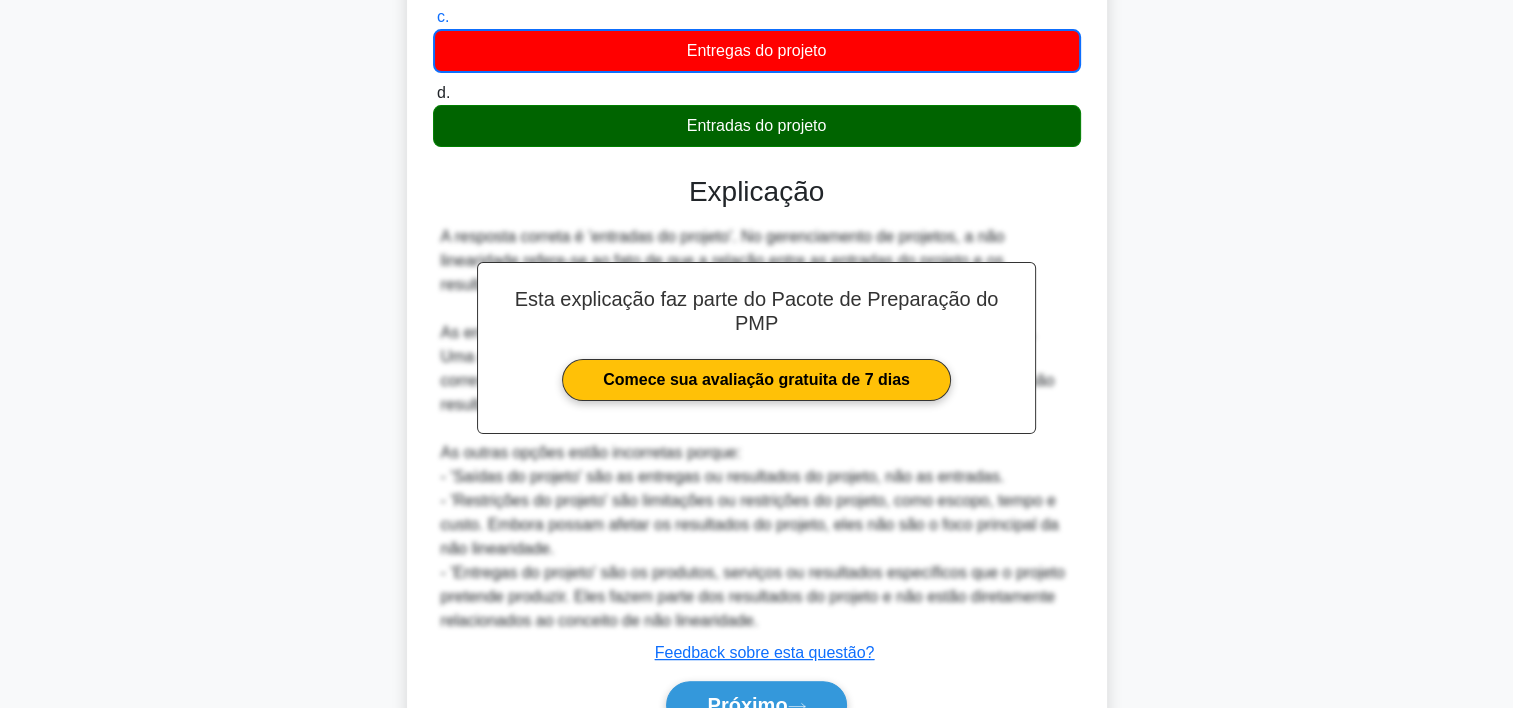 scroll, scrollTop: 477, scrollLeft: 0, axis: vertical 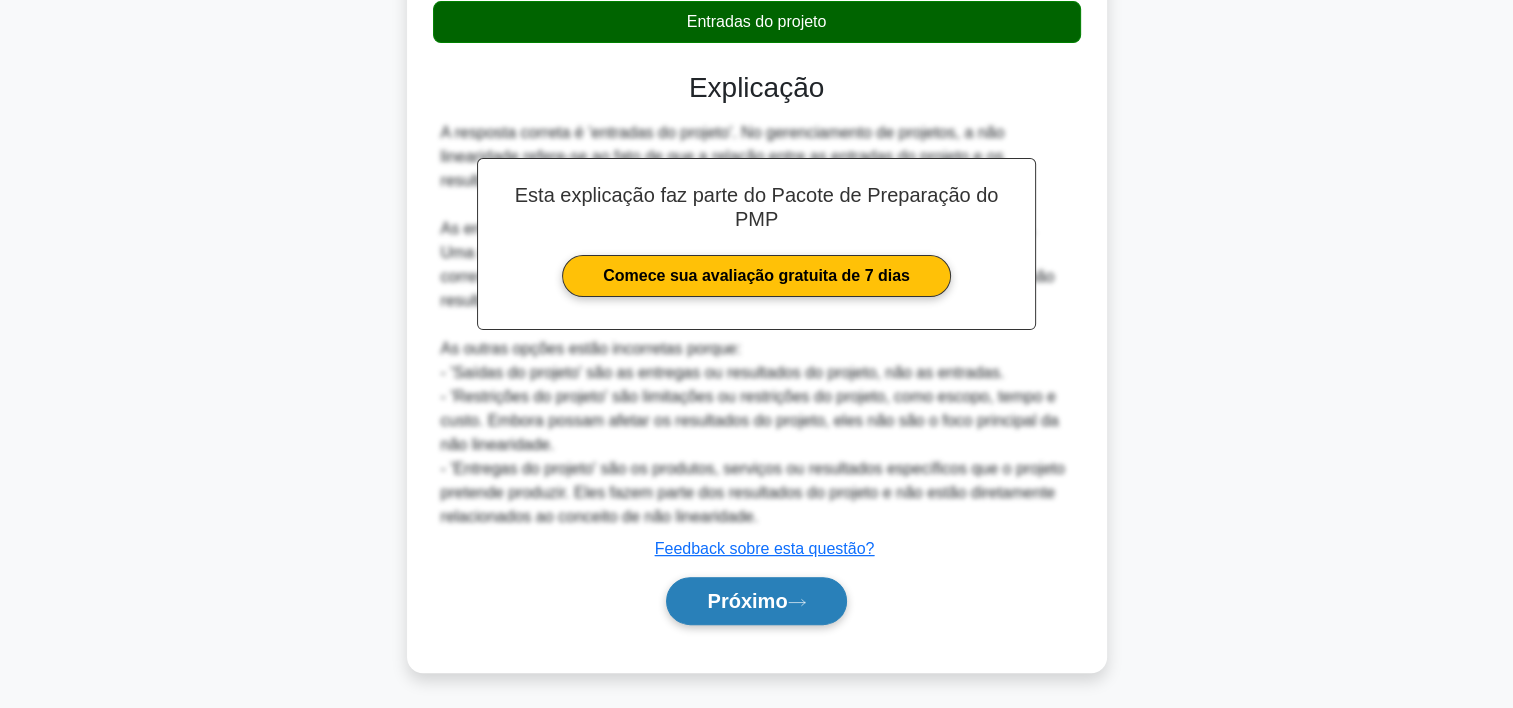 click on "Próximo" at bounding box center [747, 601] 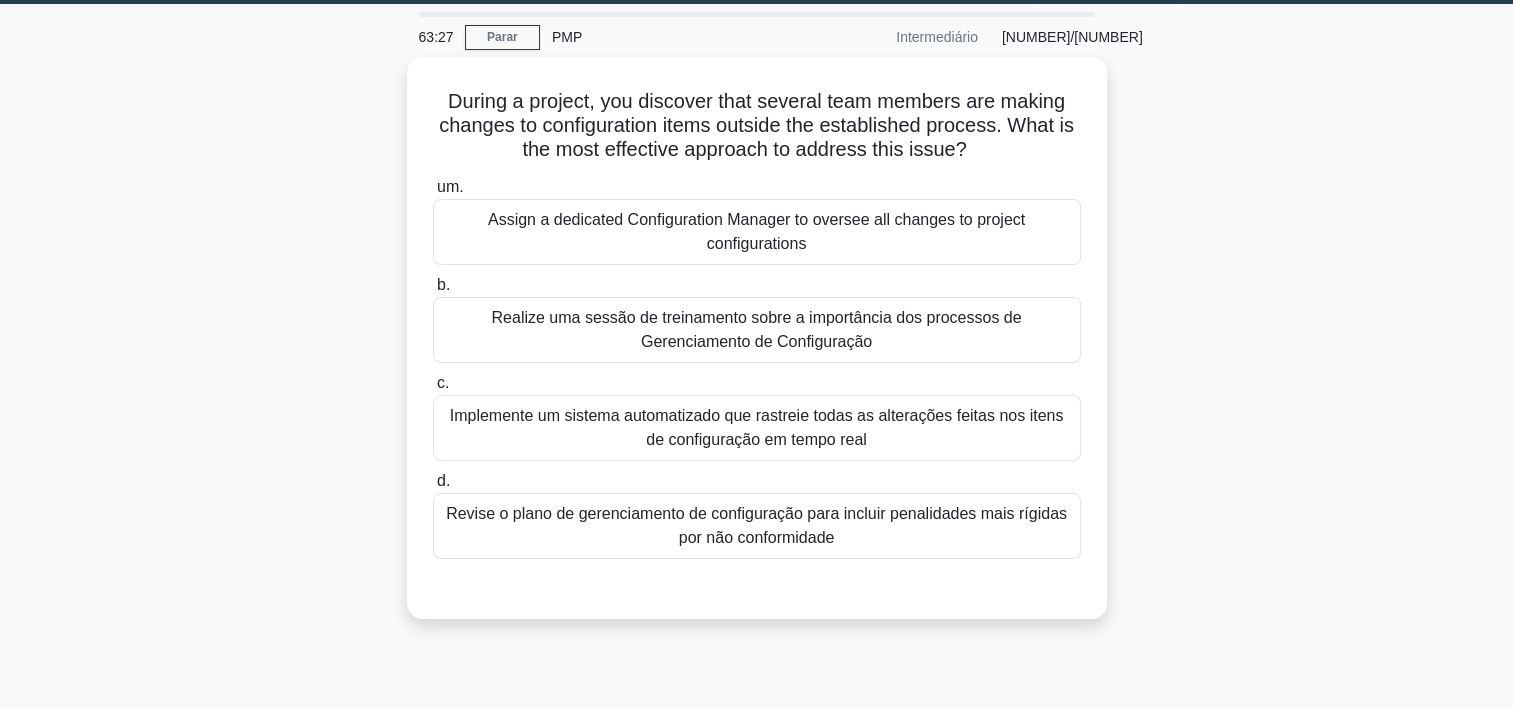 scroll, scrollTop: 56, scrollLeft: 0, axis: vertical 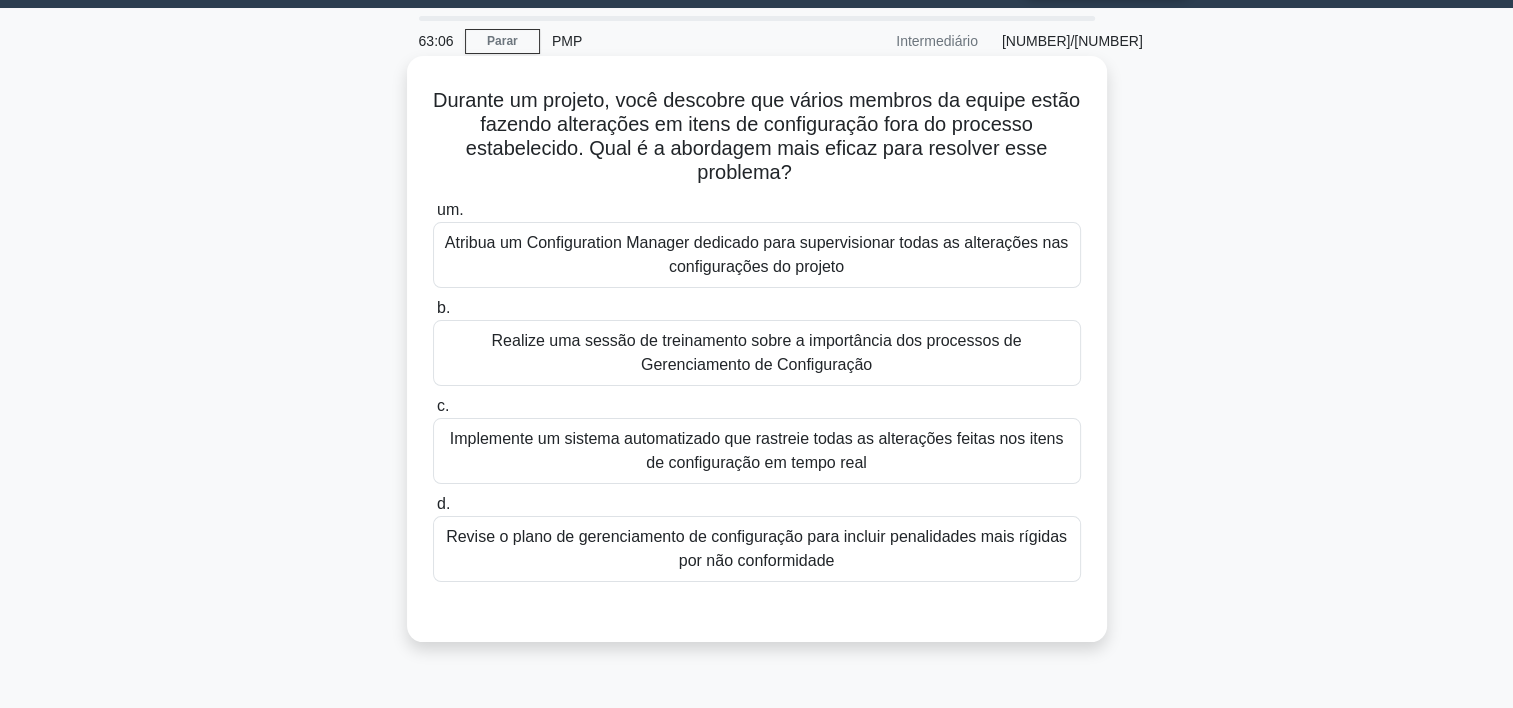 click on "Realize uma sessão de treinamento sobre a importância dos processos de Gerenciamento de Configuração" at bounding box center (757, 353) 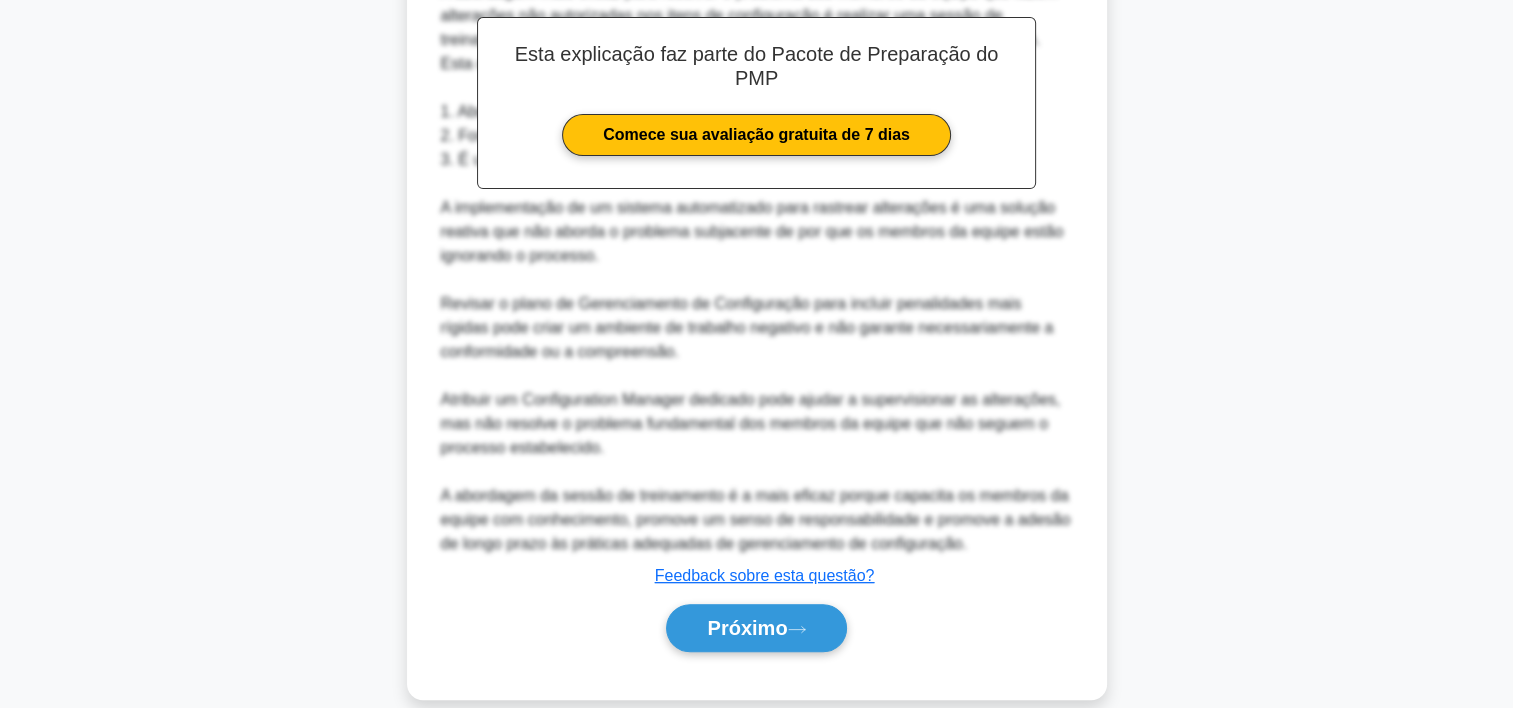 scroll, scrollTop: 764, scrollLeft: 0, axis: vertical 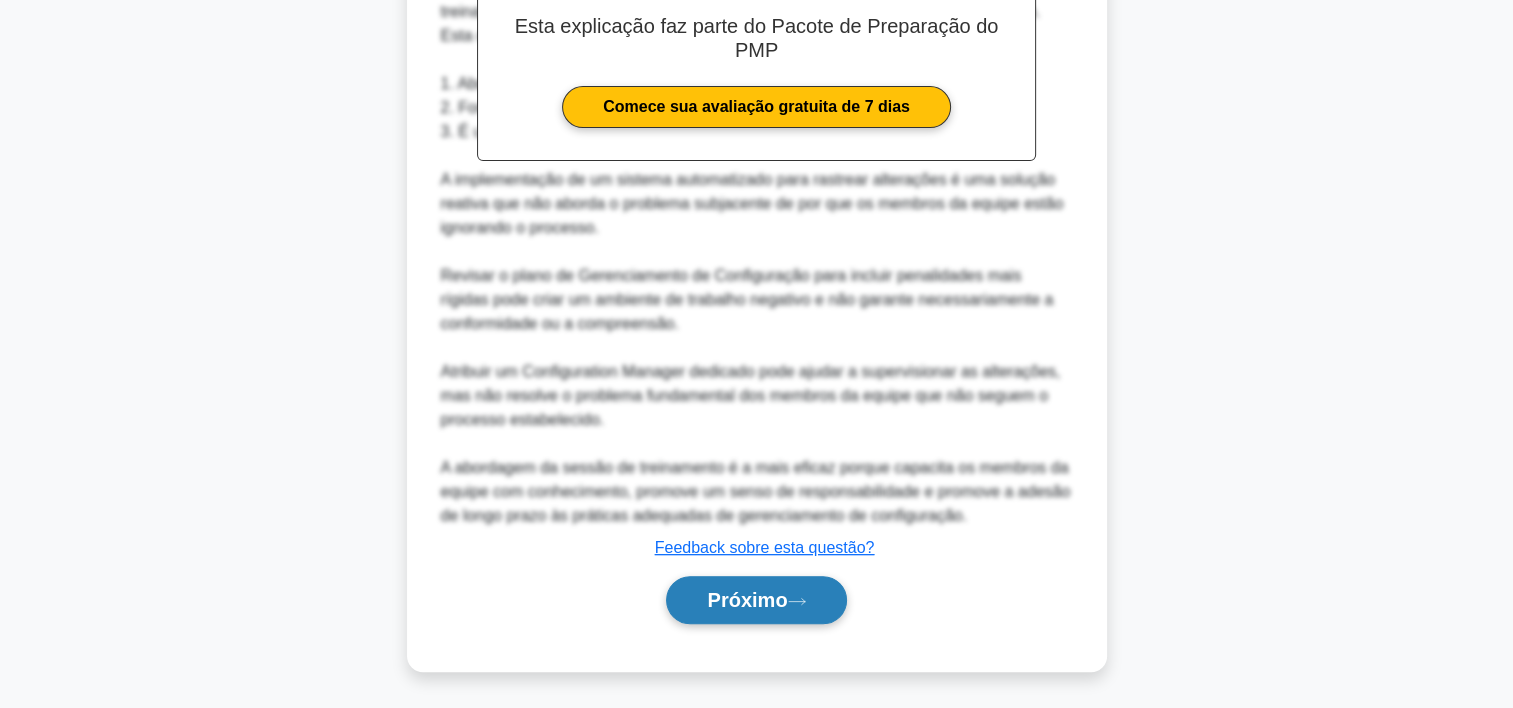 click on "Próximo" at bounding box center (756, 600) 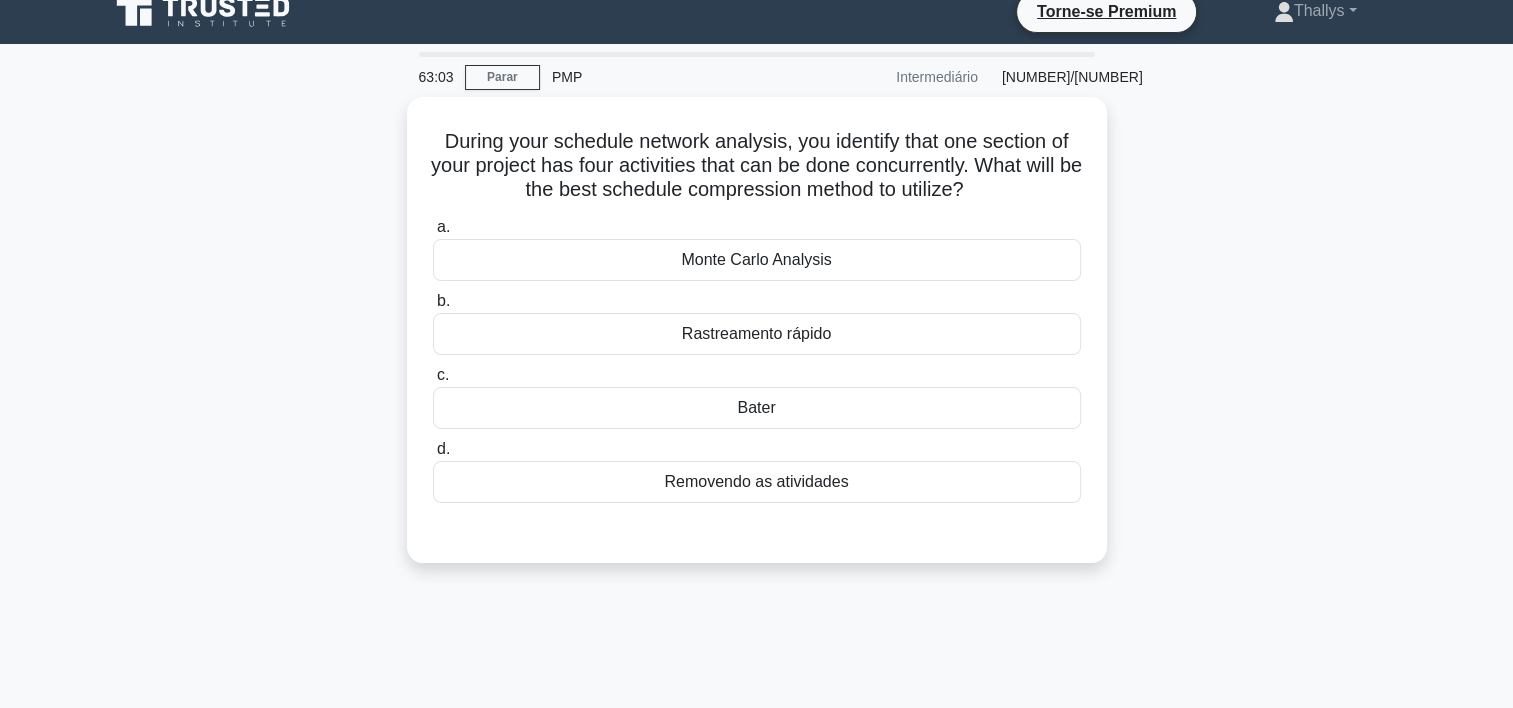 scroll, scrollTop: 0, scrollLeft: 0, axis: both 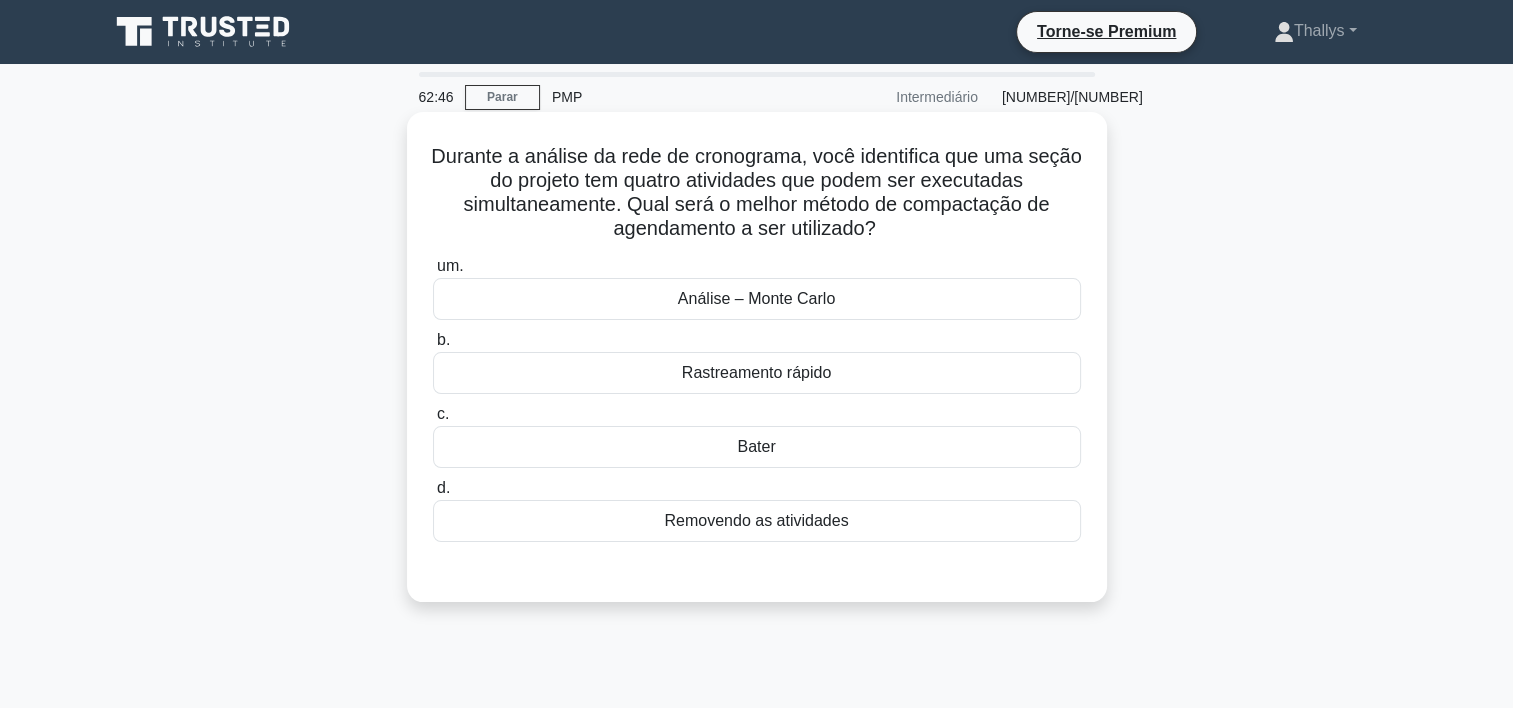 click on "c.
Bater" at bounding box center (757, 435) 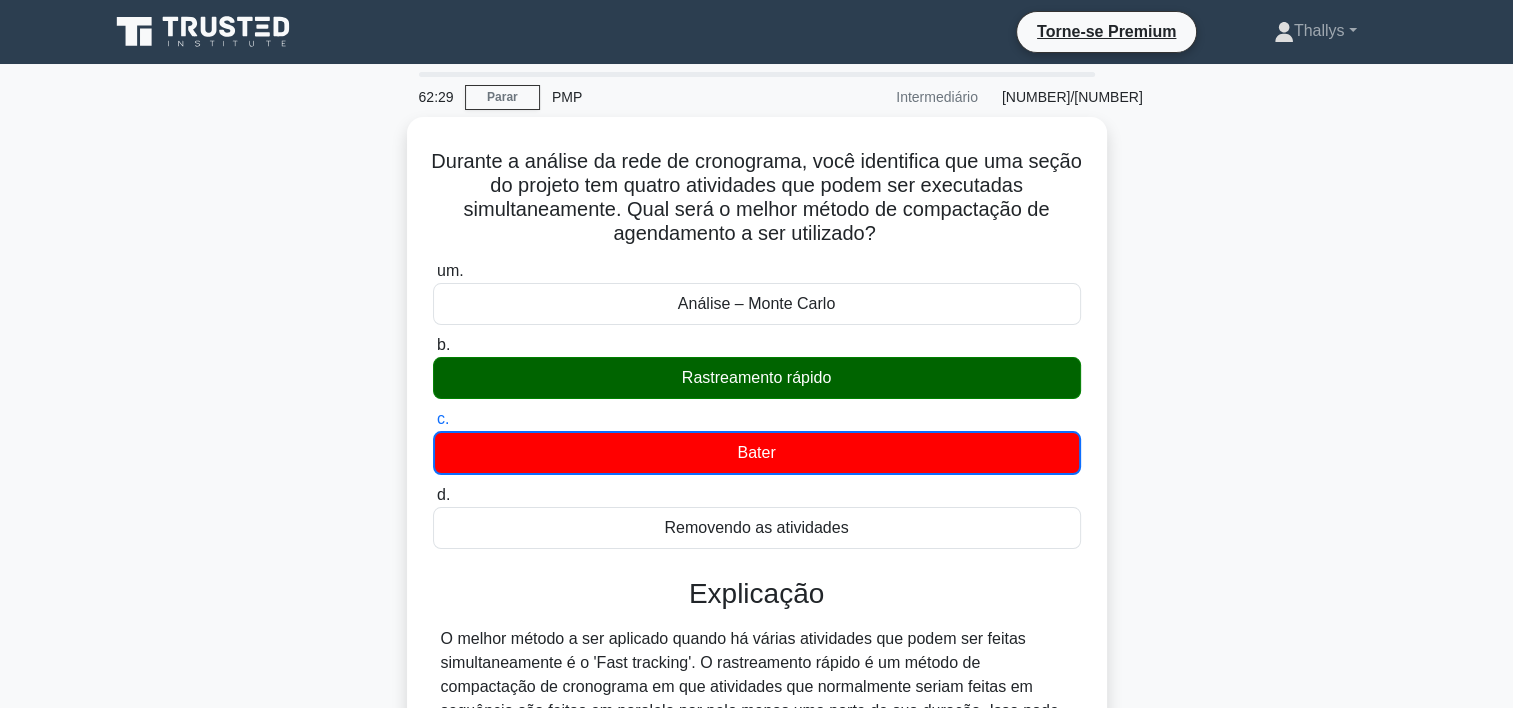 scroll, scrollTop: 372, scrollLeft: 0, axis: vertical 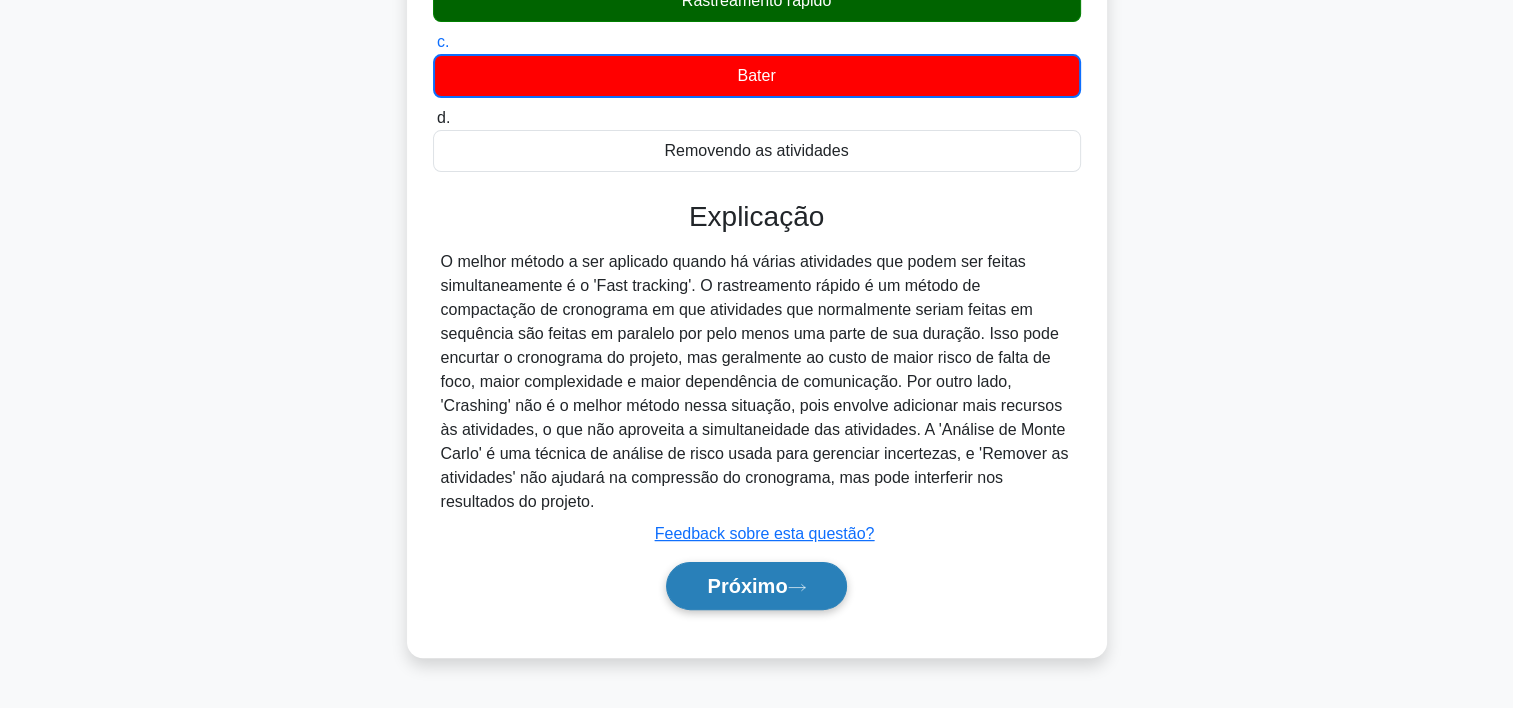click on "Próximo" at bounding box center [747, 586] 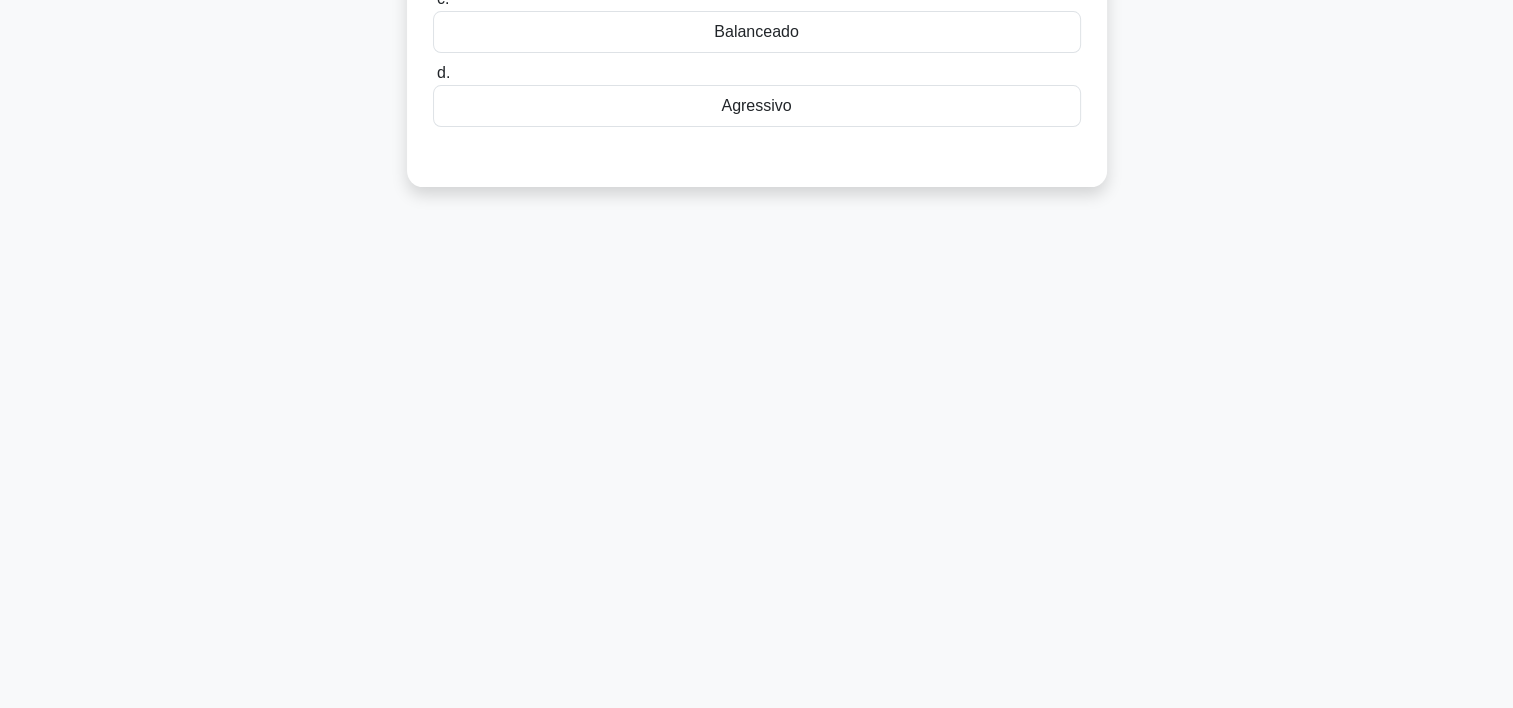 scroll, scrollTop: 0, scrollLeft: 0, axis: both 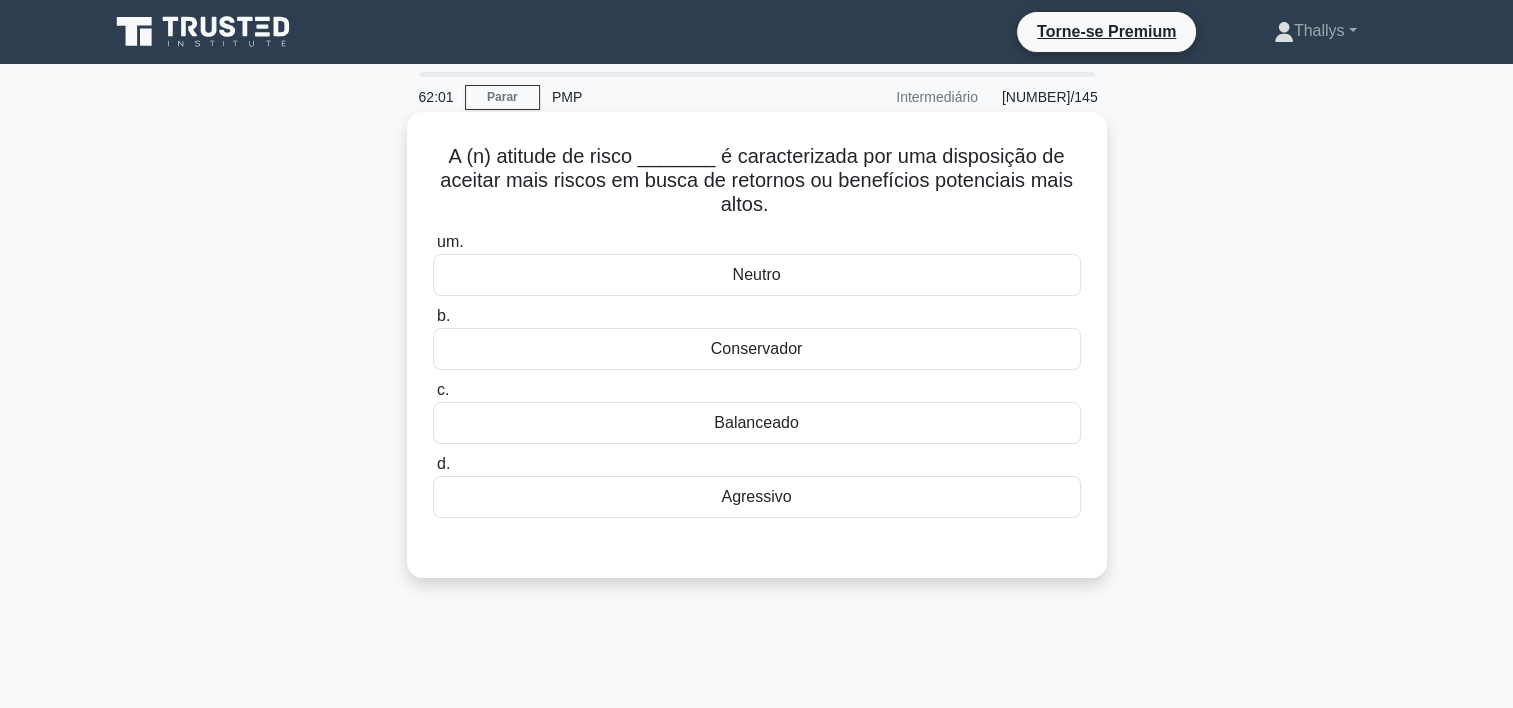 click on "Agressivo" at bounding box center [757, 497] 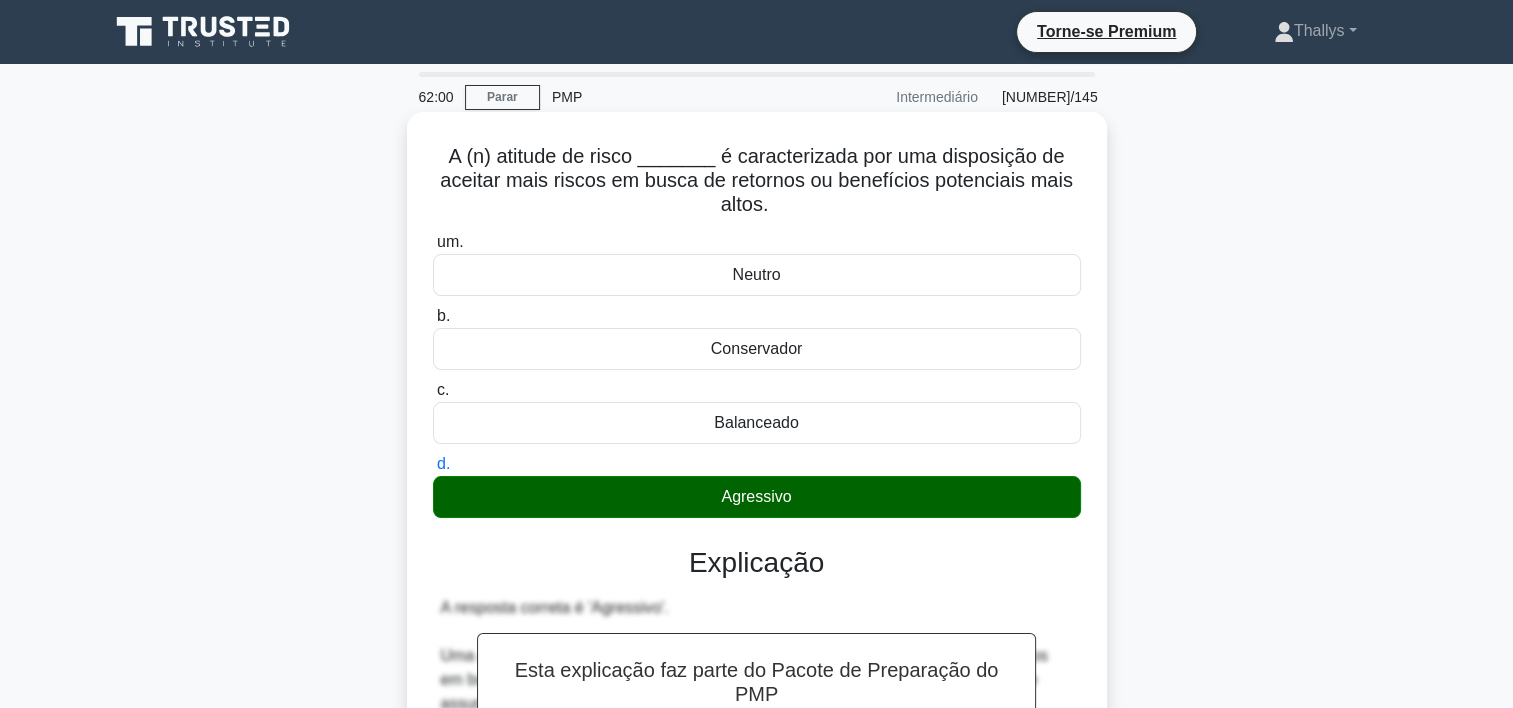 scroll, scrollTop: 524, scrollLeft: 0, axis: vertical 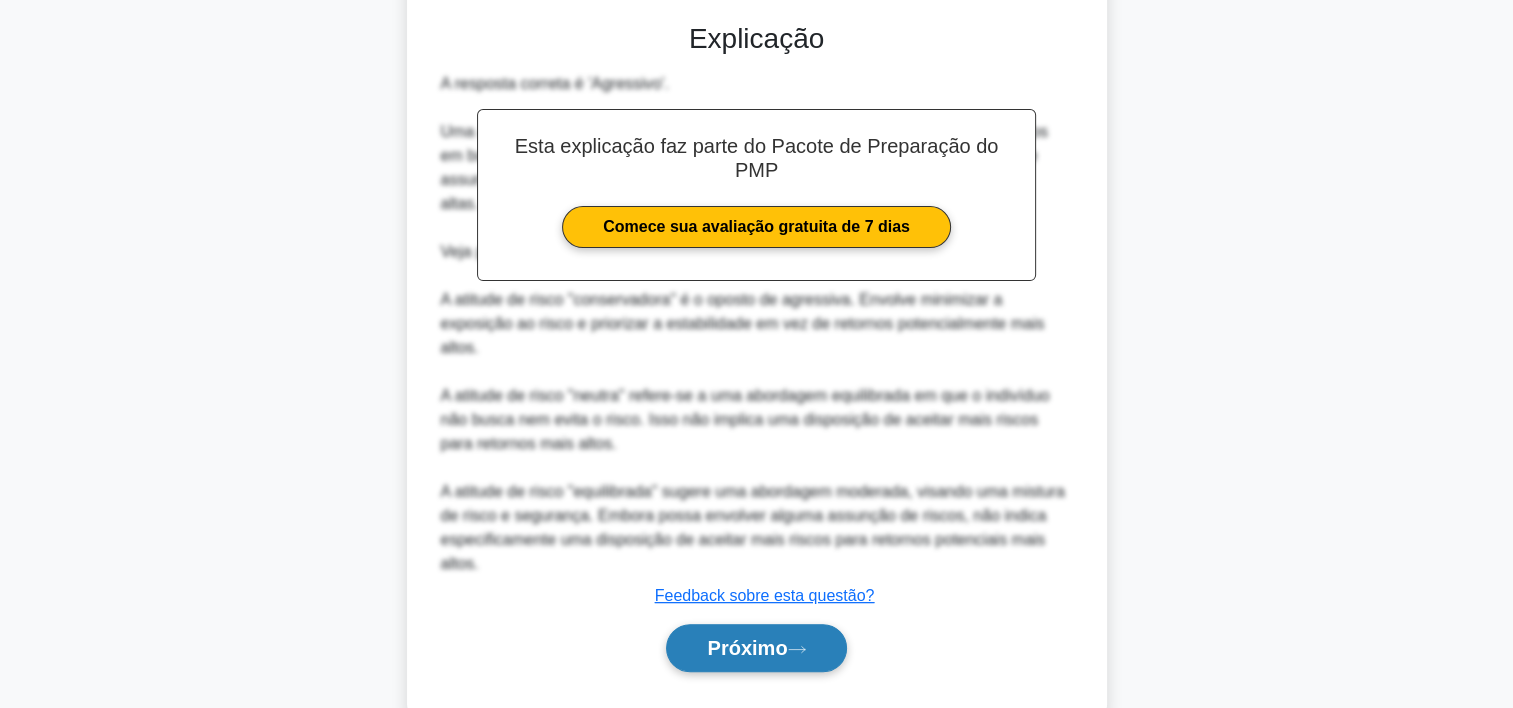 click on "Próximo" at bounding box center (747, 648) 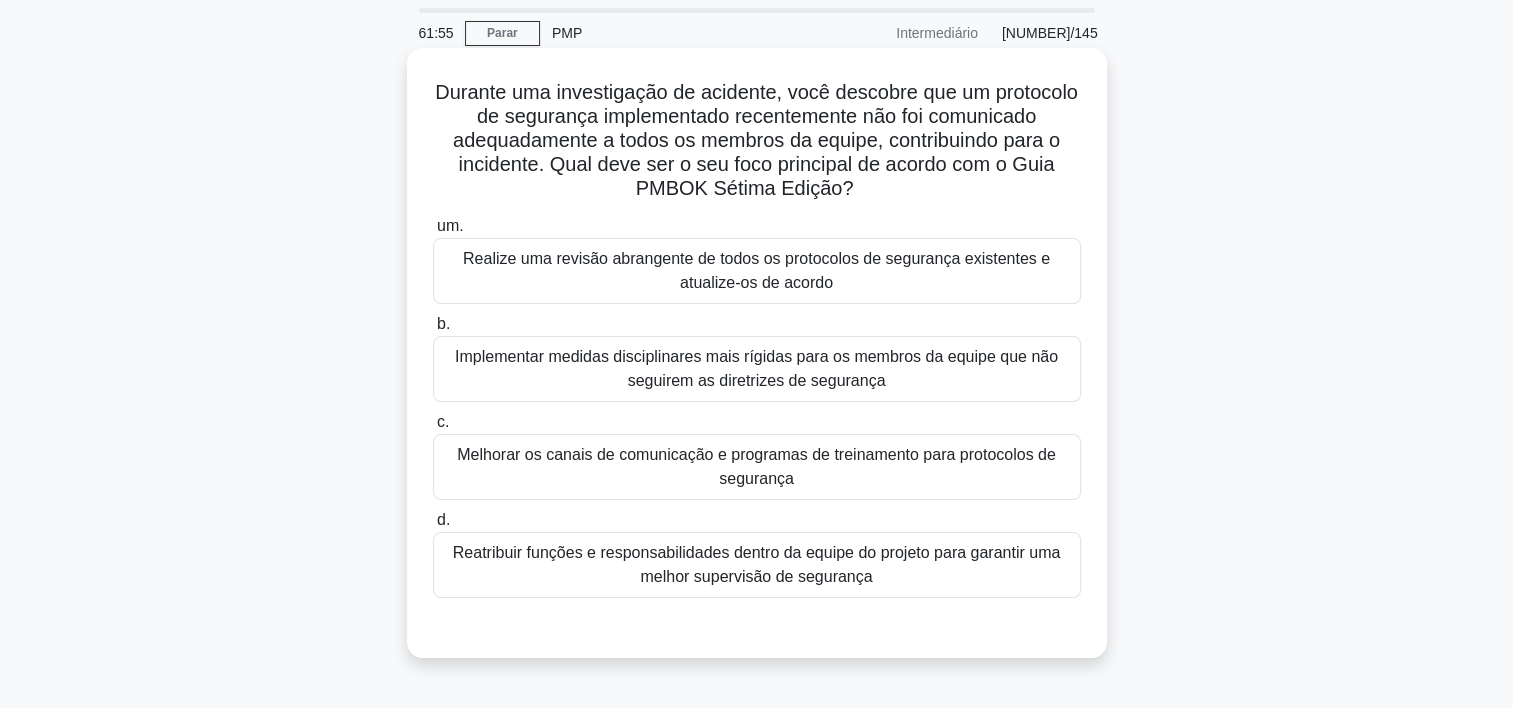 scroll, scrollTop: 70, scrollLeft: 0, axis: vertical 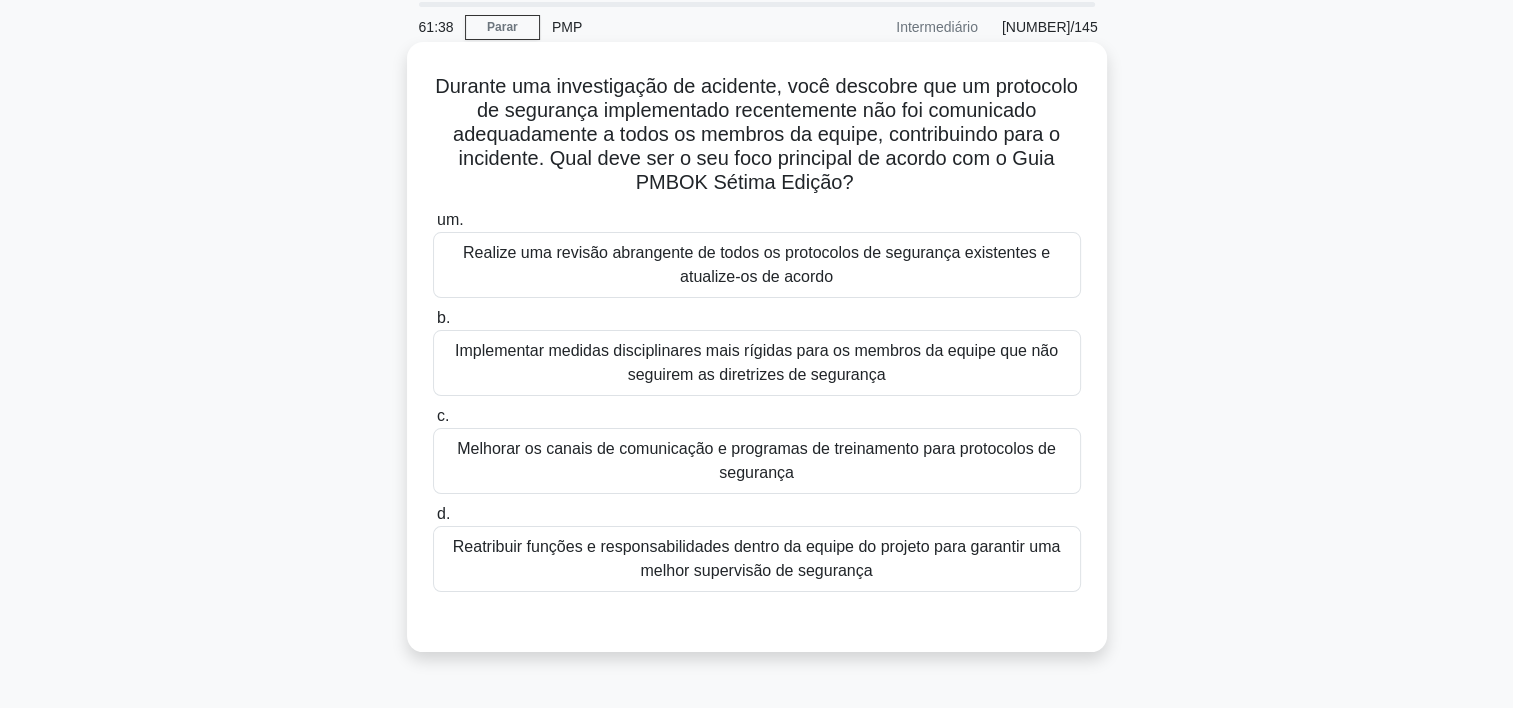 click on "Melhorar os canais de comunicação e programas de treinamento para protocolos de segurança" at bounding box center (757, 461) 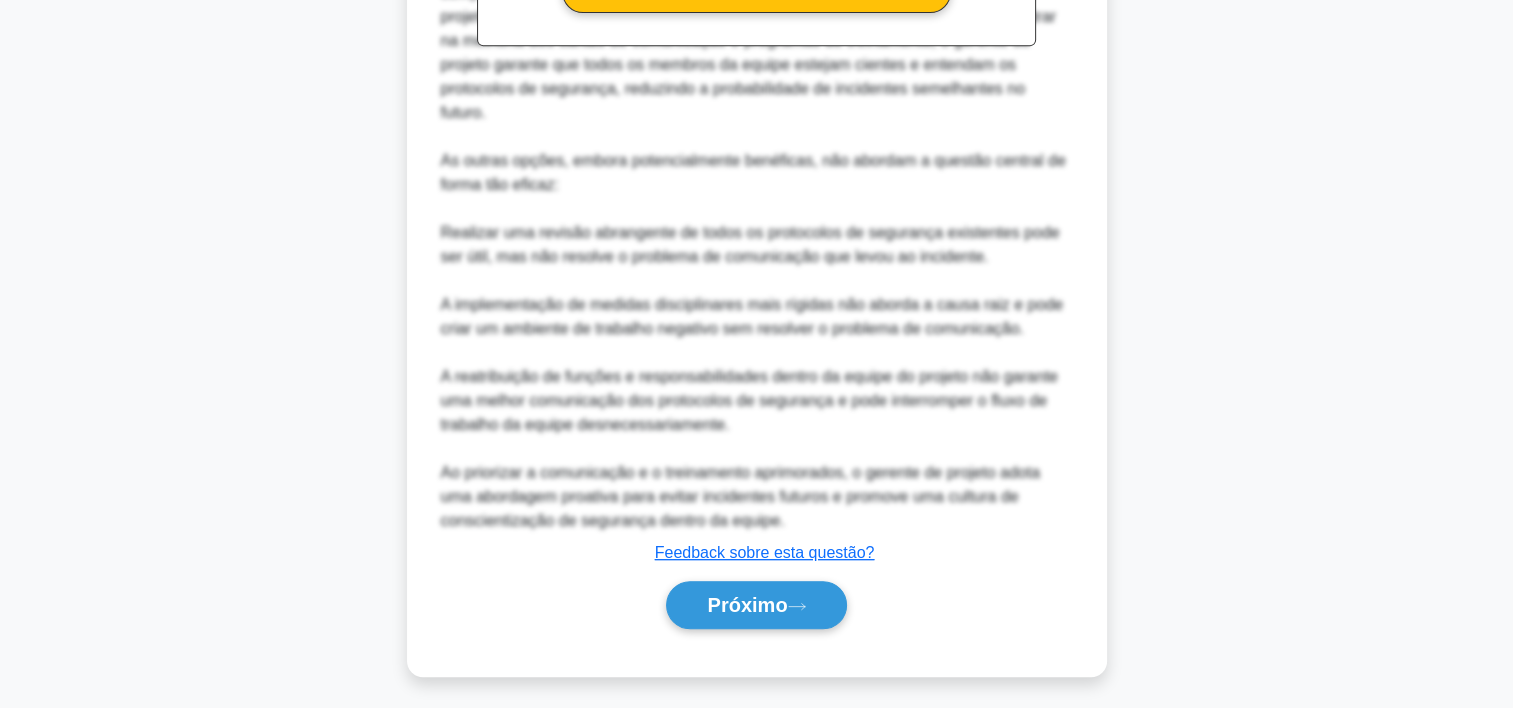 scroll, scrollTop: 908, scrollLeft: 0, axis: vertical 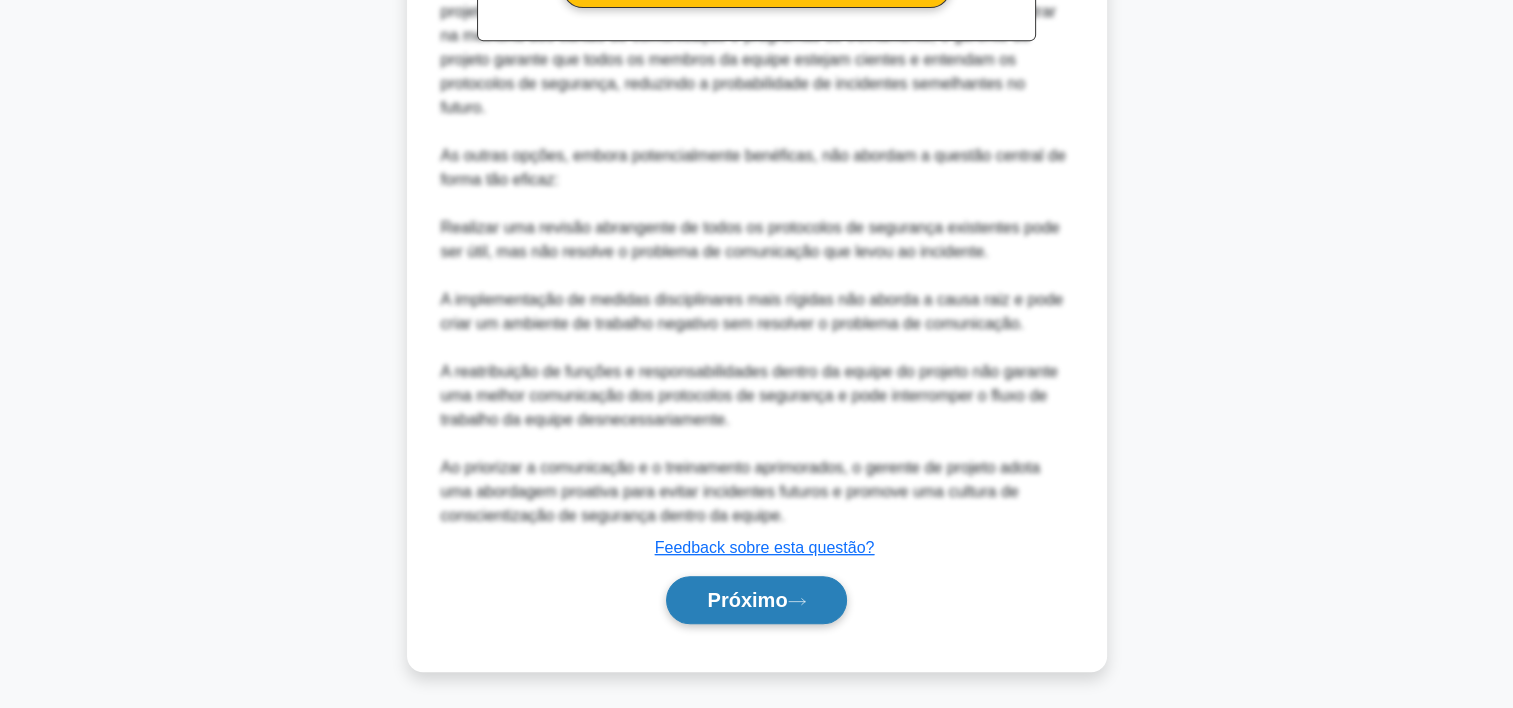click on "Próximo" at bounding box center [747, 600] 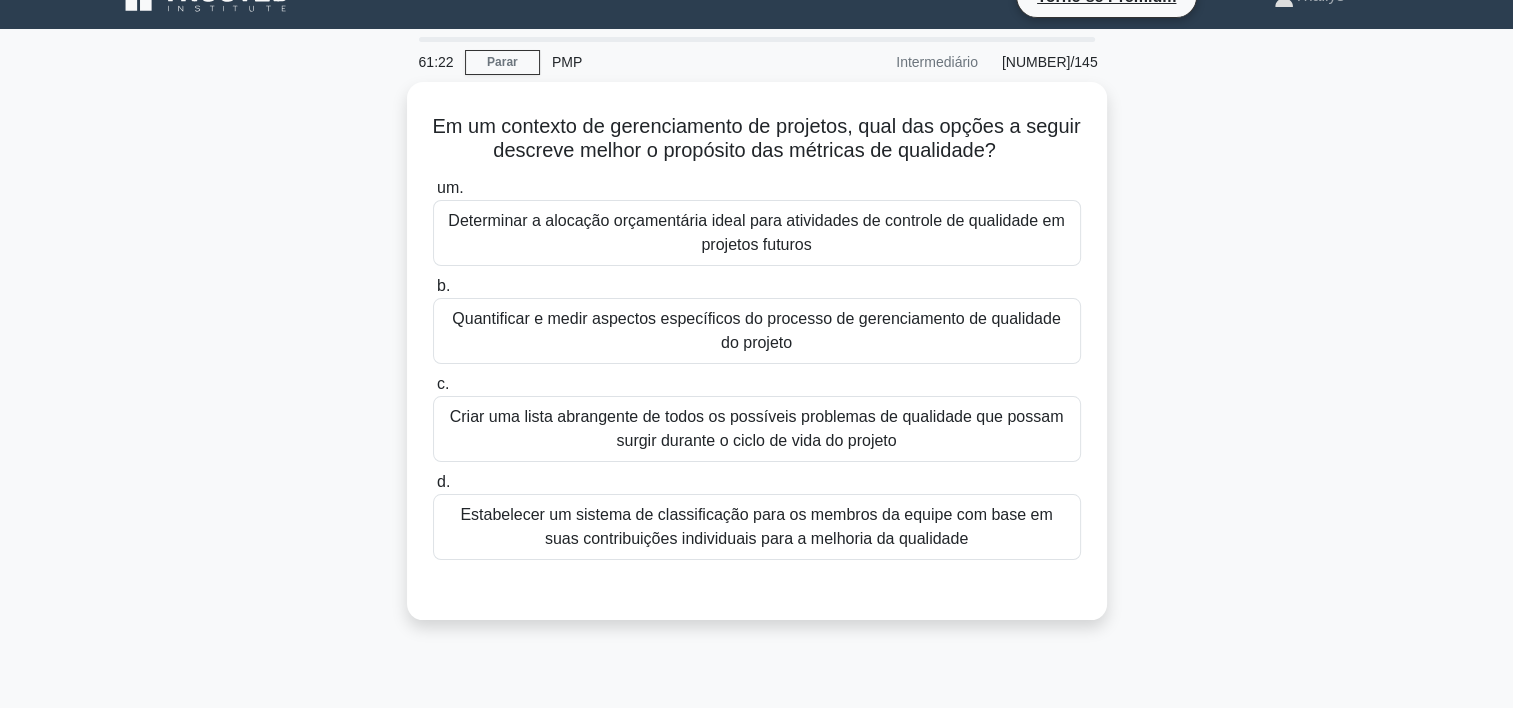 scroll, scrollTop: 36, scrollLeft: 0, axis: vertical 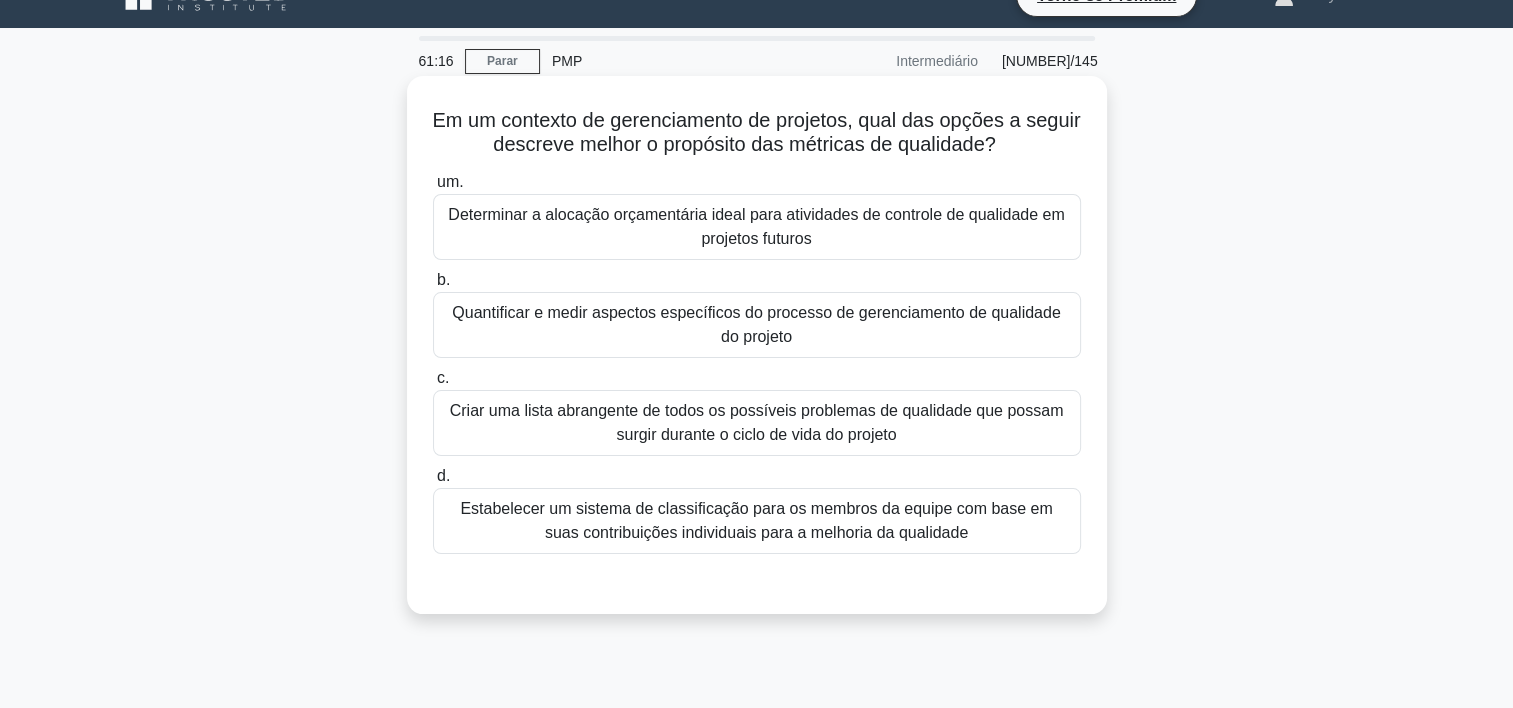 click on "Quantificar e medir aspectos específicos do processo de gerenciamento de qualidade do projeto" at bounding box center (757, 325) 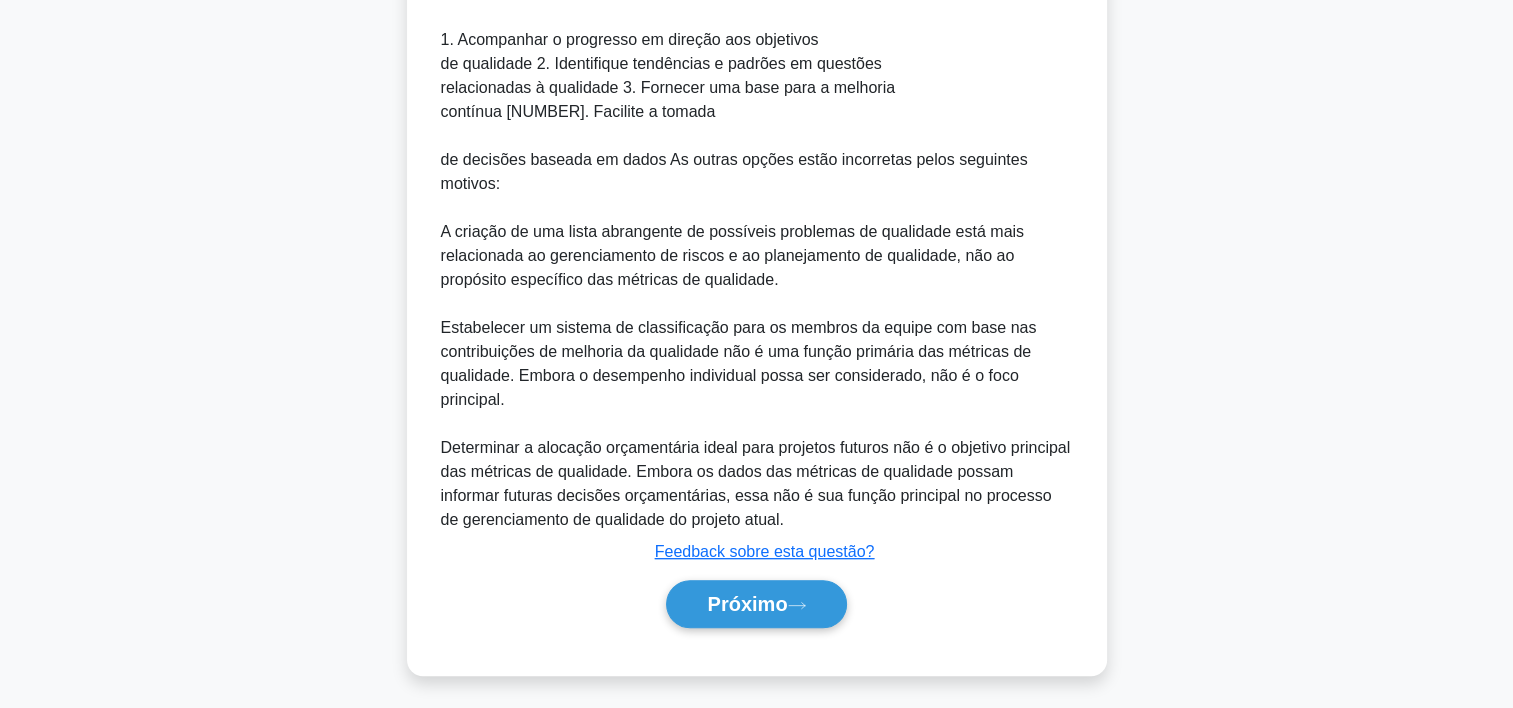 scroll, scrollTop: 956, scrollLeft: 0, axis: vertical 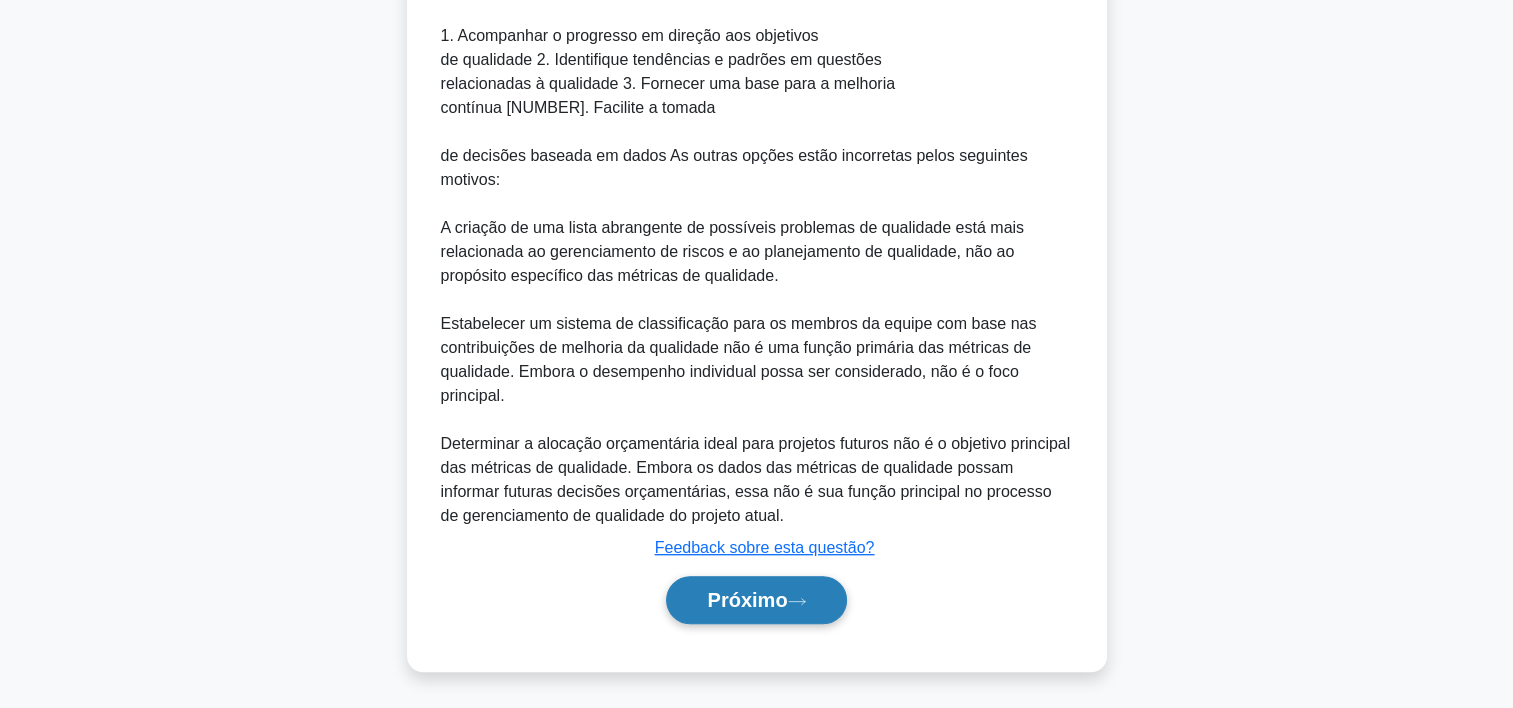 click on "Próximo" at bounding box center [756, 600] 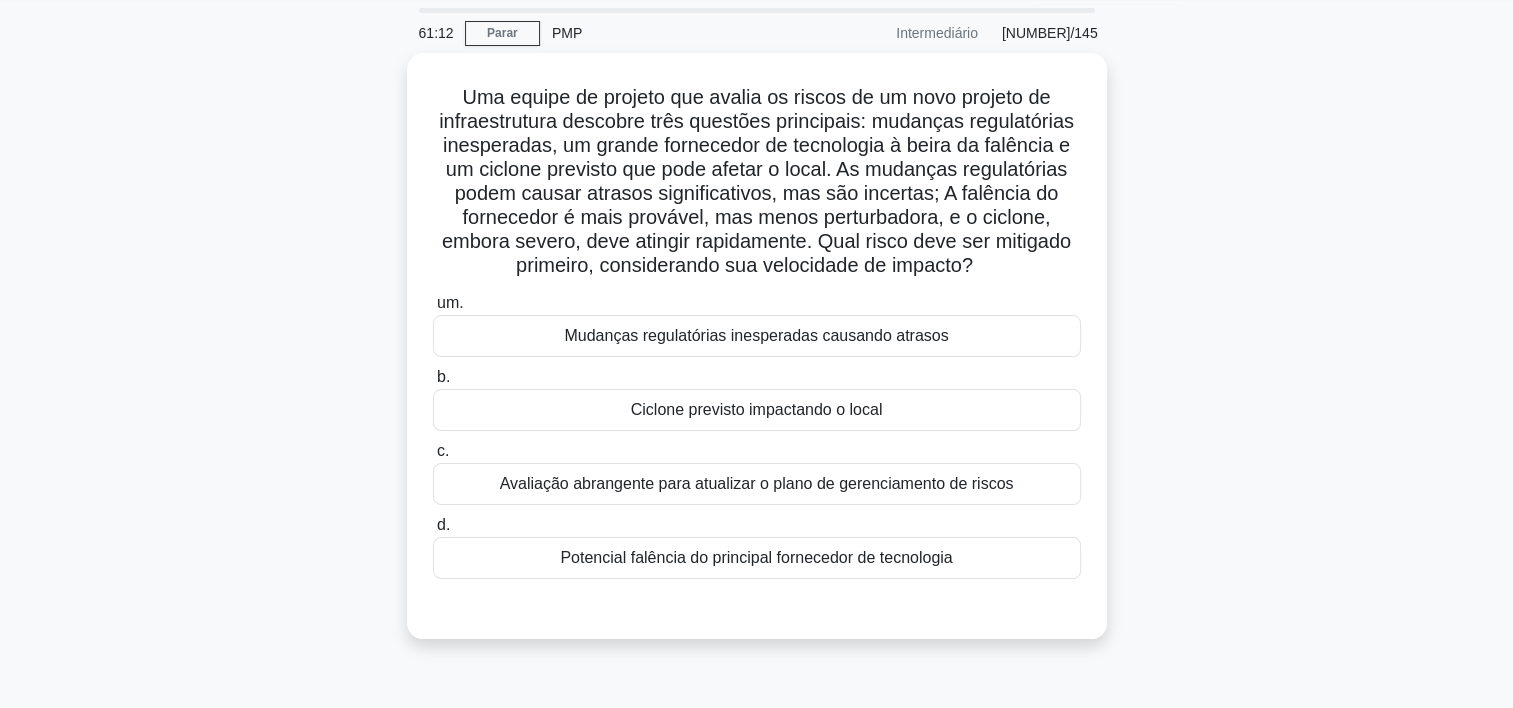 scroll, scrollTop: 68, scrollLeft: 0, axis: vertical 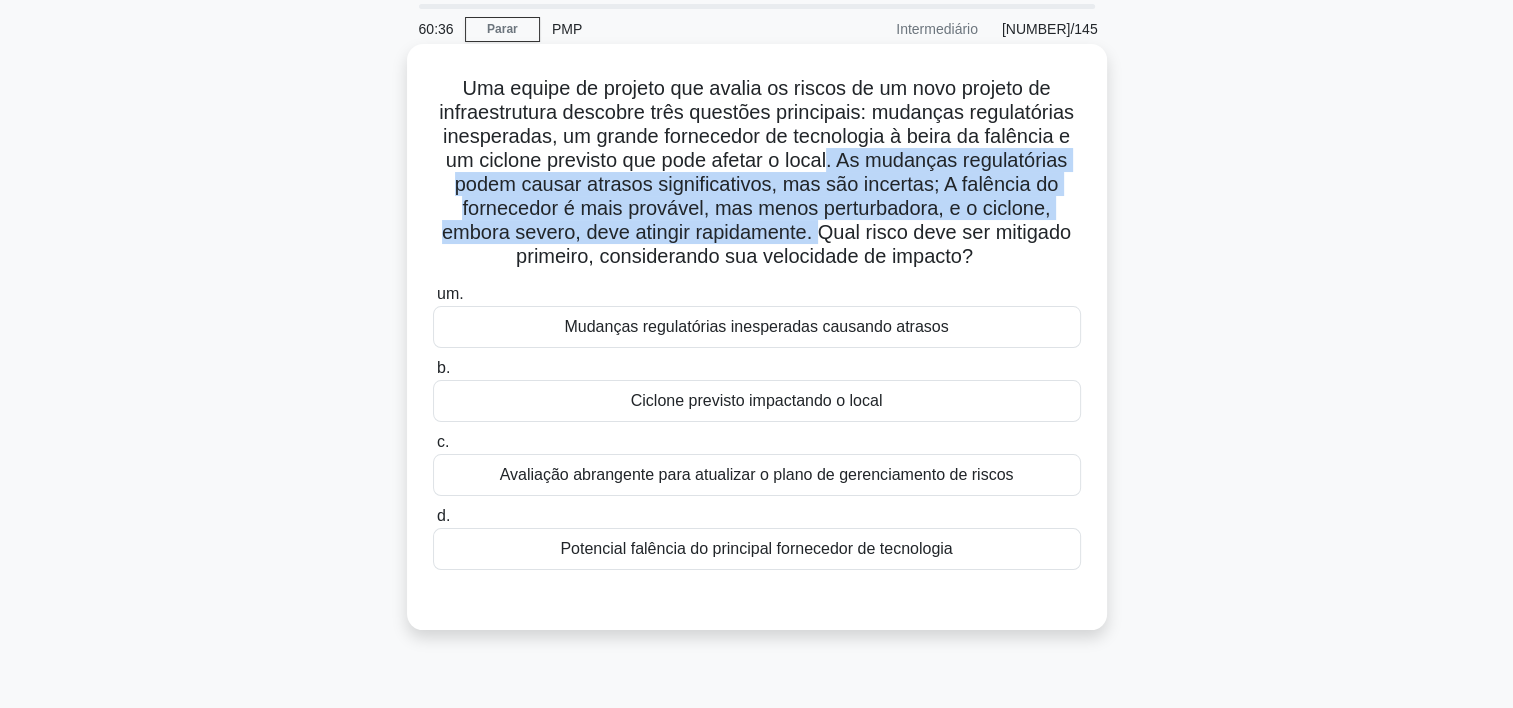drag, startPoint x: 832, startPoint y: 164, endPoint x: 821, endPoint y: 235, distance: 71.84706 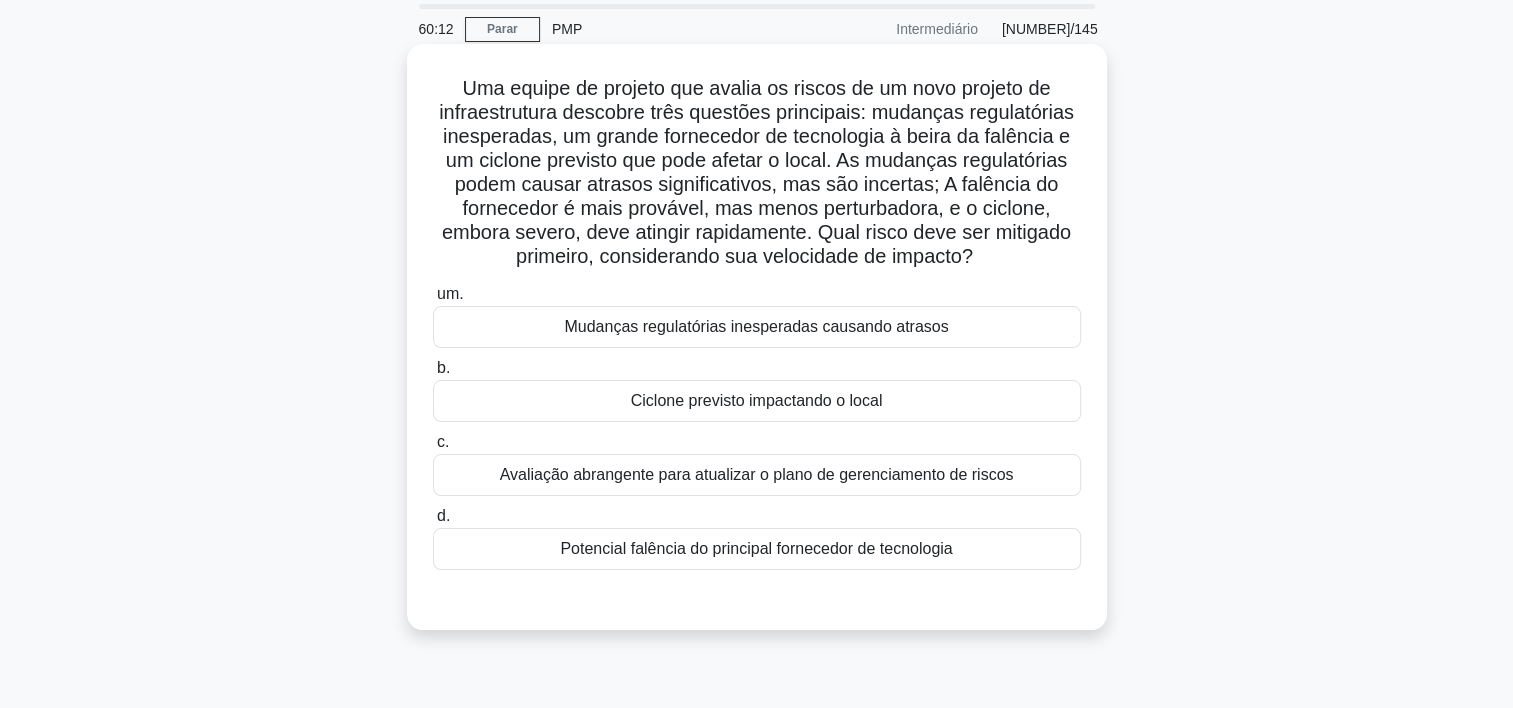 click on "Ciclone previsto impactando o local" at bounding box center (757, 401) 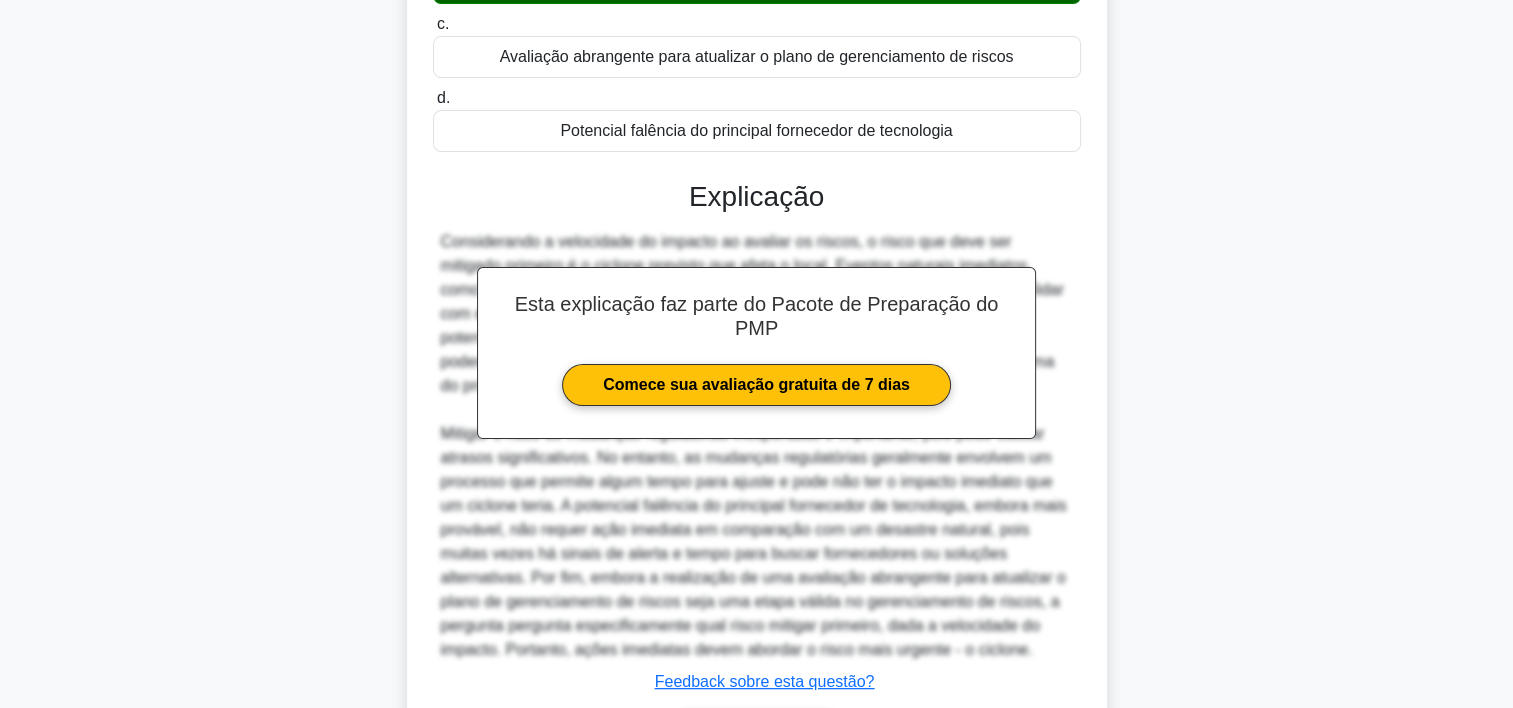 scroll, scrollTop: 620, scrollLeft: 0, axis: vertical 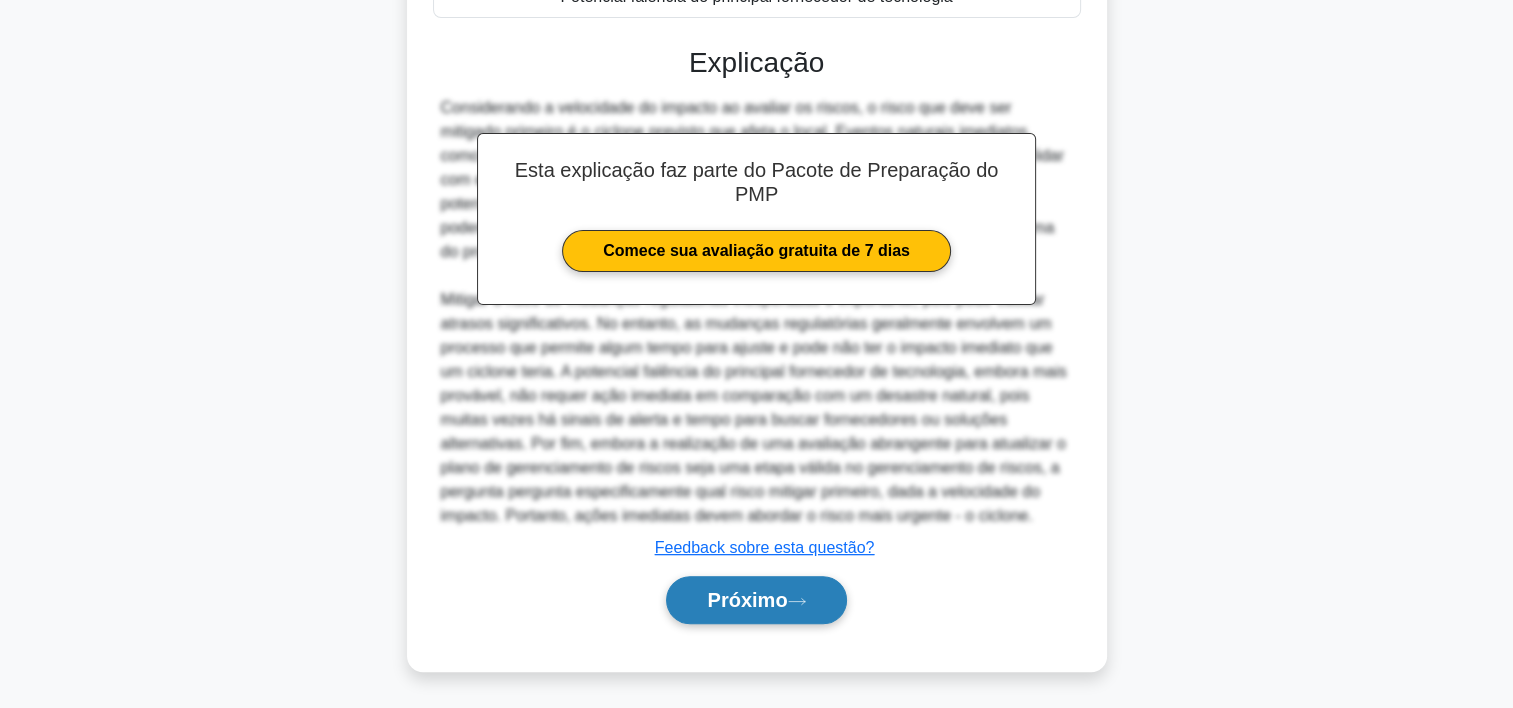 click on "Próximo" at bounding box center (756, 600) 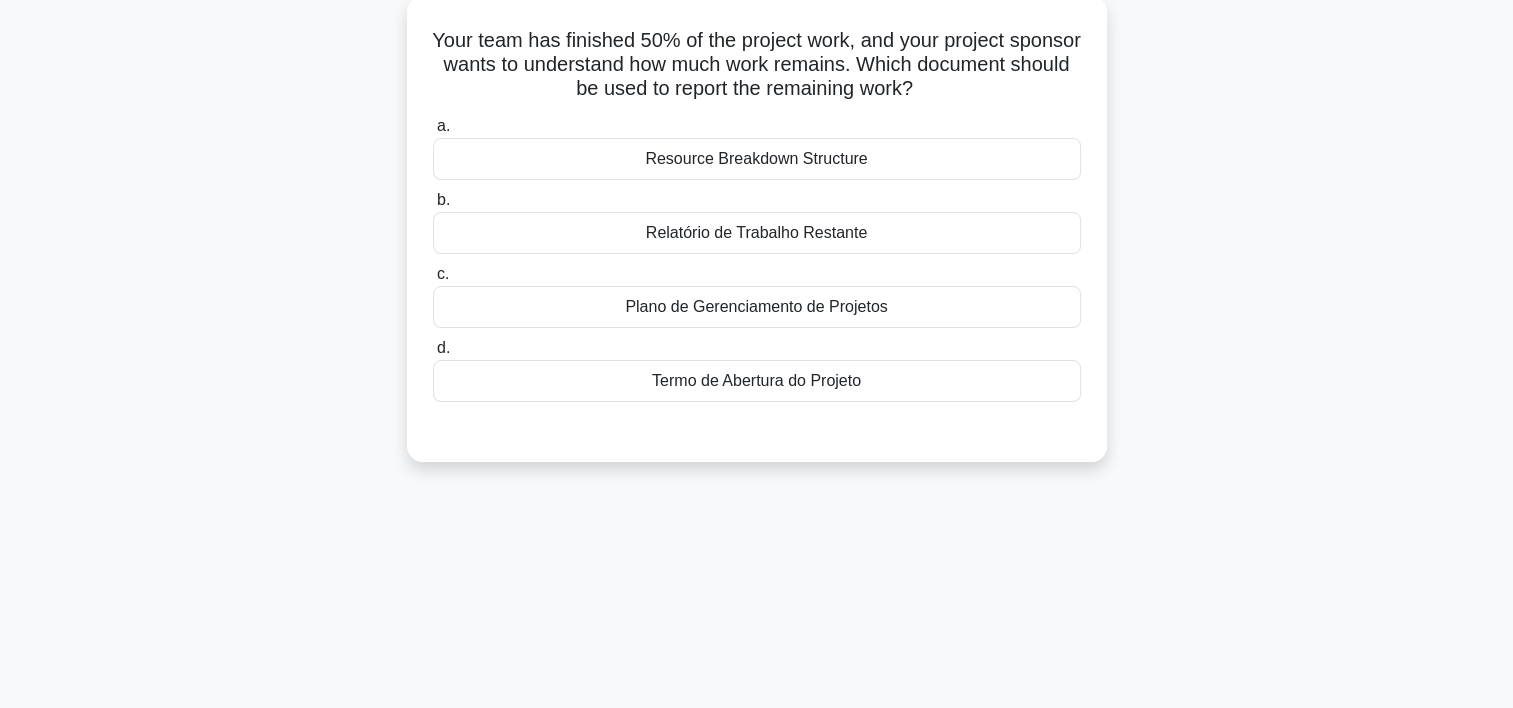 scroll, scrollTop: 0, scrollLeft: 0, axis: both 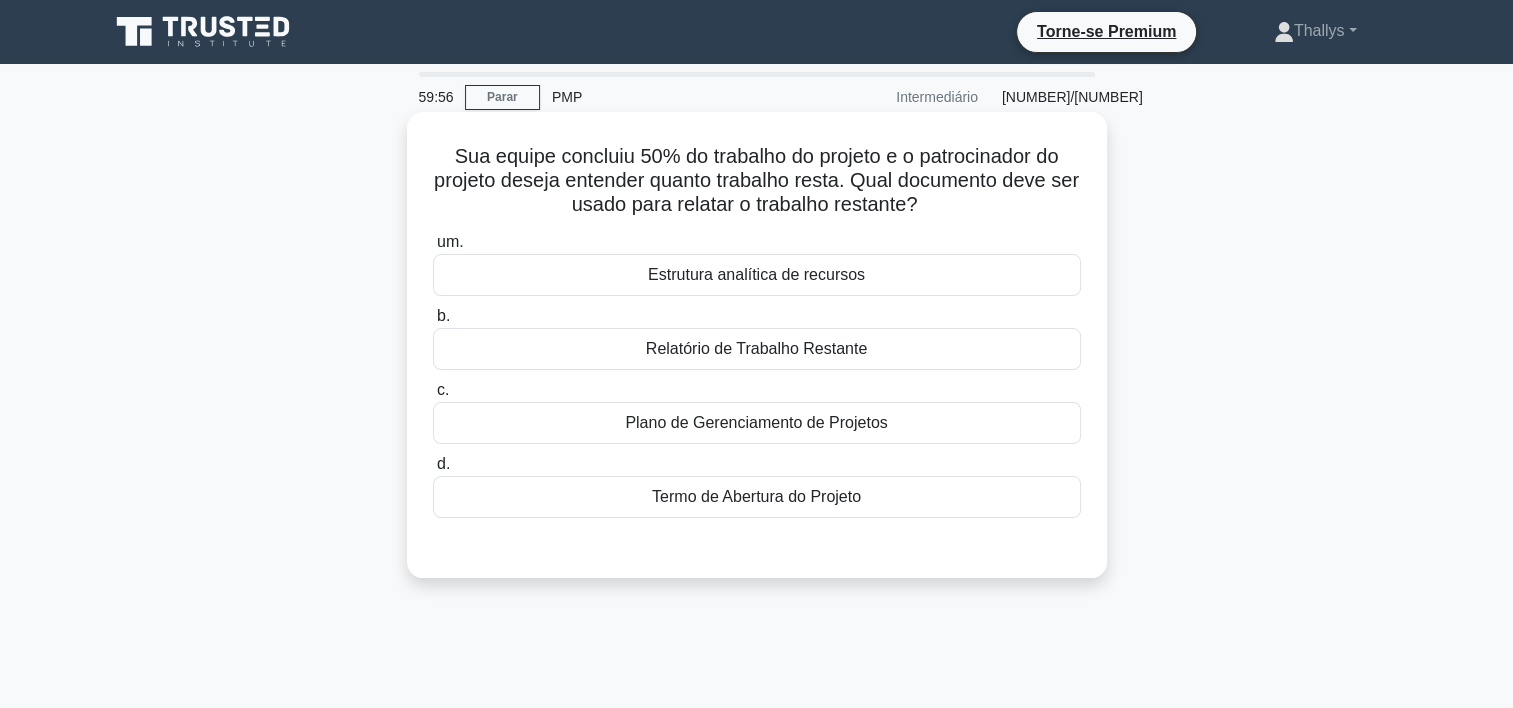click on "Relatório de Trabalho Restante" at bounding box center (757, 349) 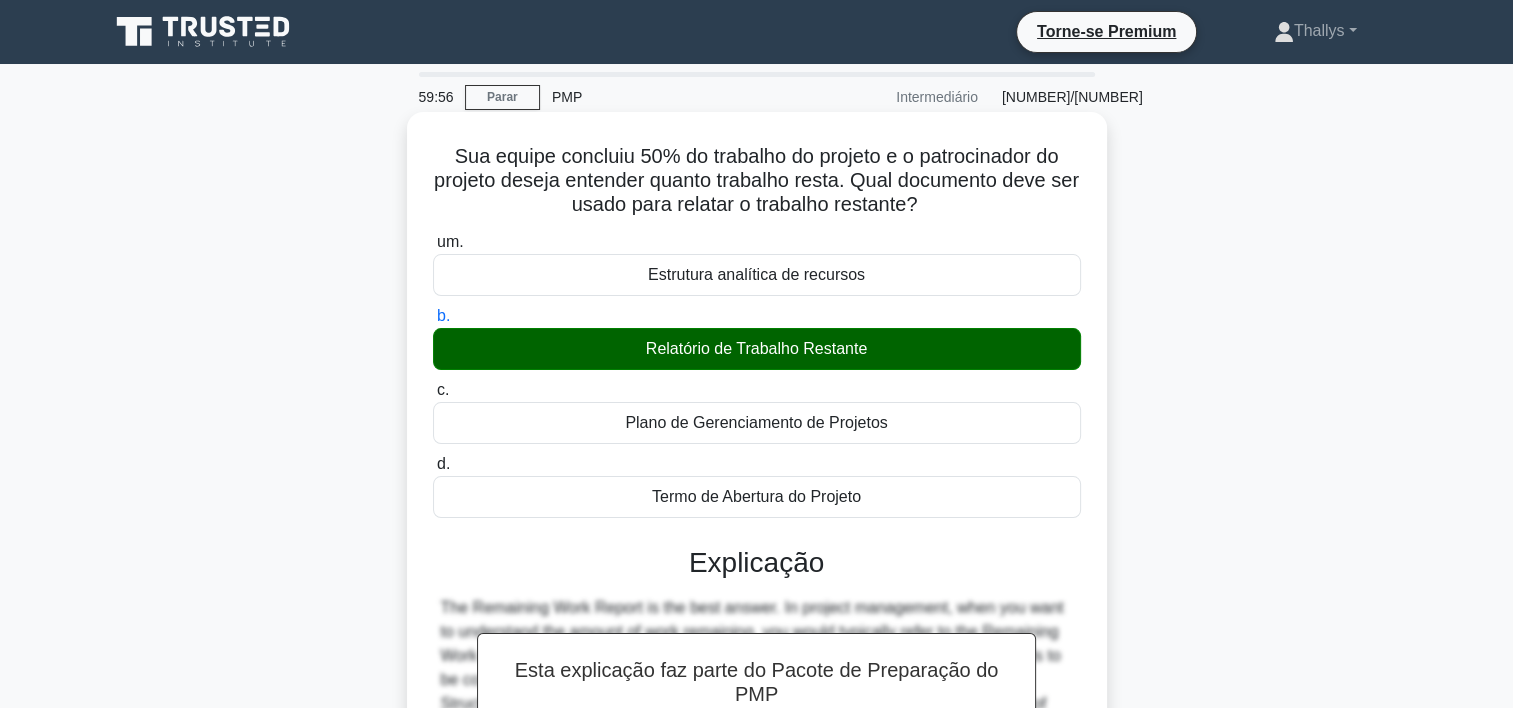 scroll, scrollTop: 372, scrollLeft: 0, axis: vertical 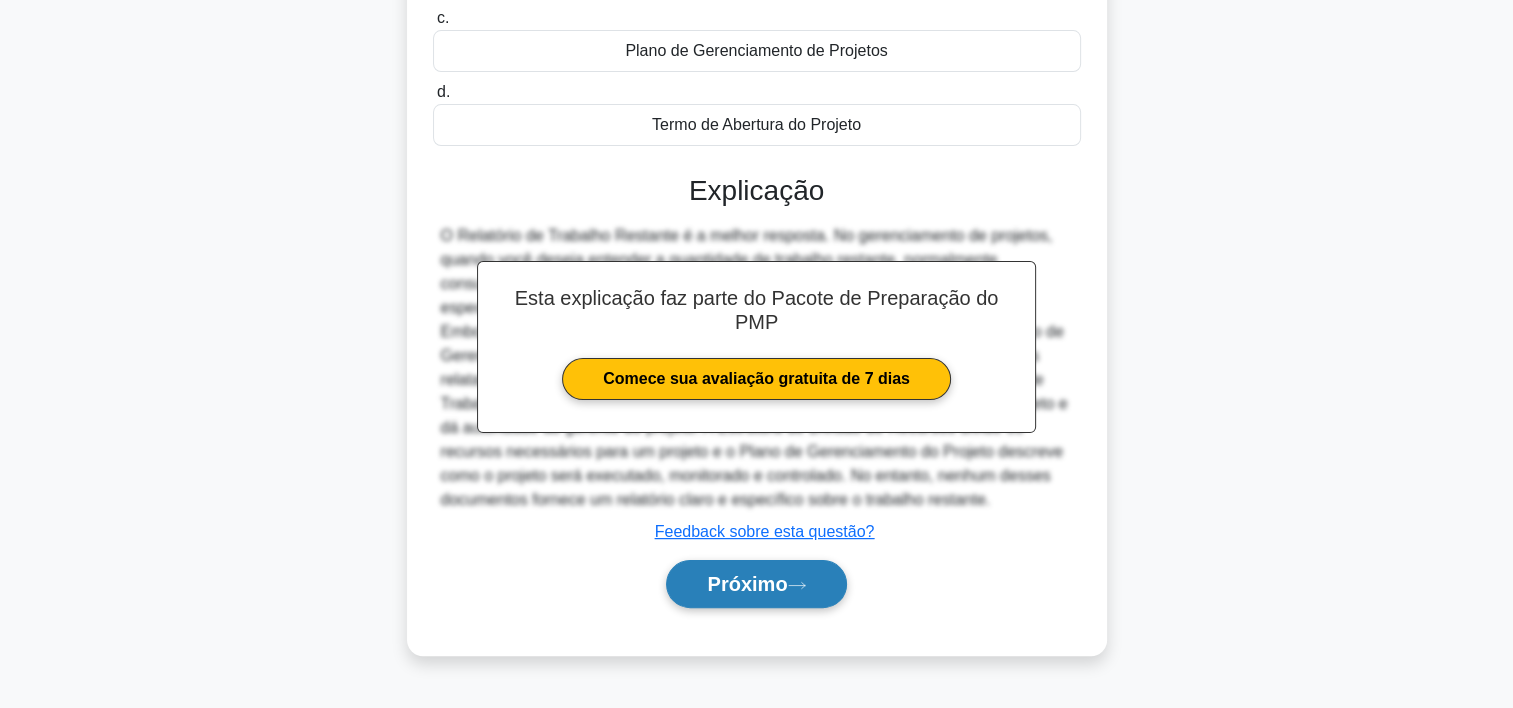 click on "Próximo" at bounding box center [756, 584] 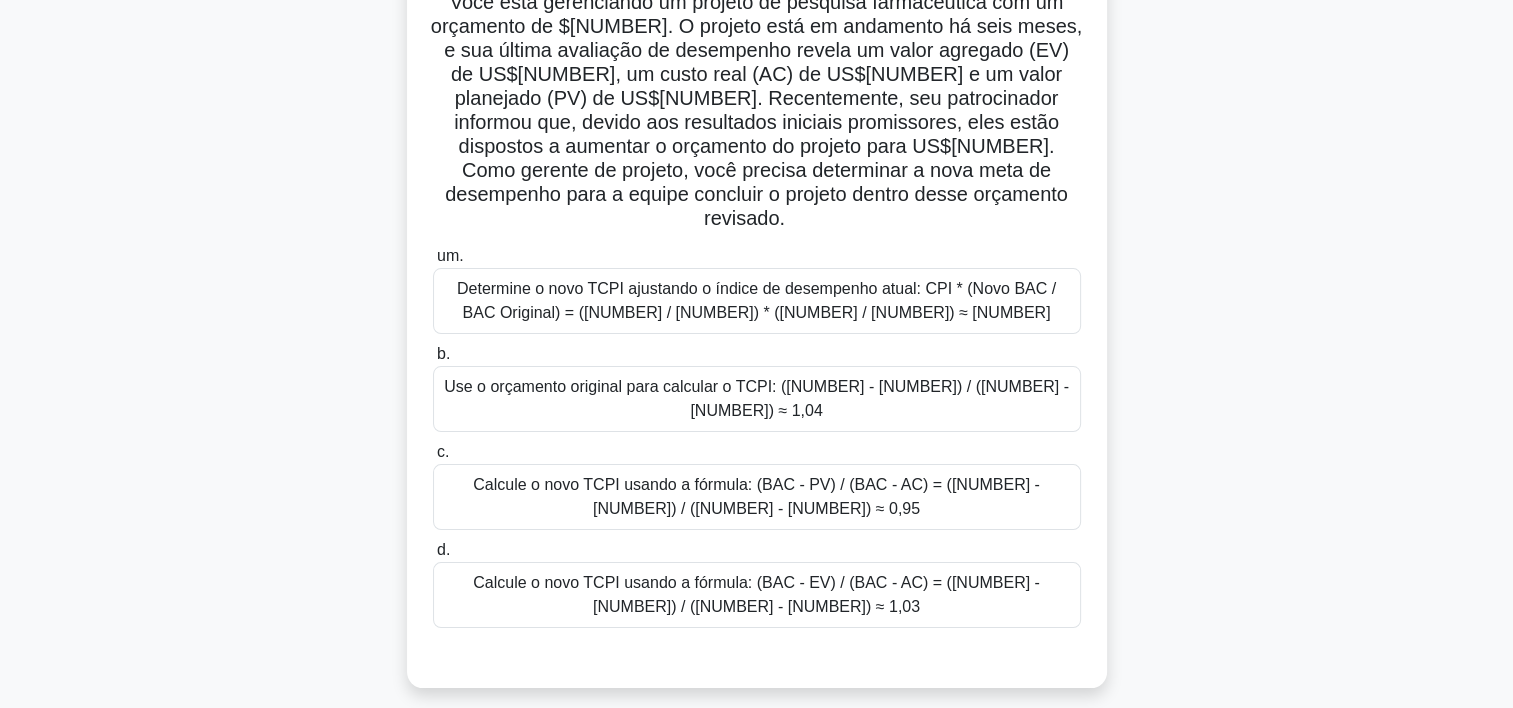 scroll, scrollTop: 11, scrollLeft: 0, axis: vertical 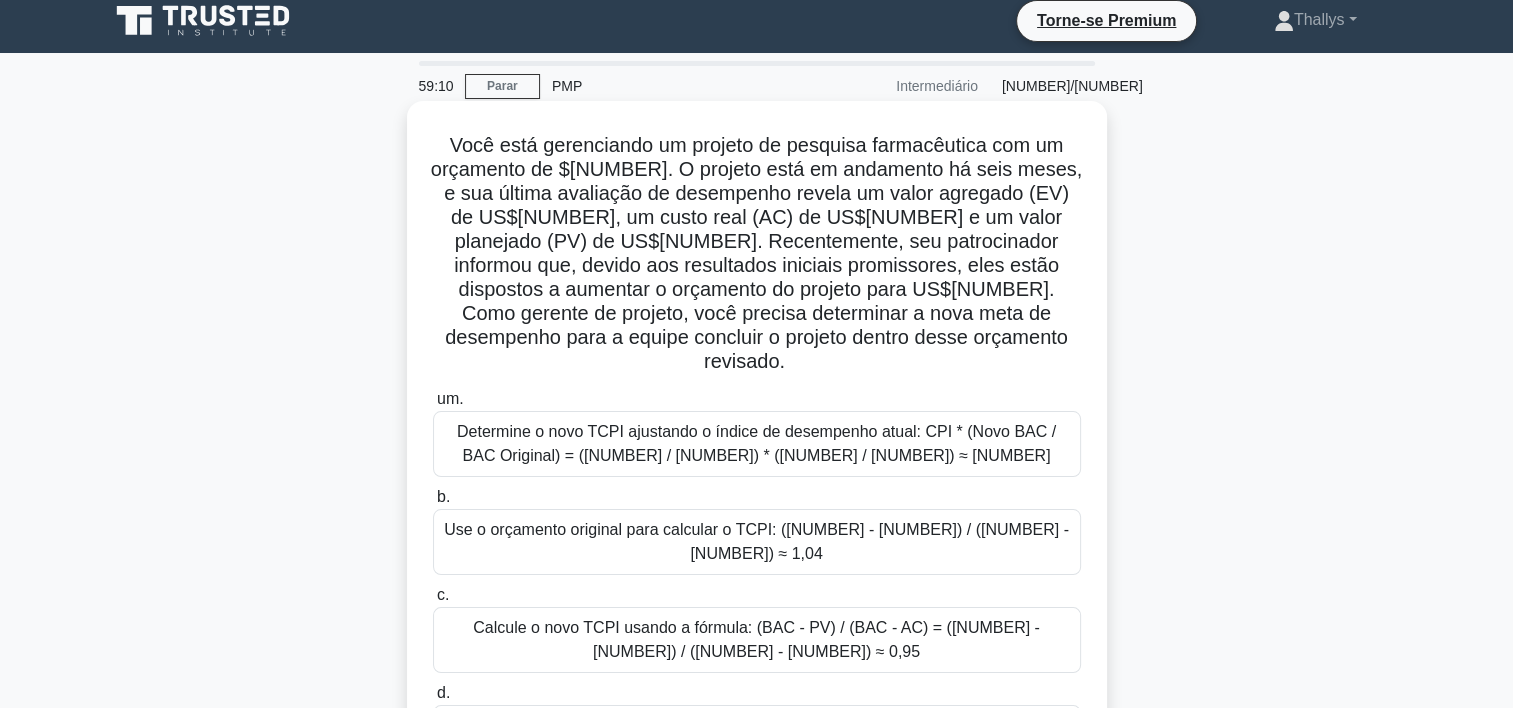 click on "Determine o novo TCPI ajustando o índice de desempenho atual: CPI * (Novo BAC / BAC Original) = (300.000 / 320.000) * (900.000 / 800.000) ≈ 1,05" at bounding box center [757, 444] 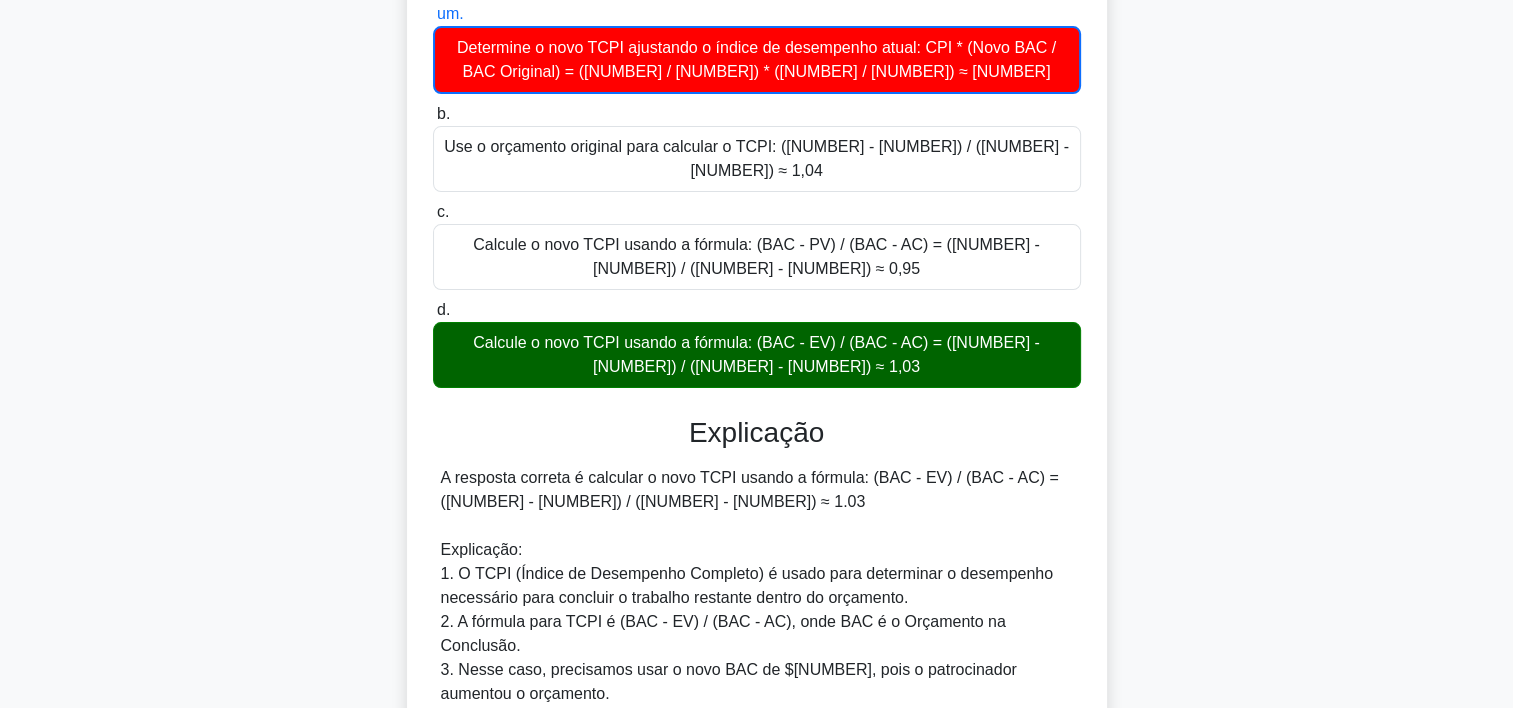 scroll, scrollTop: 395, scrollLeft: 0, axis: vertical 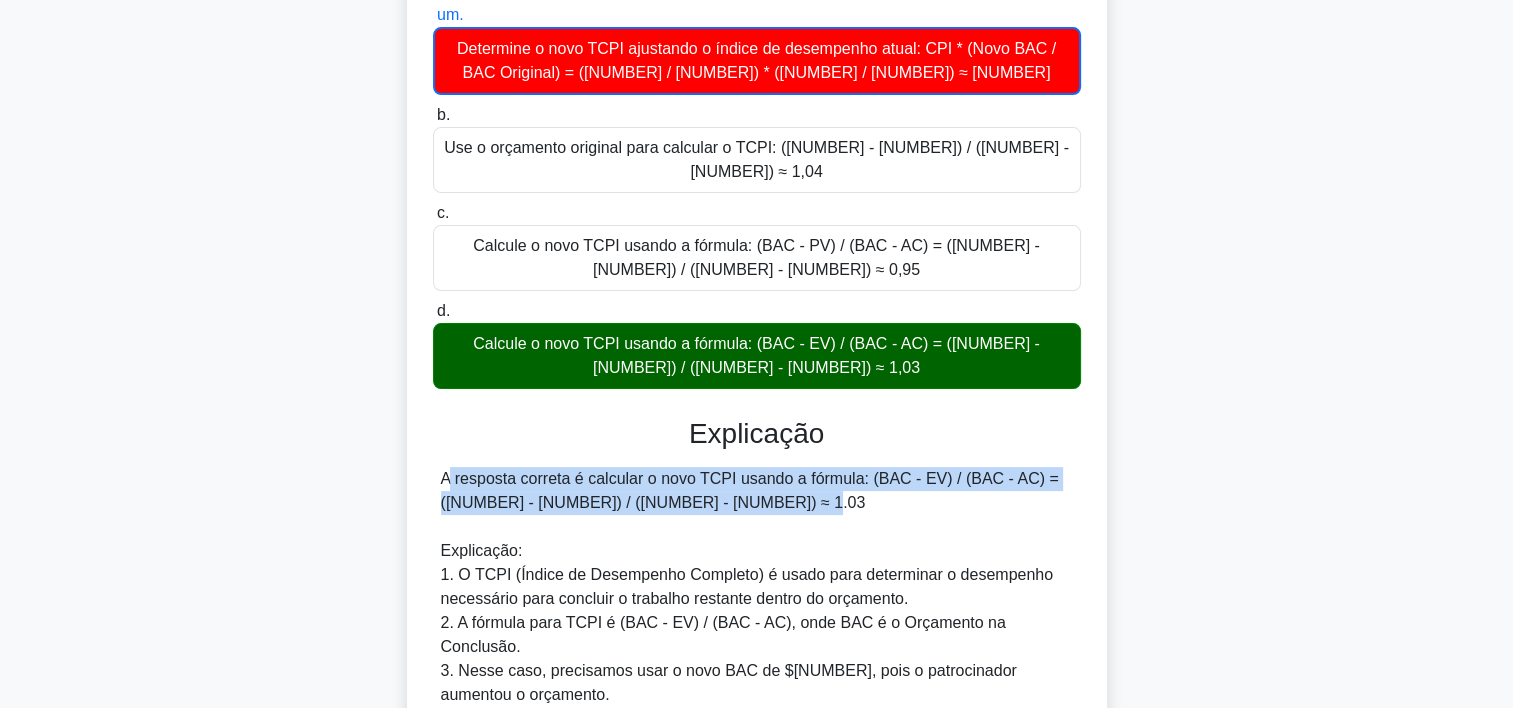 drag, startPoint x: 431, startPoint y: 455, endPoint x: 795, endPoint y: 470, distance: 364.30893 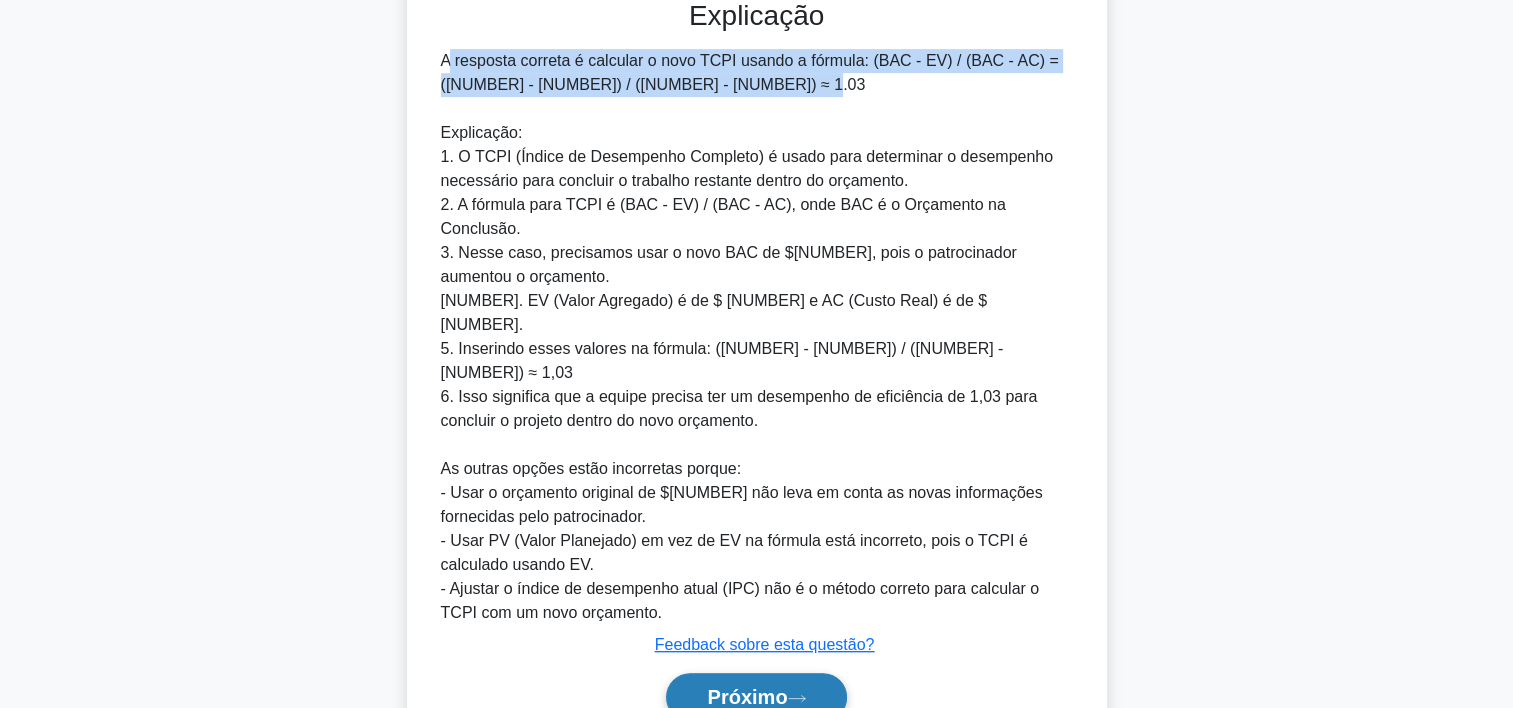 click on "Próximo" at bounding box center [747, 697] 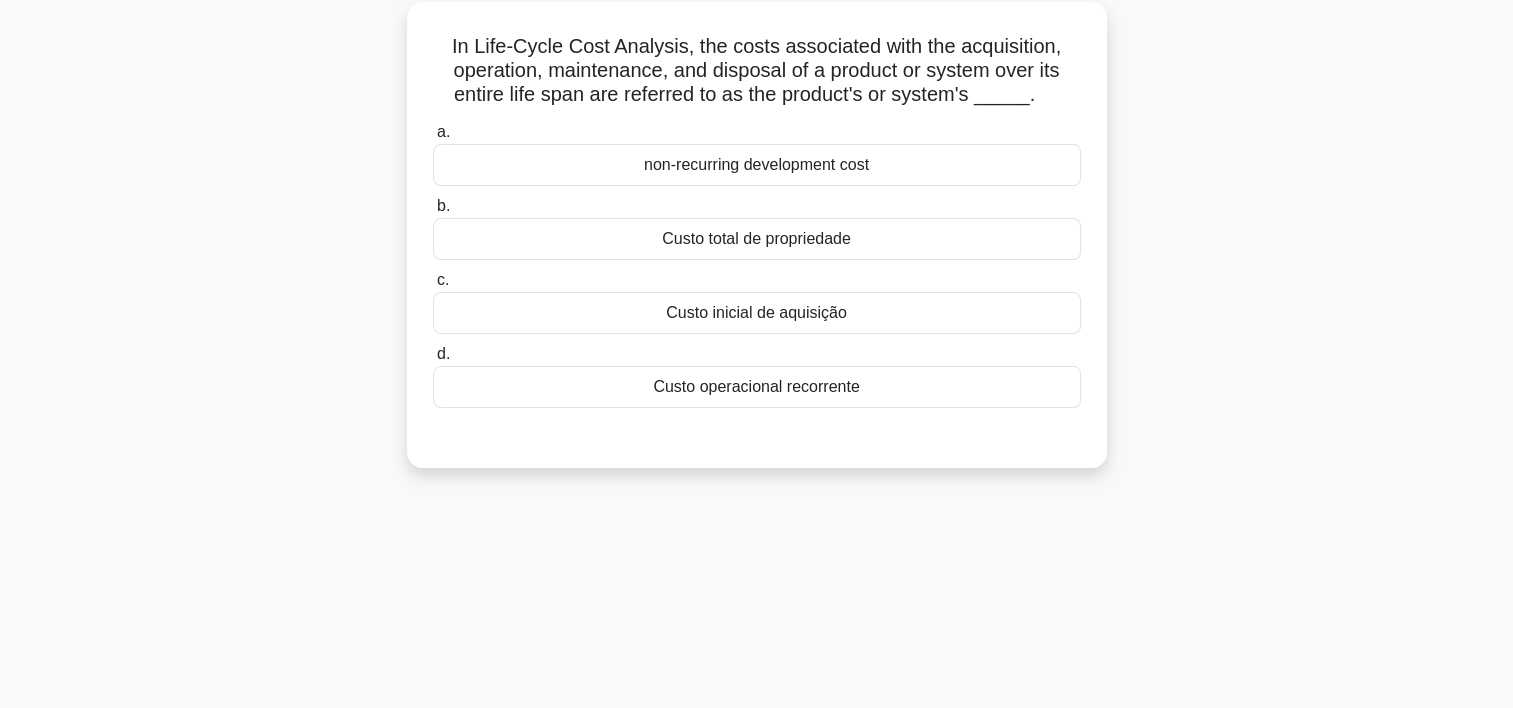 scroll, scrollTop: 0, scrollLeft: 0, axis: both 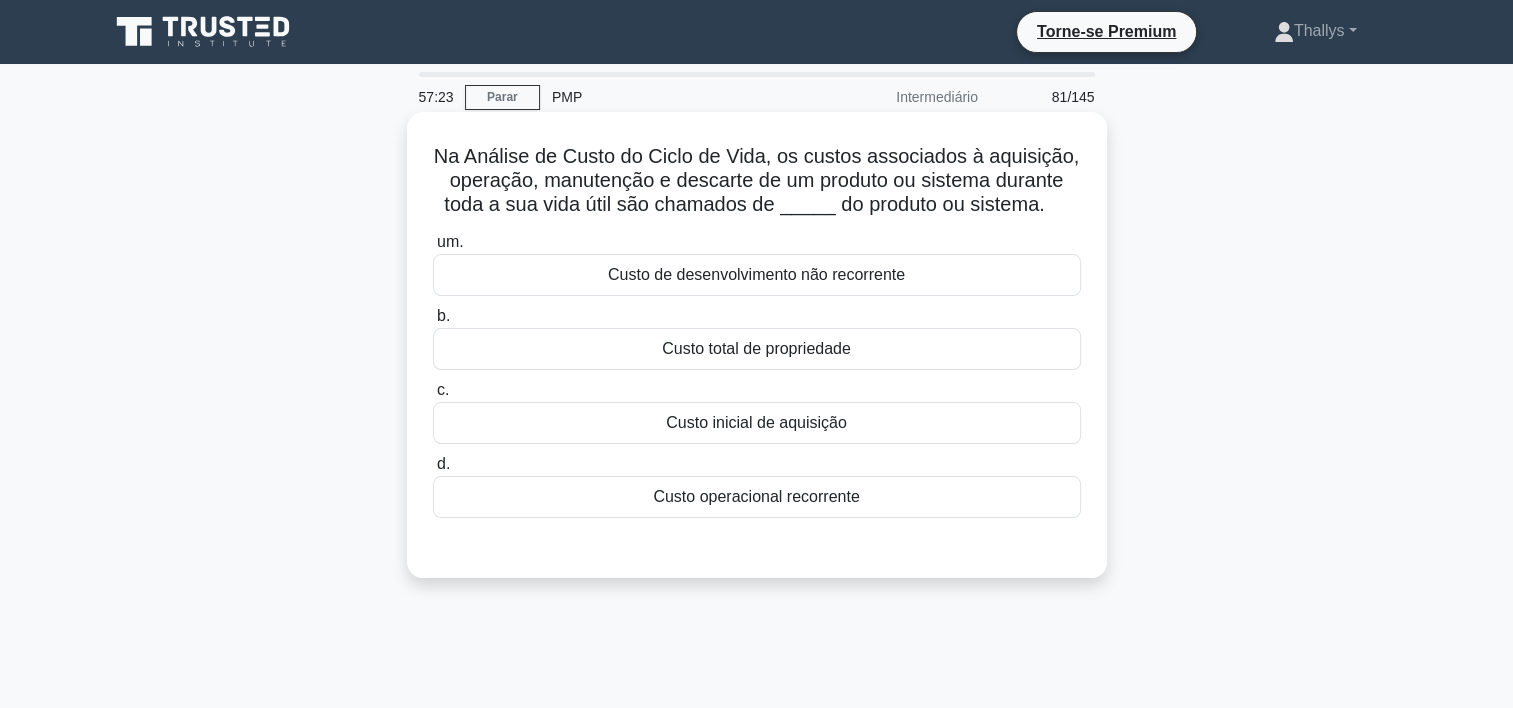click on "Custo operacional recorrente" at bounding box center [757, 497] 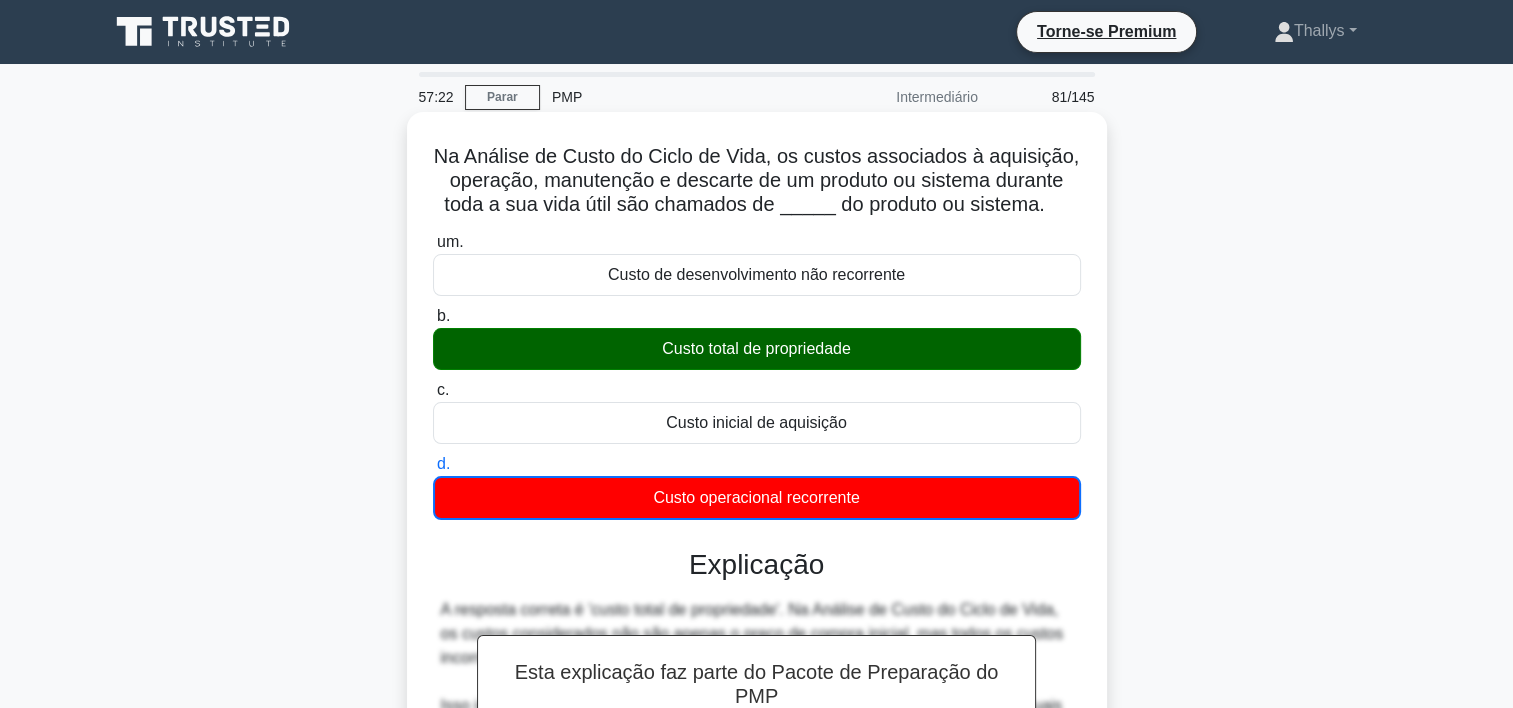 scroll, scrollTop: 381, scrollLeft: 0, axis: vertical 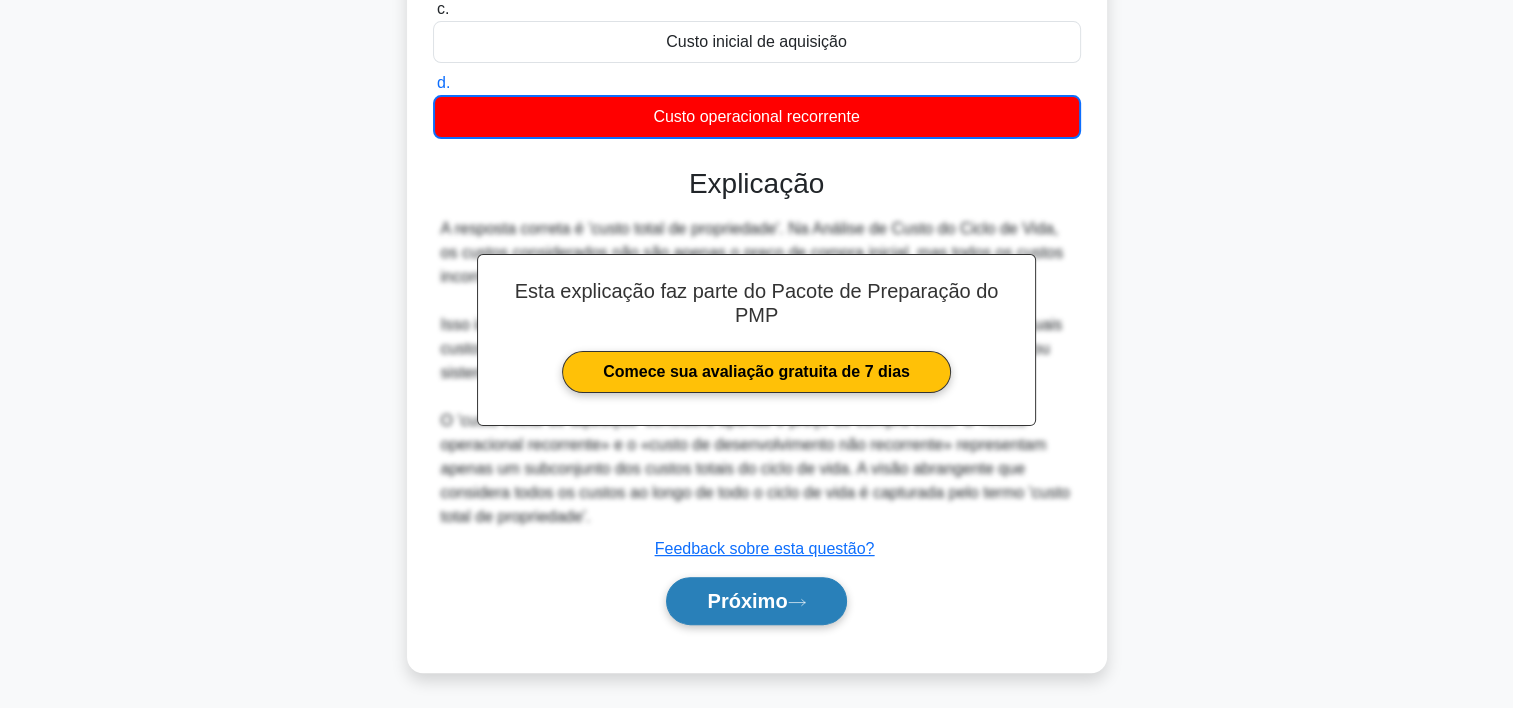 click on "Próximo" at bounding box center (747, 601) 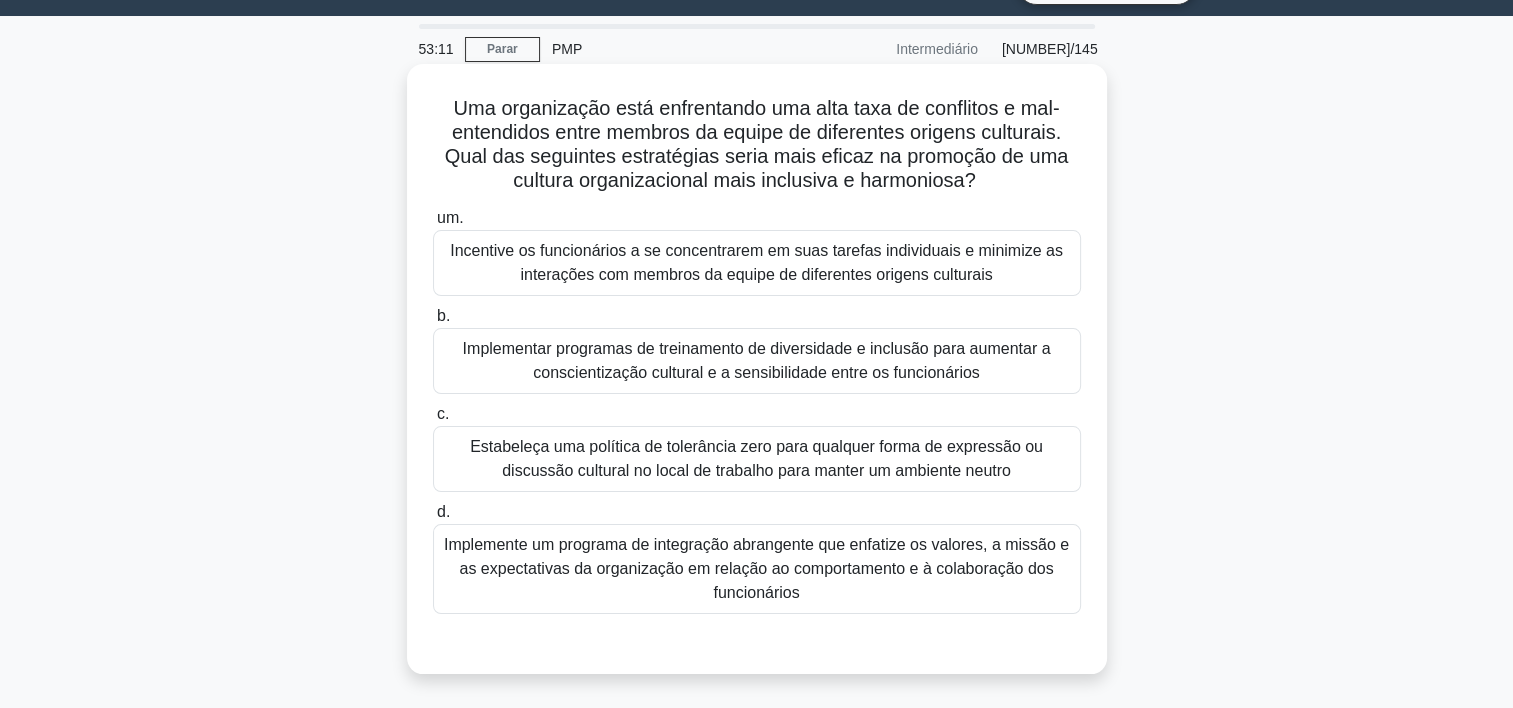 scroll, scrollTop: 0, scrollLeft: 0, axis: both 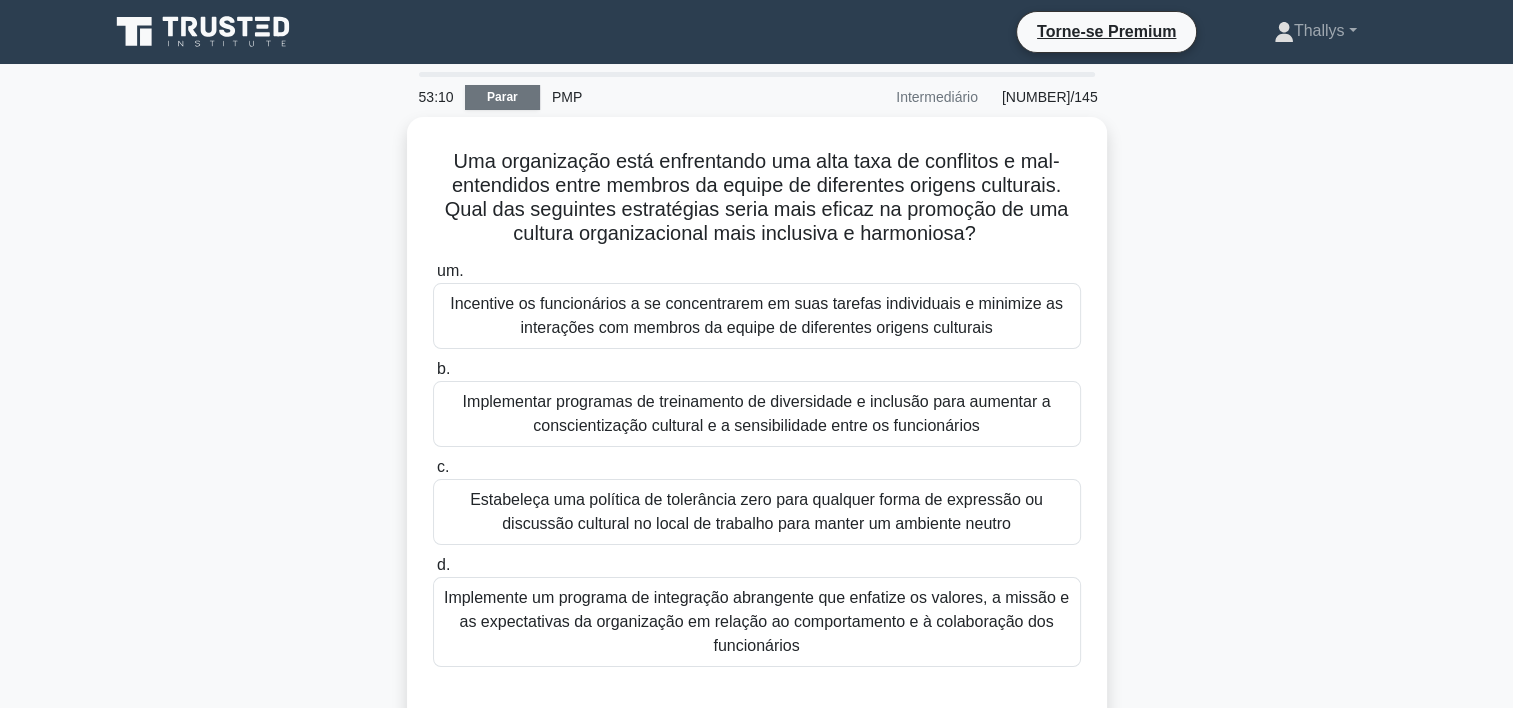 click on "Parar" at bounding box center [502, 97] 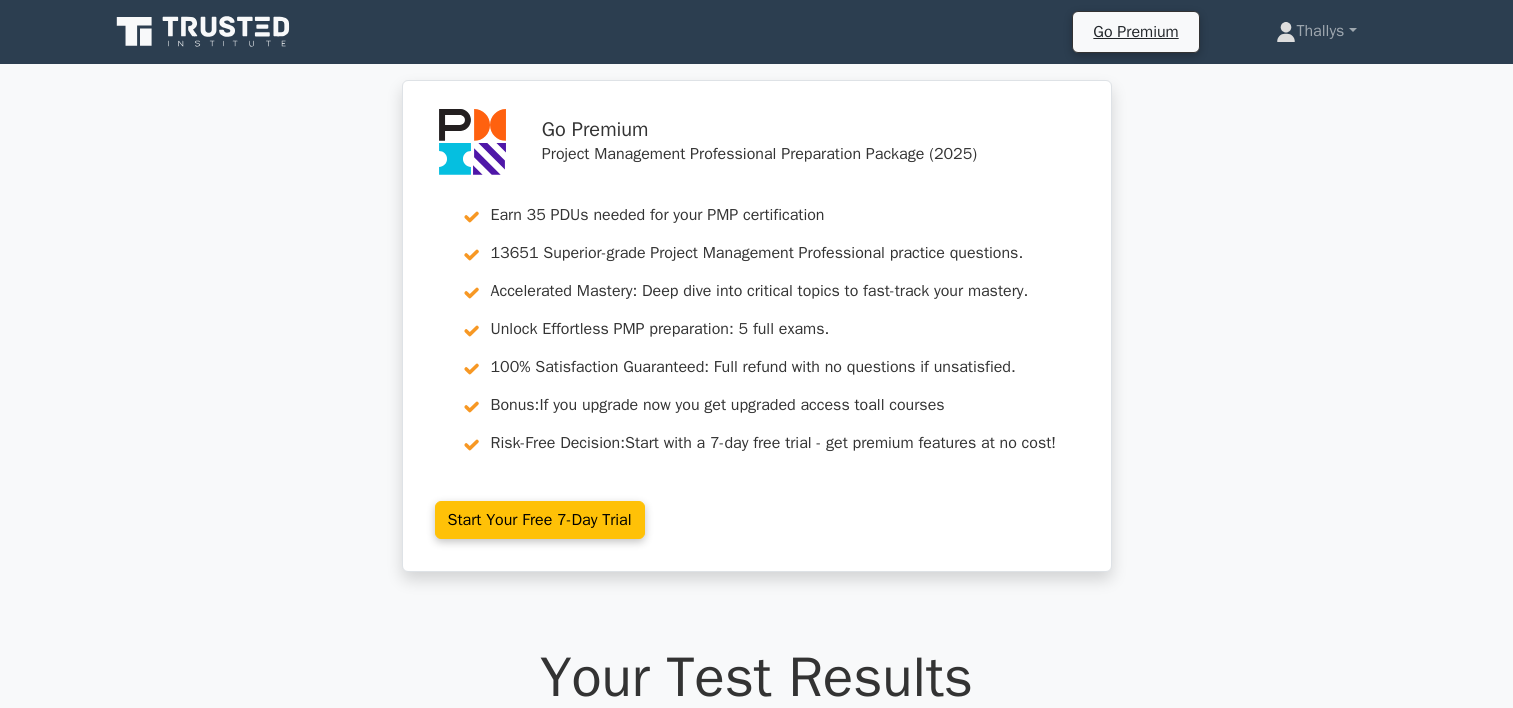 scroll, scrollTop: 0, scrollLeft: 0, axis: both 